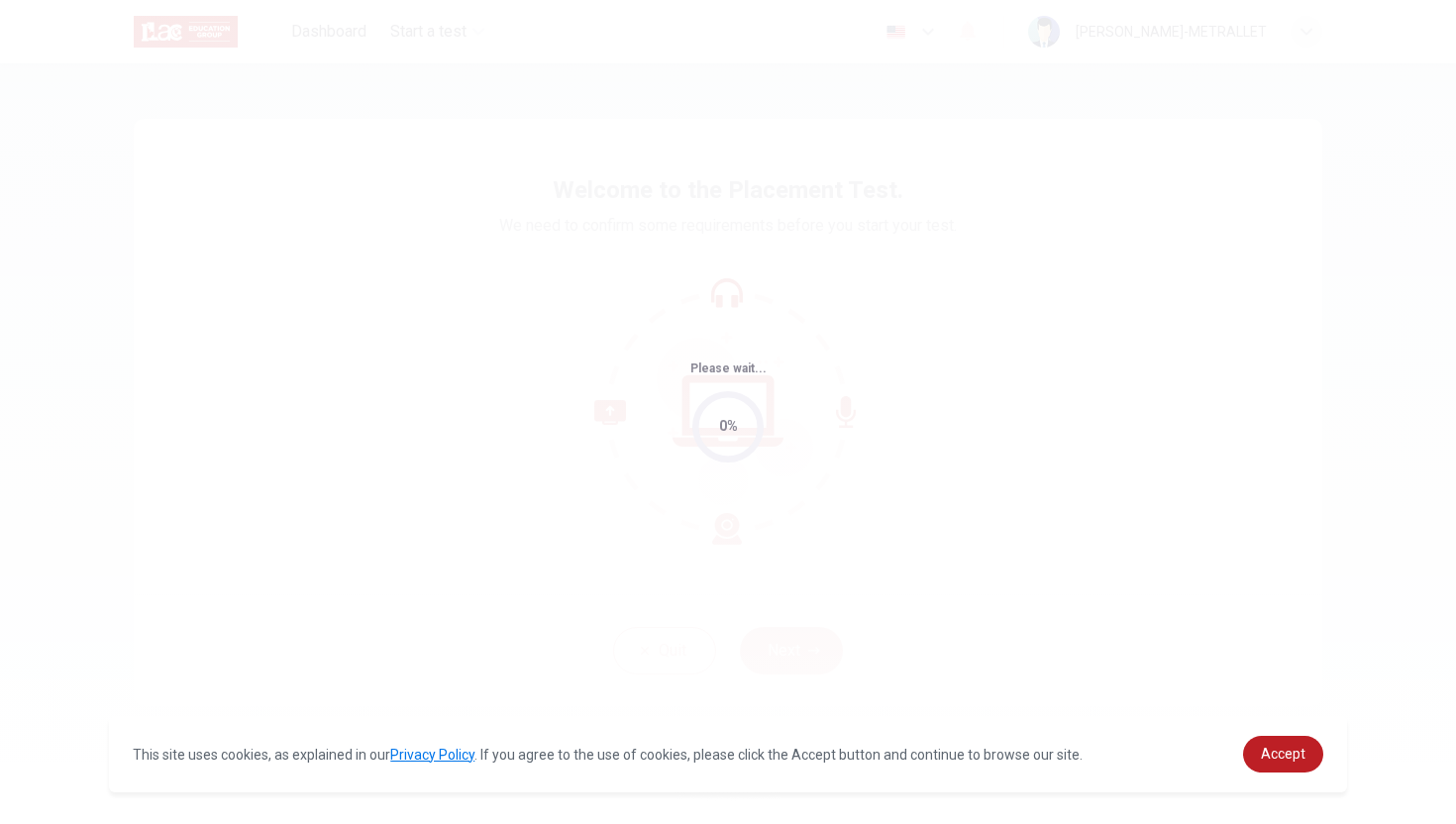 scroll, scrollTop: 0, scrollLeft: 0, axis: both 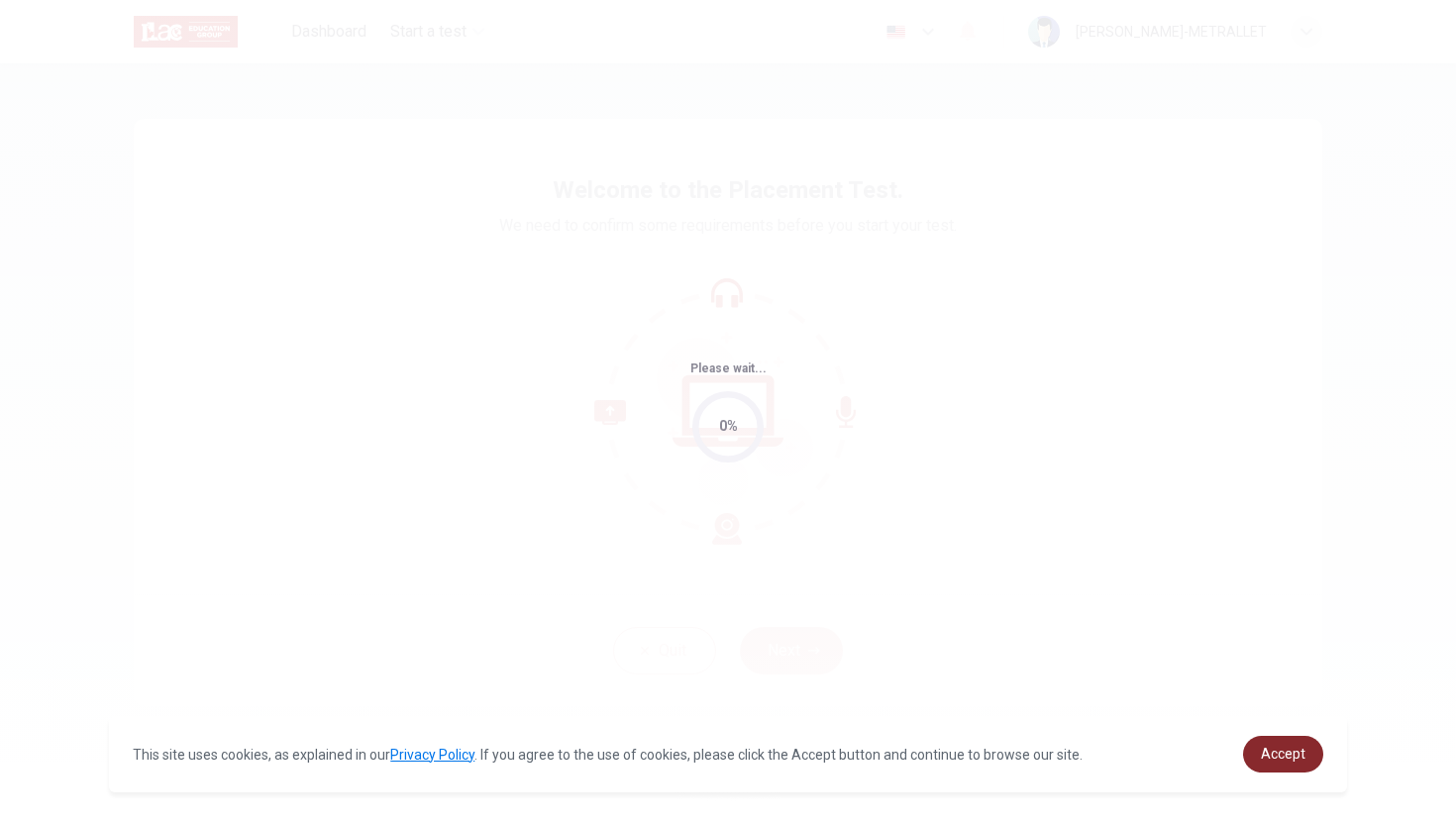 click on "Accept" at bounding box center [1283, 754] 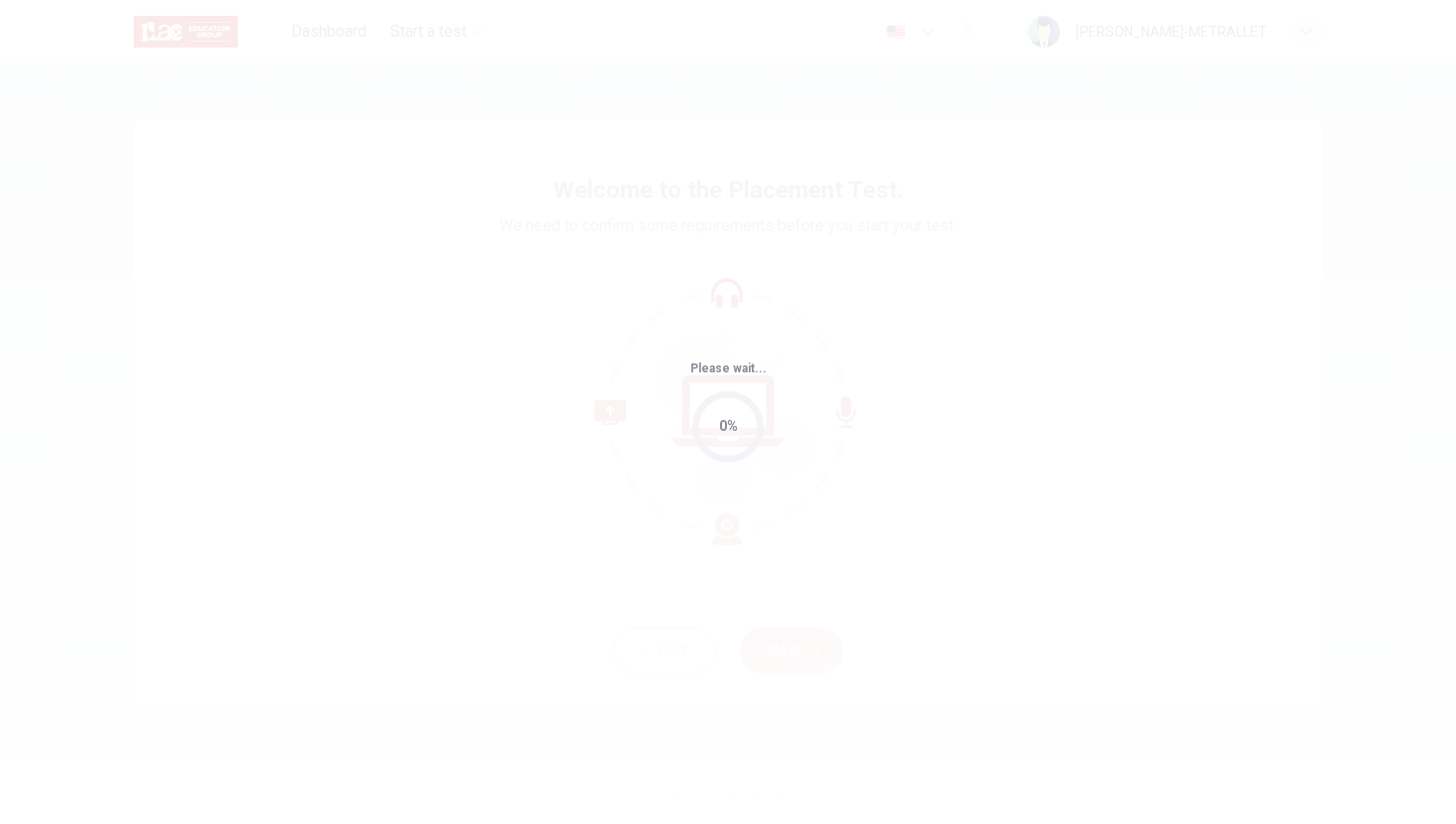 click on "Please wait... 0%" at bounding box center [728, 412] 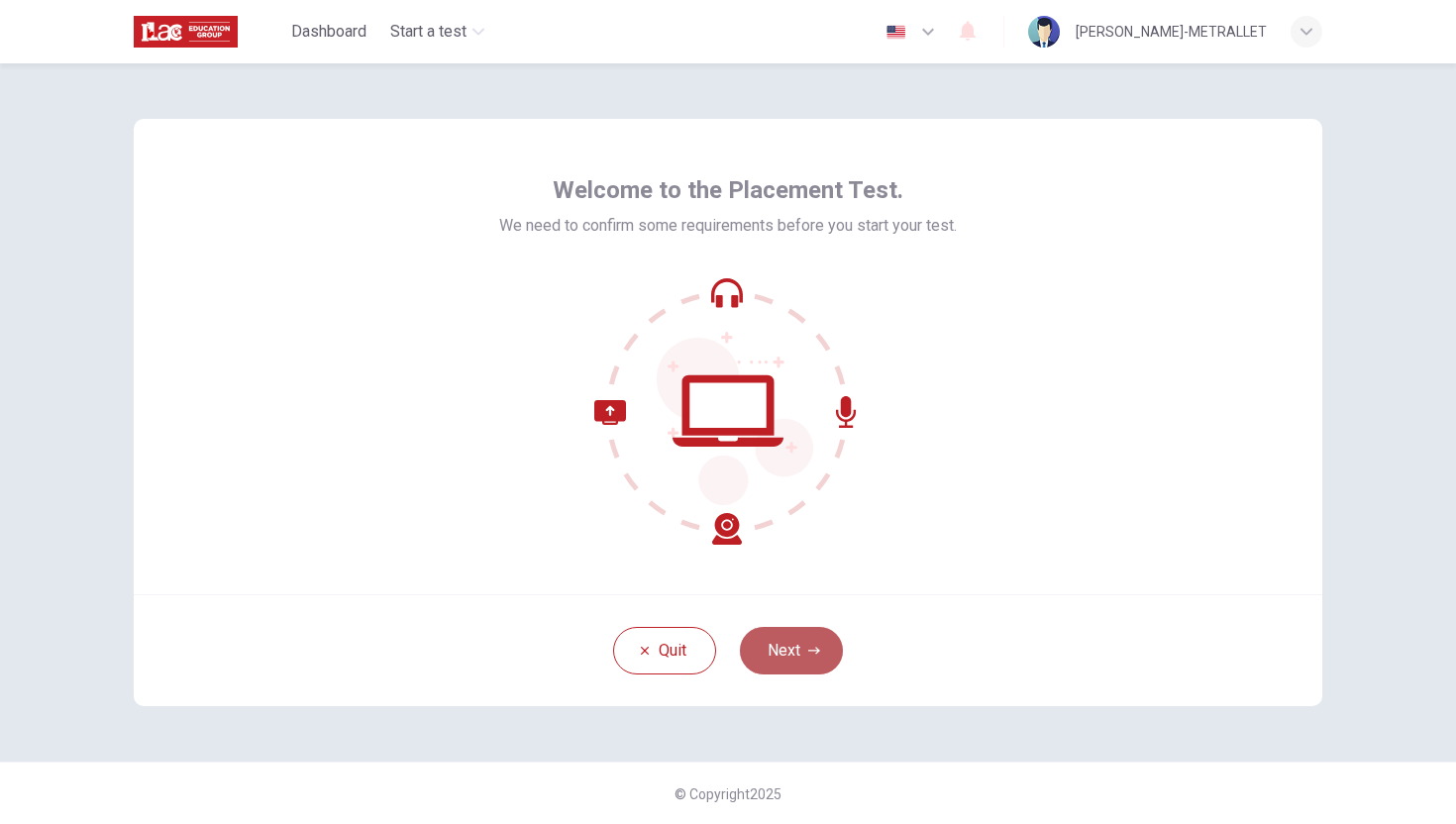 click 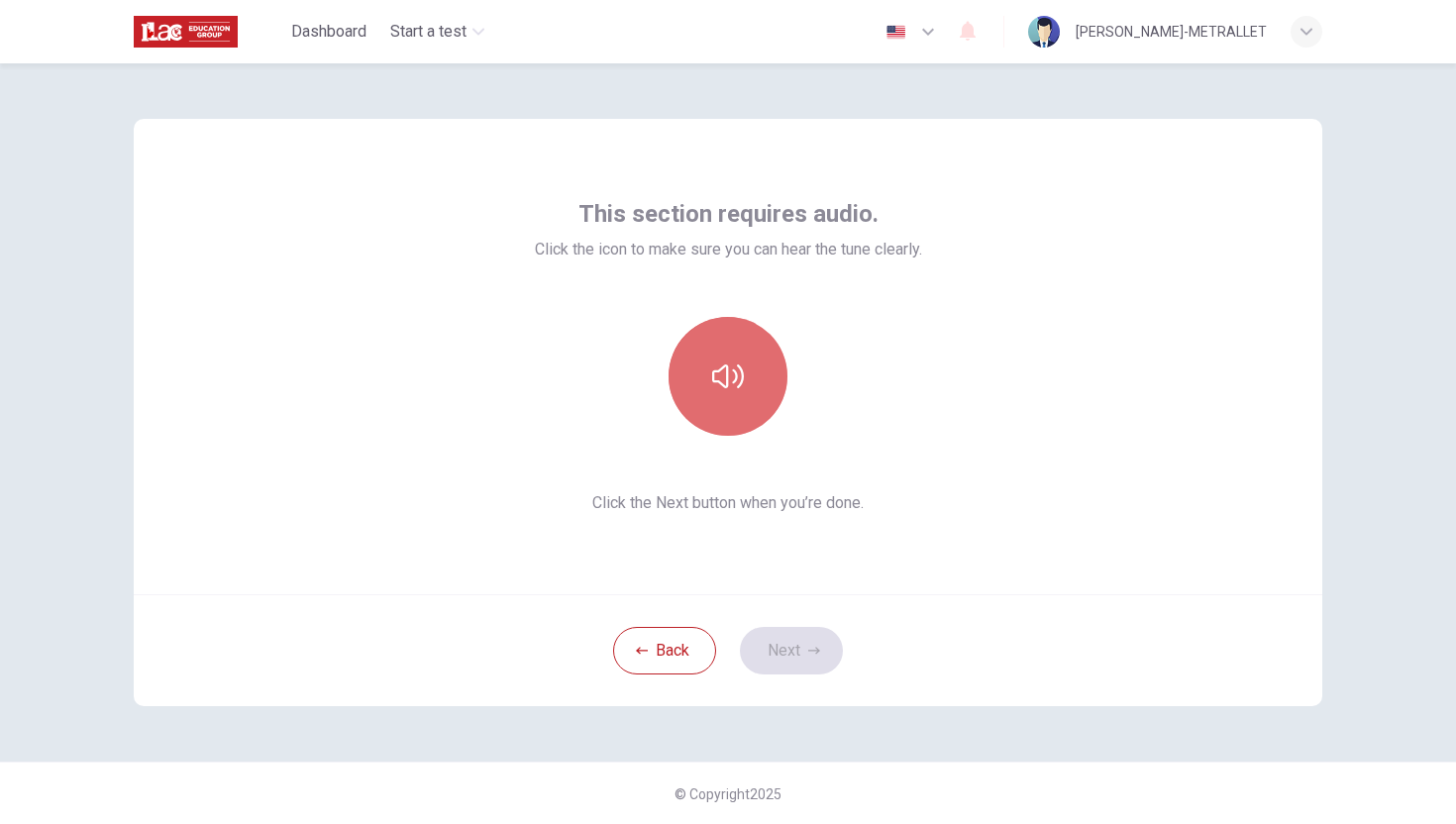 click at bounding box center (728, 376) 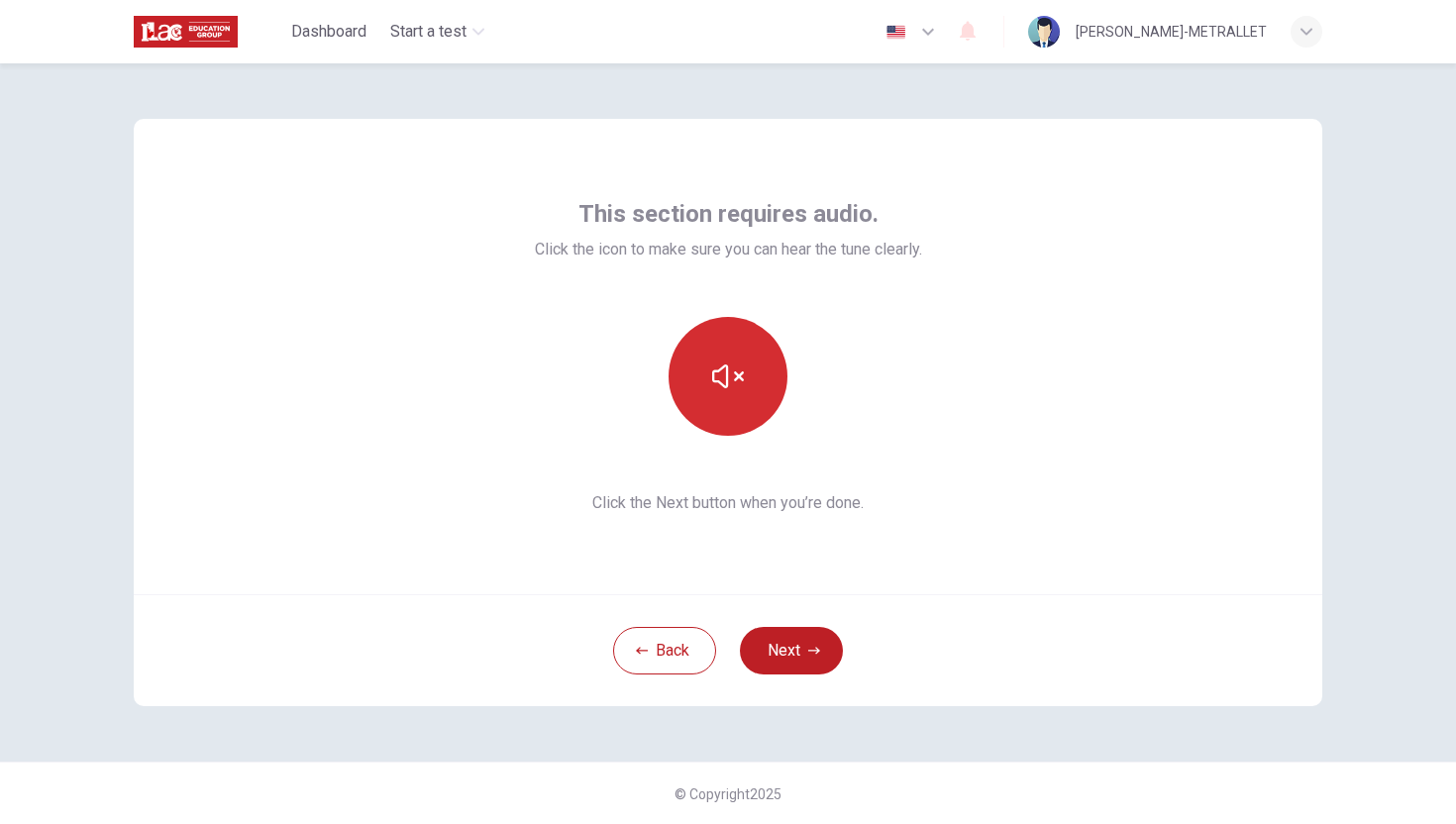 click 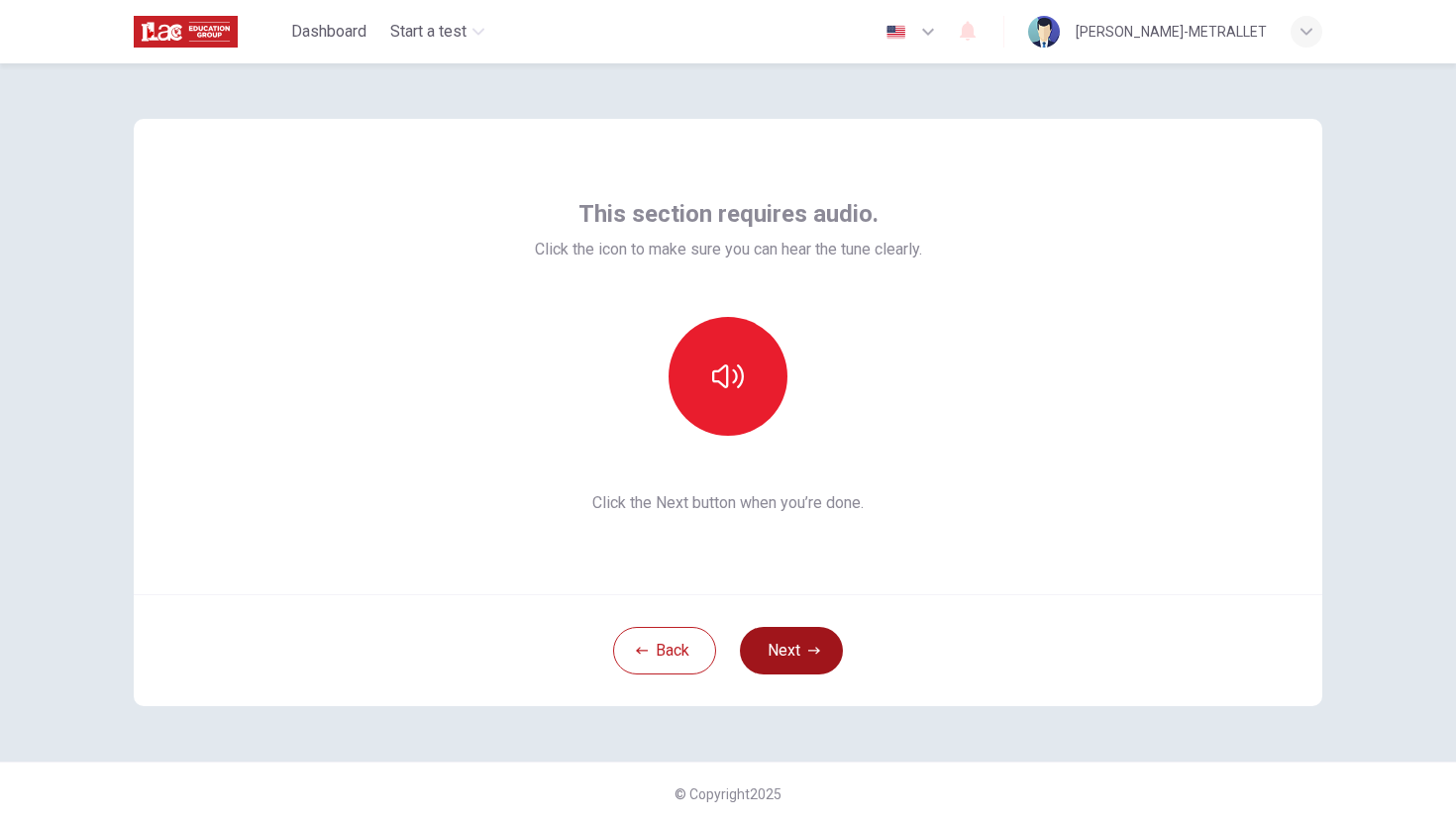 click on "Next" at bounding box center [791, 651] 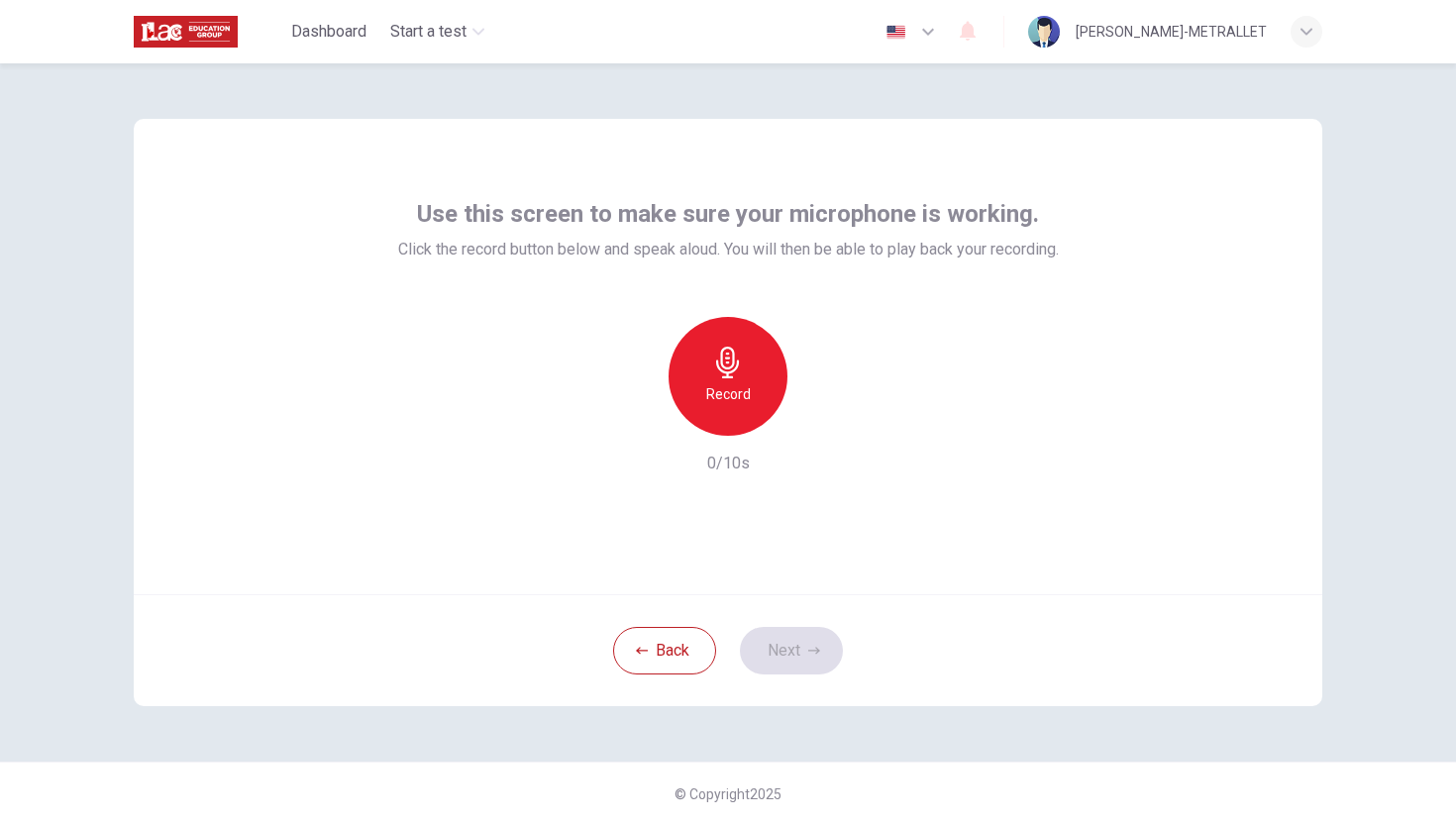 click on "Record" at bounding box center [728, 394] 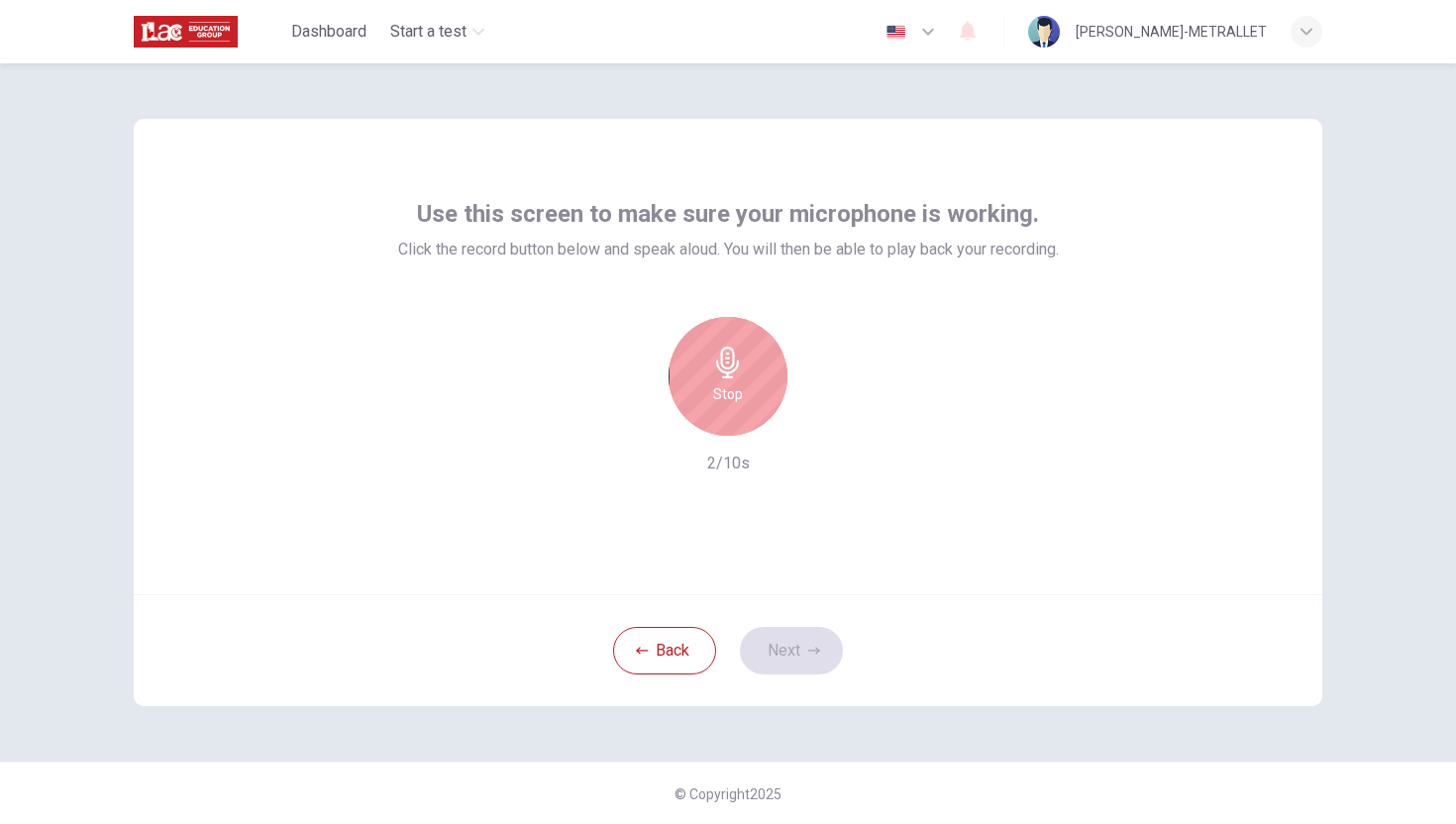 click on "Stop" at bounding box center [728, 394] 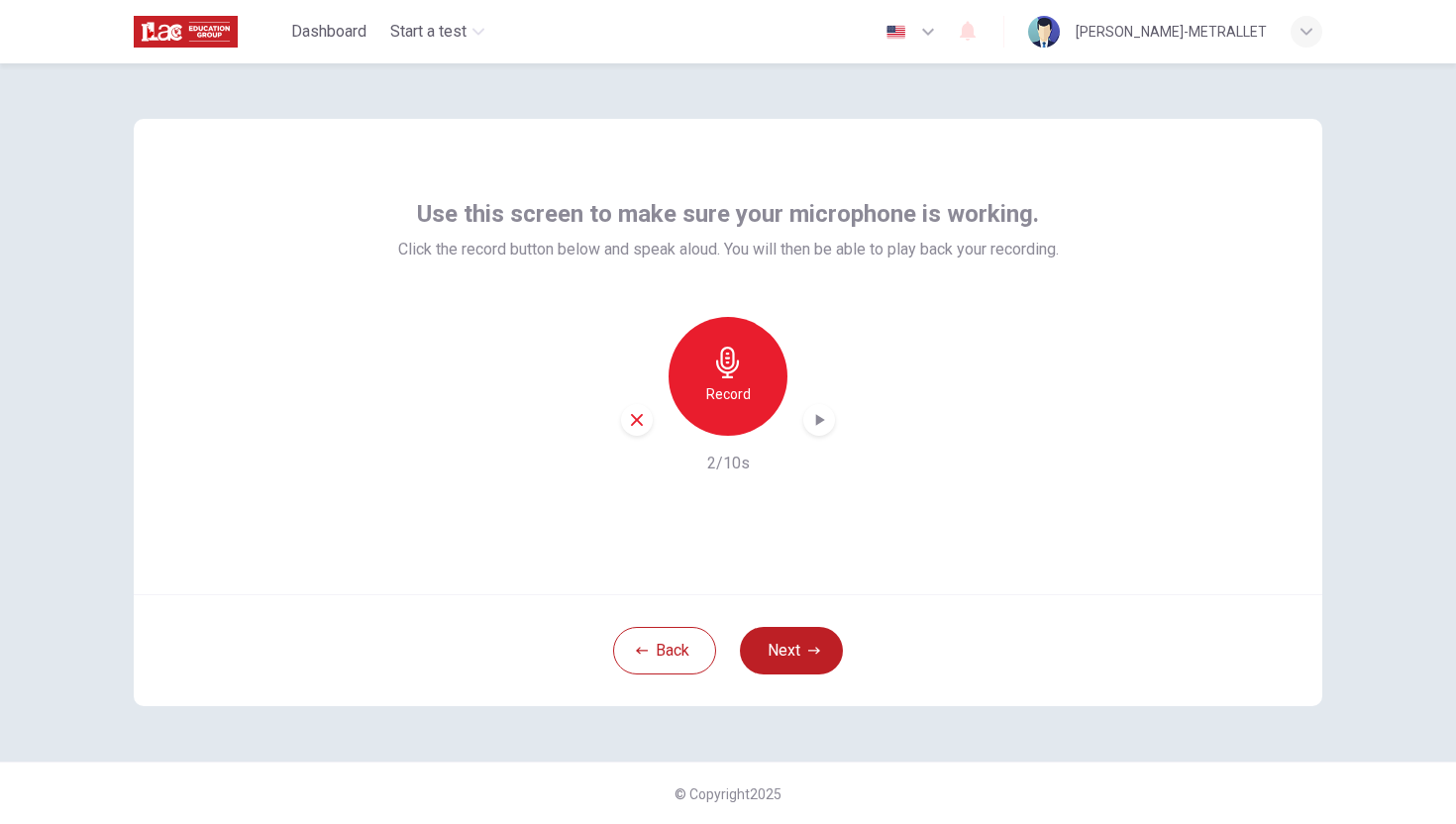 click 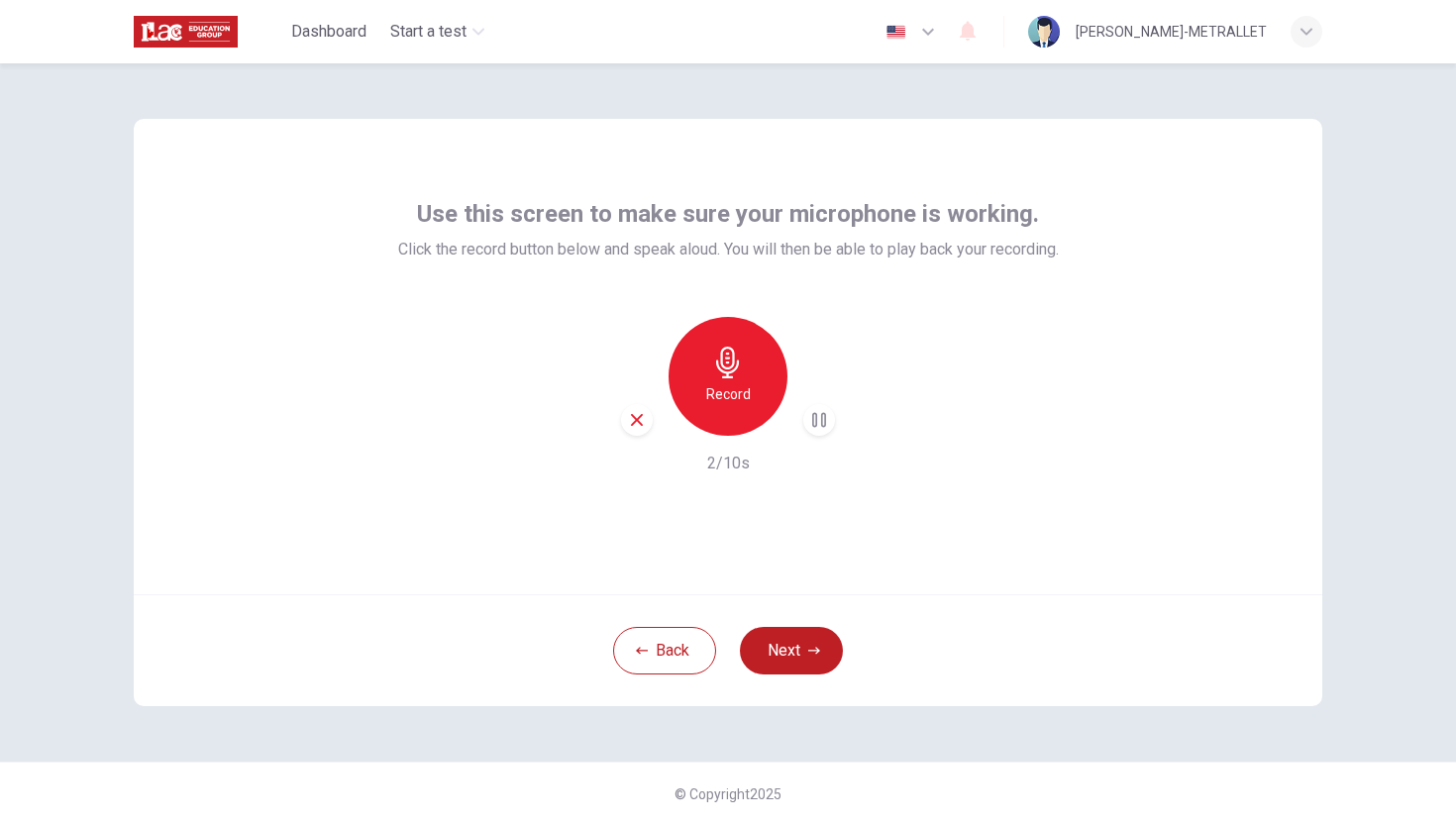 click 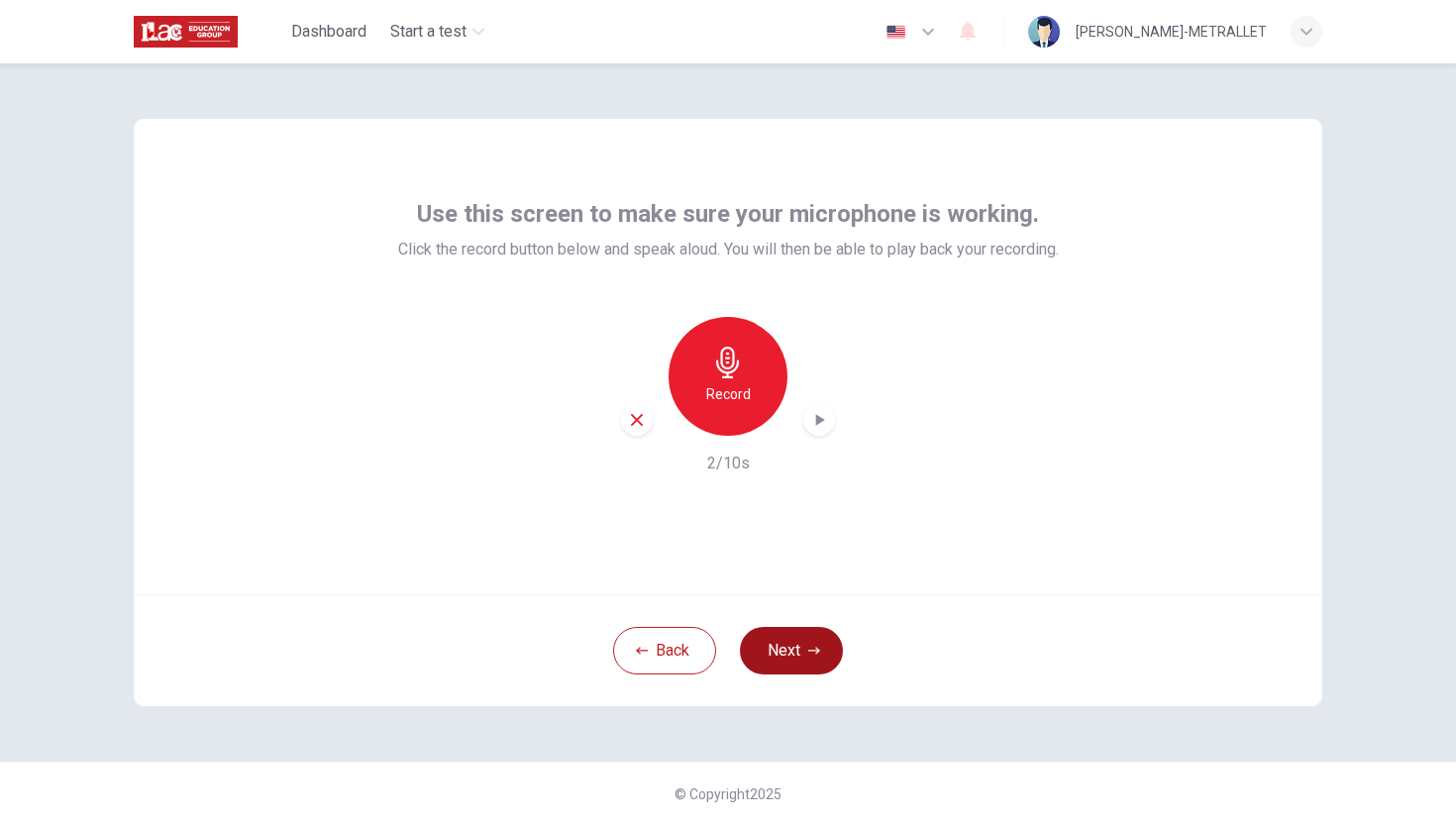 click on "Next" at bounding box center [791, 651] 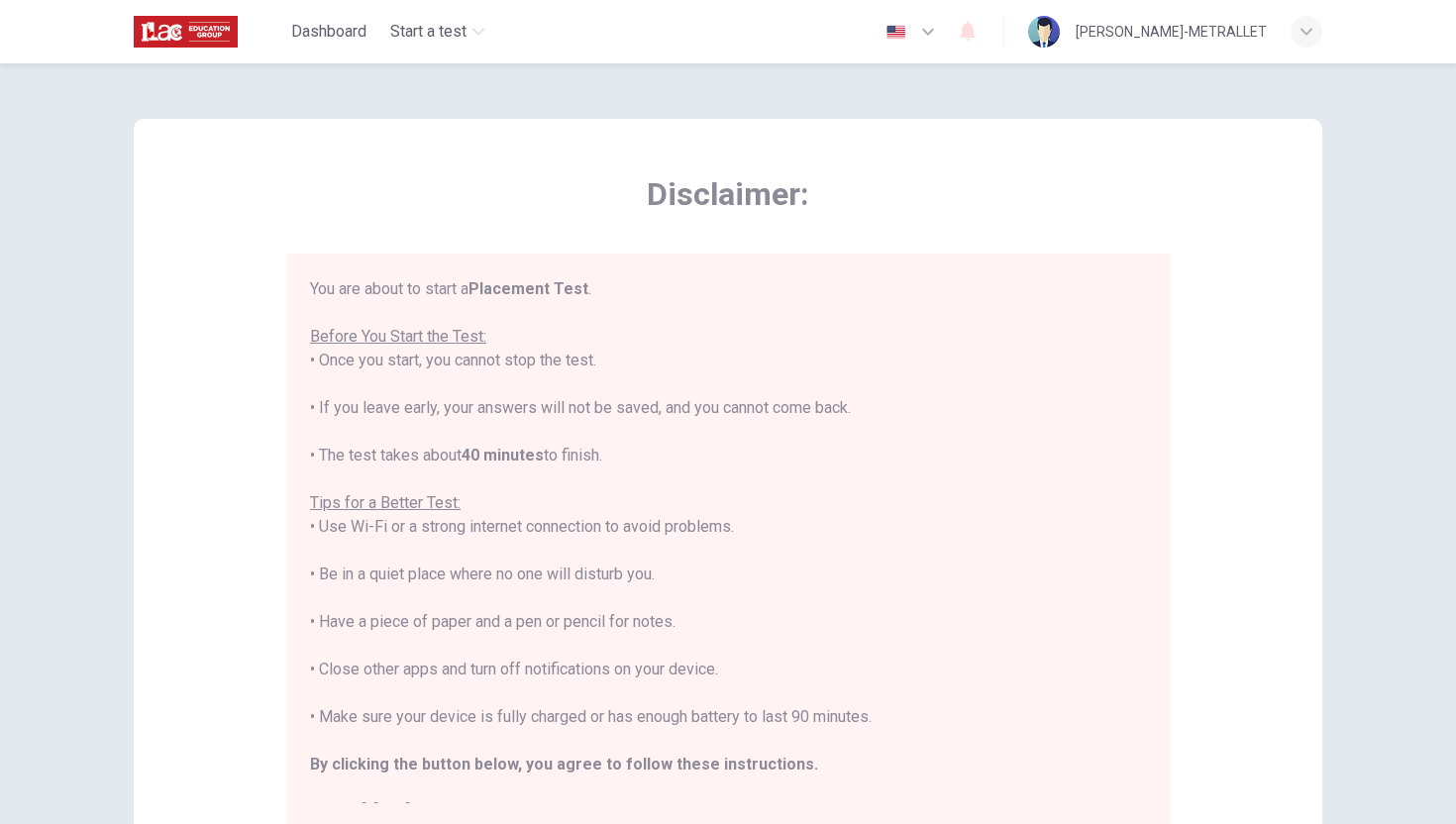 scroll, scrollTop: 23, scrollLeft: 0, axis: vertical 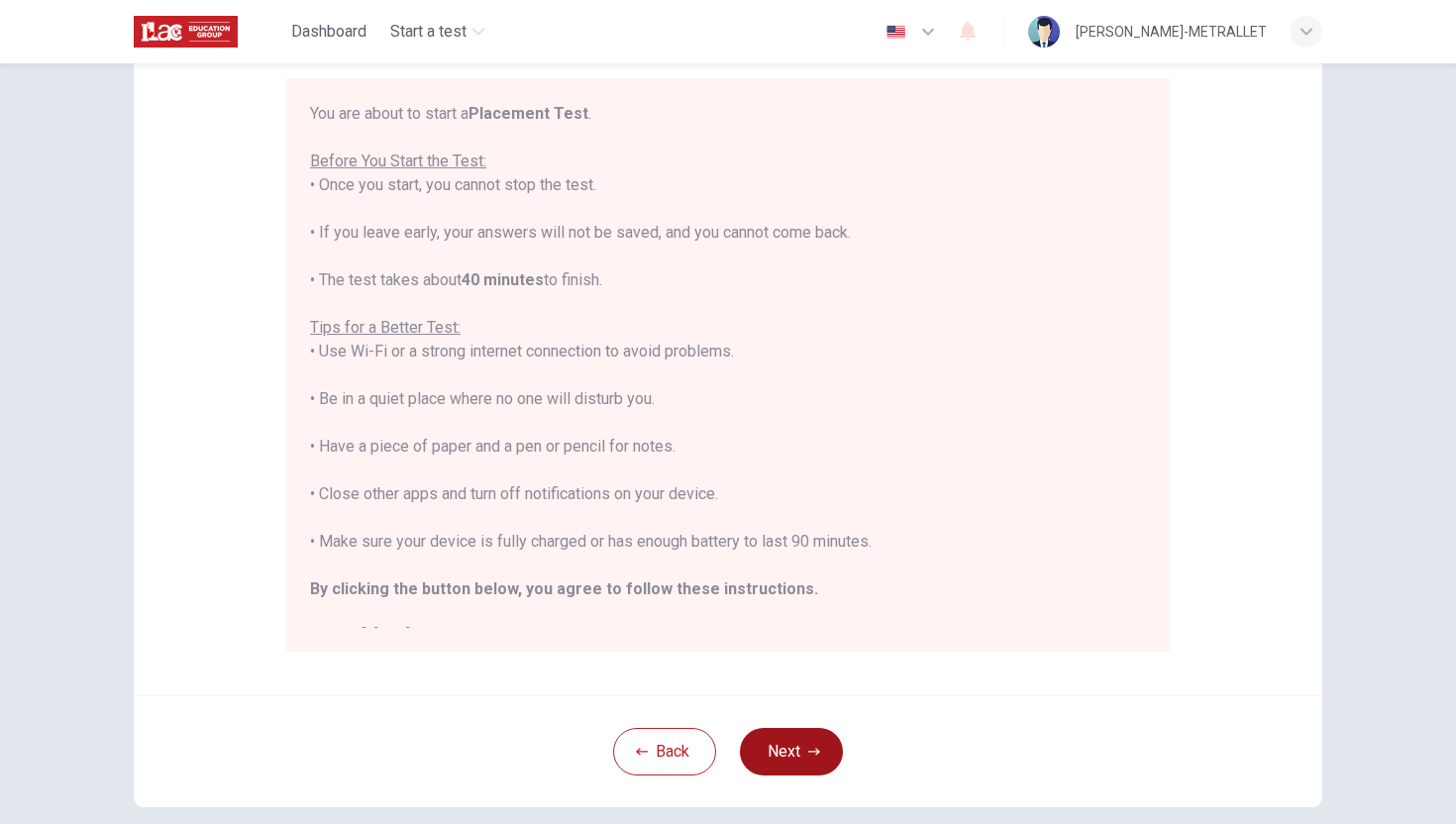 click on "Next" at bounding box center (791, 752) 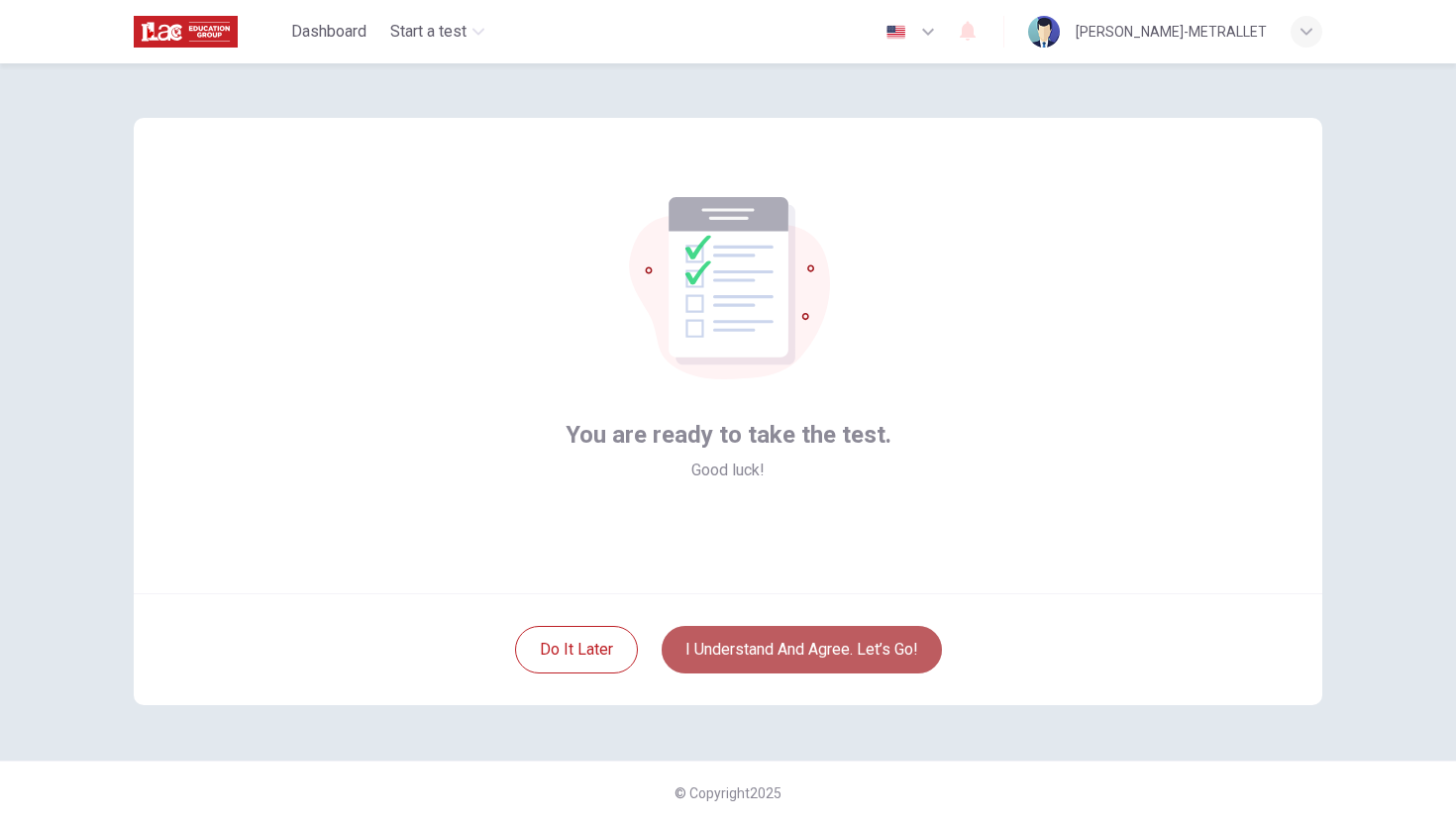 click on "I understand and agree. Let’s go!" at bounding box center [801, 650] 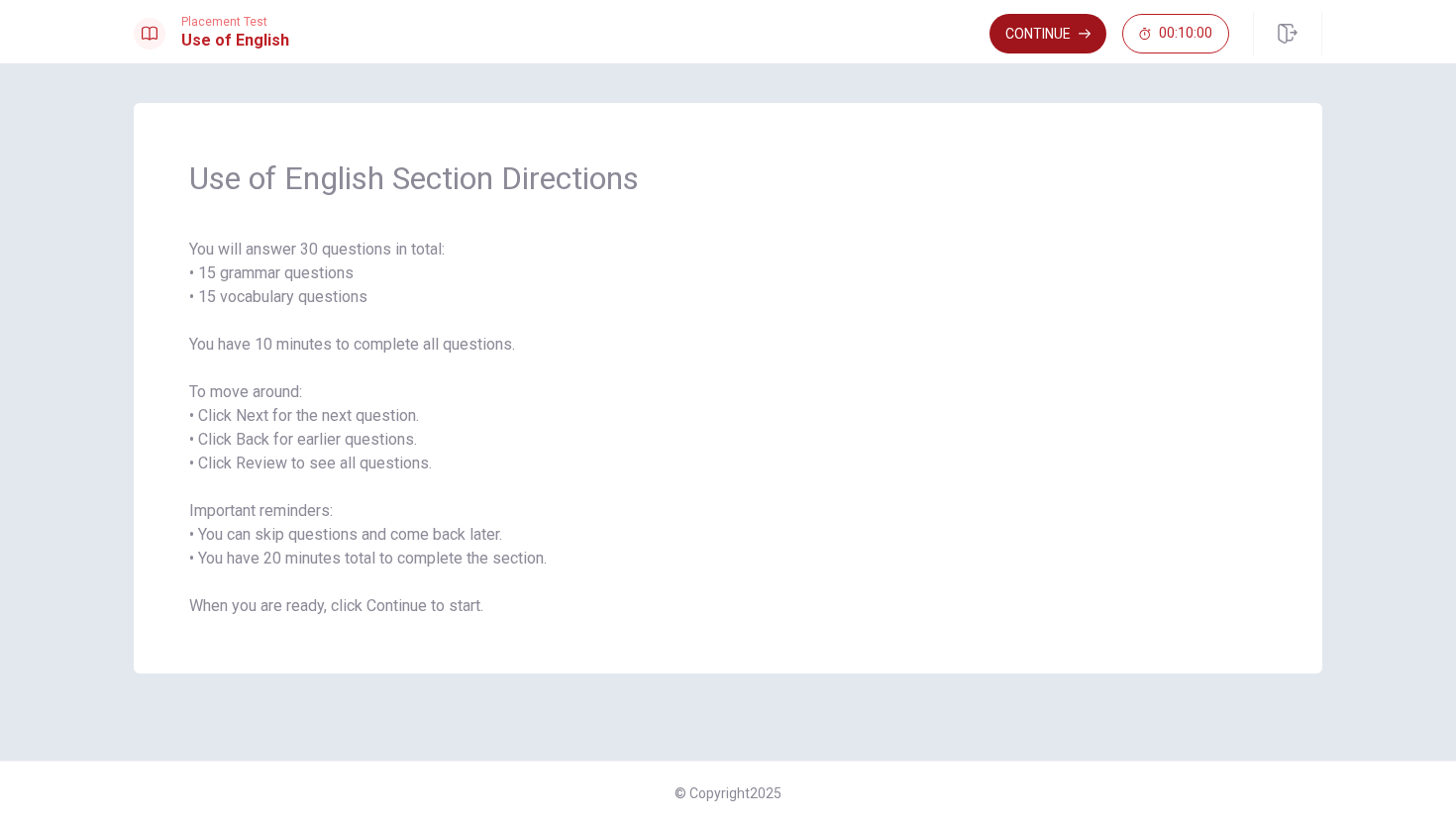 click on "Continue" at bounding box center [1048, 34] 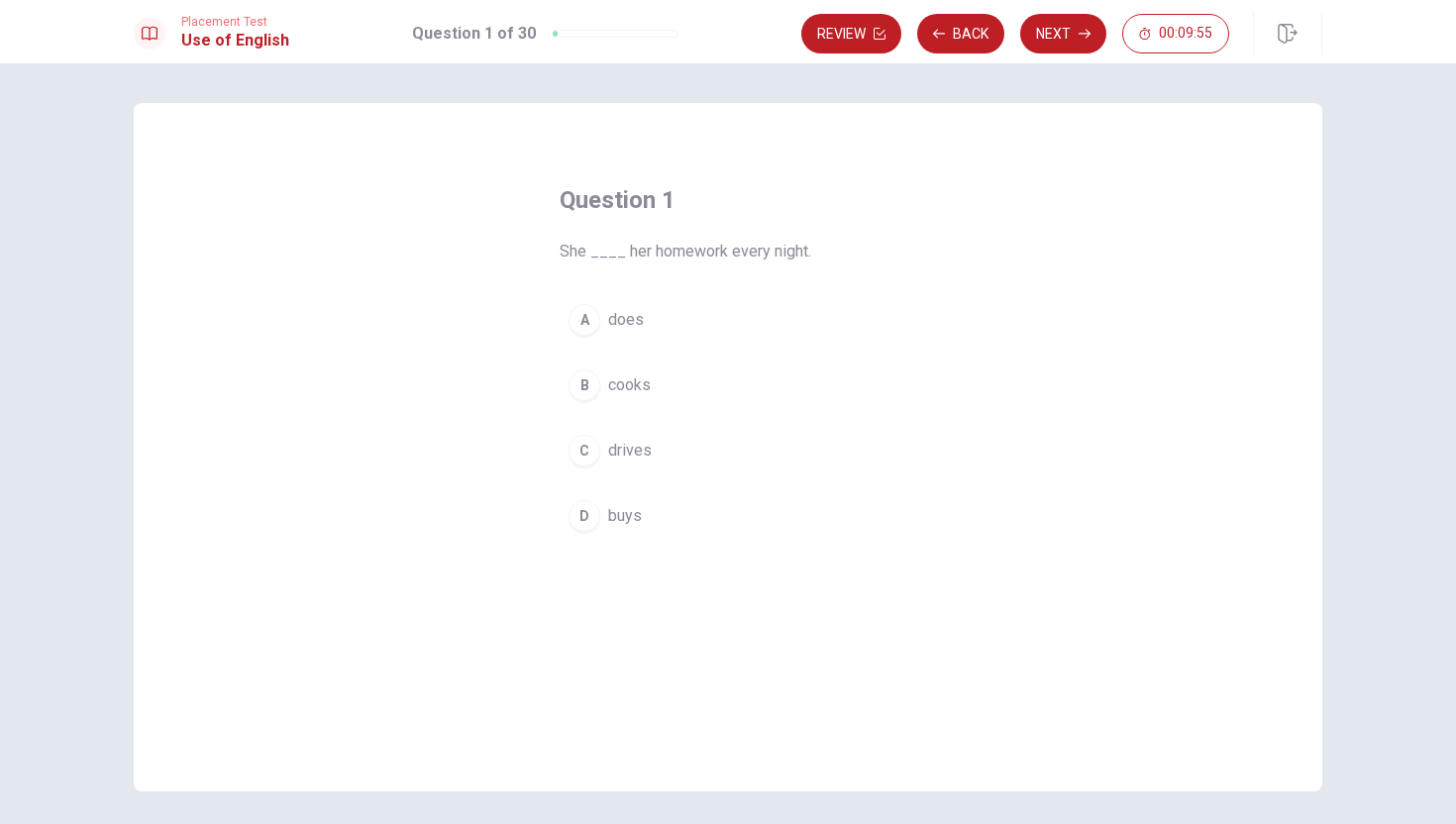 click on "A" at bounding box center [584, 320] 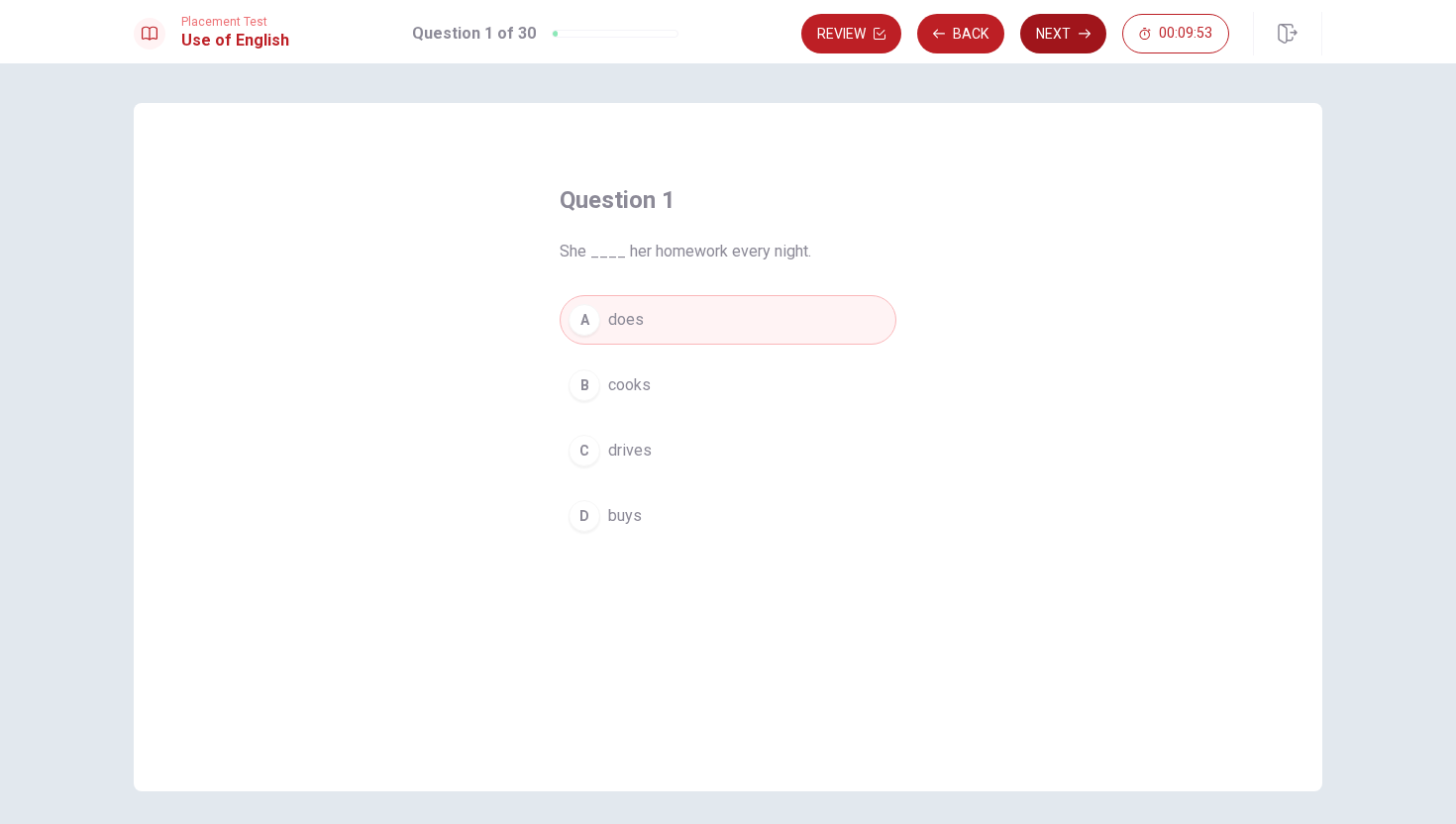 click on "Next" at bounding box center [1063, 34] 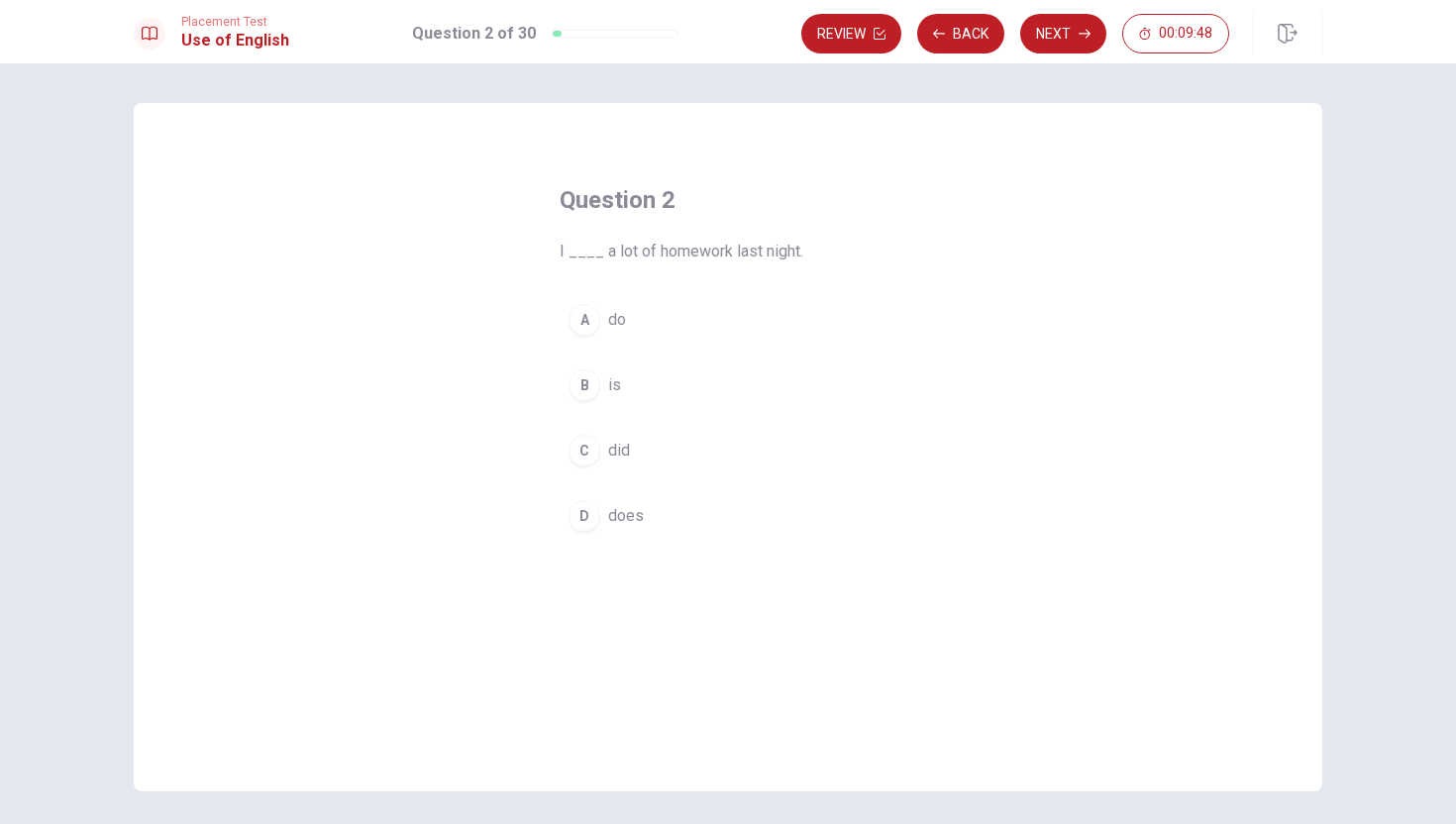 click on "C" at bounding box center (584, 451) 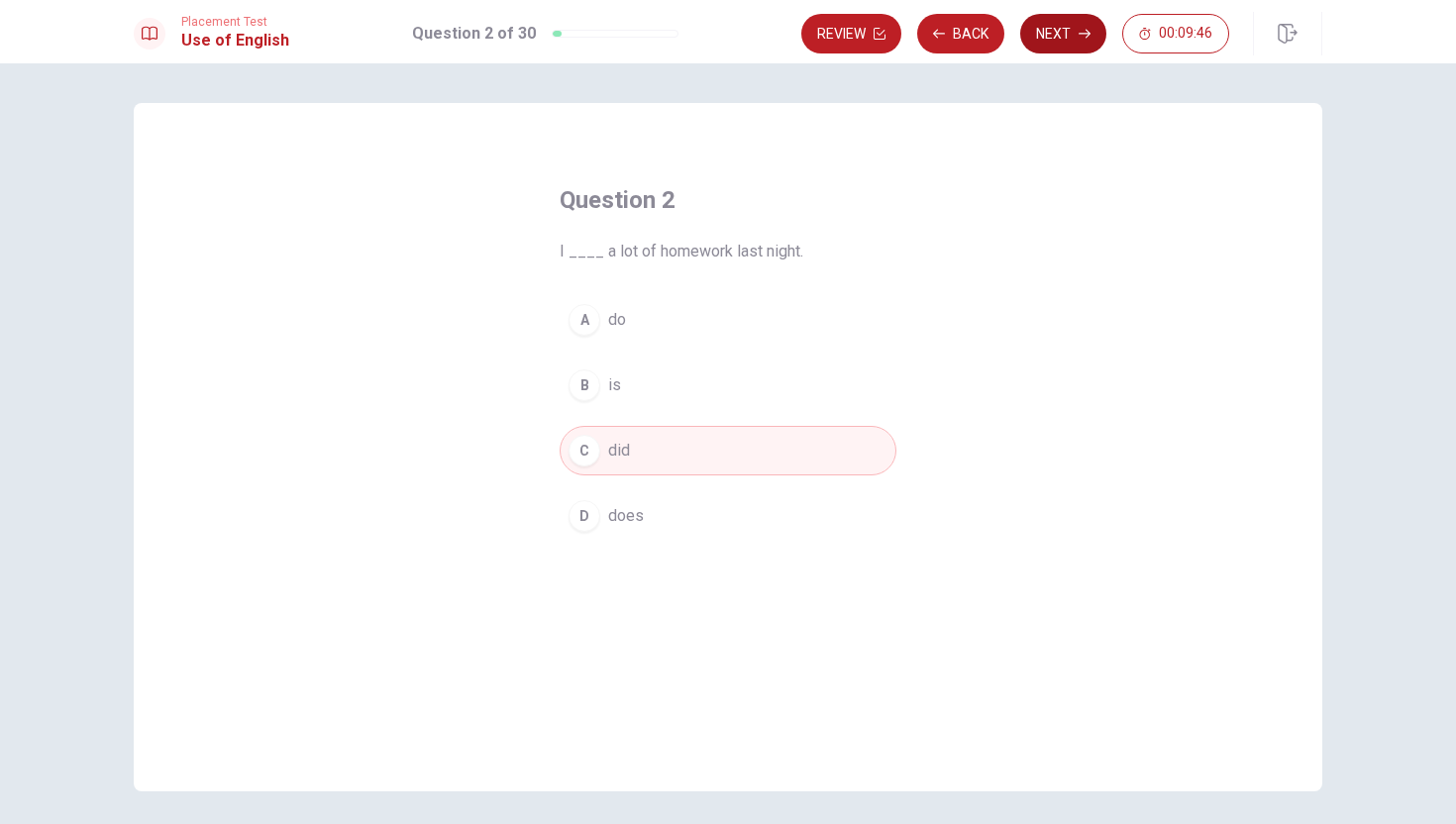 click on "Next" at bounding box center [1063, 34] 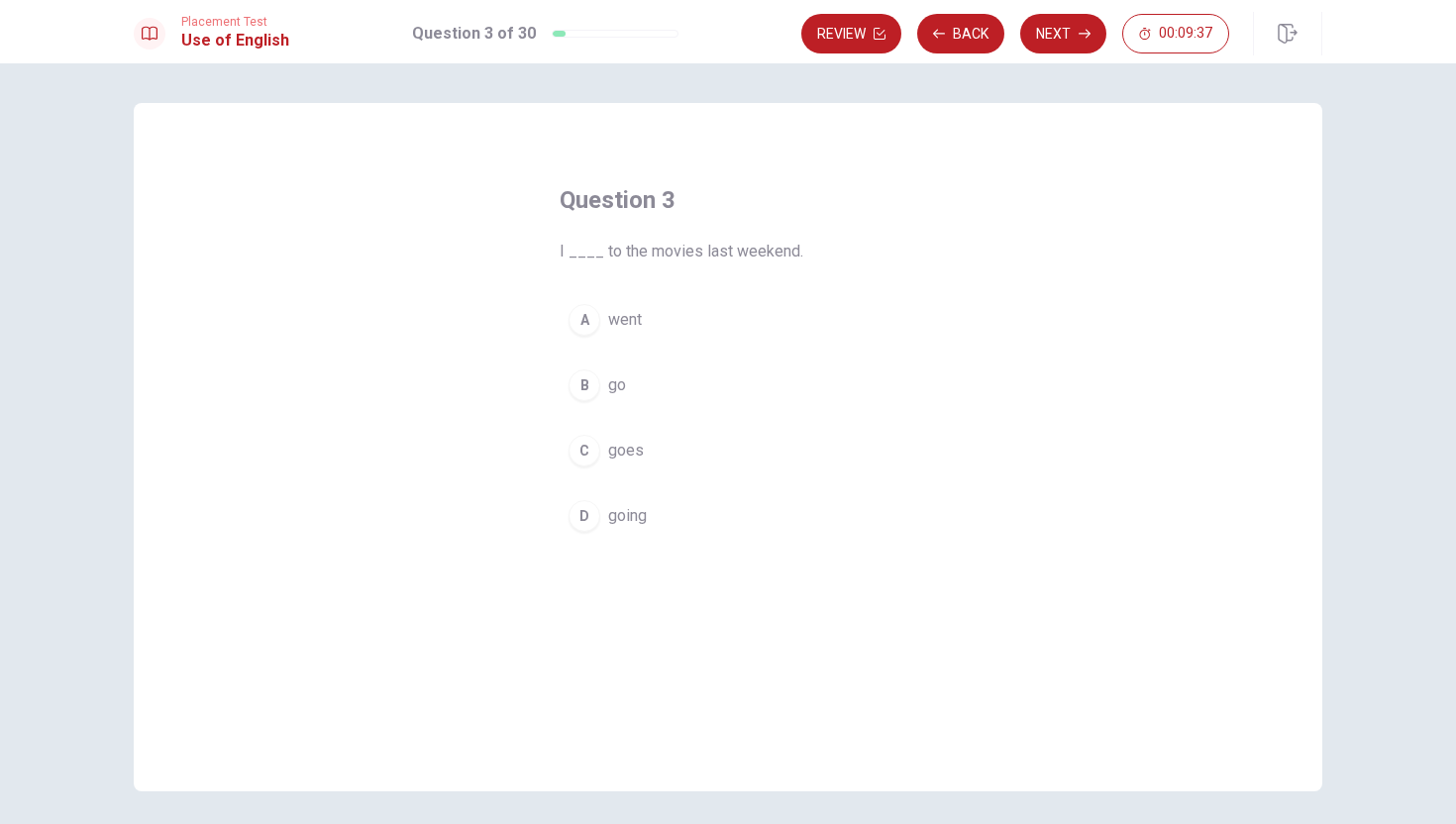 click on "B" at bounding box center [584, 385] 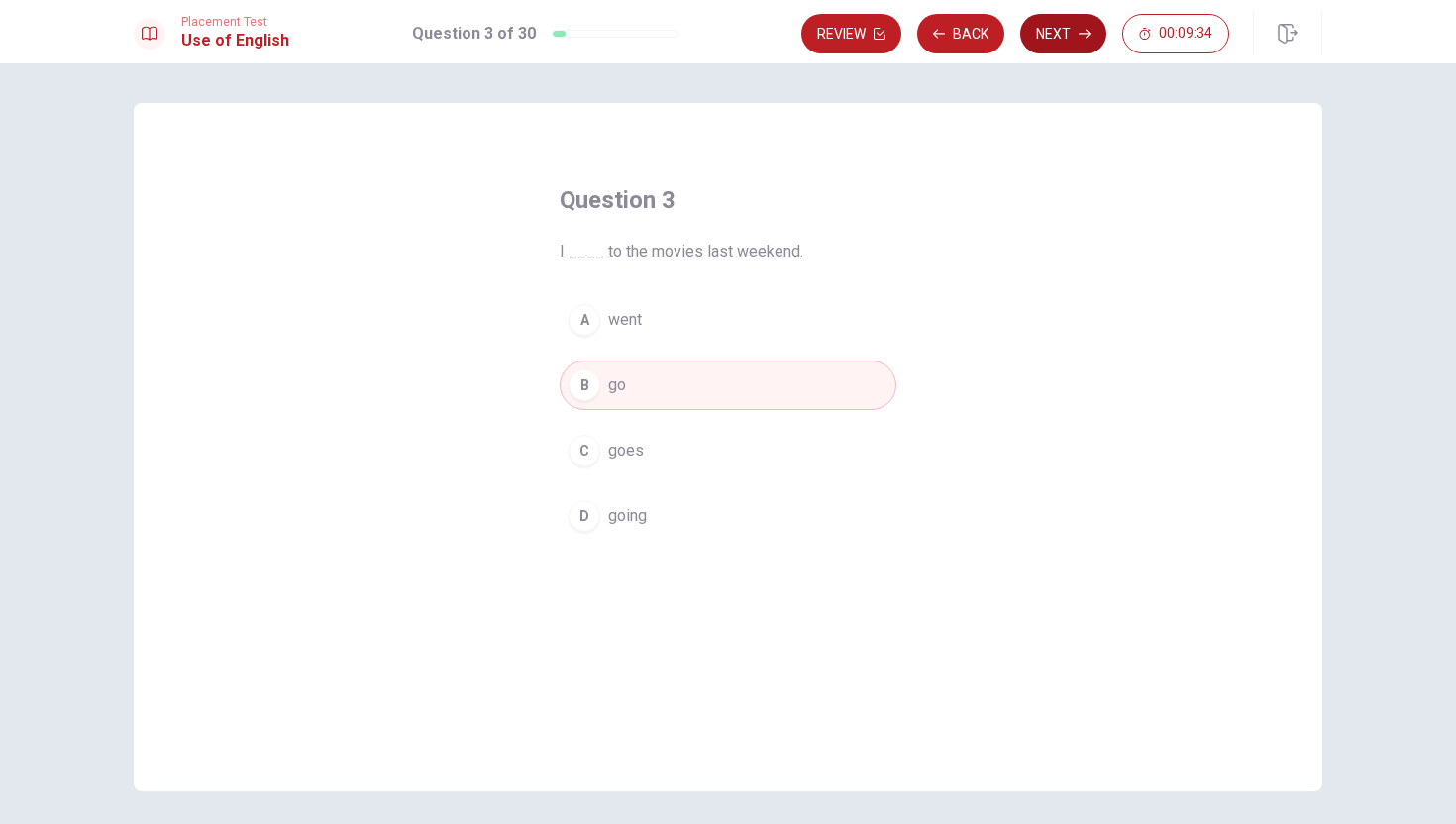 click on "Next" at bounding box center [1063, 34] 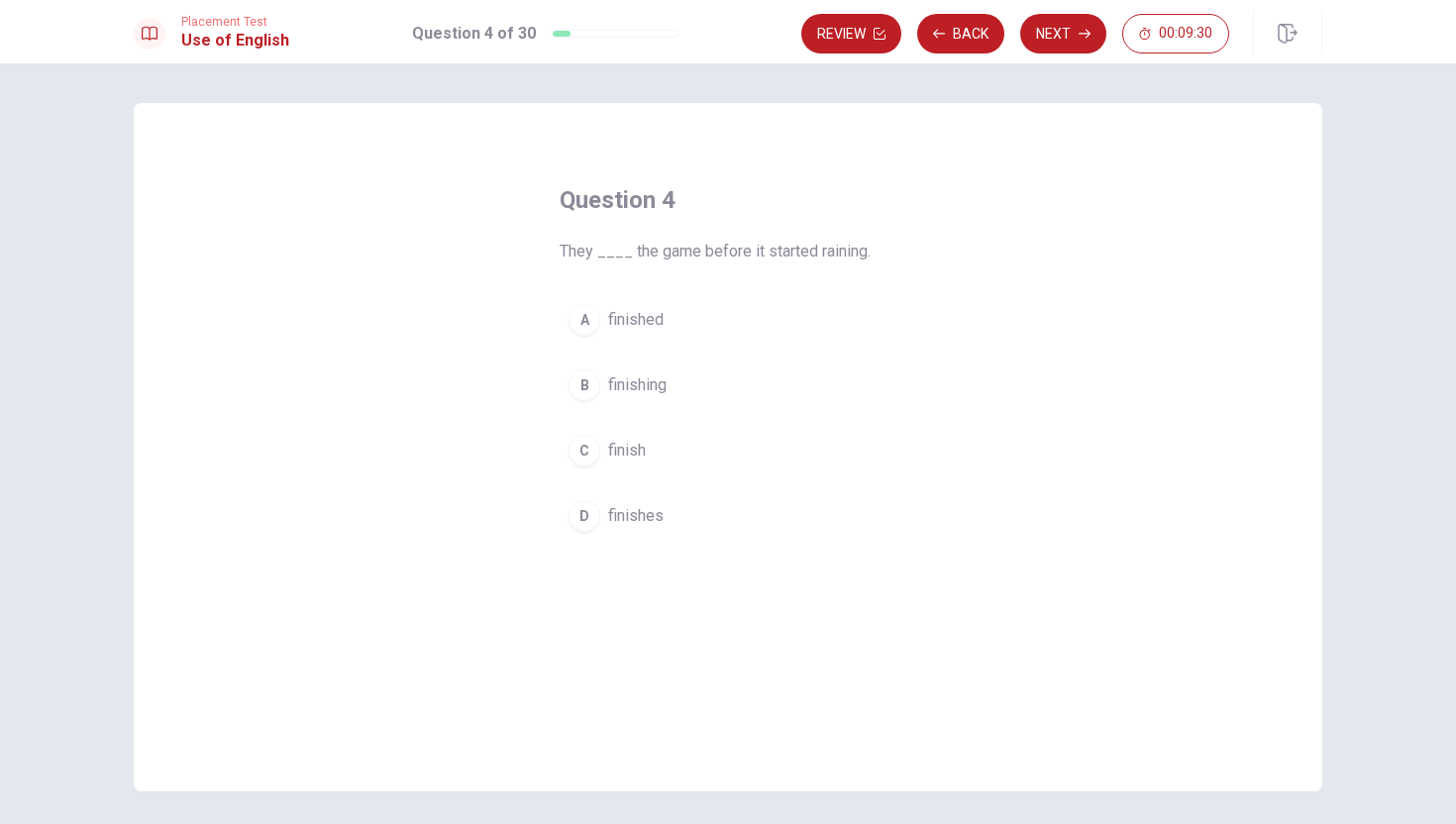 click on "A" at bounding box center (584, 320) 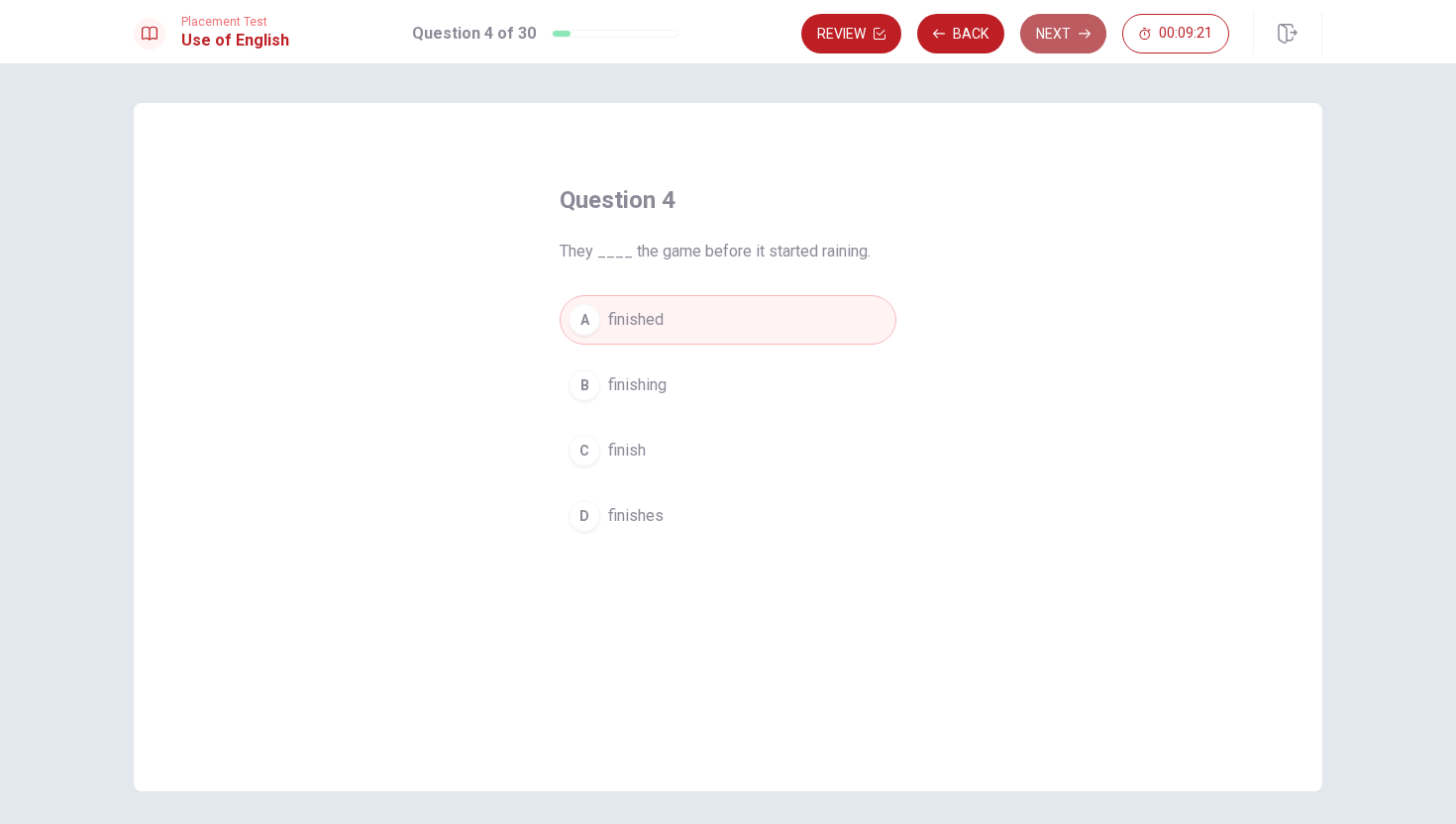 click on "Next" at bounding box center [1063, 34] 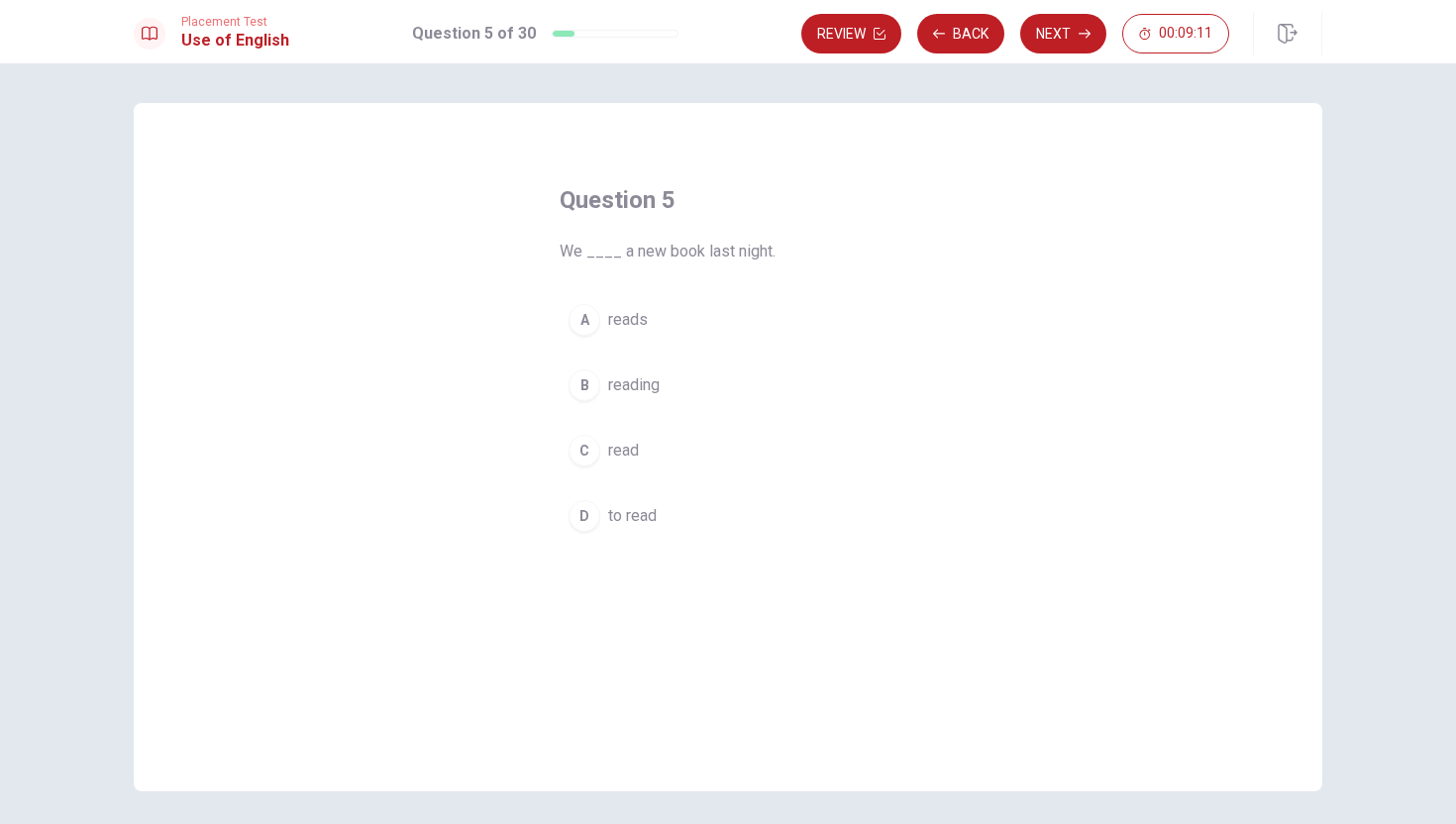 click on "C" at bounding box center (584, 451) 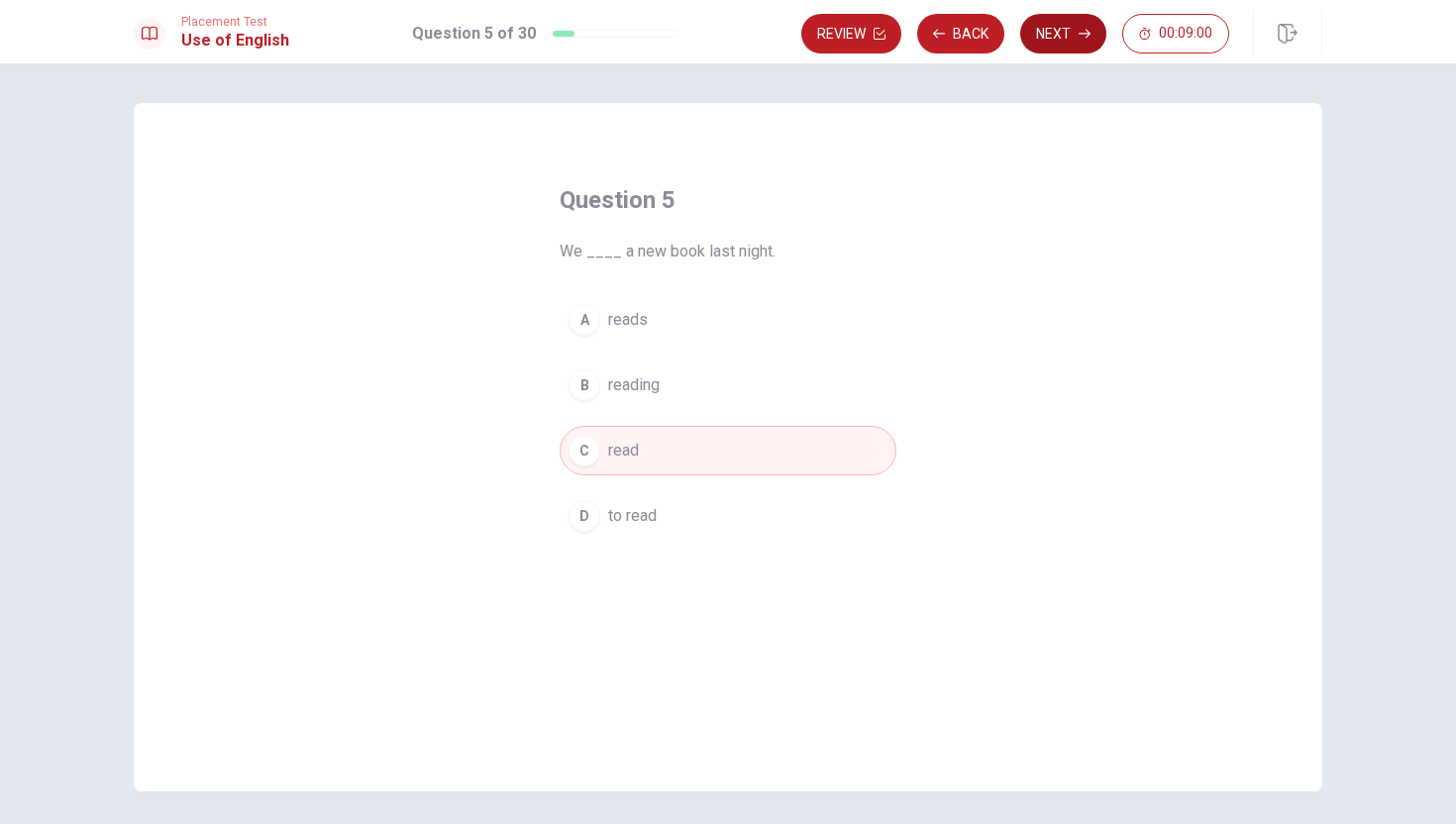 click on "Next" at bounding box center [1063, 34] 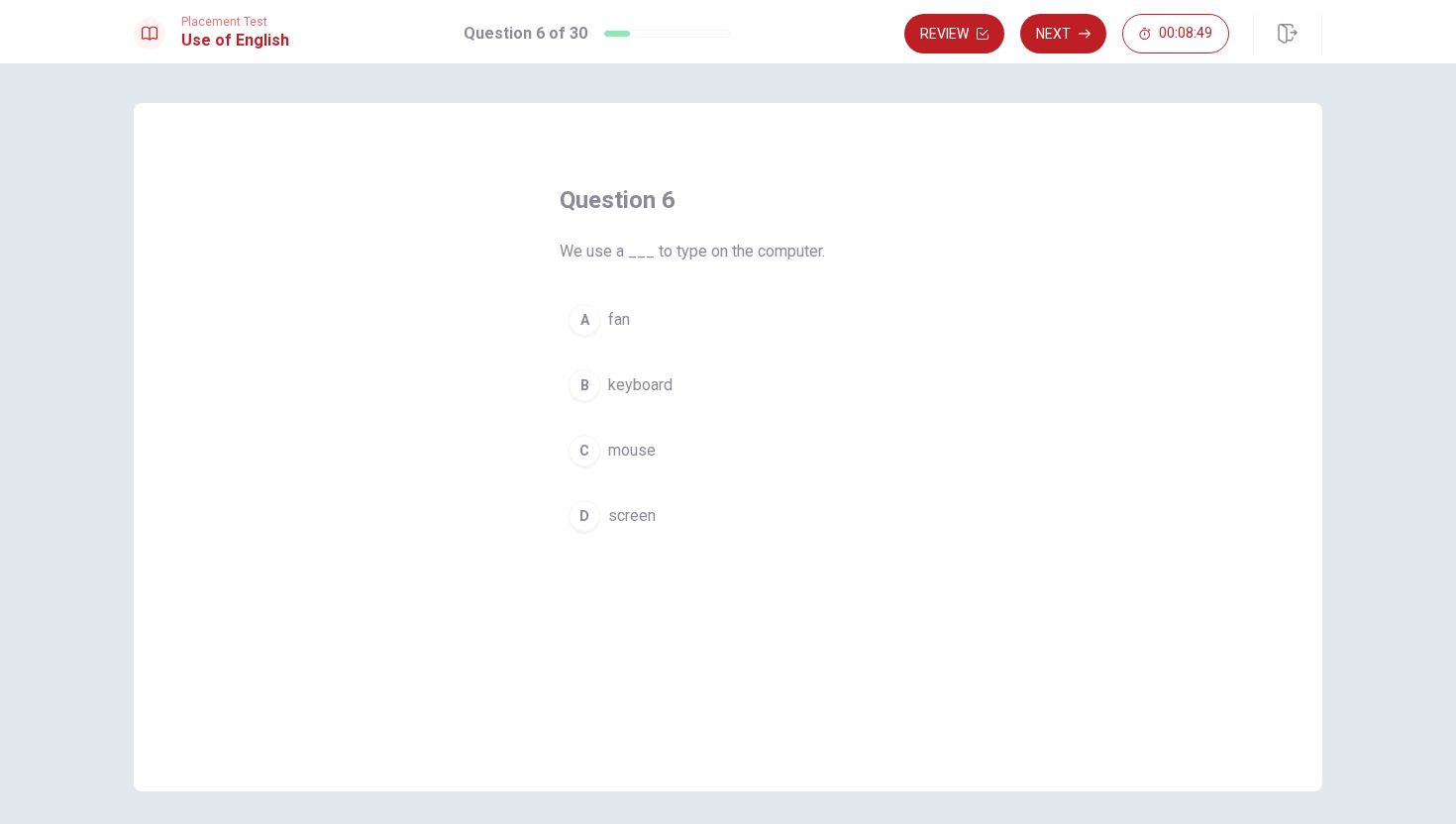 click on "B" at bounding box center (584, 385) 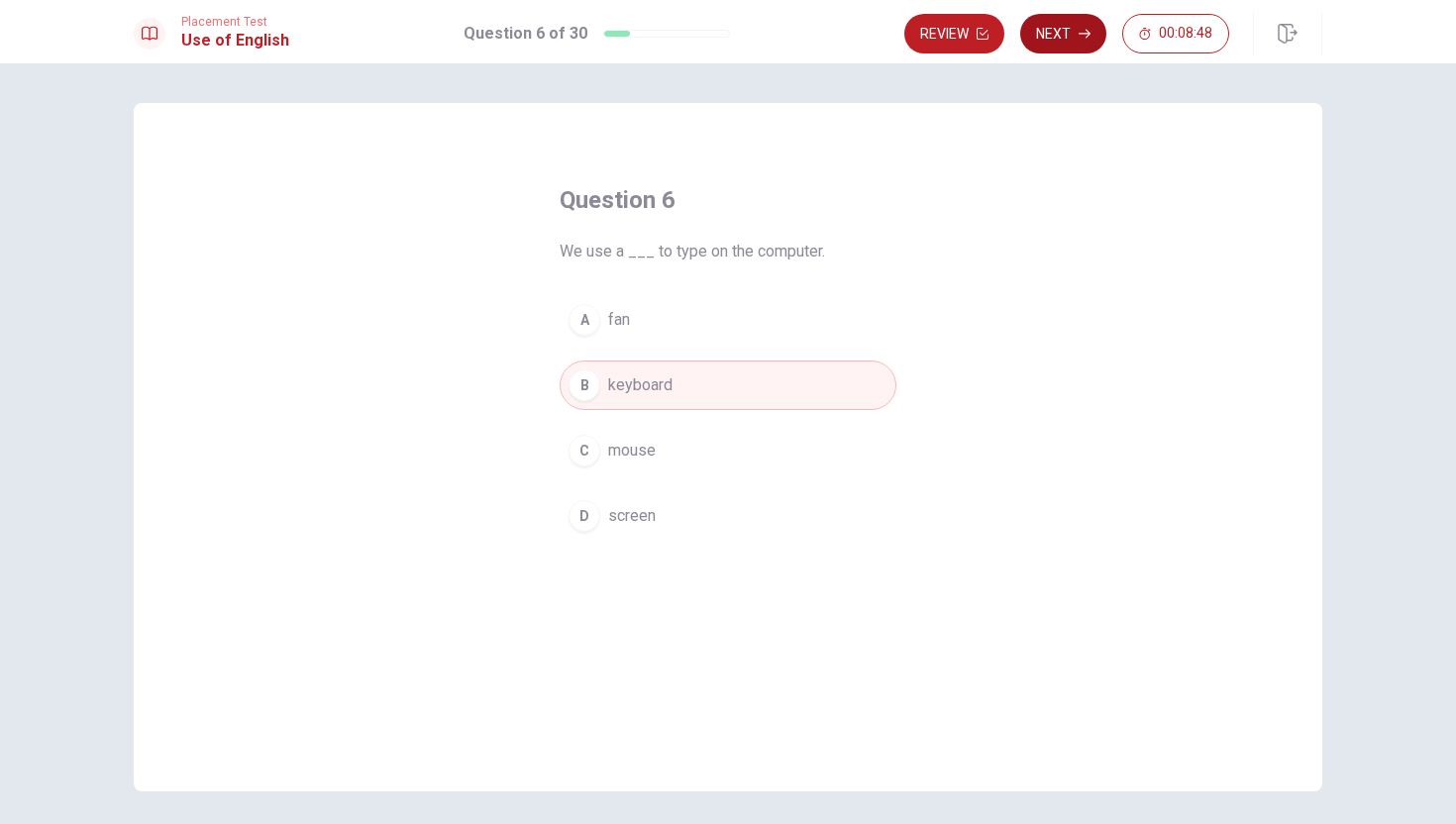 click on "Next" at bounding box center (1063, 34) 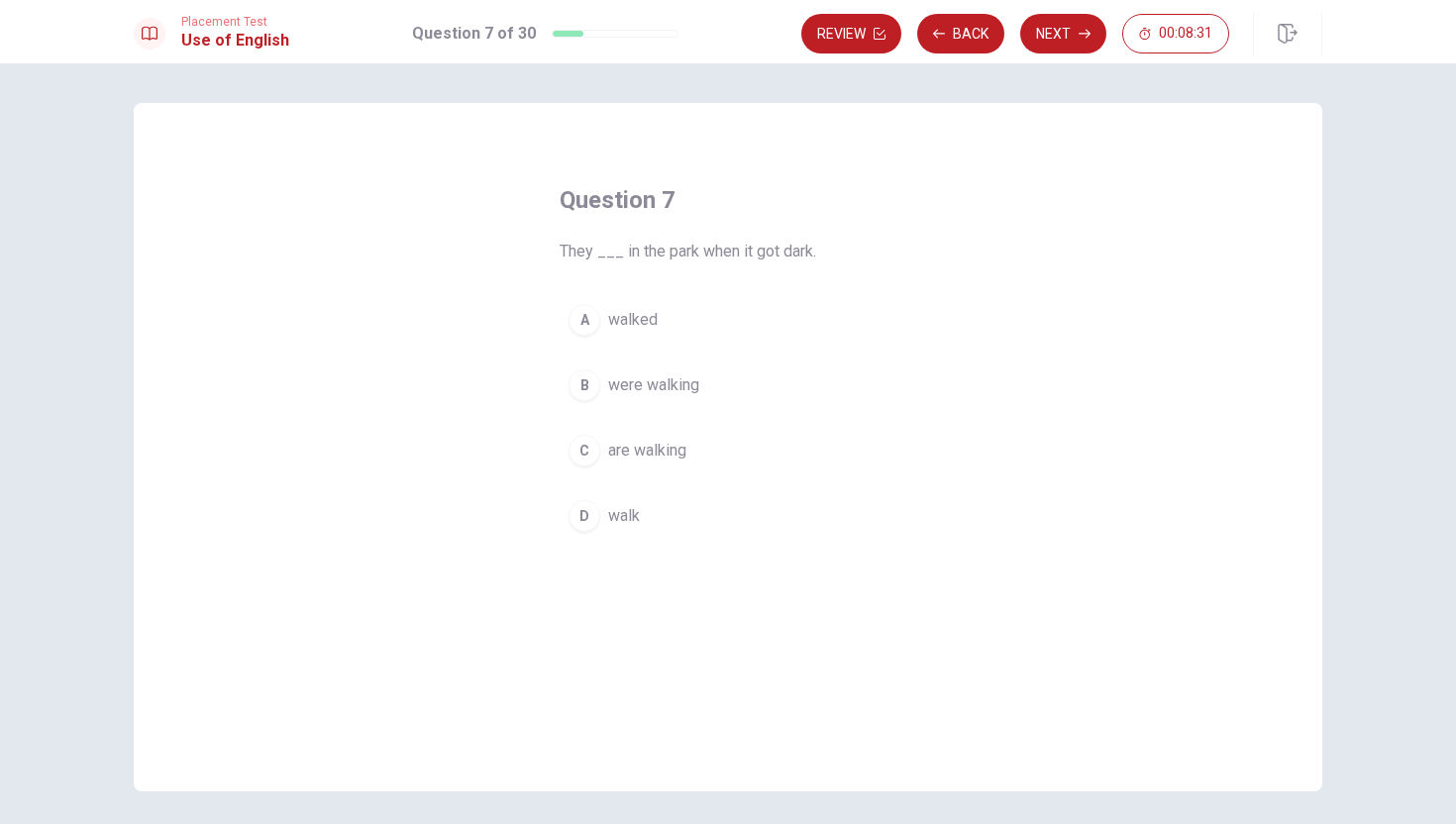 click on "A" at bounding box center [584, 320] 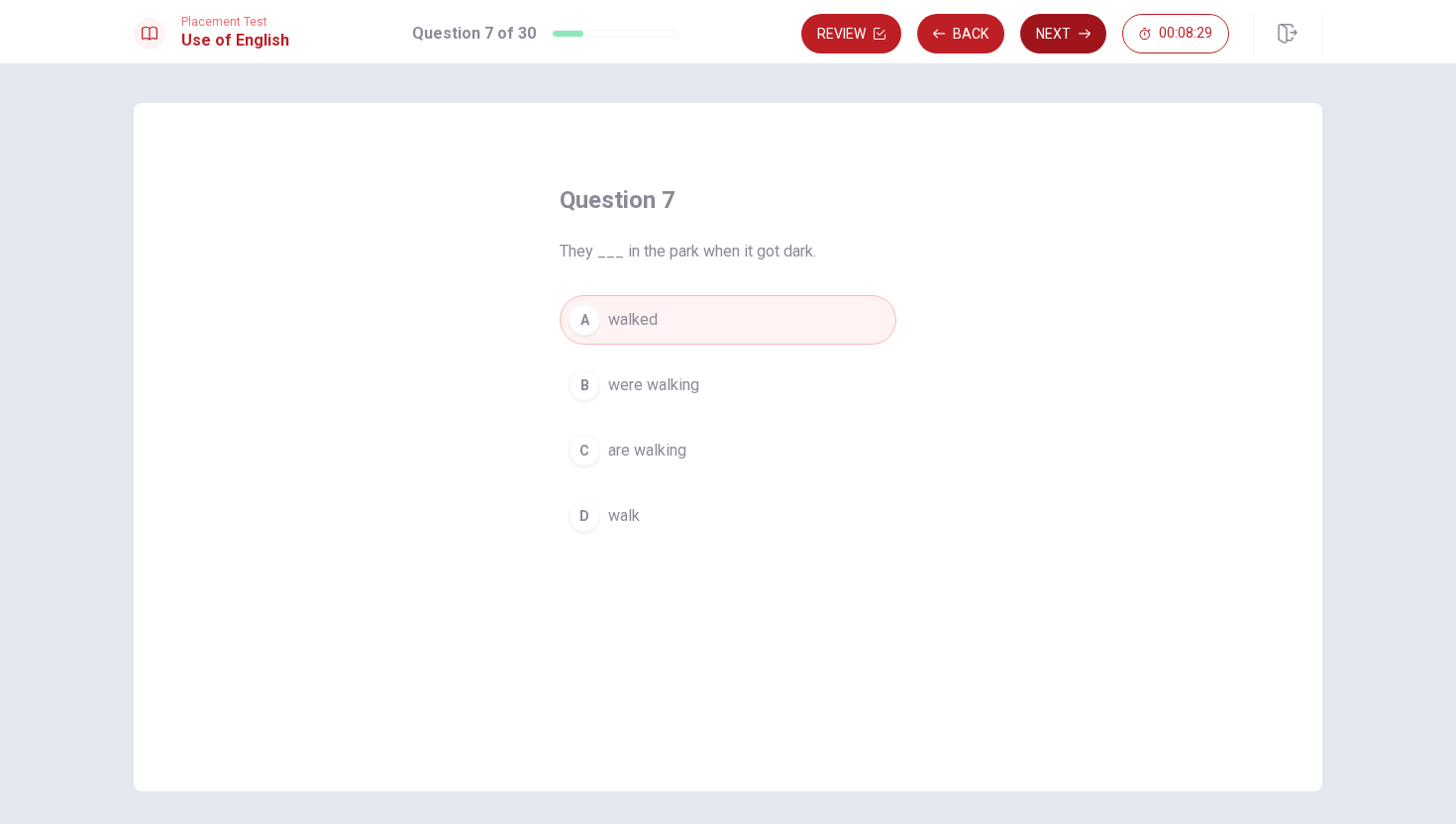 click on "Next" at bounding box center (1063, 34) 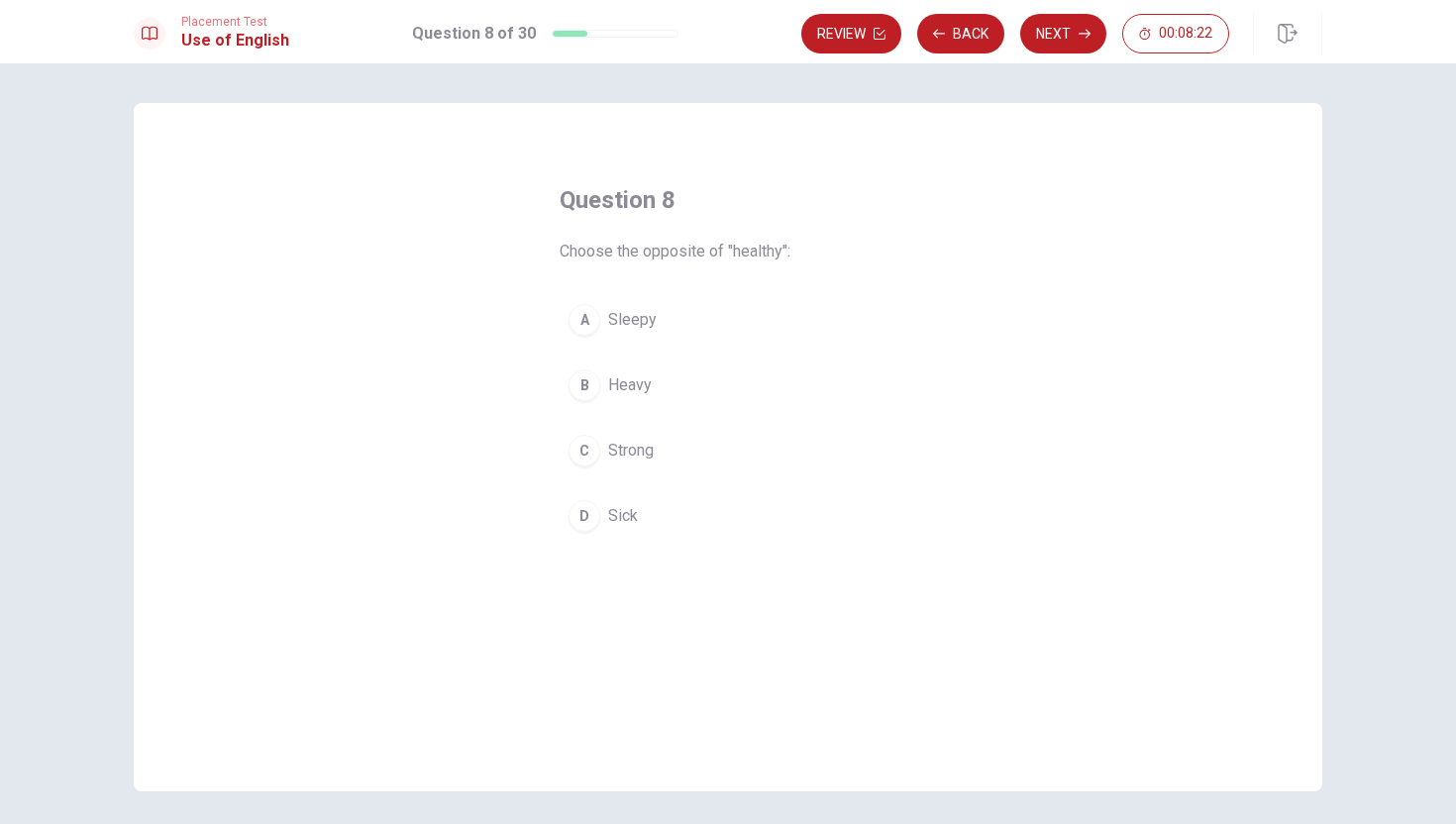 click on "D" at bounding box center (584, 516) 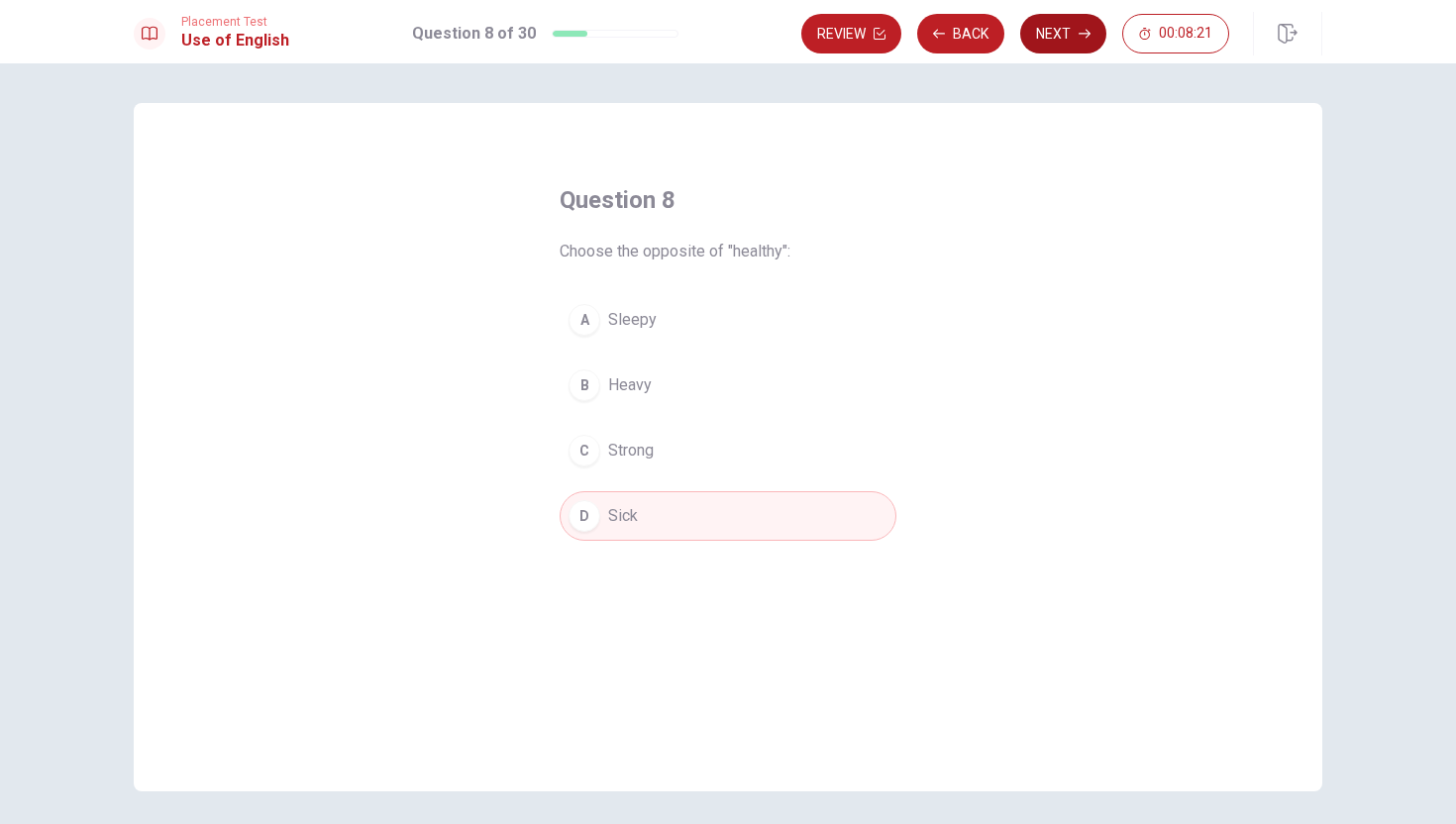 click on "Next" at bounding box center (1063, 34) 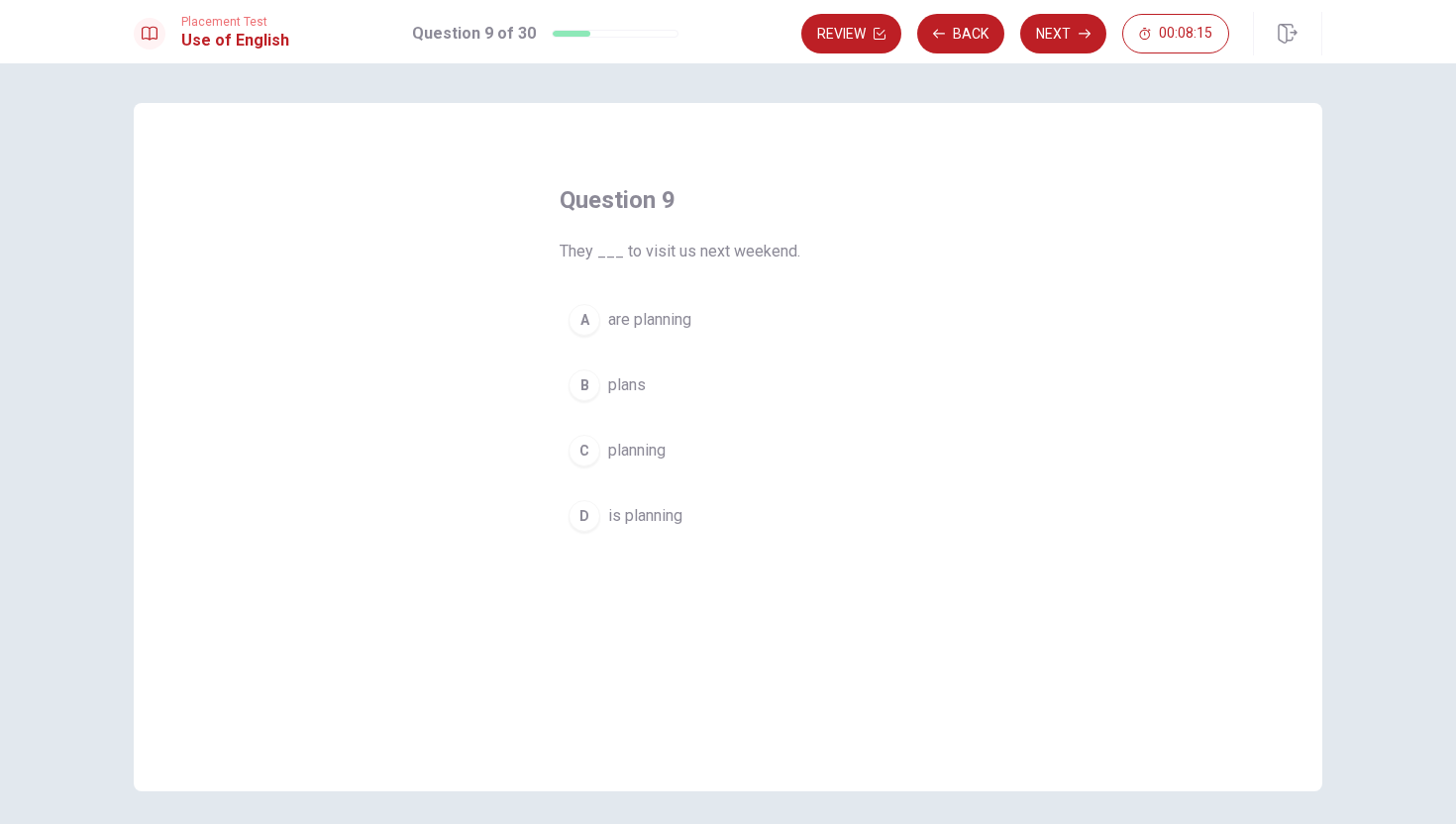 click on "A" at bounding box center (584, 320) 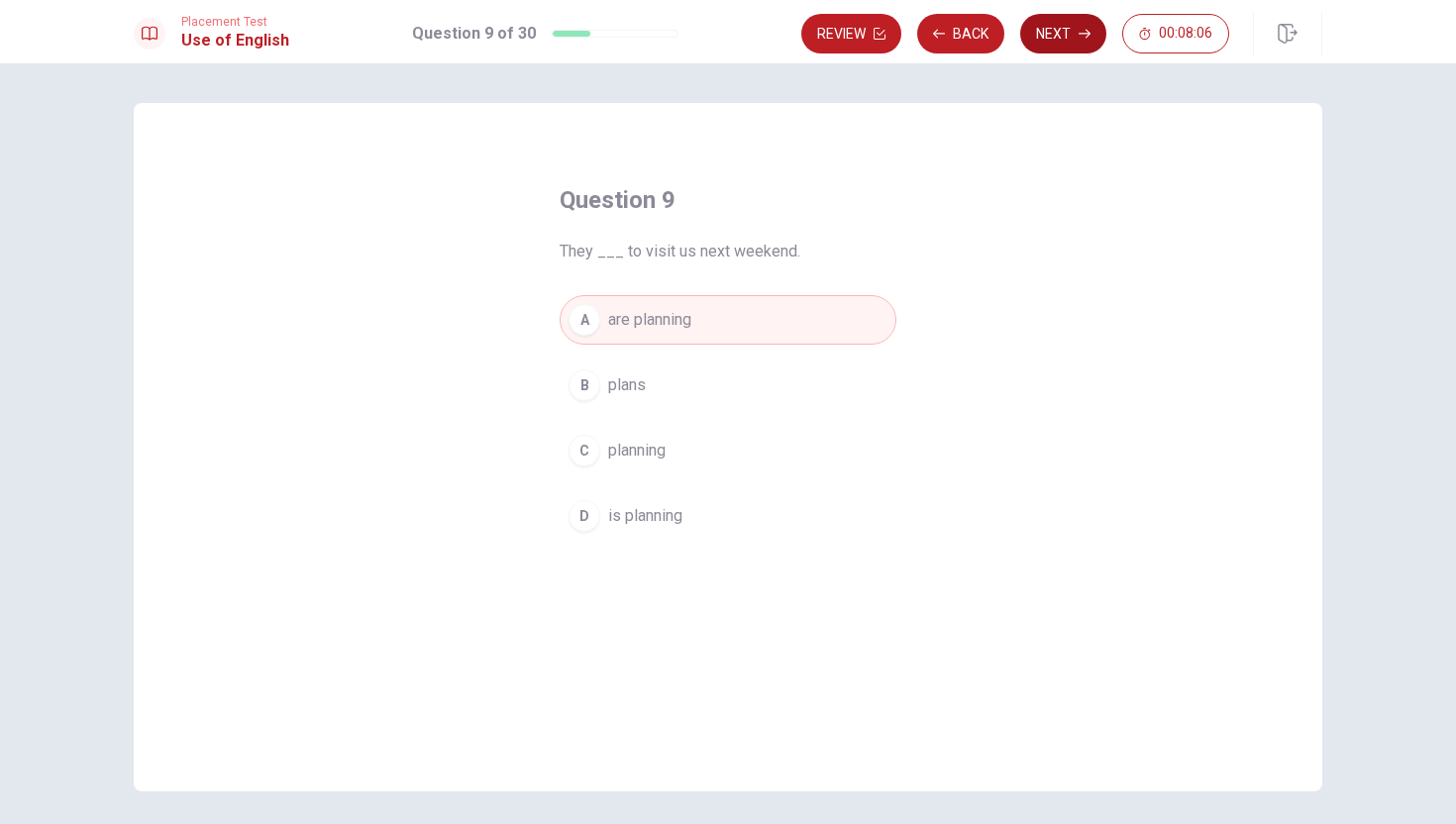 click on "Next" at bounding box center (1063, 34) 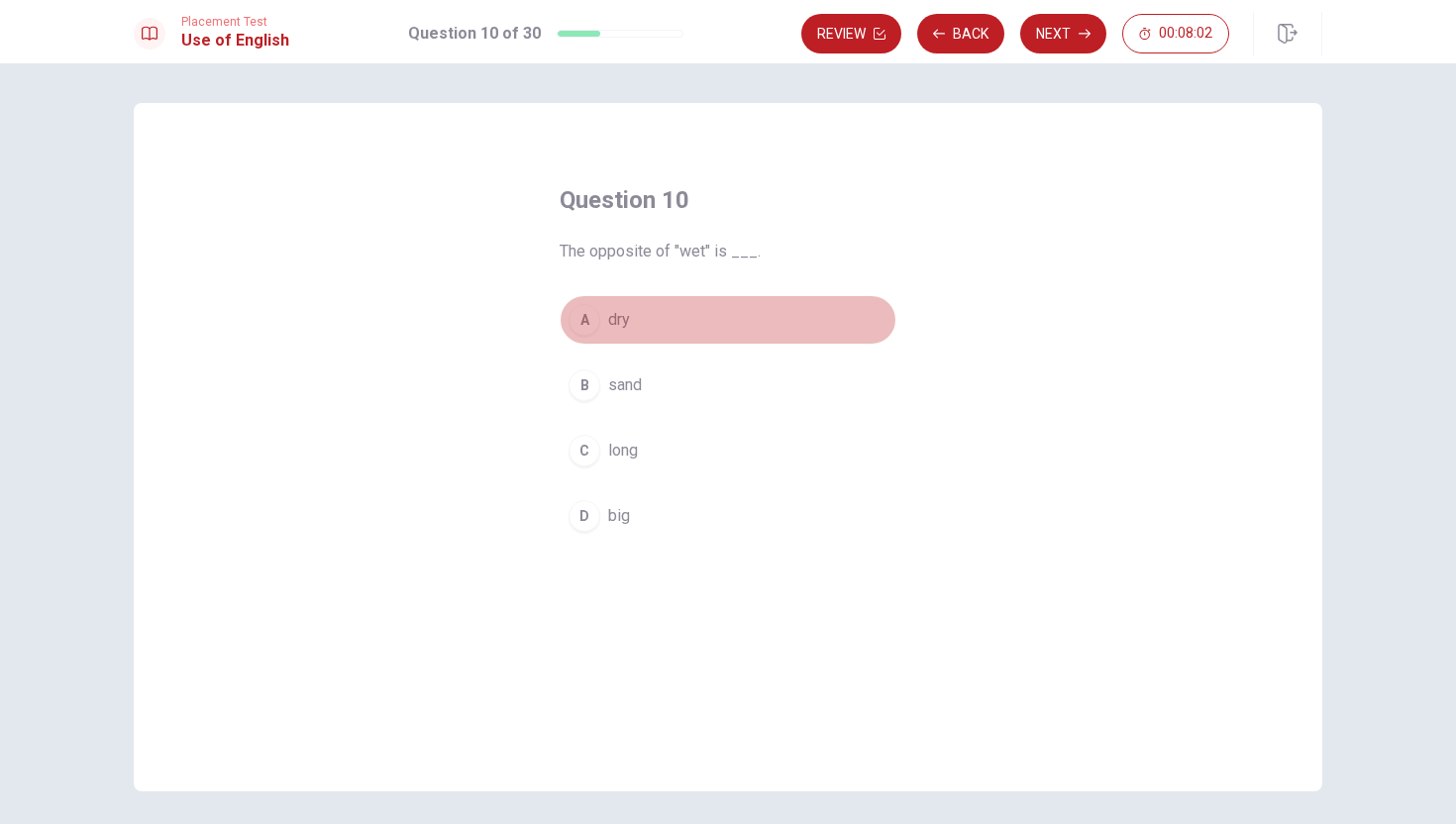 click on "A" at bounding box center (584, 320) 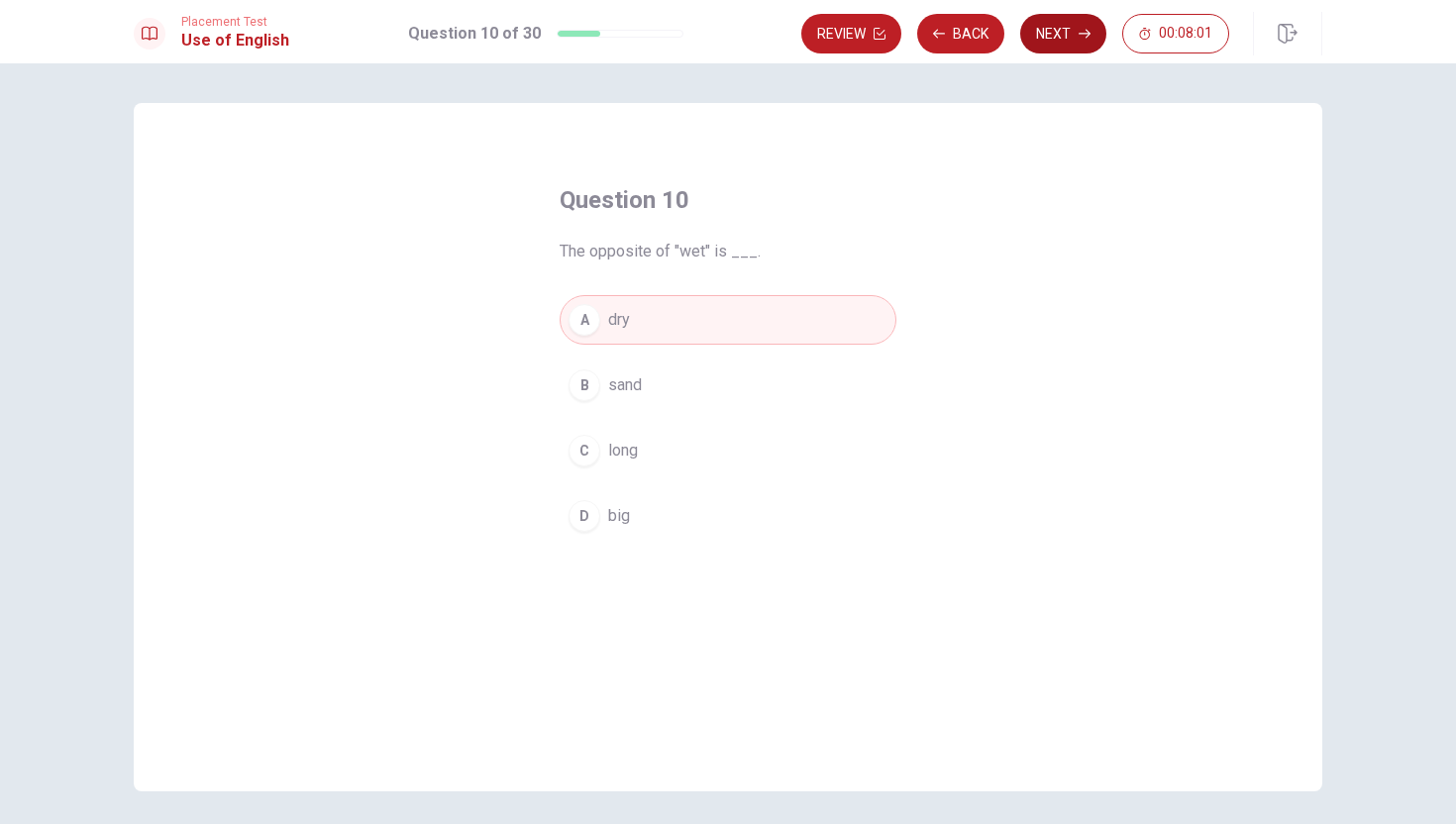 click on "Next" at bounding box center (1063, 34) 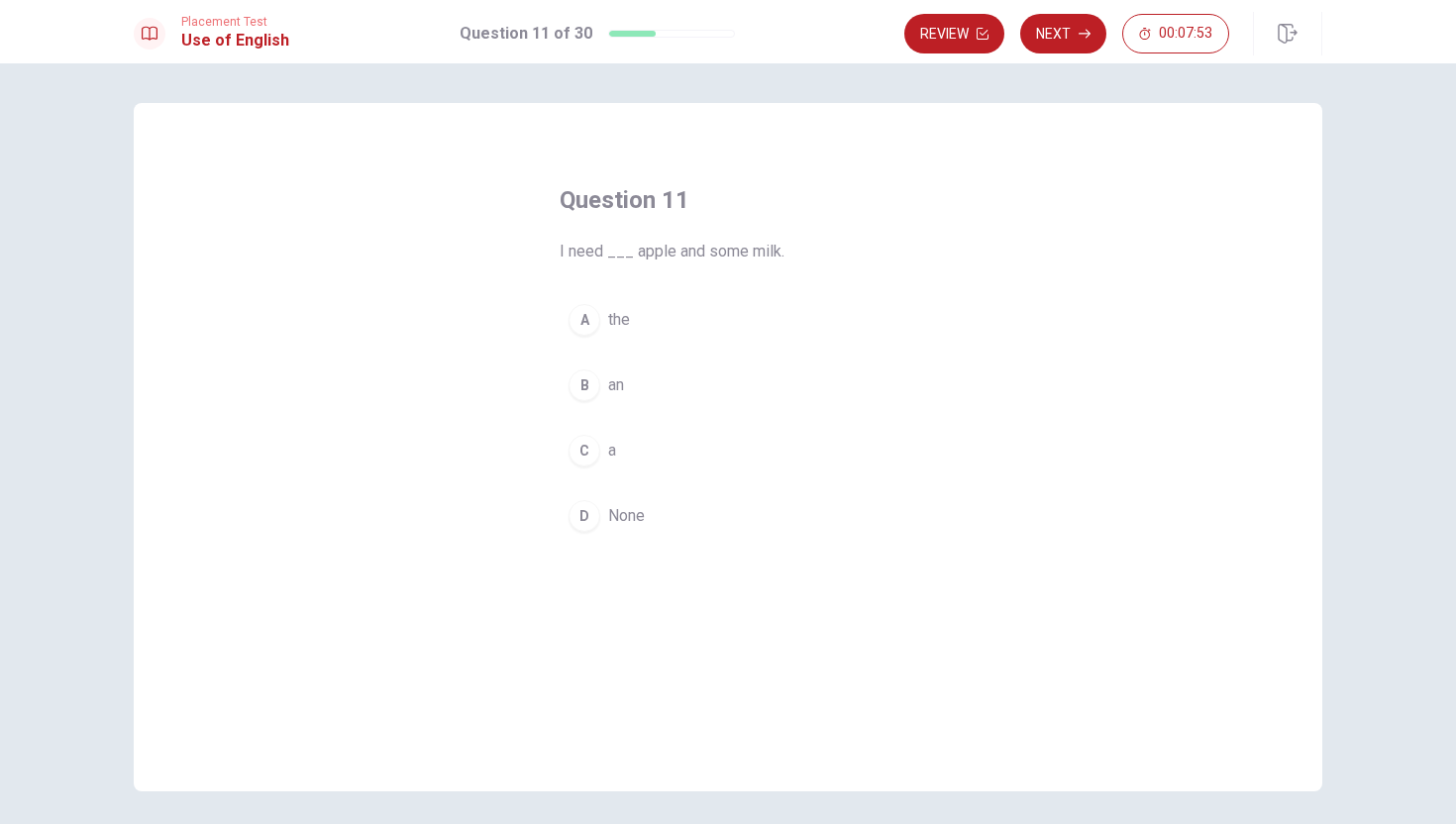 click on "B" at bounding box center [584, 385] 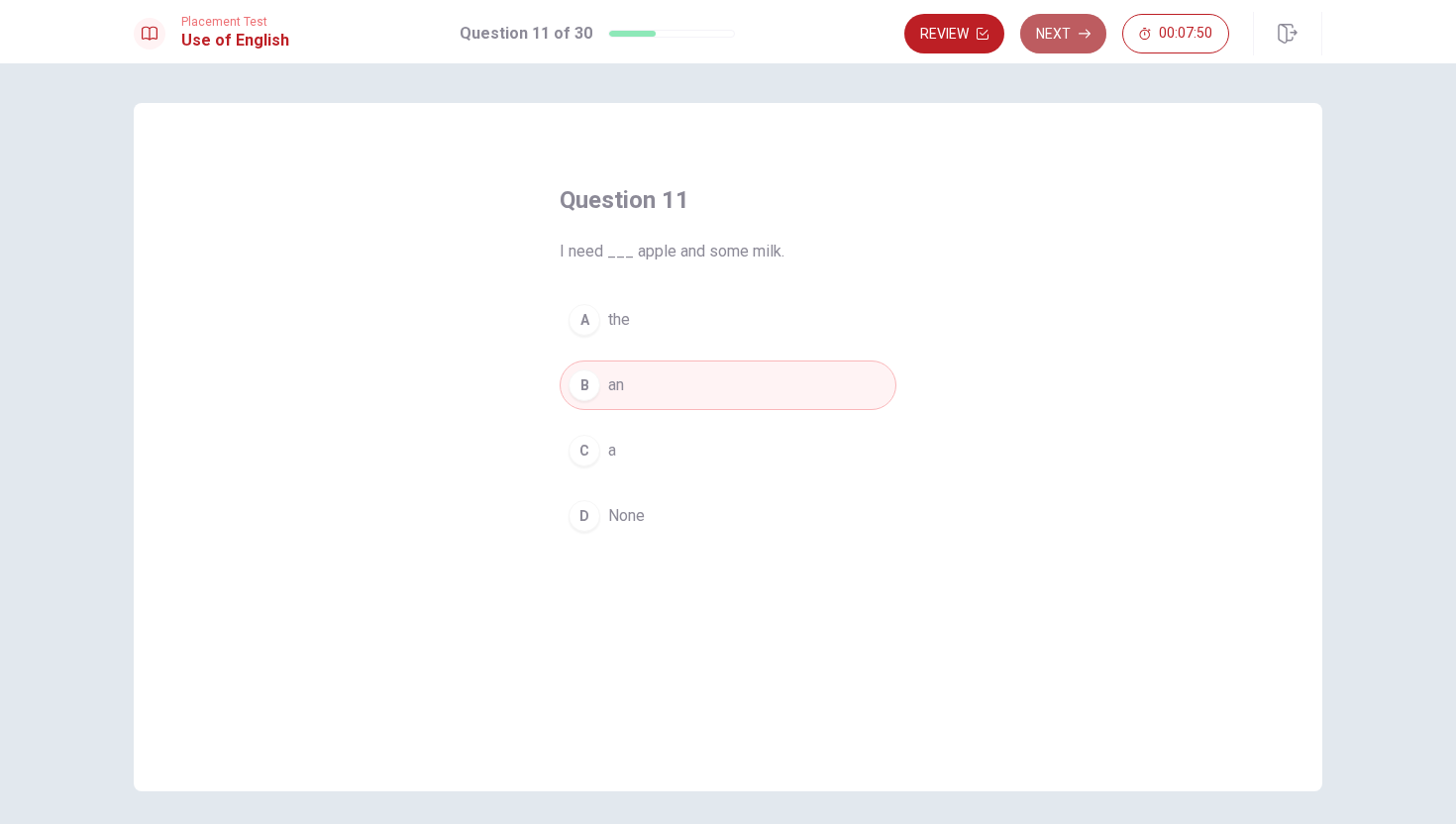 click on "Next" at bounding box center [1063, 34] 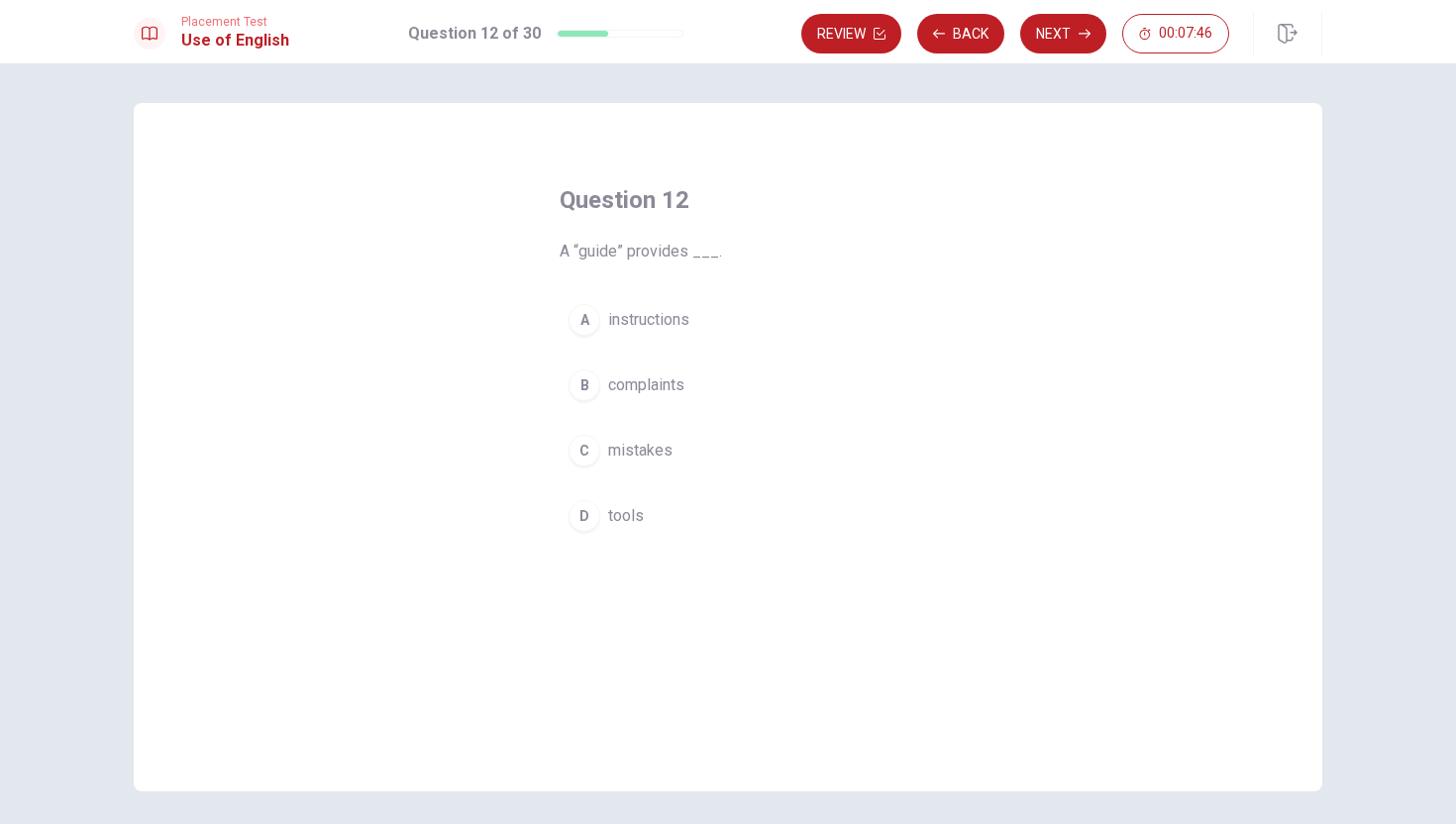 click on "A" at bounding box center [584, 320] 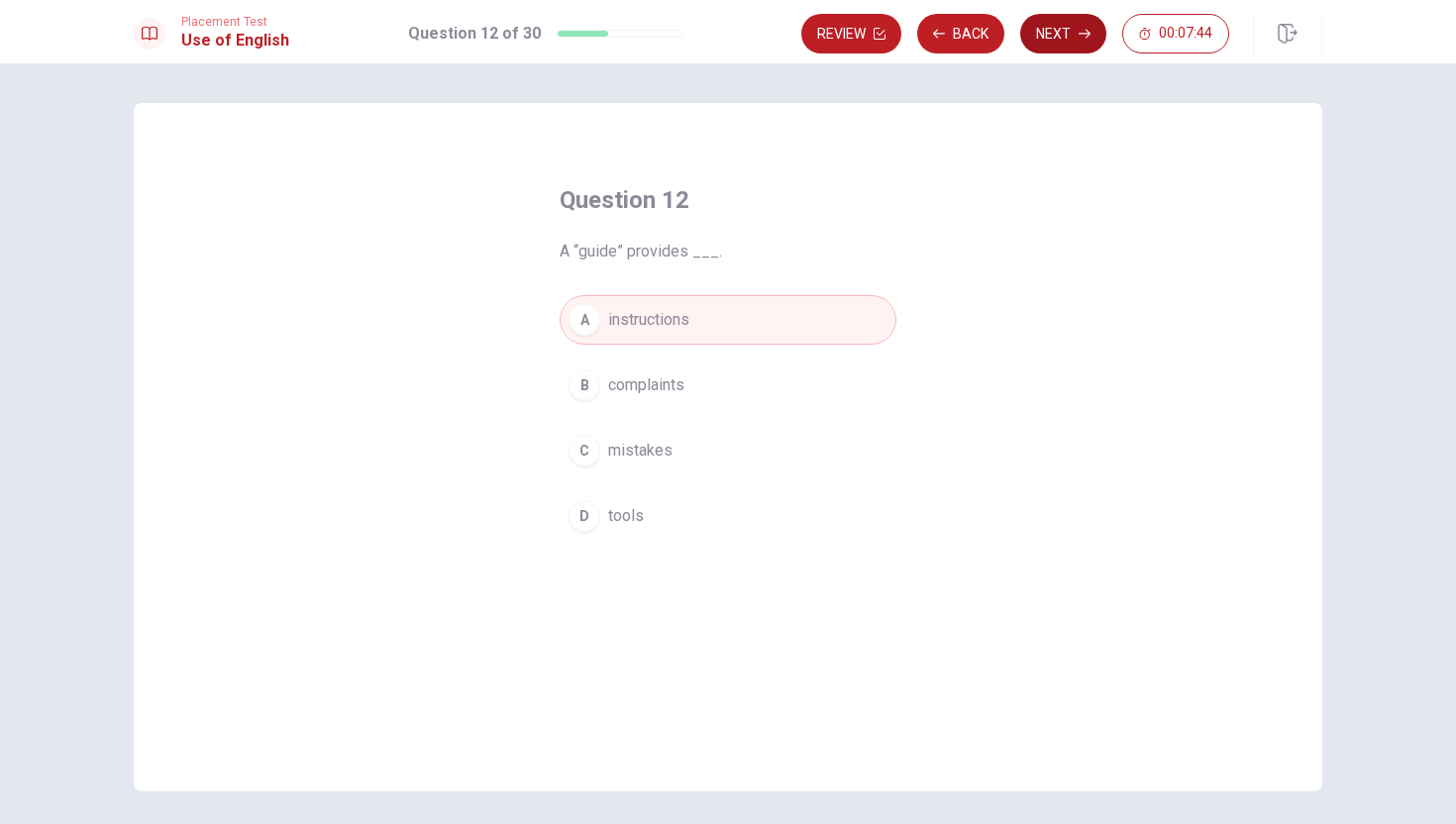 click on "Next" at bounding box center (1063, 34) 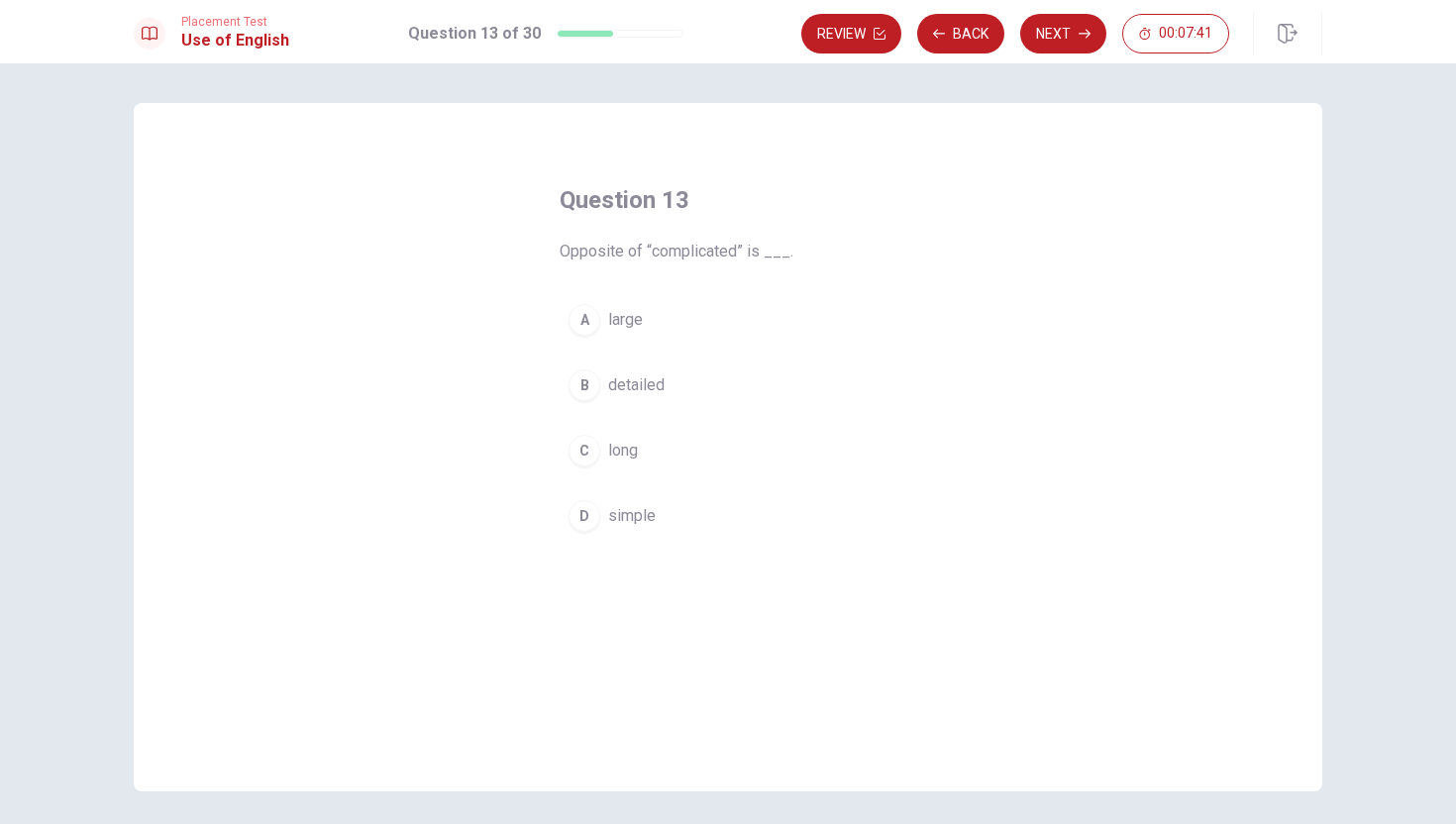 click on "D" at bounding box center [584, 516] 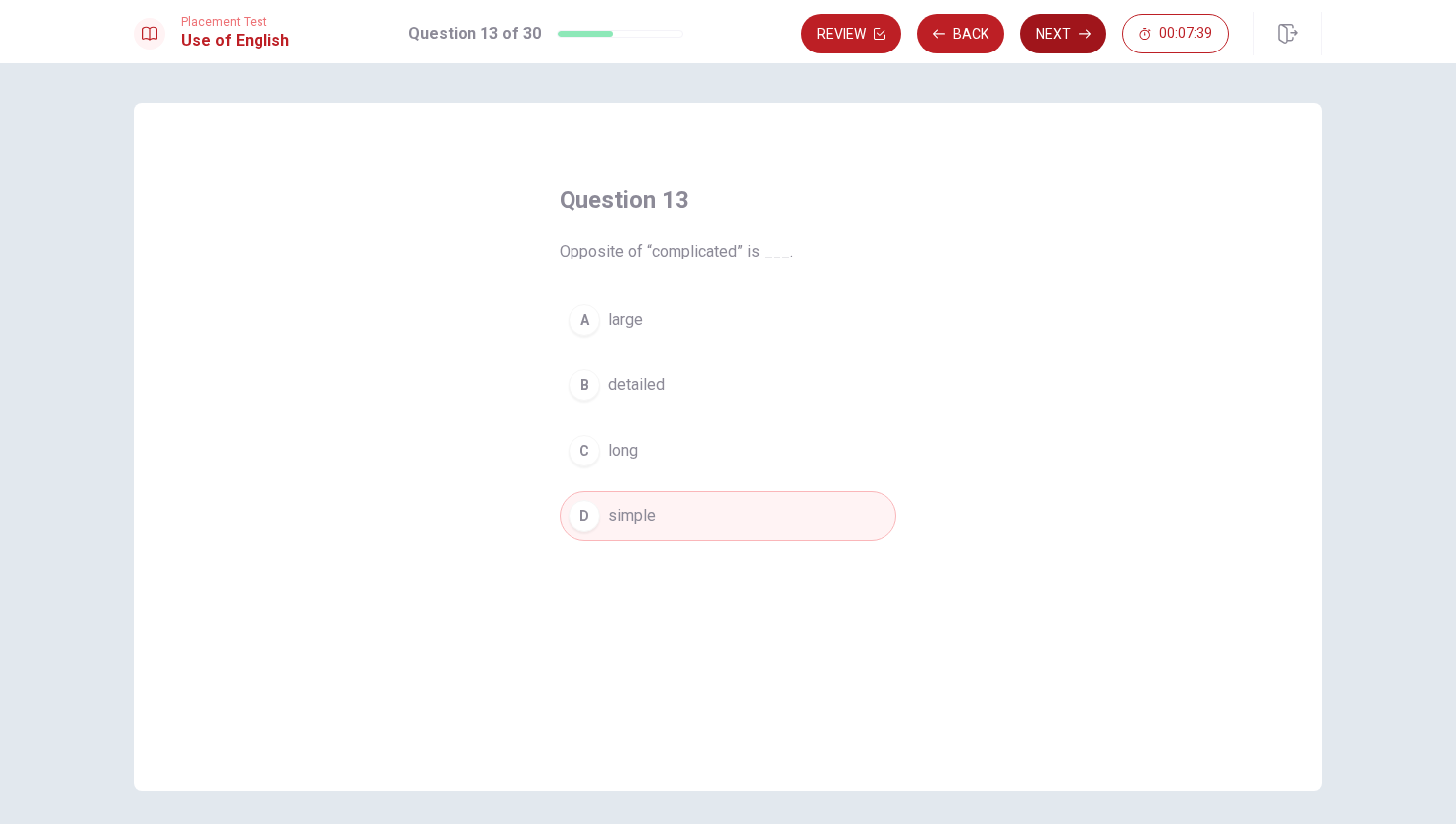 click on "Next" at bounding box center [1063, 34] 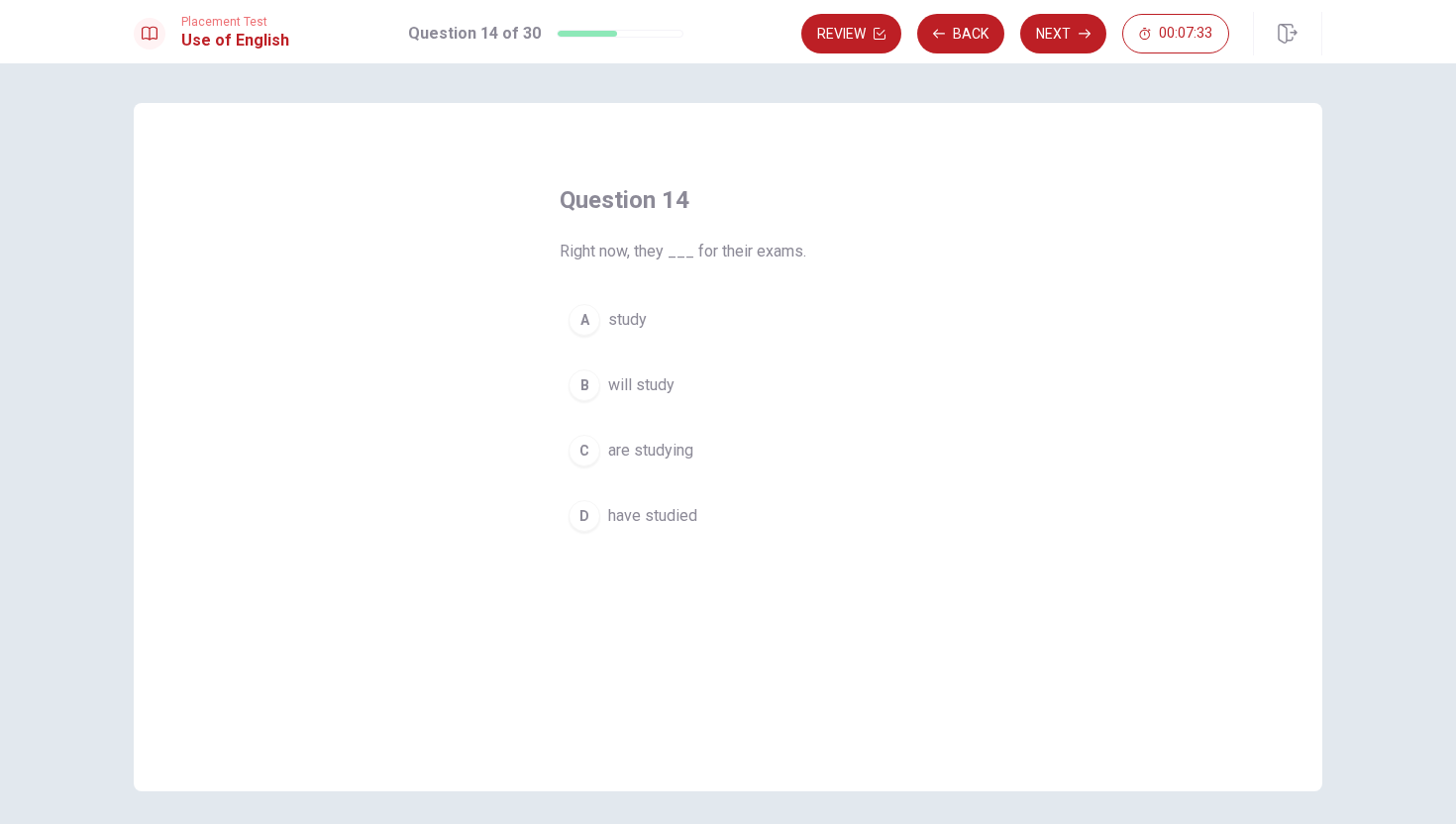 click on "C" at bounding box center (584, 451) 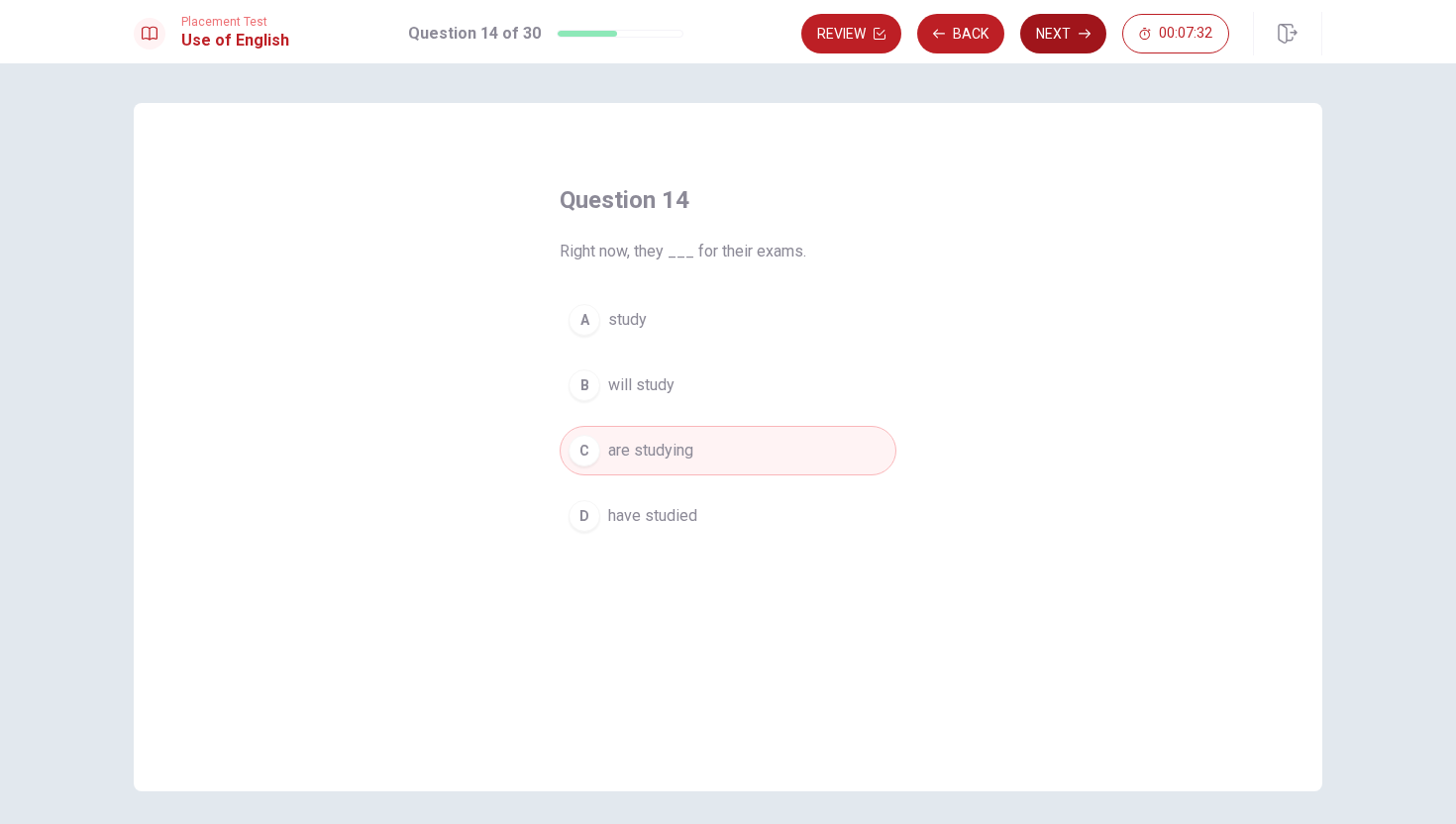 click on "Next" at bounding box center (1063, 34) 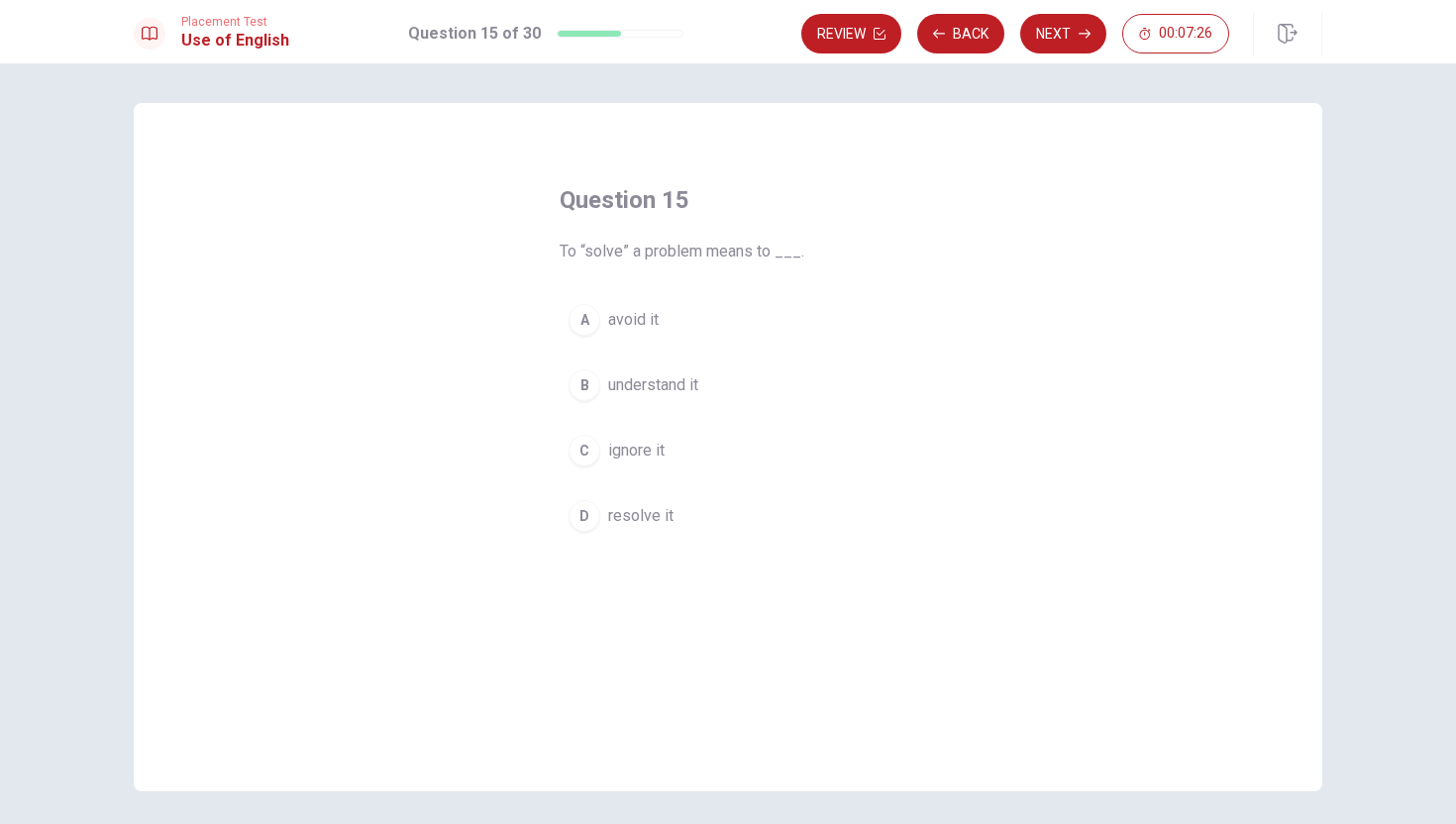 click on "D" at bounding box center (584, 516) 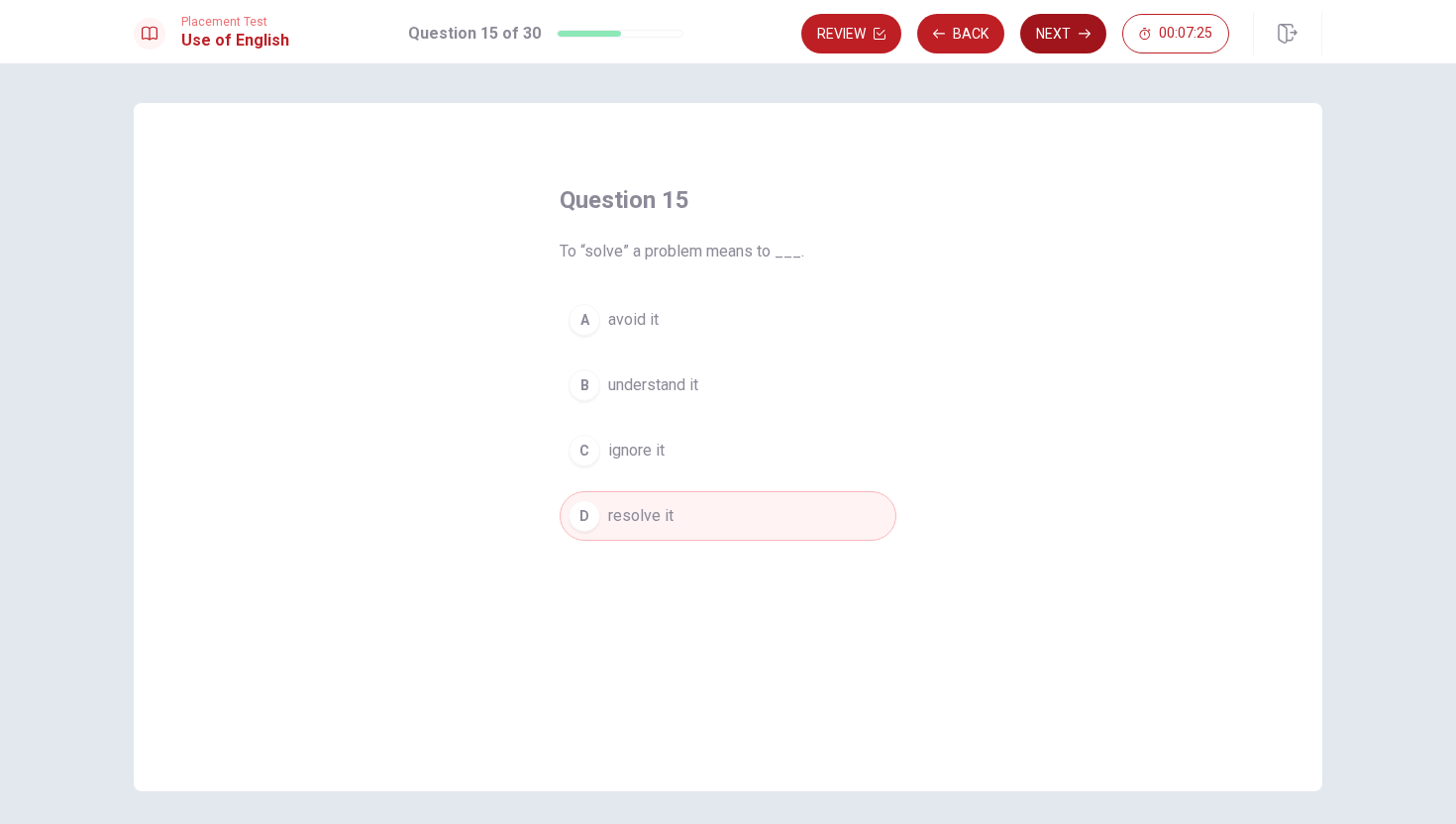 click on "Next" at bounding box center [1063, 34] 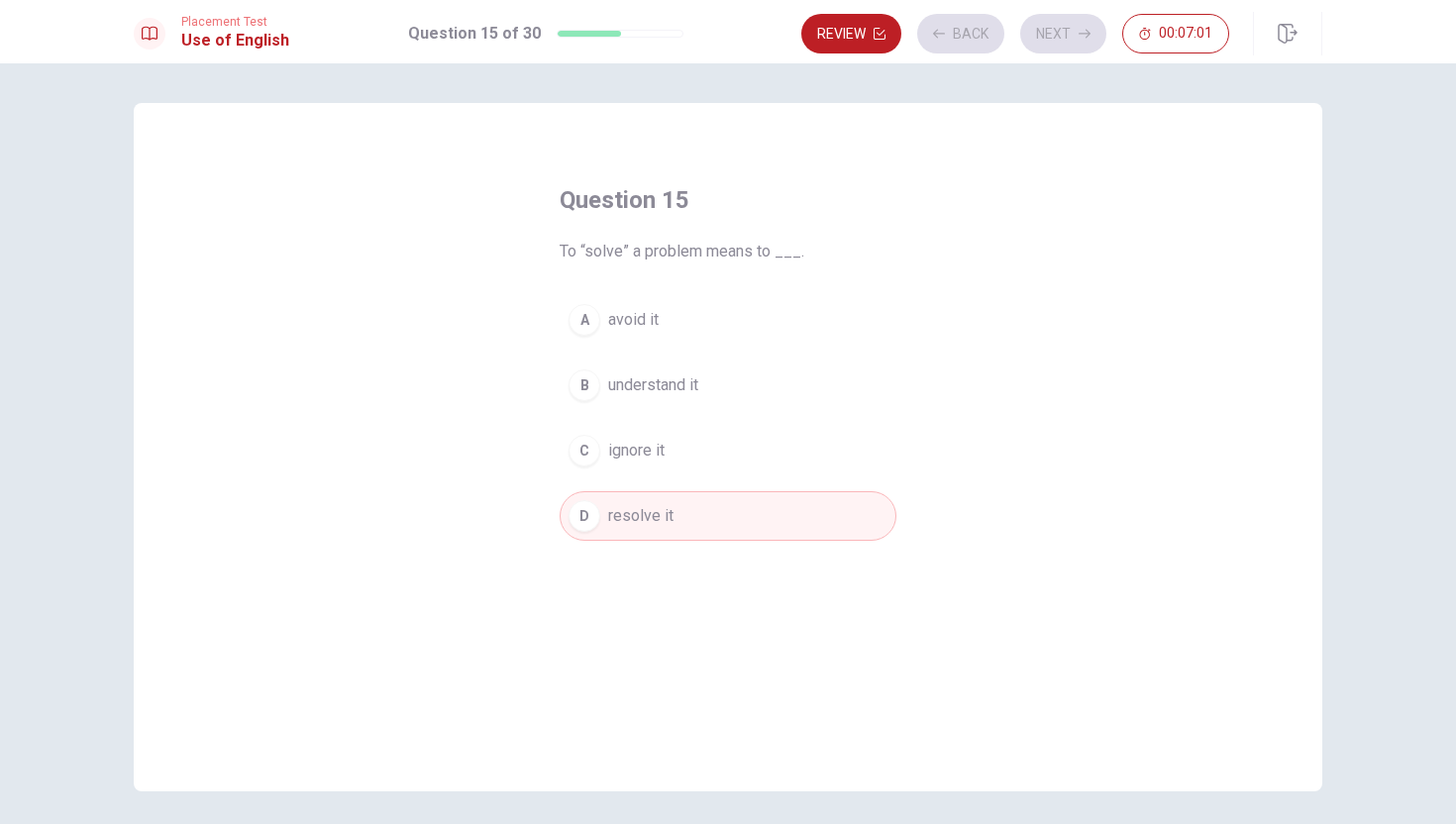 click on "D resolve it" at bounding box center (728, 516) 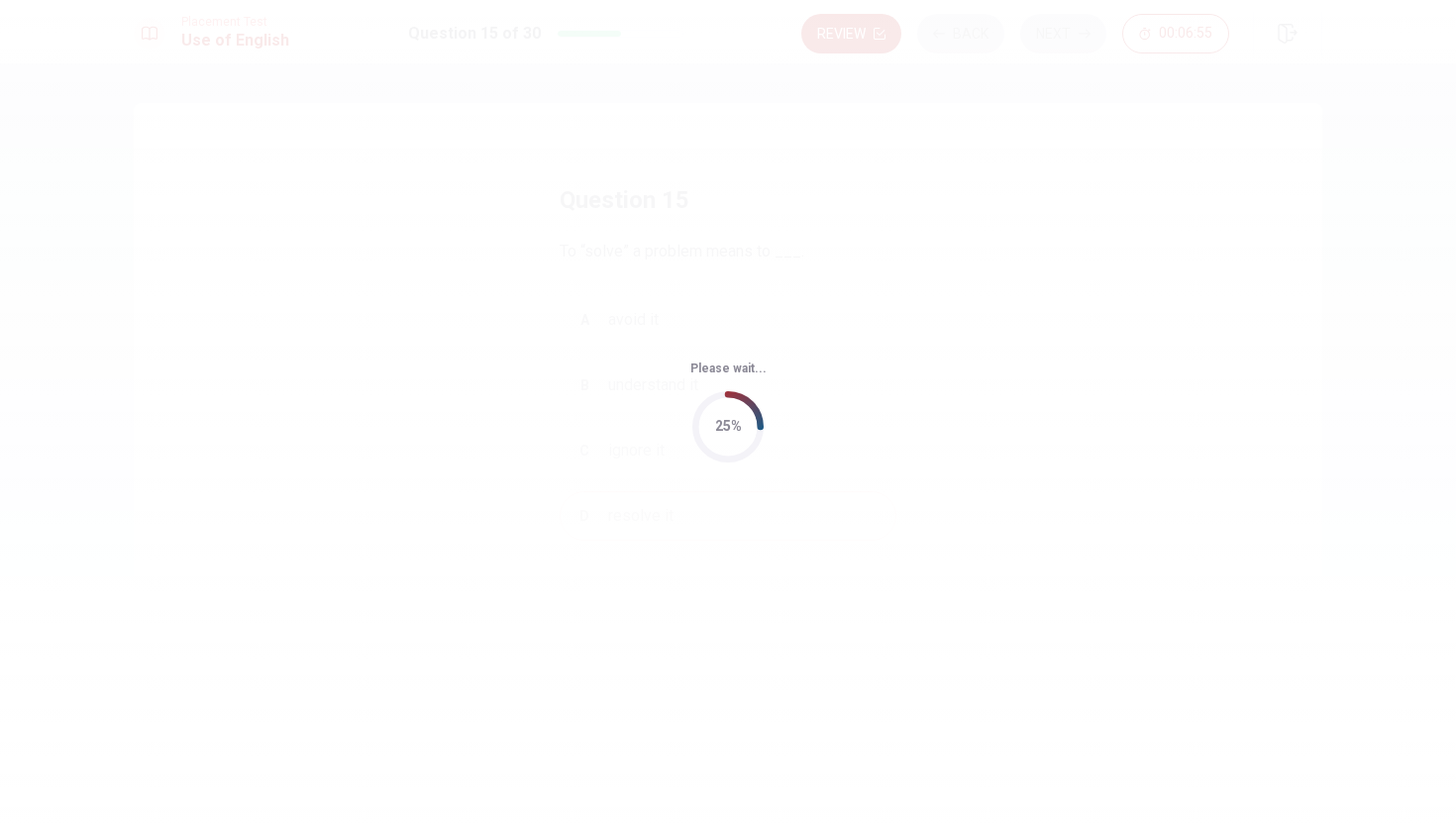 click on "Please wait... 25%" at bounding box center (728, 412) 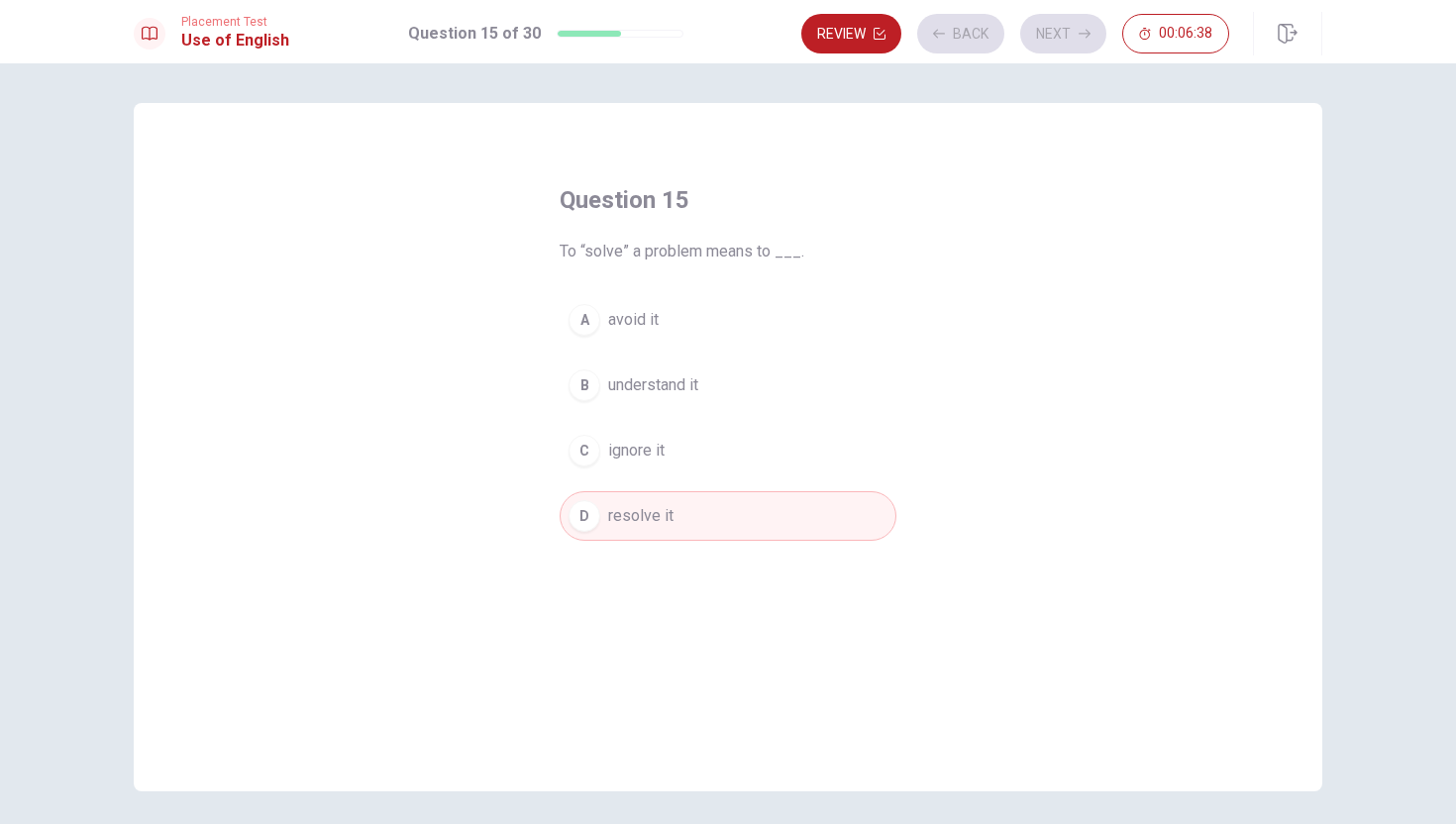 click on "Review Back Next 00:06:38" at bounding box center [1015, 34] 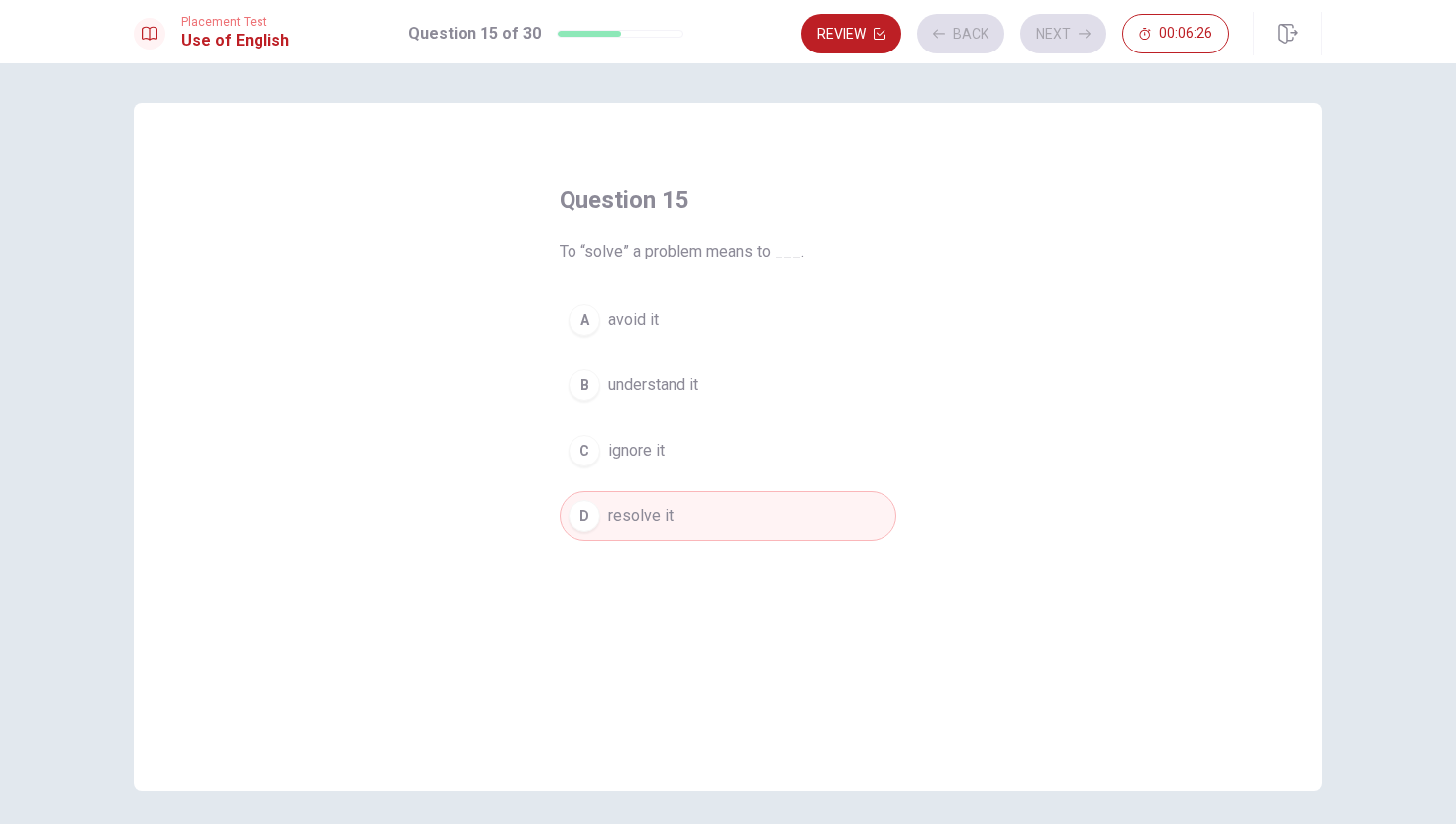 click on "C ignore it" at bounding box center (728, 451) 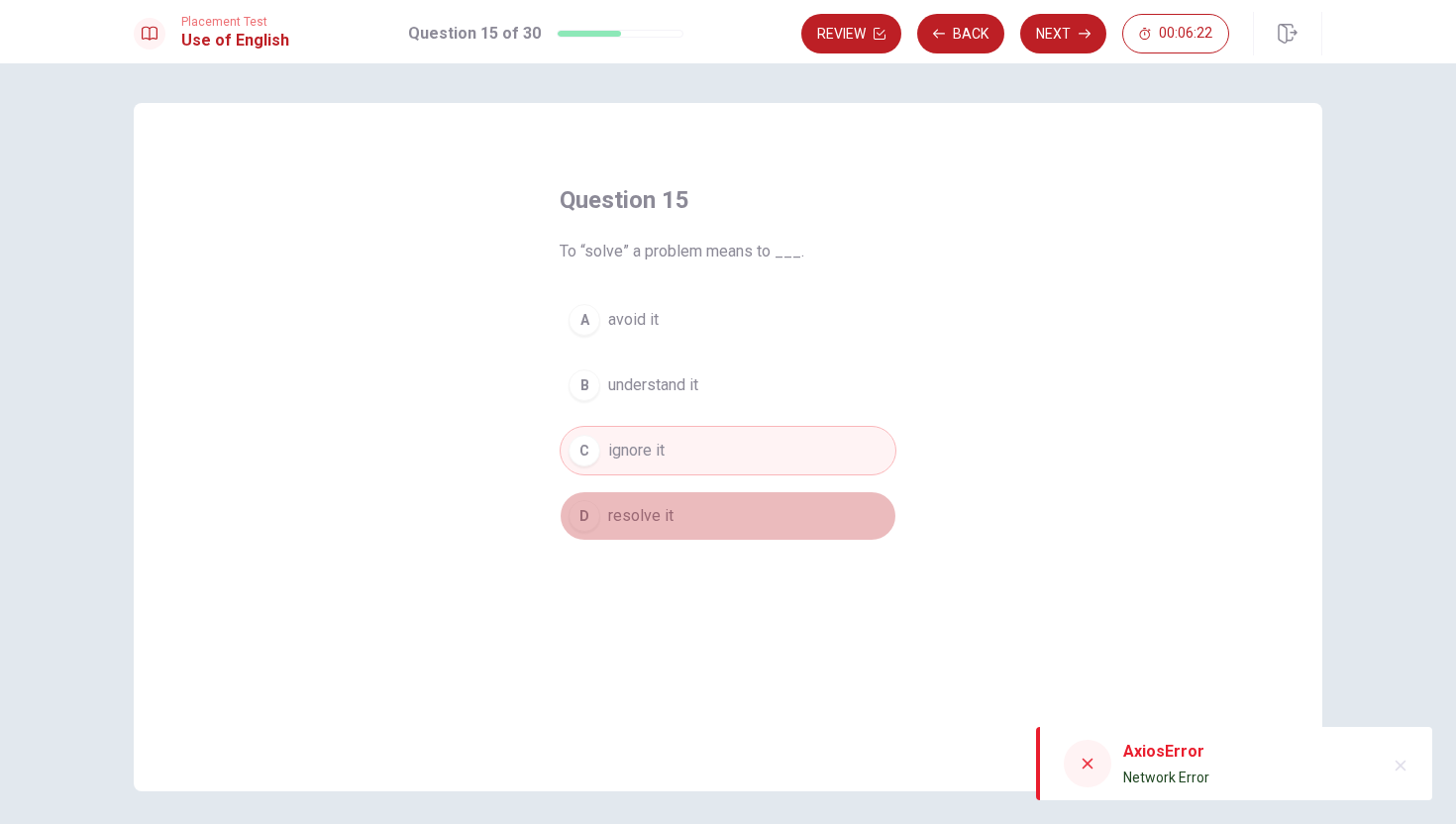 click on "resolve it" at bounding box center [641, 516] 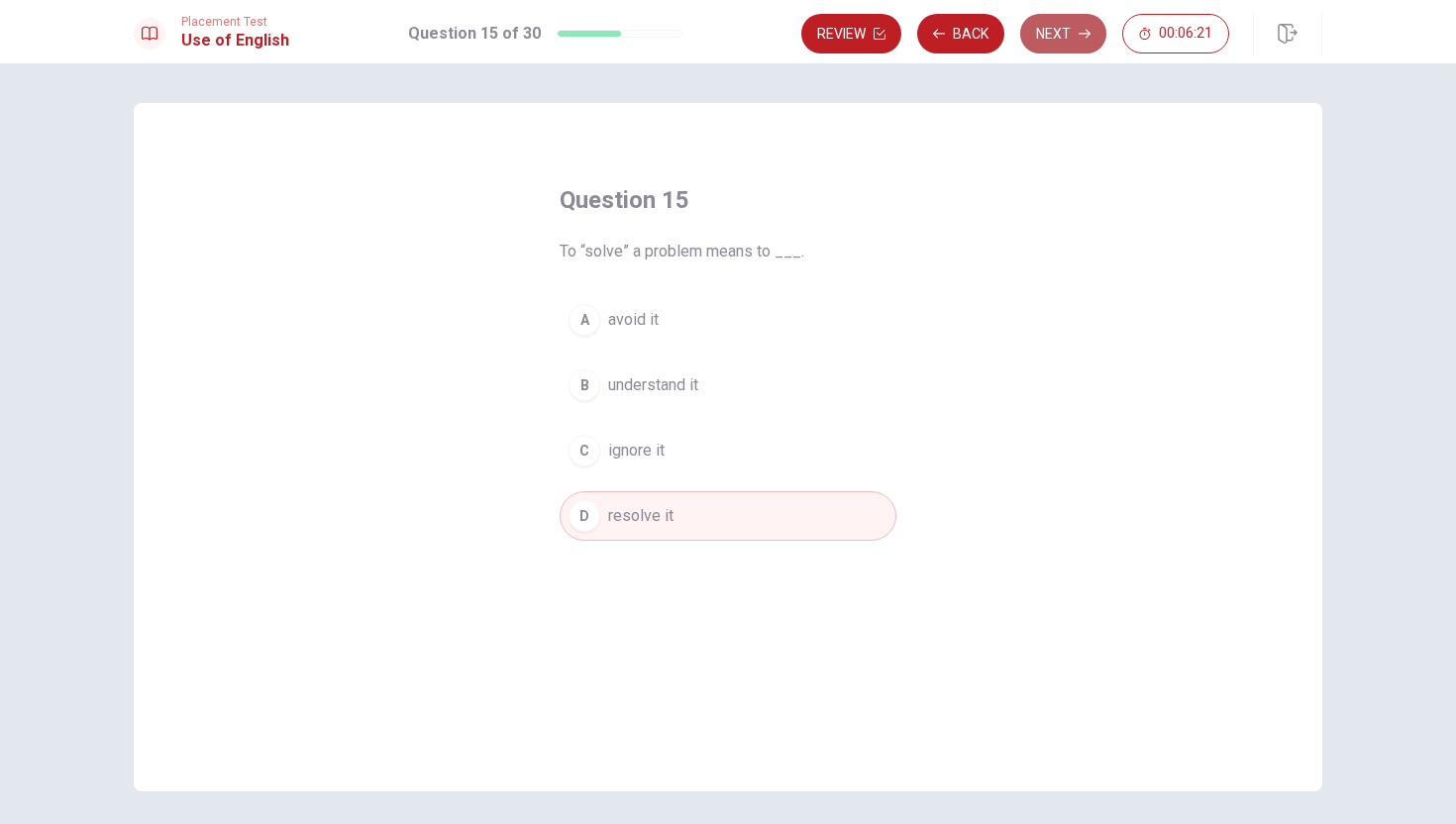 click on "Next" at bounding box center (1063, 34) 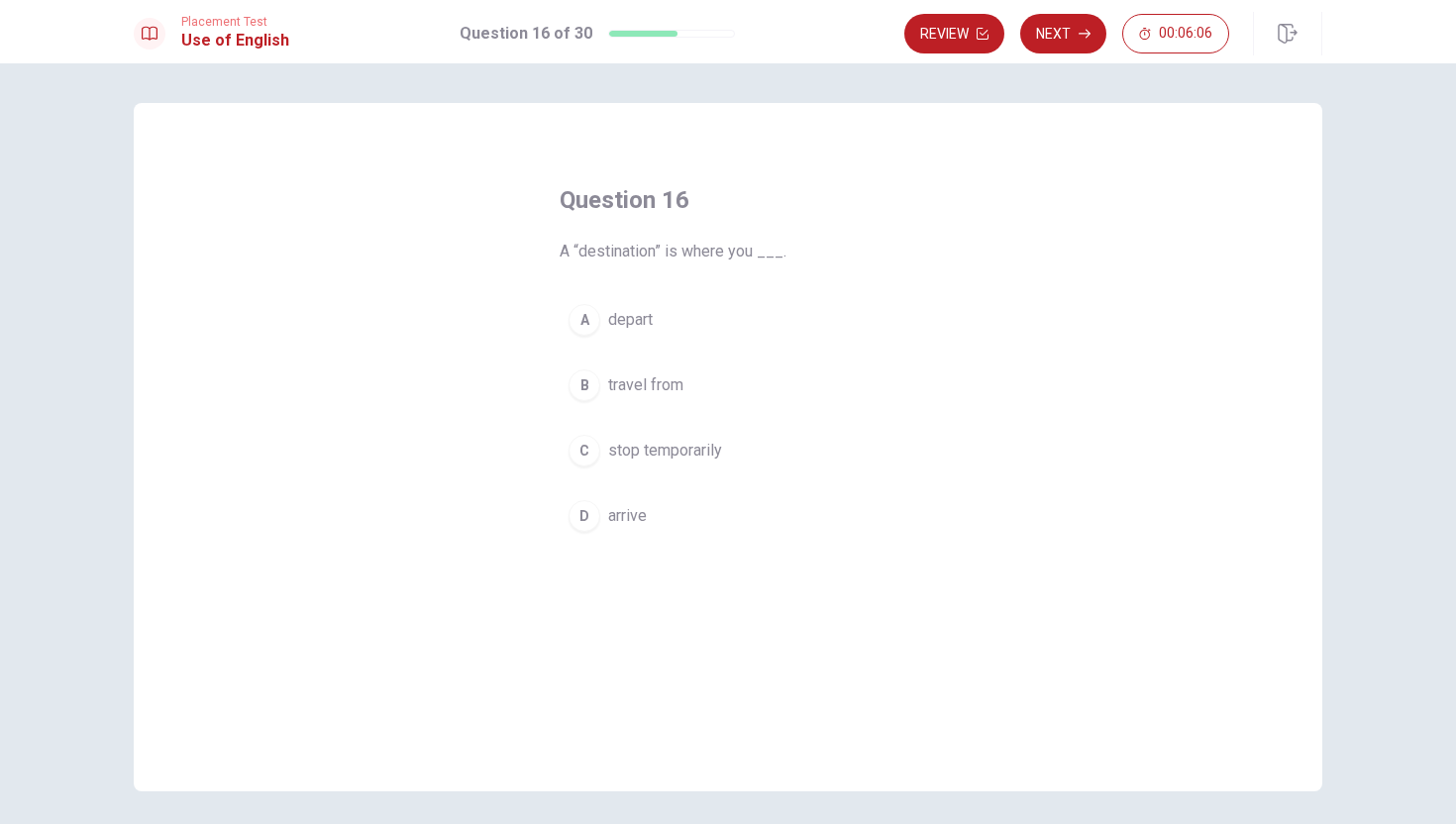 click on "D" at bounding box center [584, 516] 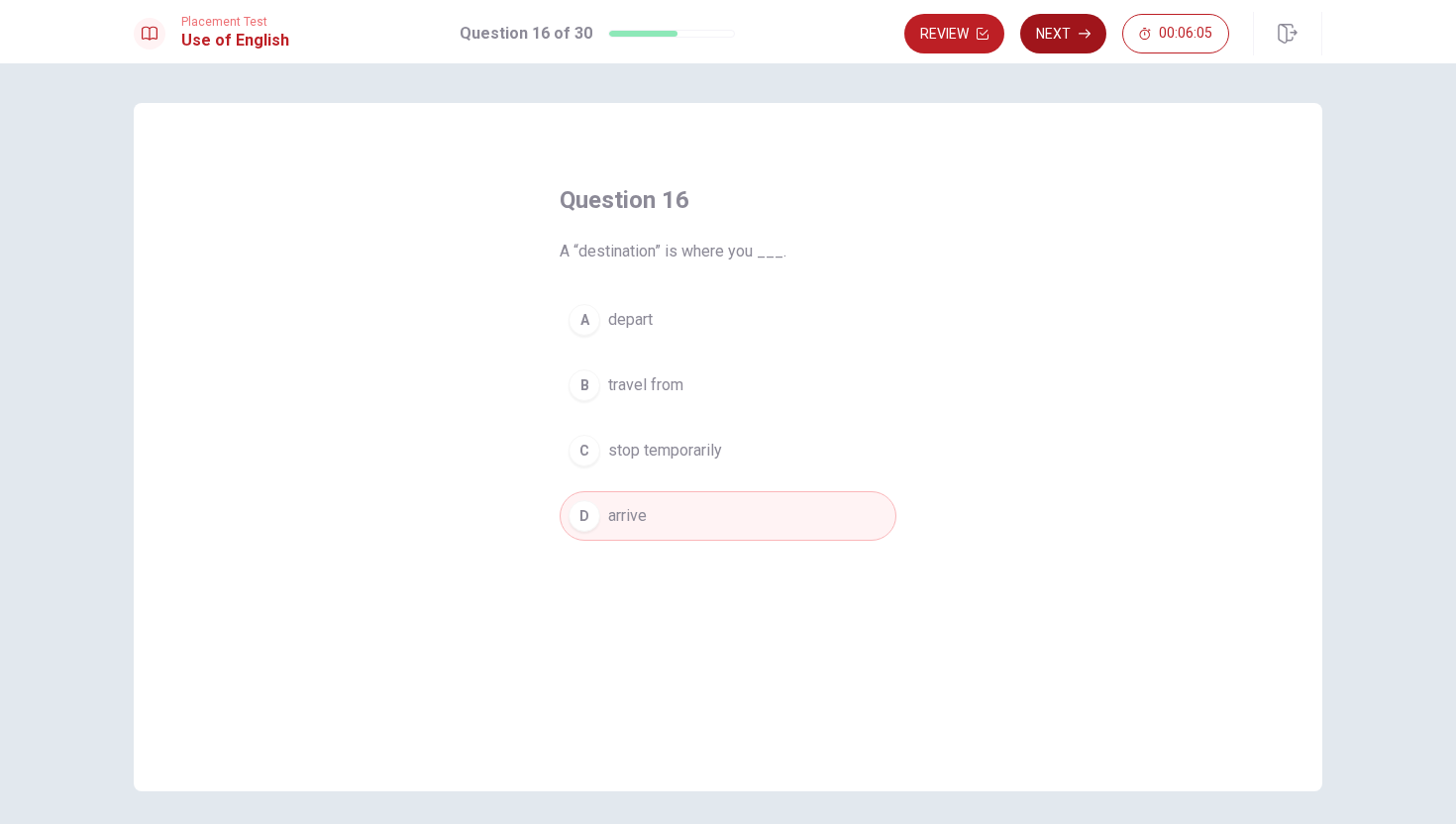 click on "Next" at bounding box center [1063, 34] 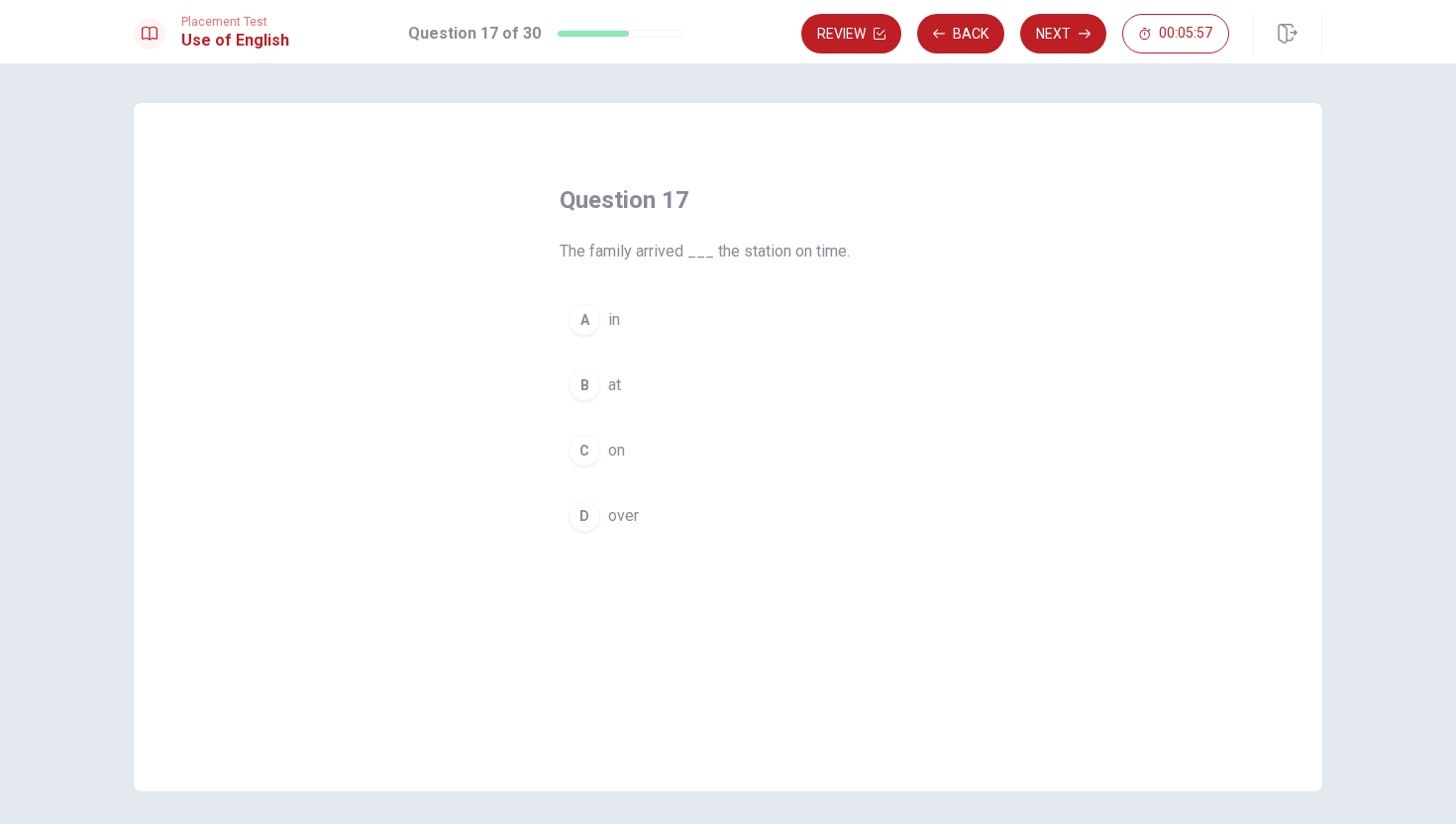 click on "B" at bounding box center [584, 385] 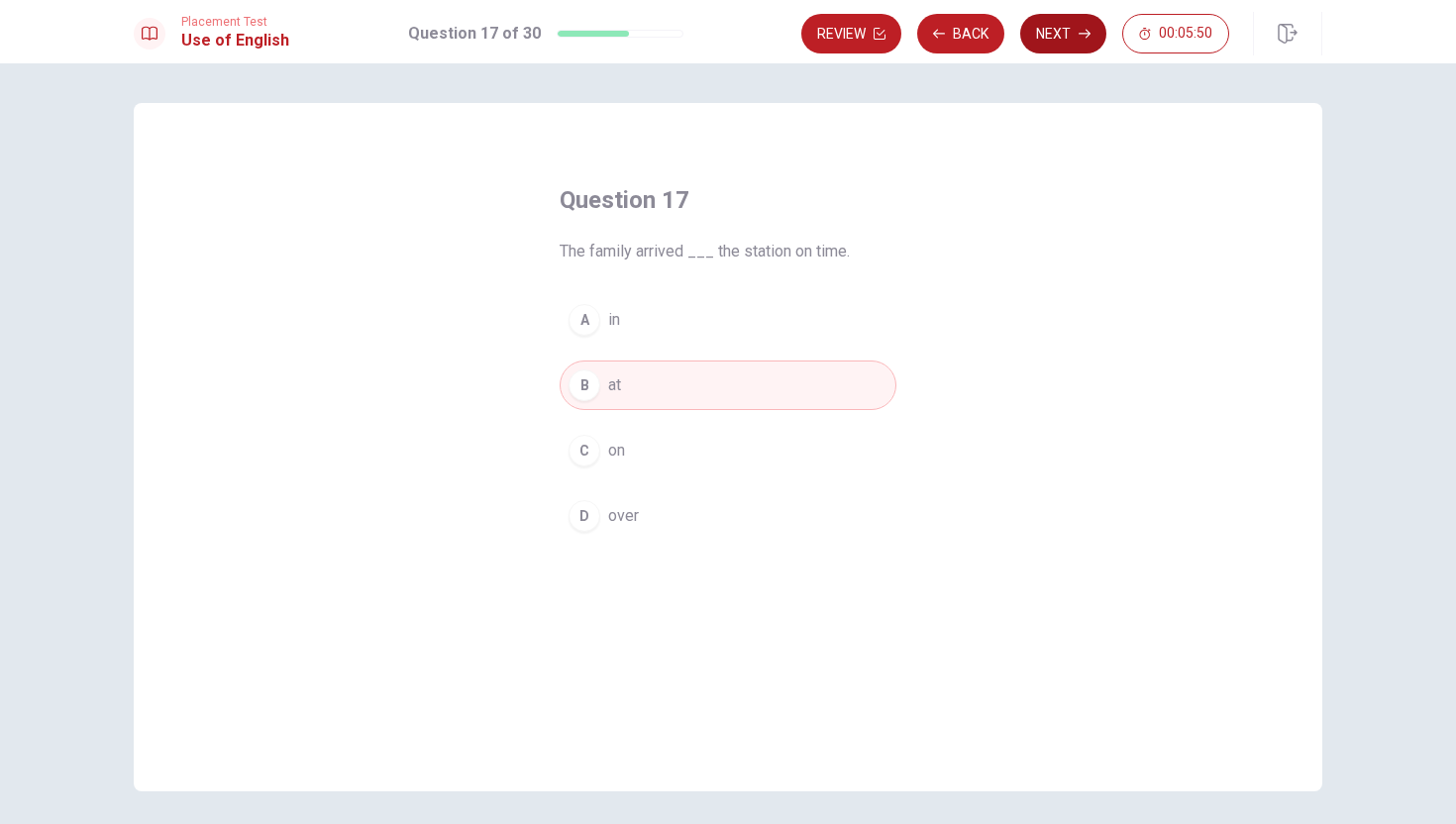 click on "Next" at bounding box center [1063, 34] 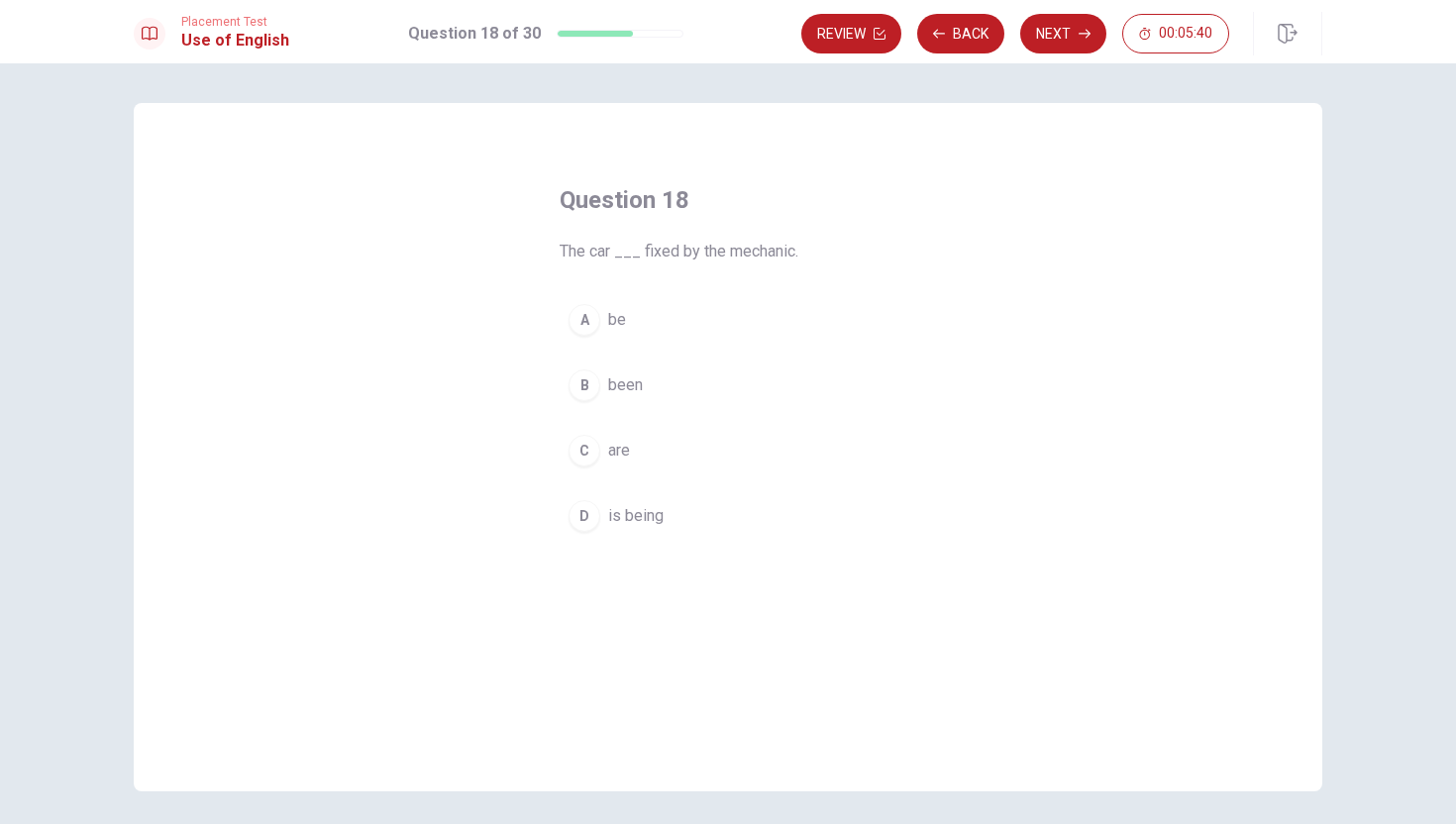 click on "D" at bounding box center [584, 516] 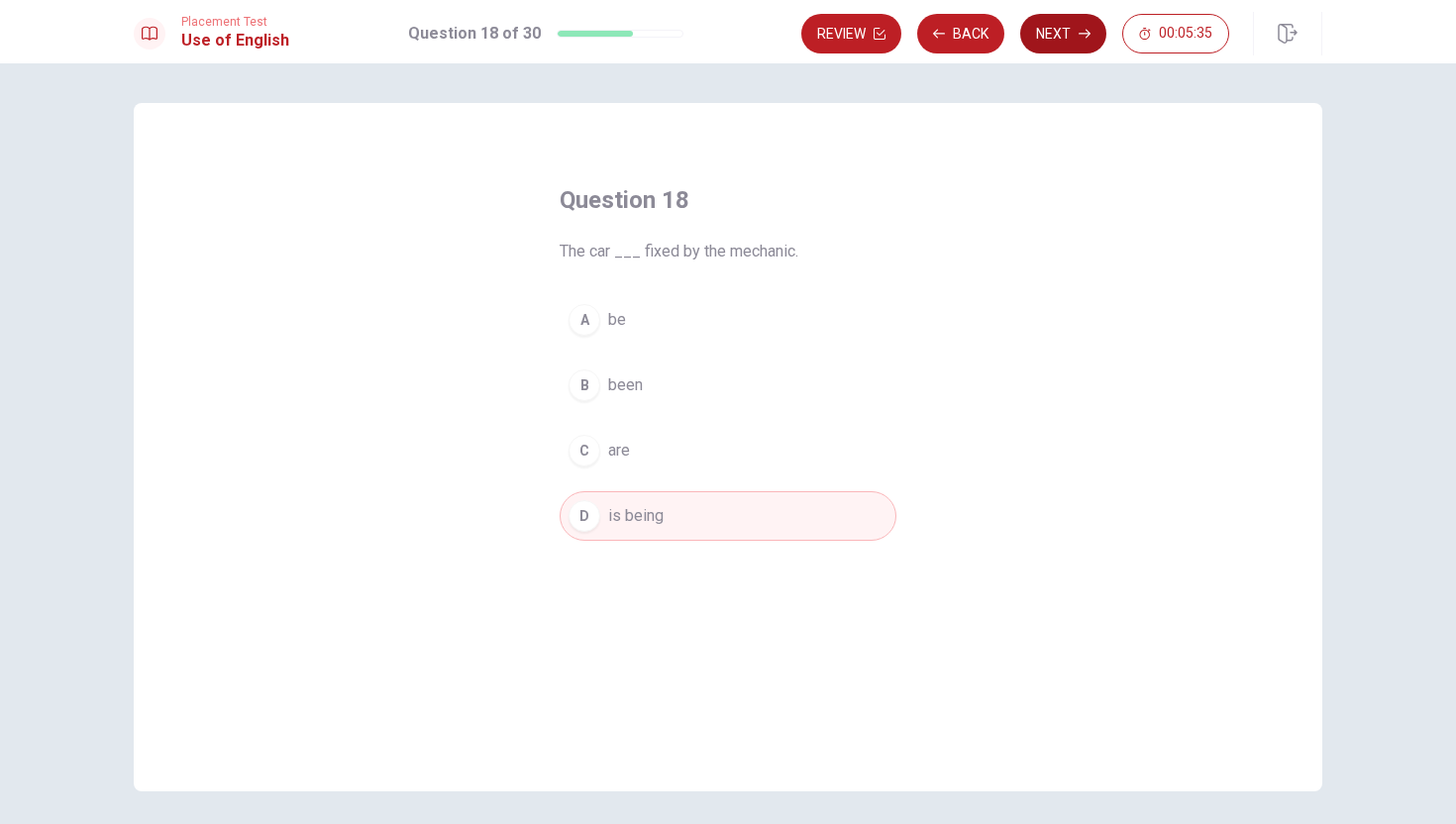 click on "Next" at bounding box center [1063, 34] 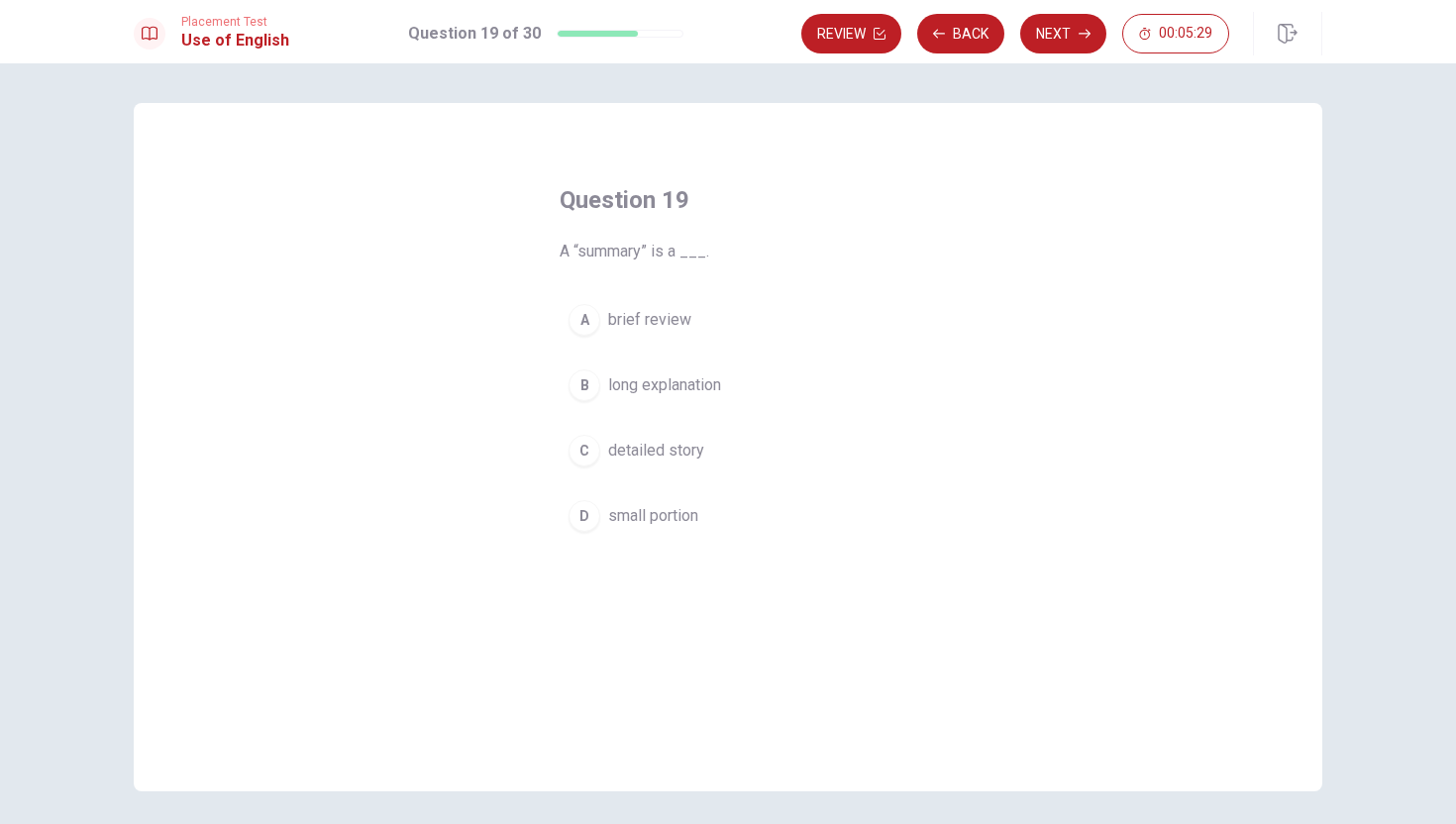 click on "A" at bounding box center [584, 320] 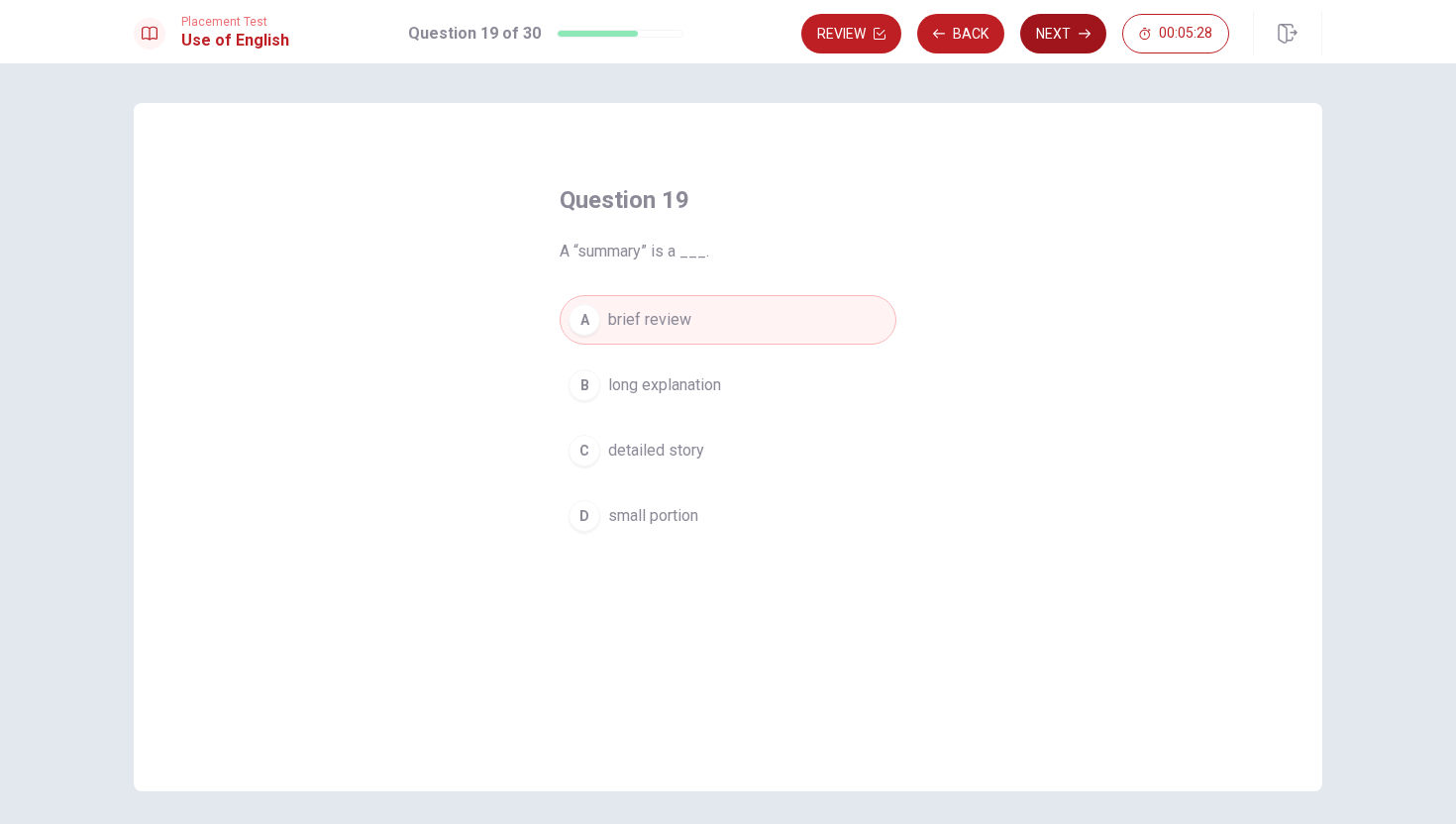 click on "Next" at bounding box center [1063, 34] 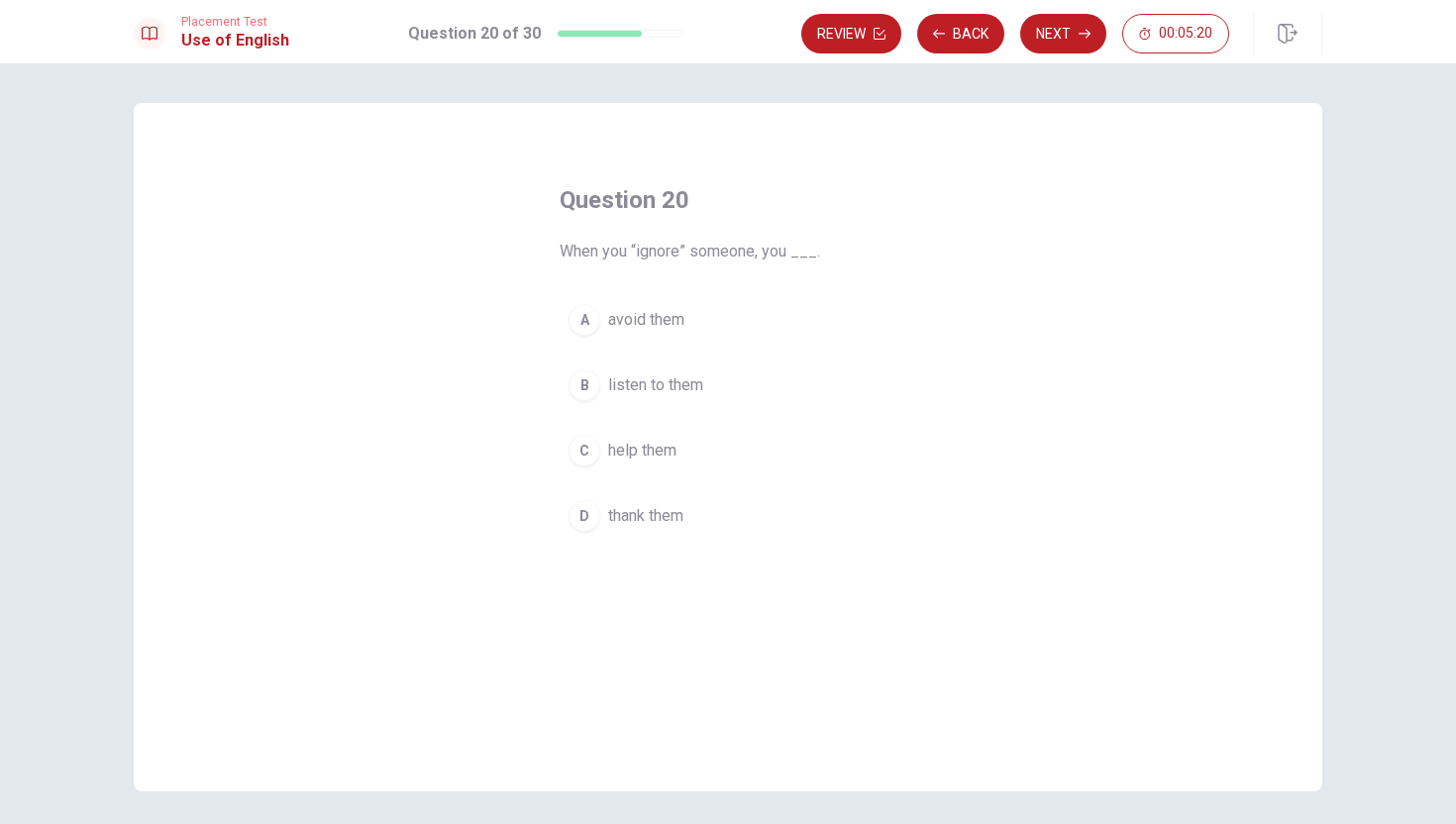 click on "A" at bounding box center (584, 320) 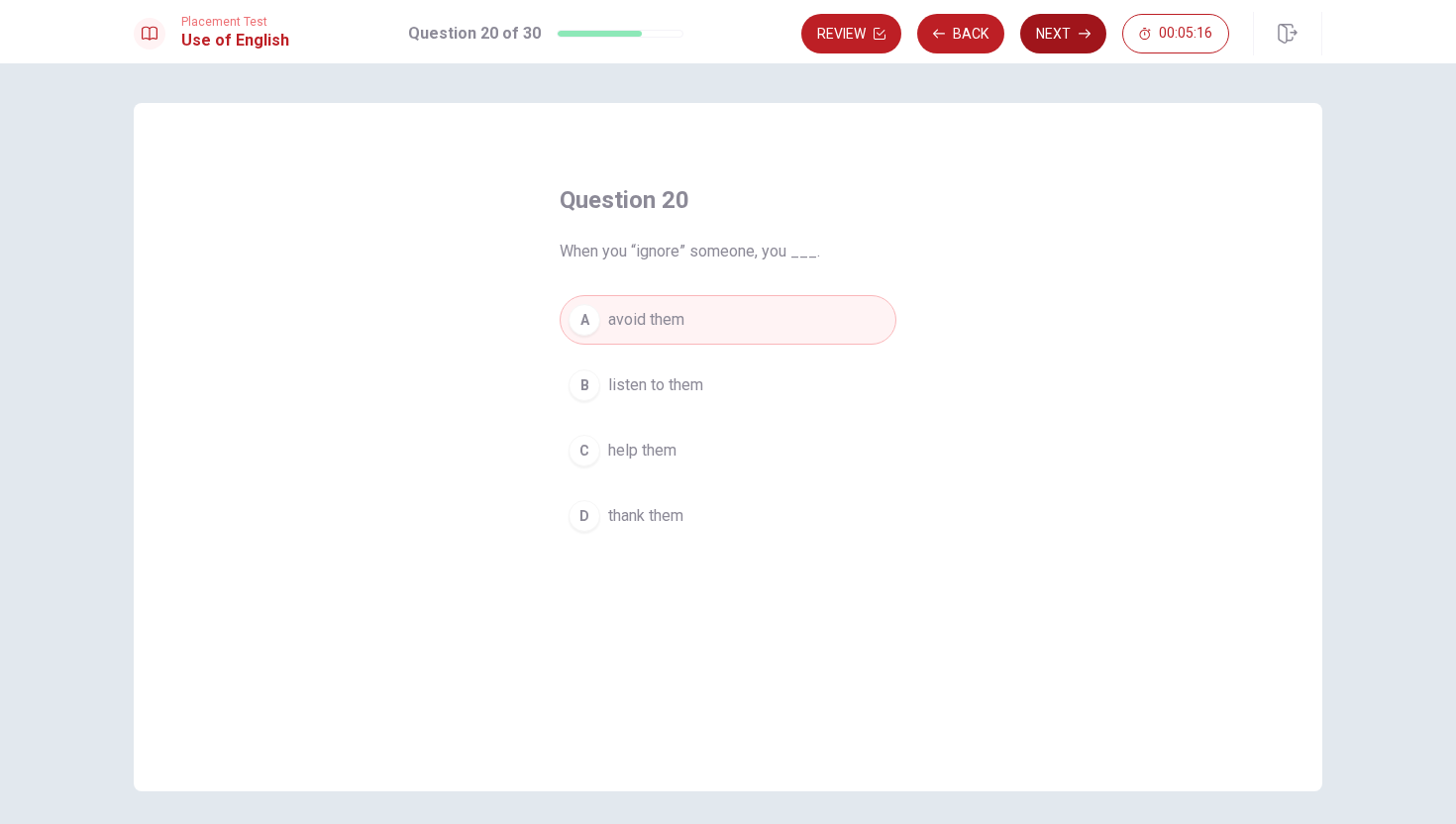 click on "Next" at bounding box center [1063, 34] 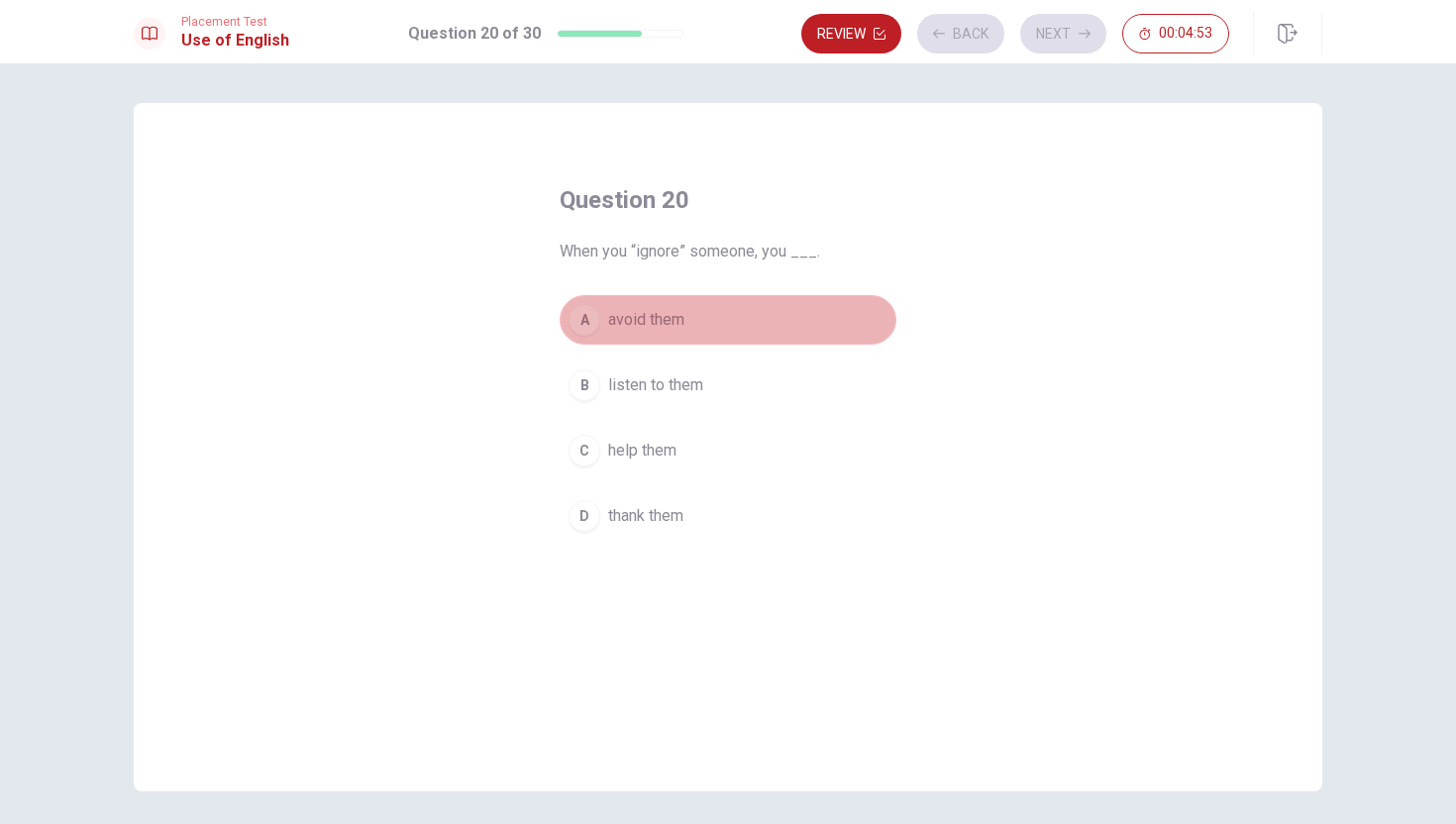 click on "avoid them" at bounding box center (646, 320) 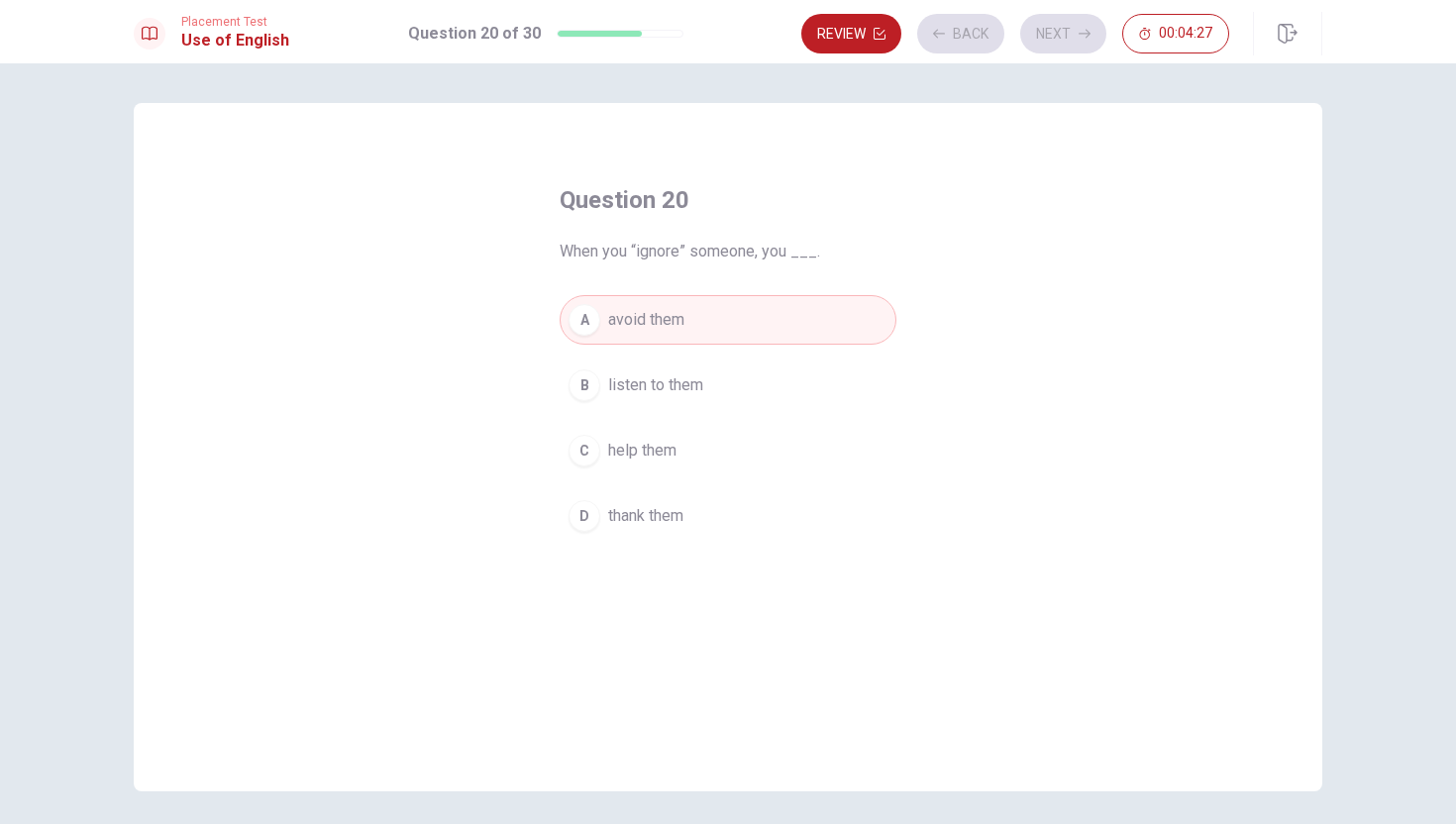 click on "listen to them" at bounding box center (656, 385) 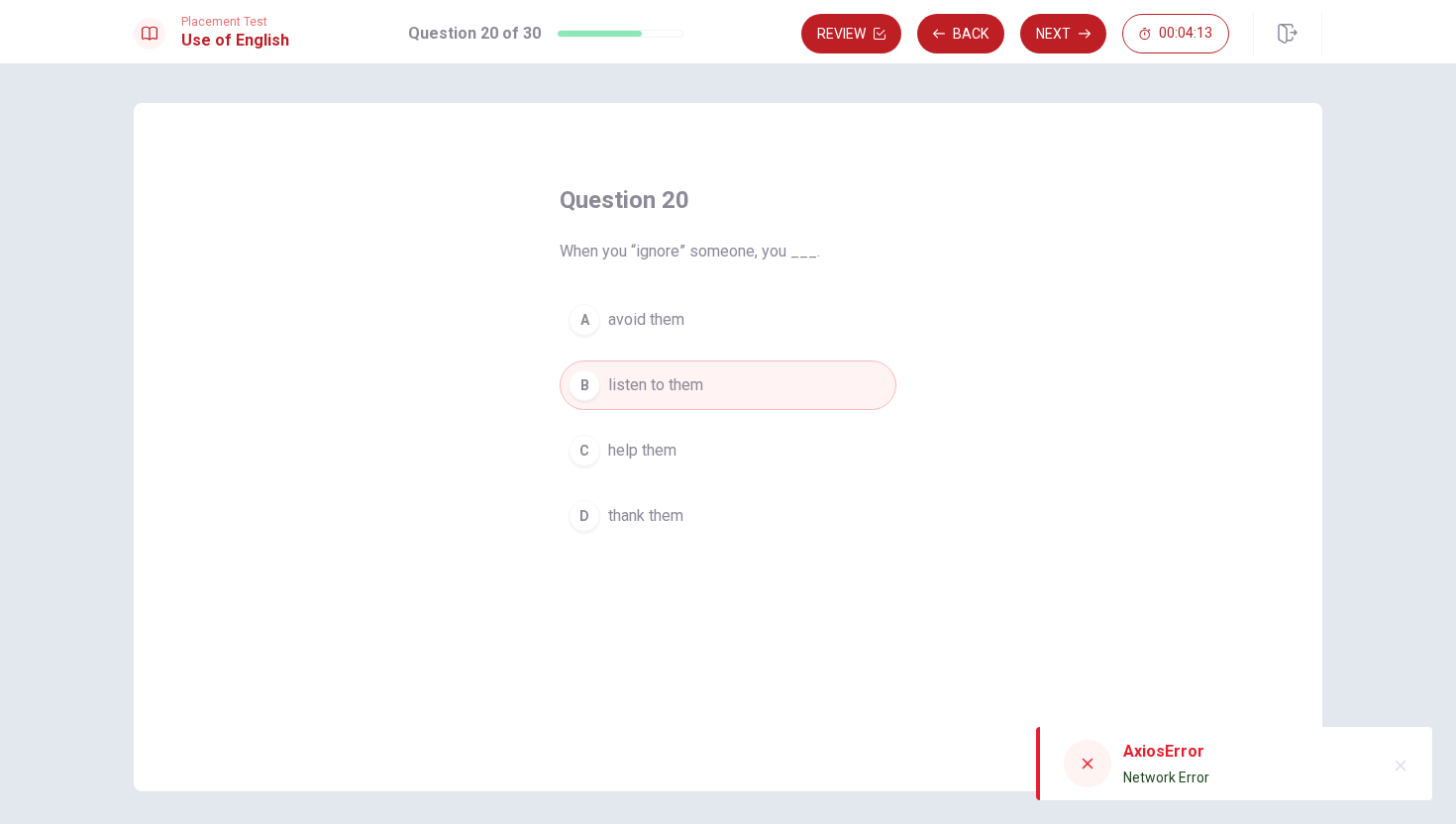 click on "avoid them" at bounding box center (646, 320) 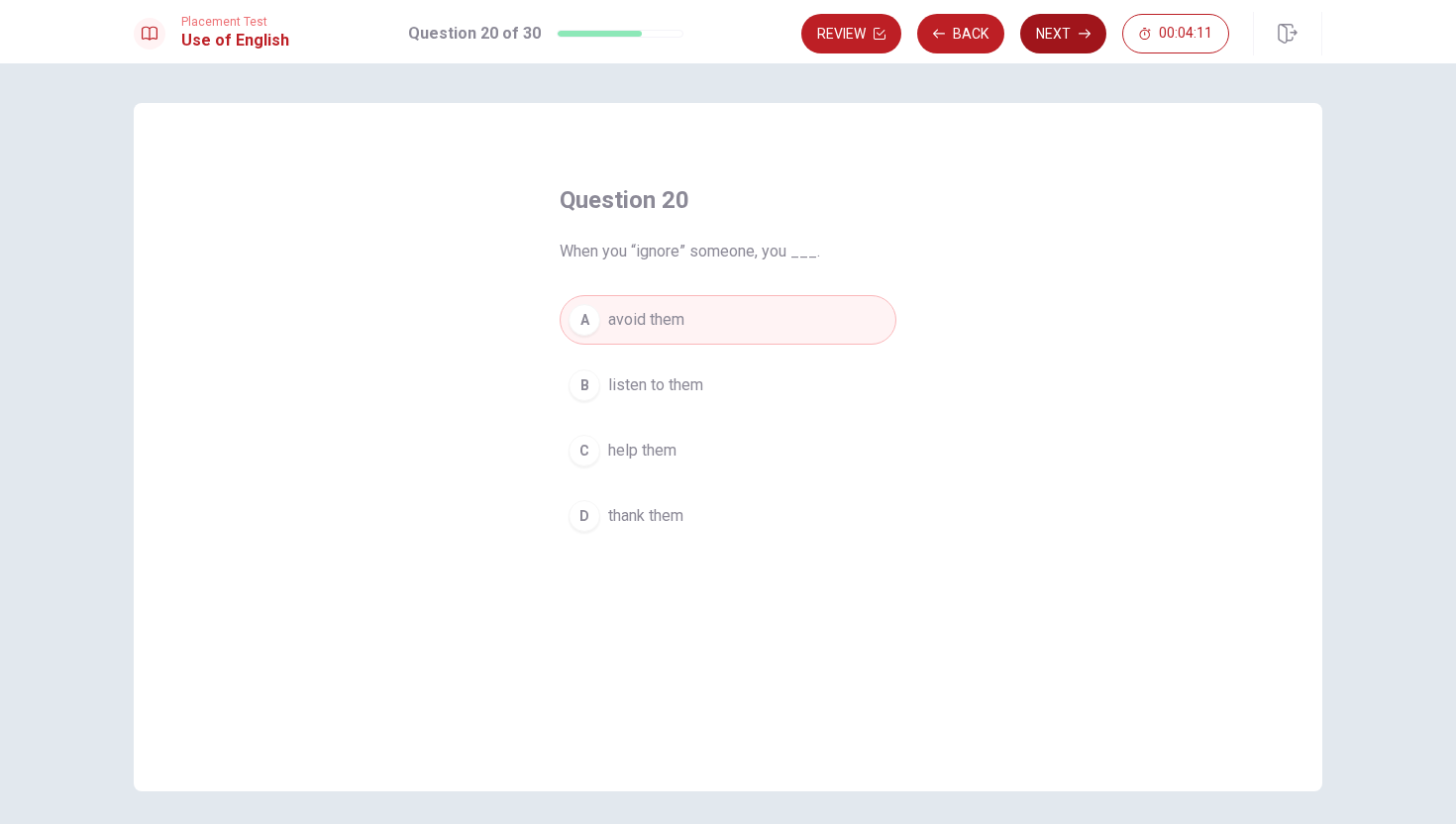 click on "Next" at bounding box center [1063, 34] 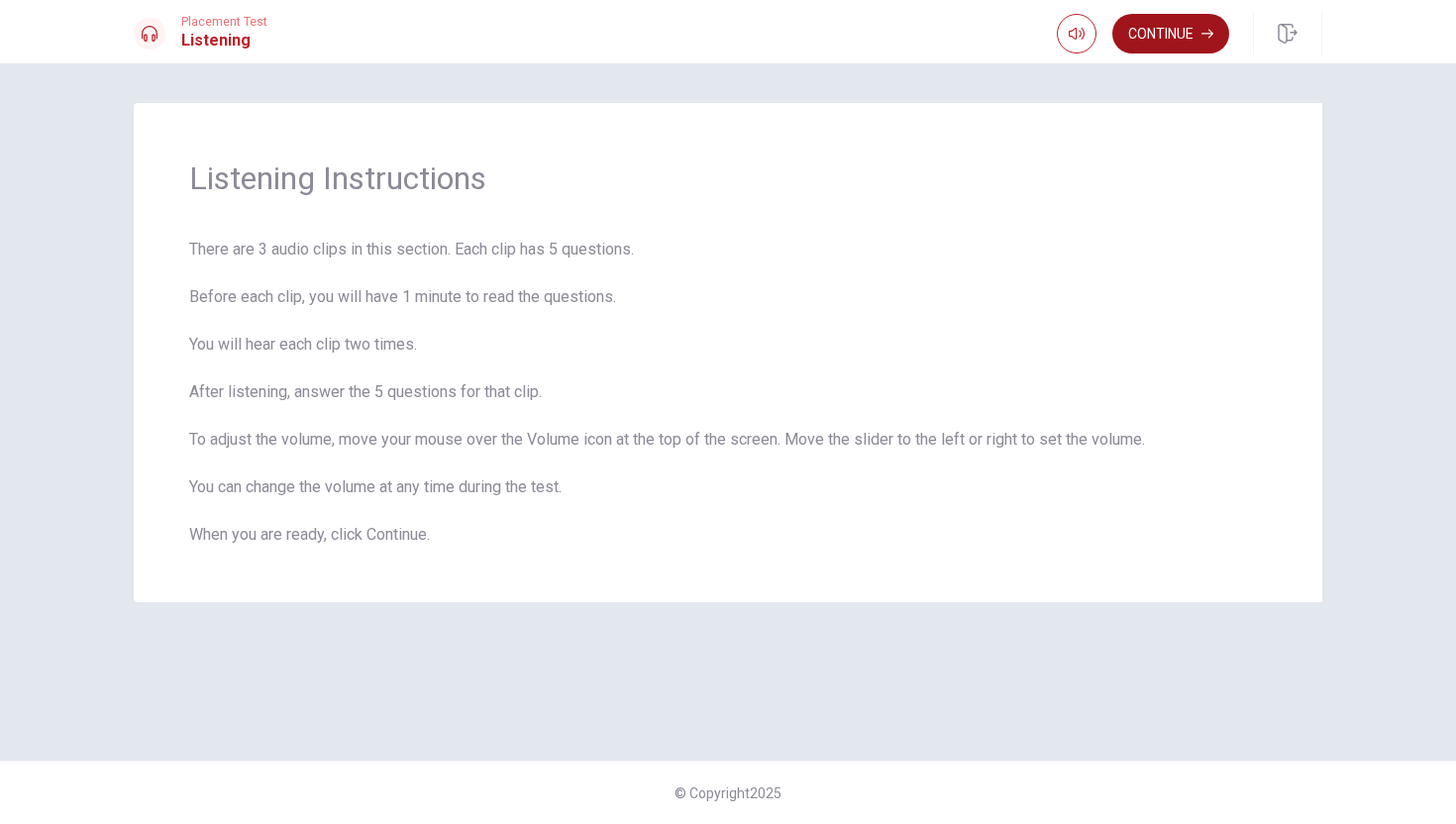 click on "Continue" at bounding box center [1171, 34] 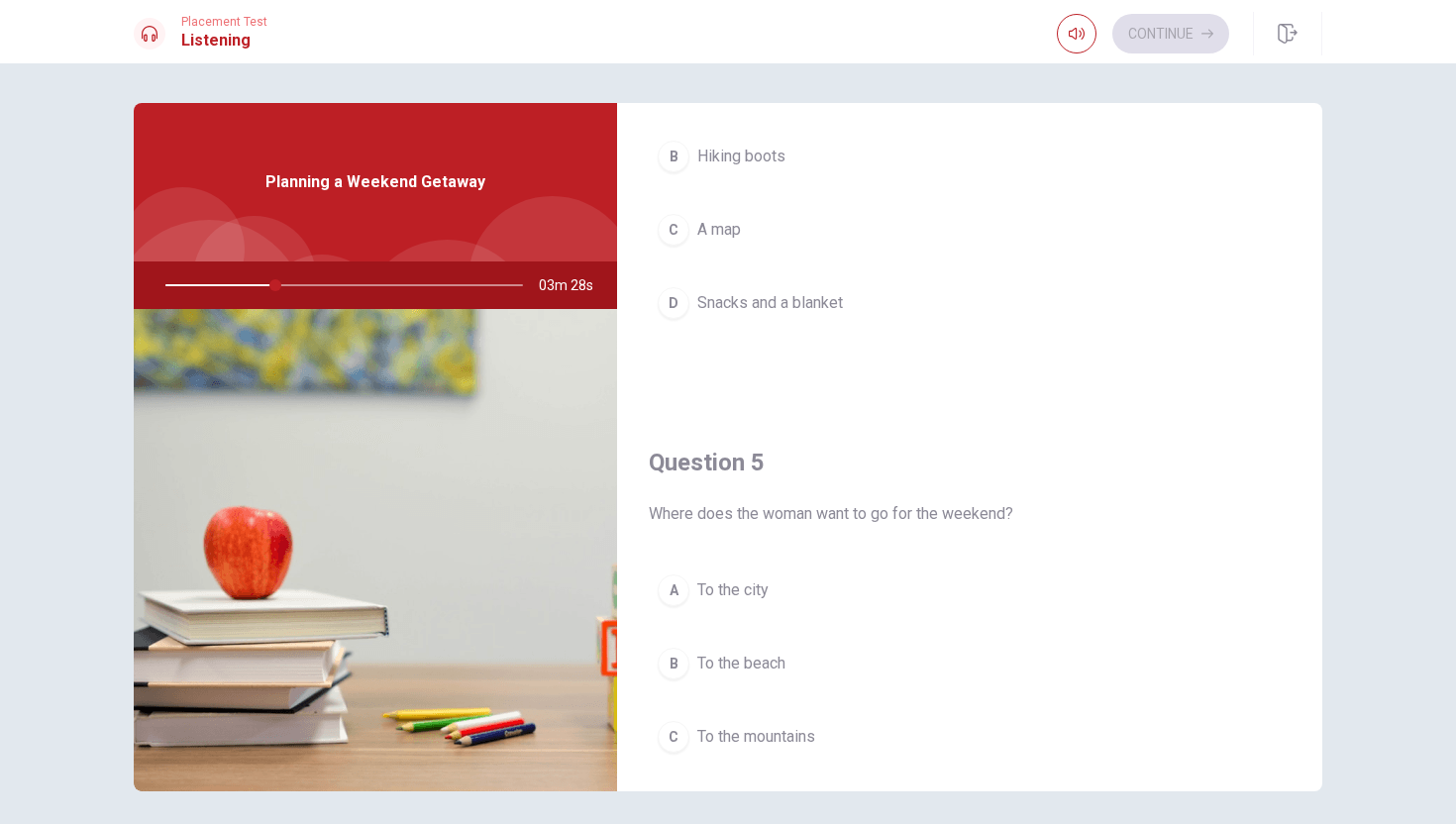 scroll, scrollTop: 1847, scrollLeft: 0, axis: vertical 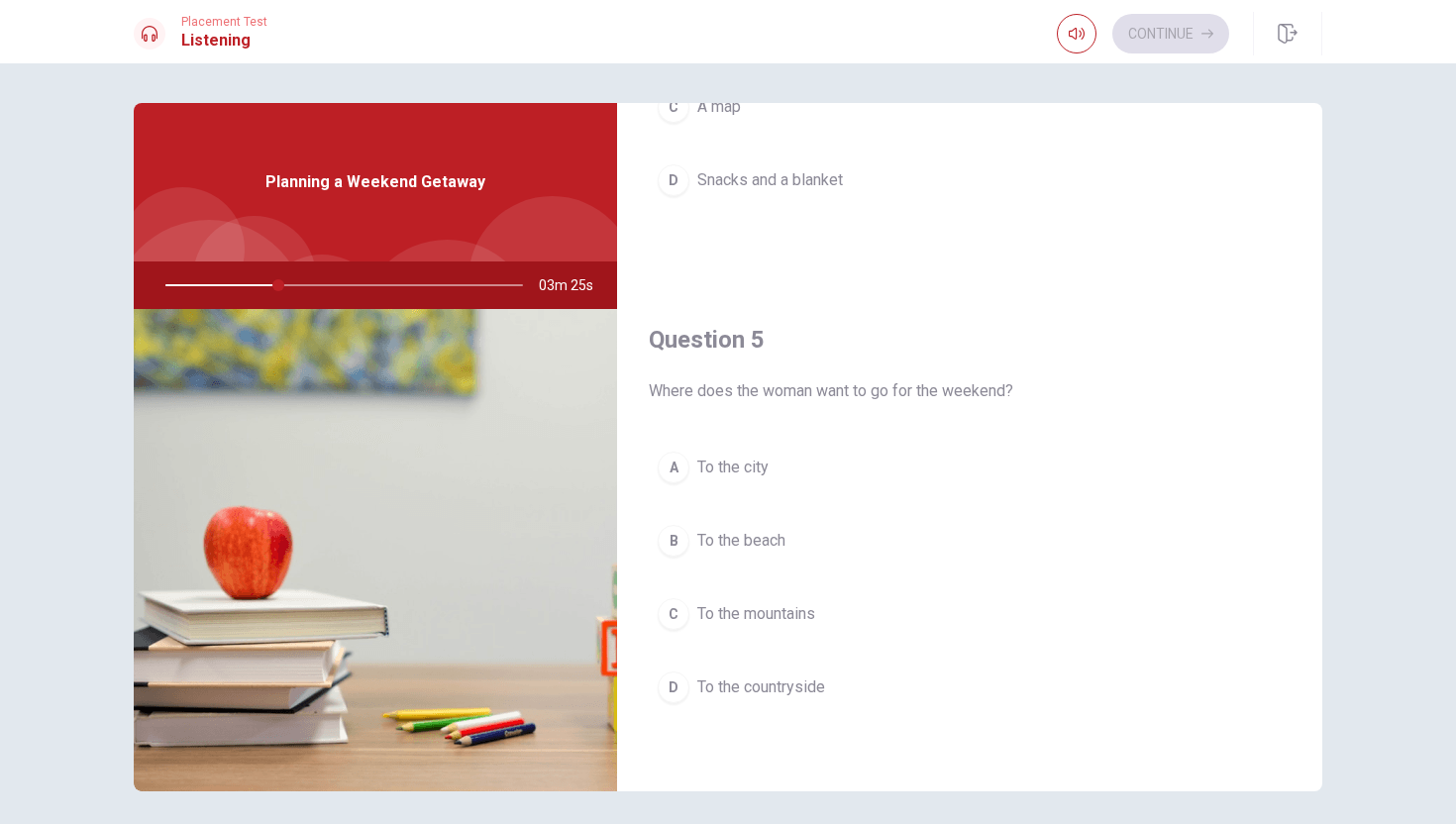 click on "D" at bounding box center [674, 687] 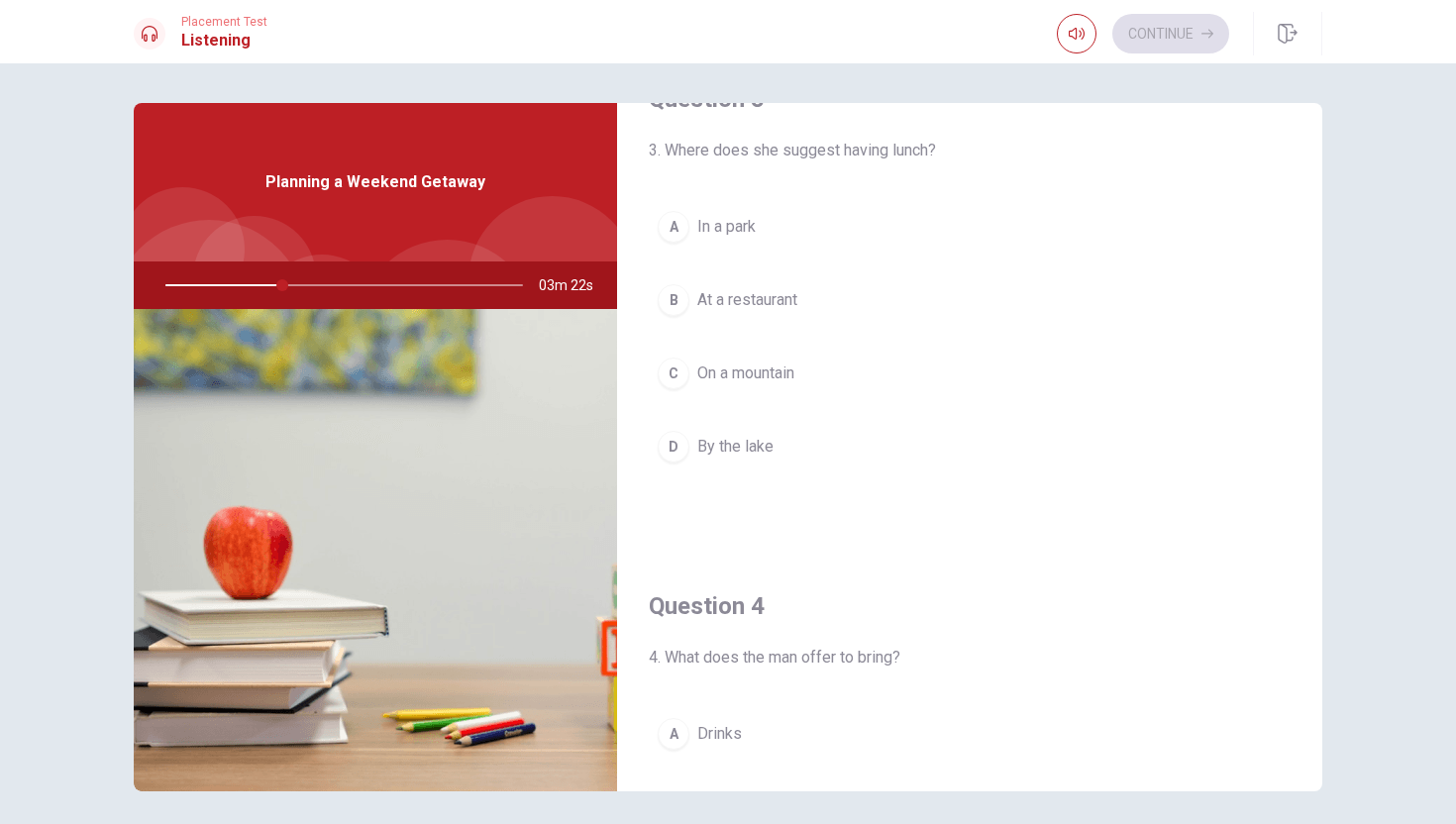 scroll, scrollTop: 1055, scrollLeft: 0, axis: vertical 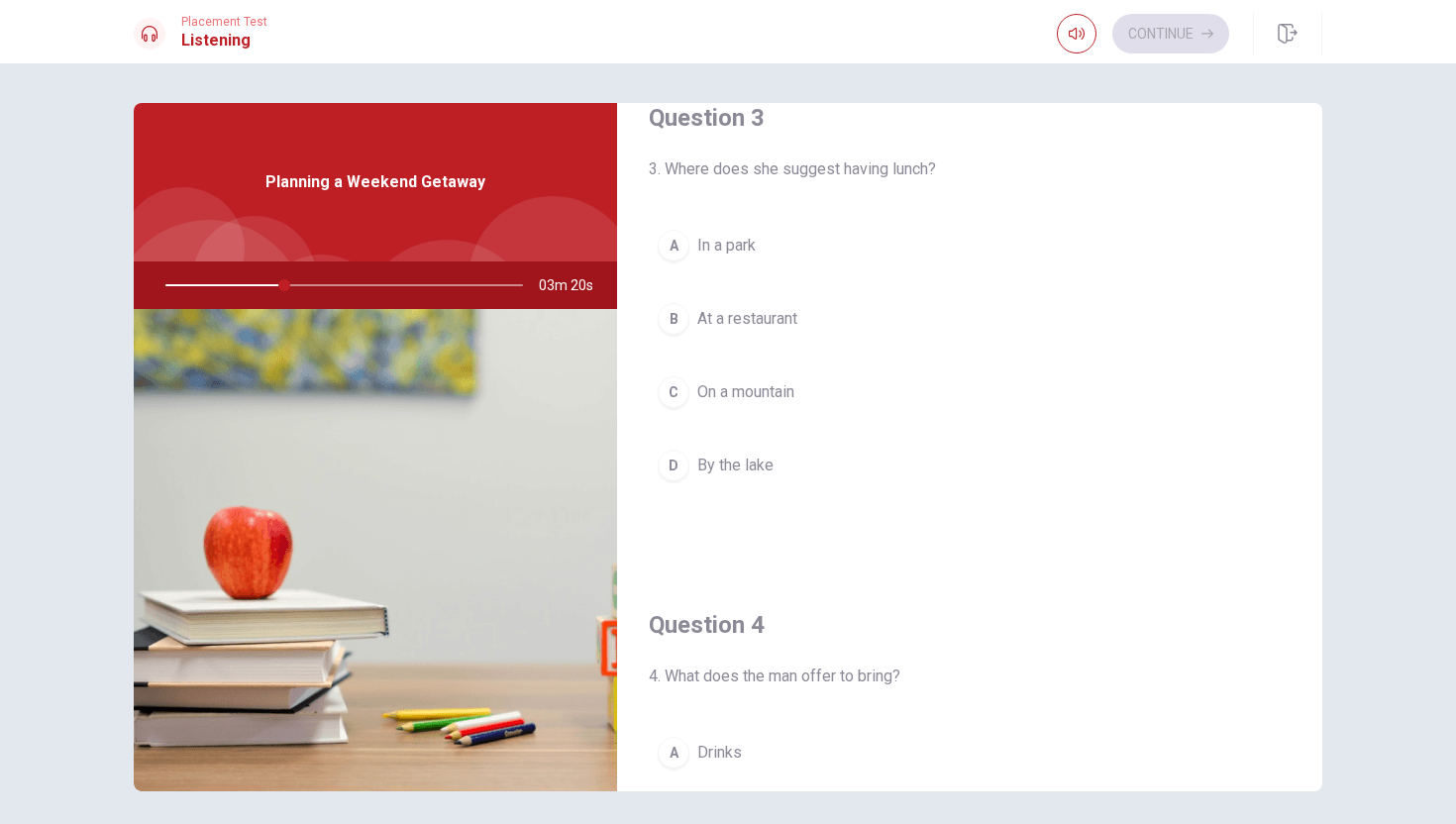 click on "C" at bounding box center (674, 392) 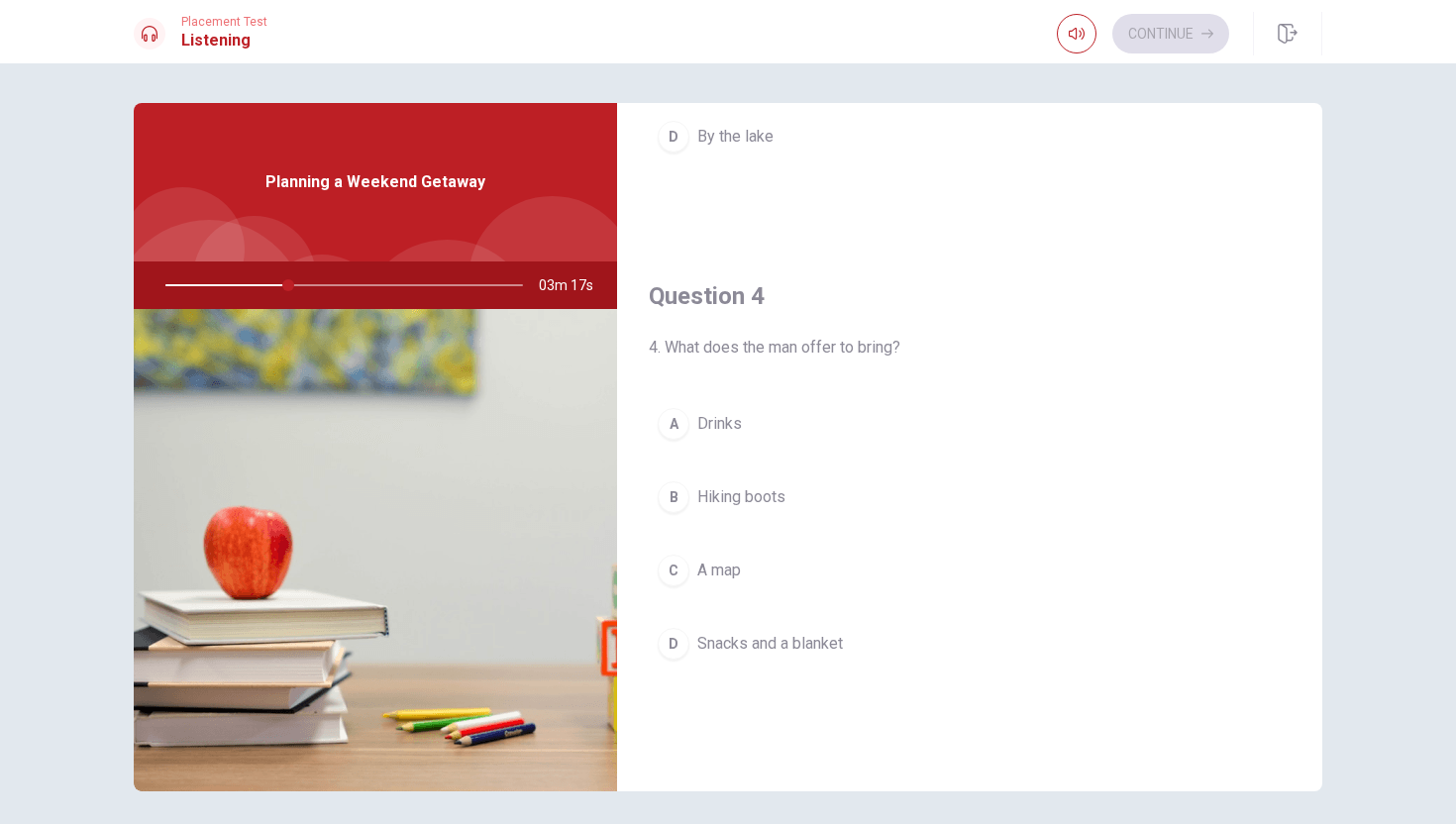 scroll, scrollTop: 1397, scrollLeft: 0, axis: vertical 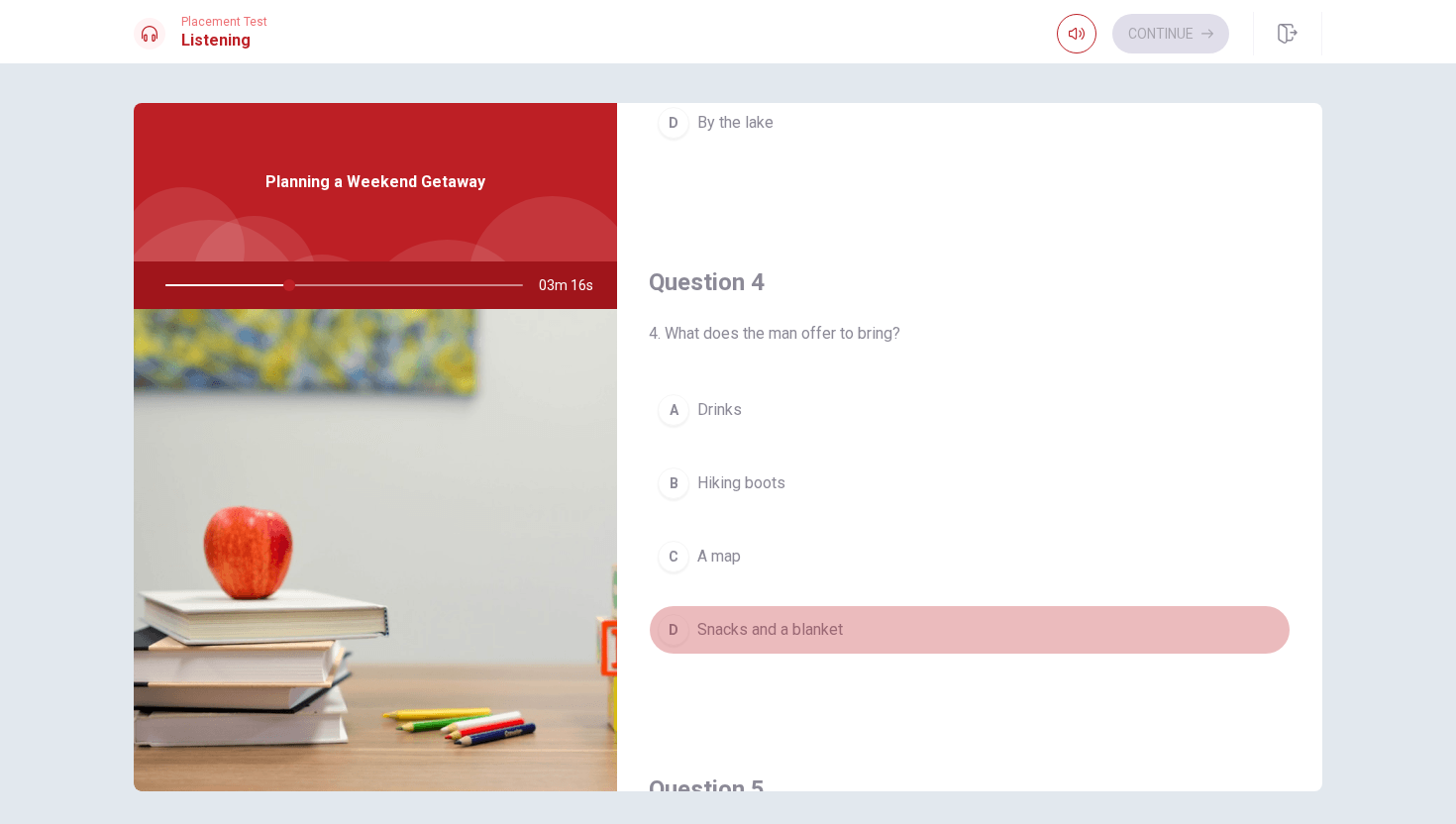 click on "D" at bounding box center [674, 630] 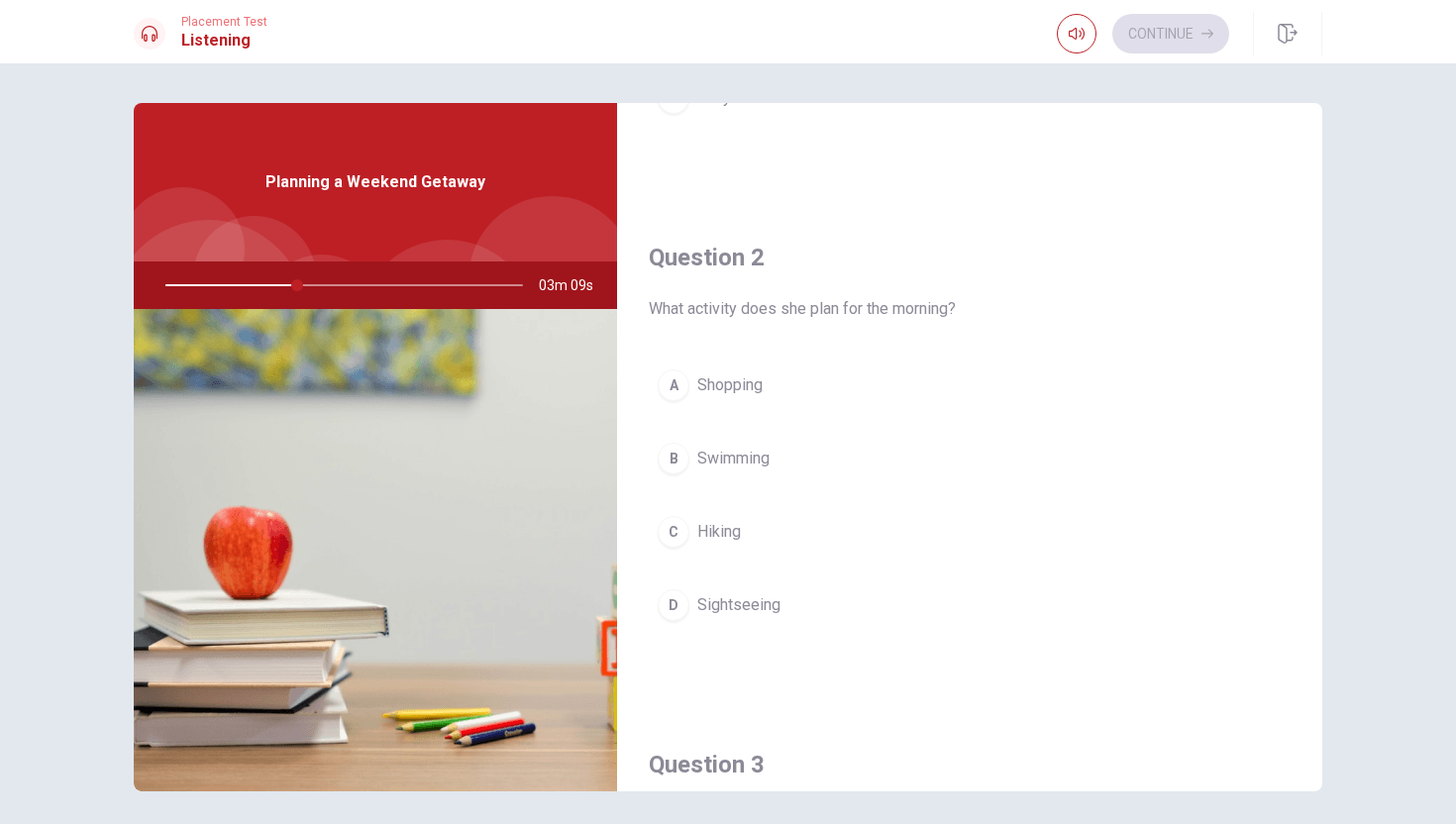 scroll, scrollTop: 421, scrollLeft: 0, axis: vertical 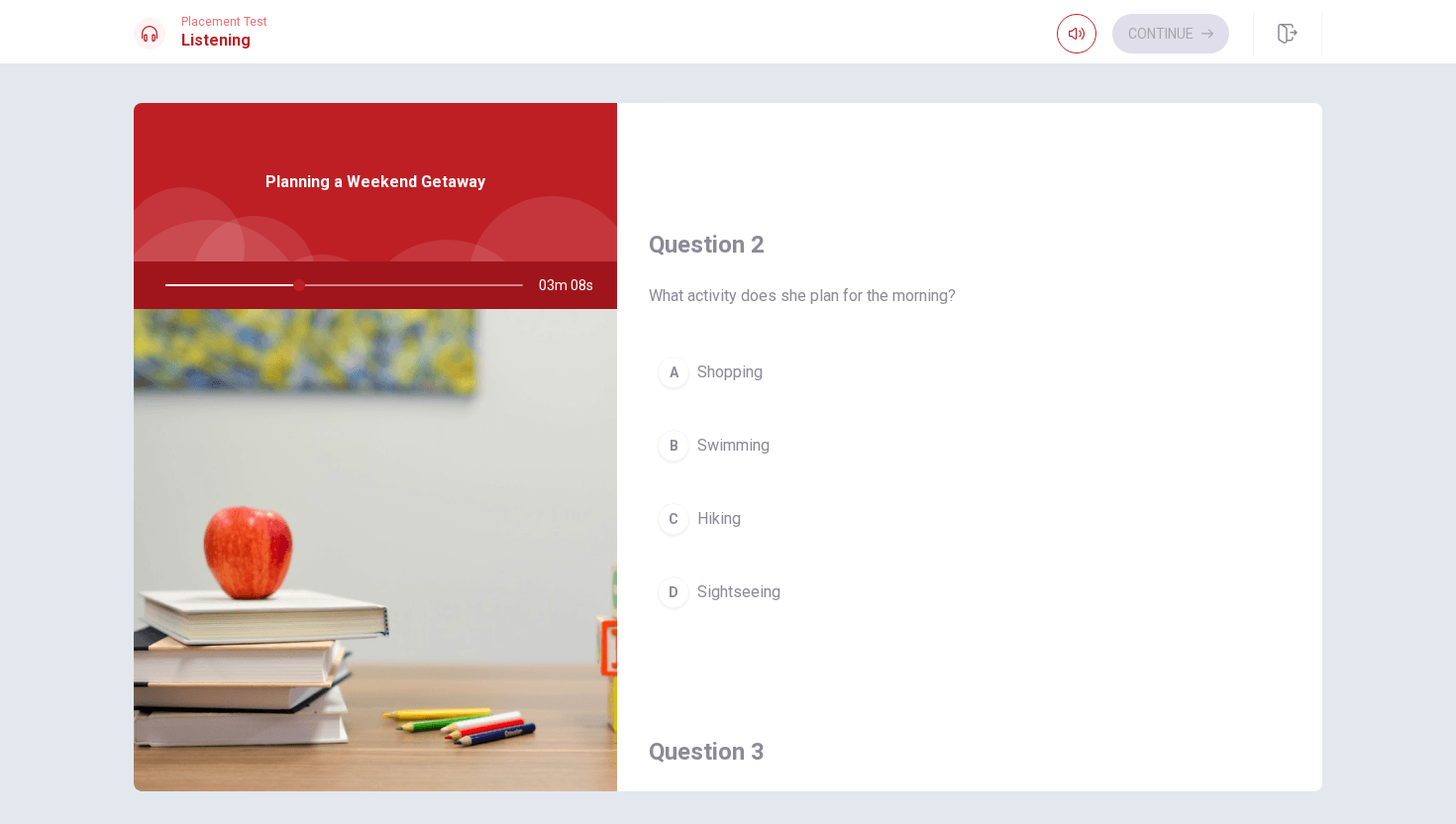 click on "C" at bounding box center [674, 519] 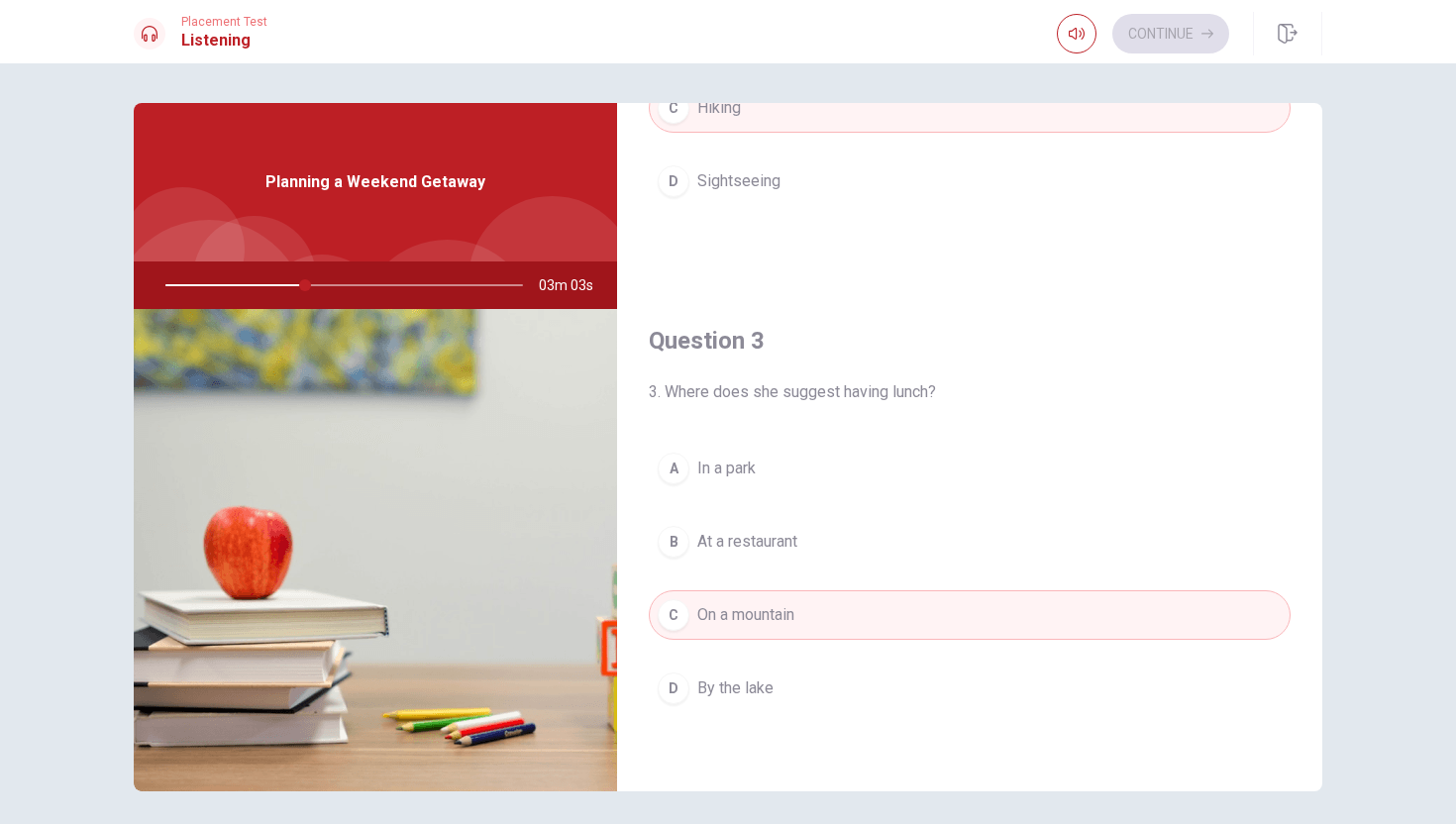 scroll, scrollTop: 828, scrollLeft: 0, axis: vertical 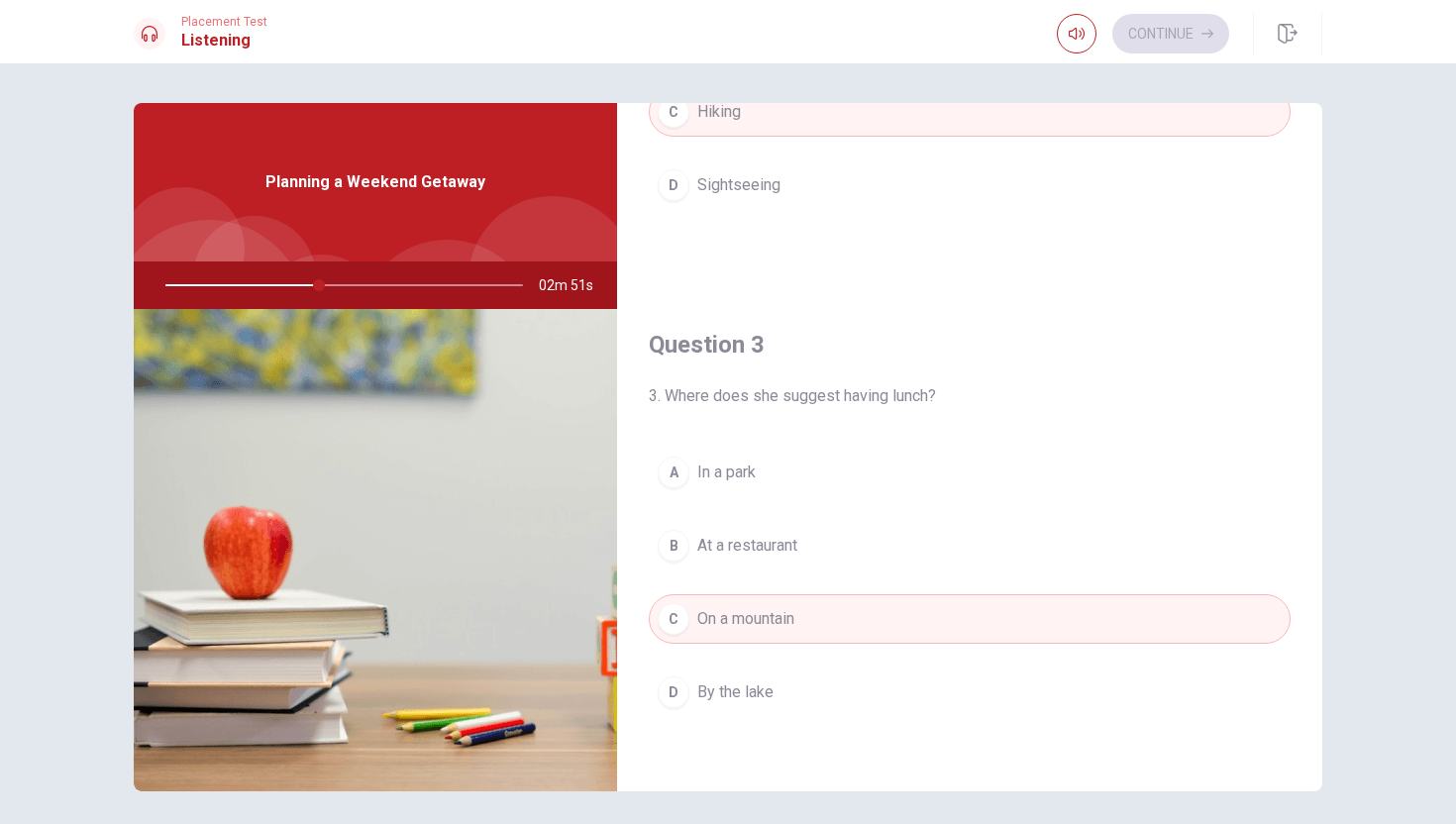 click on "By the lake" at bounding box center [735, 692] 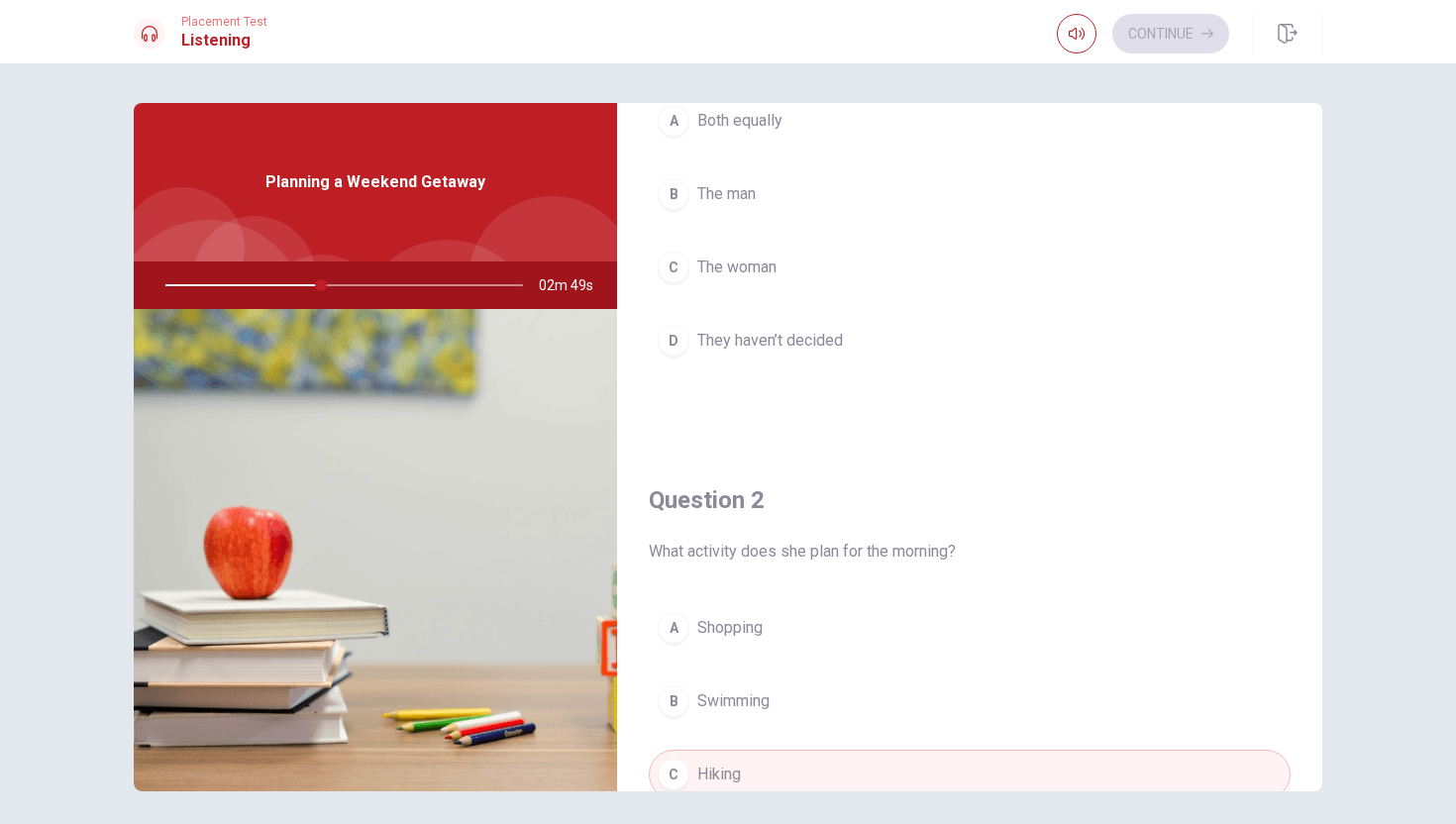 scroll, scrollTop: 0, scrollLeft: 0, axis: both 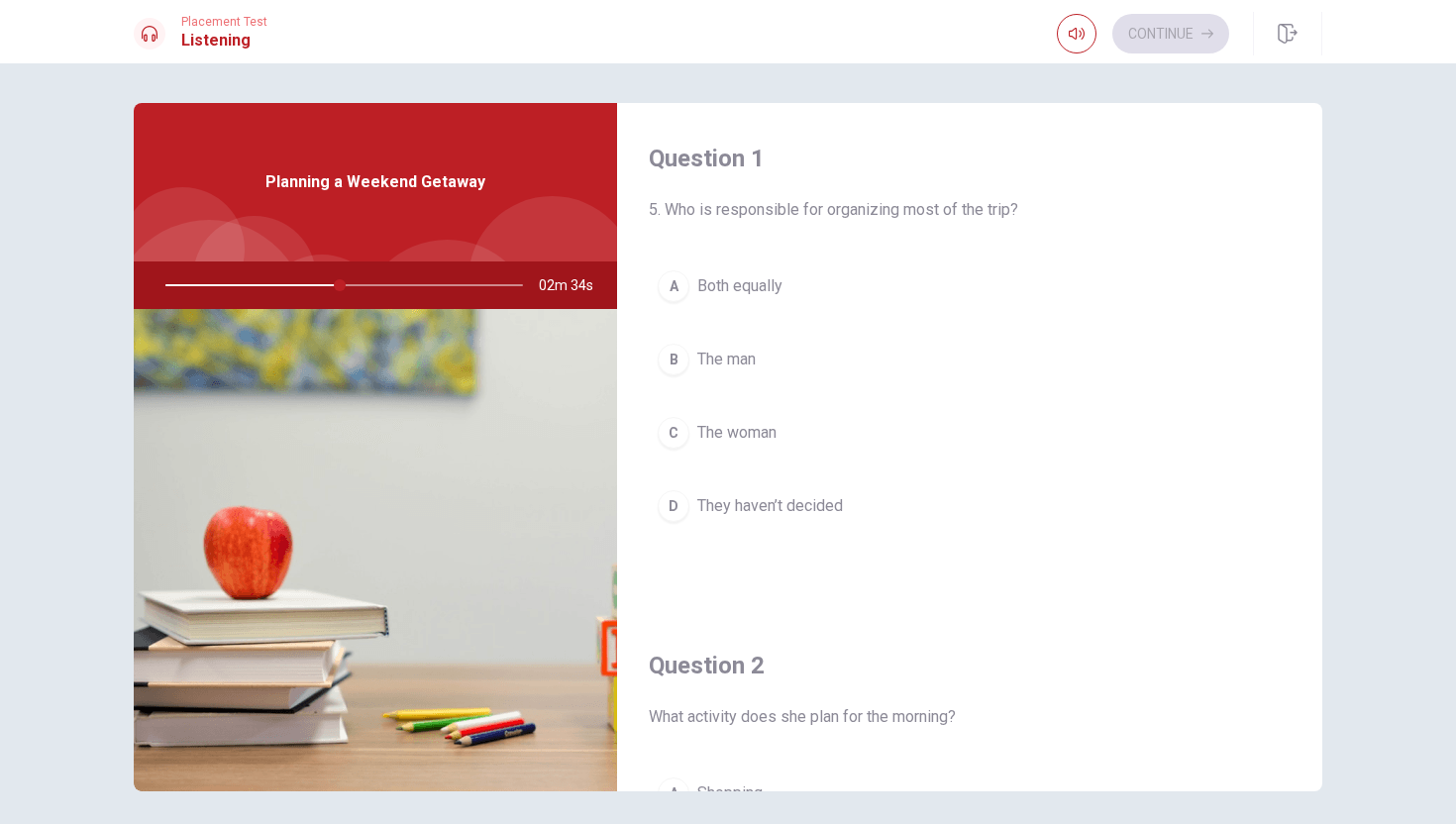 click on "C" at bounding box center [674, 433] 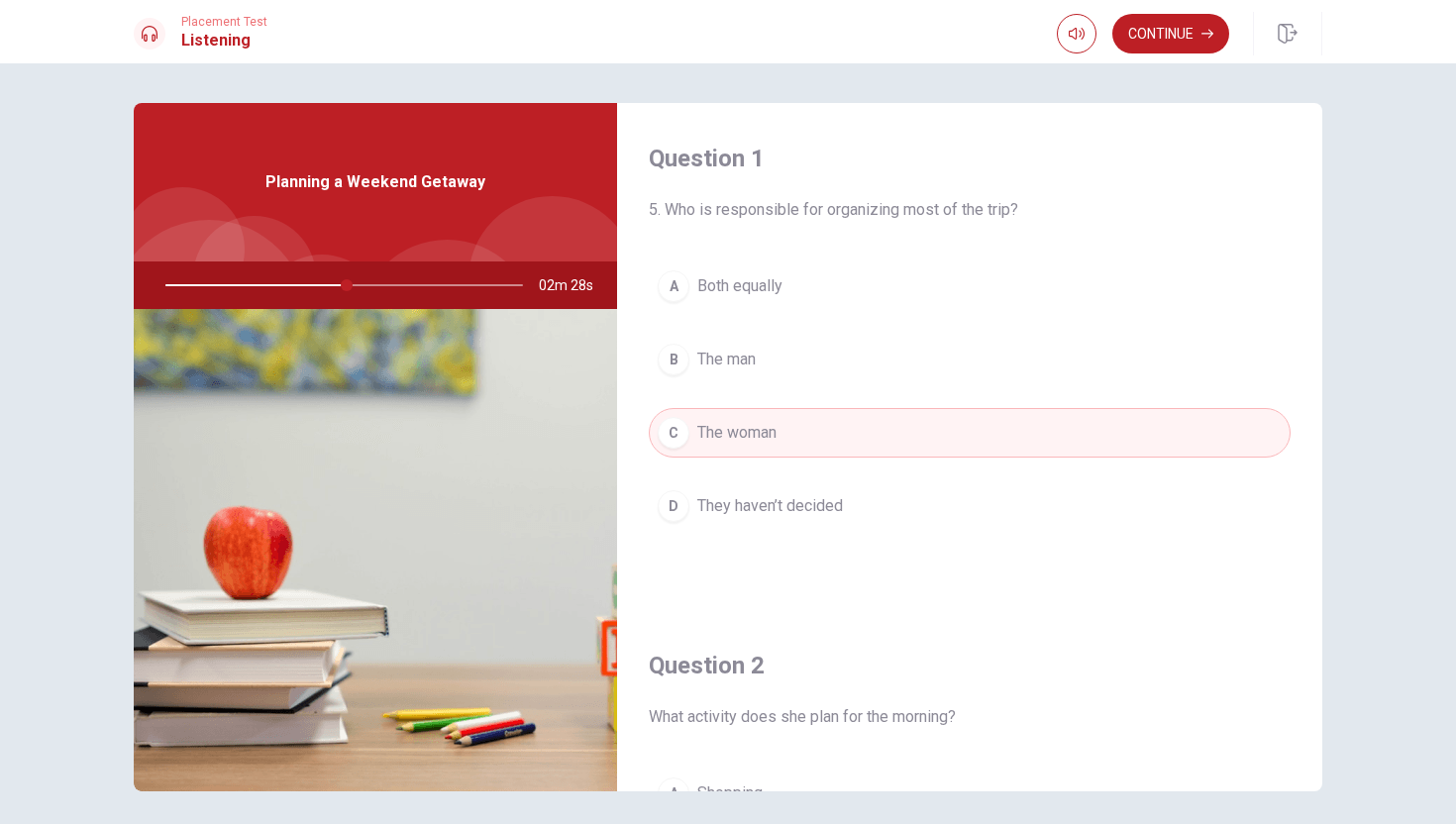 drag, startPoint x: 349, startPoint y: 287, endPoint x: 390, endPoint y: 287, distance: 41 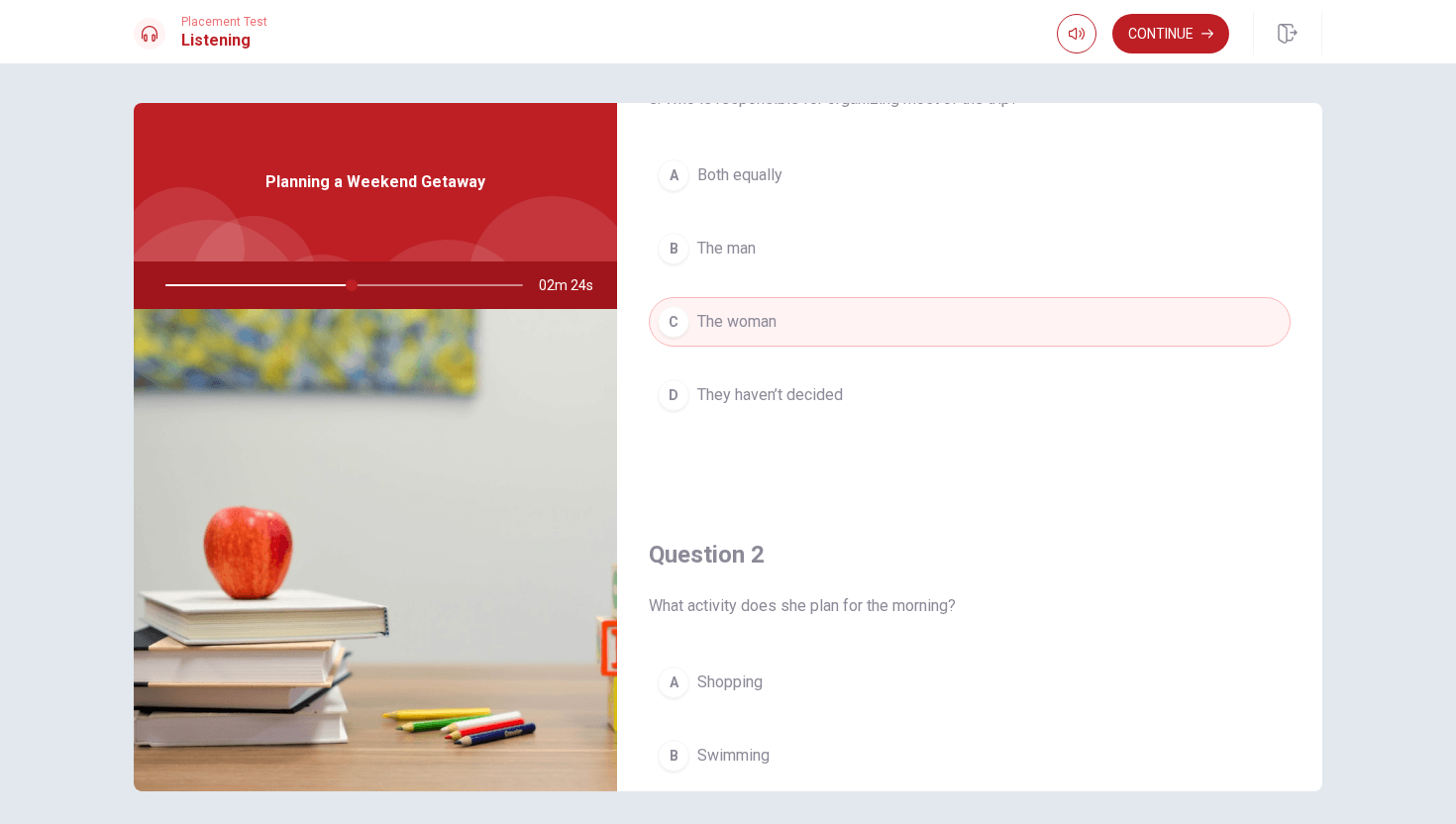 scroll, scrollTop: 0, scrollLeft: 0, axis: both 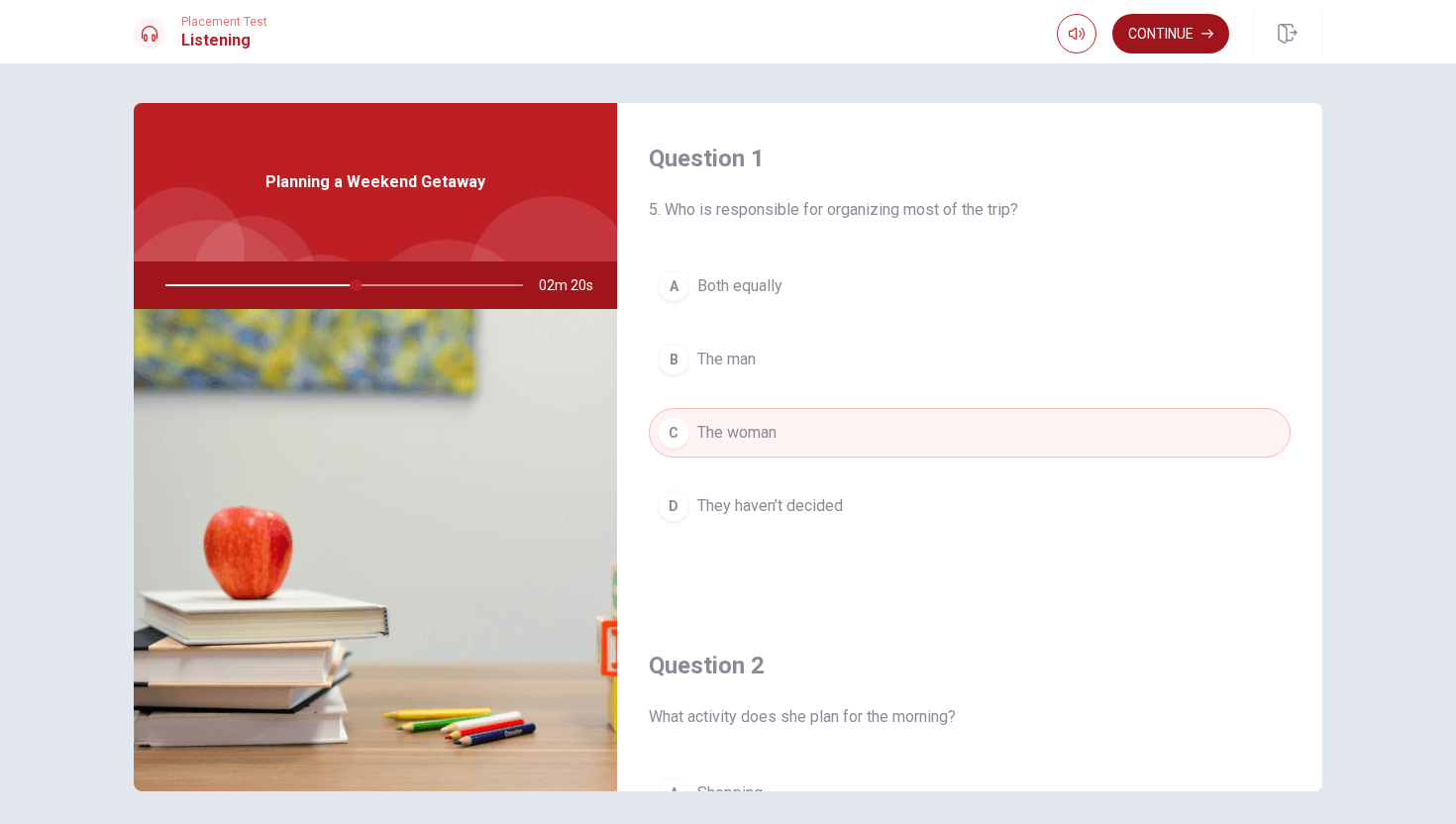 click on "Continue" at bounding box center (1171, 34) 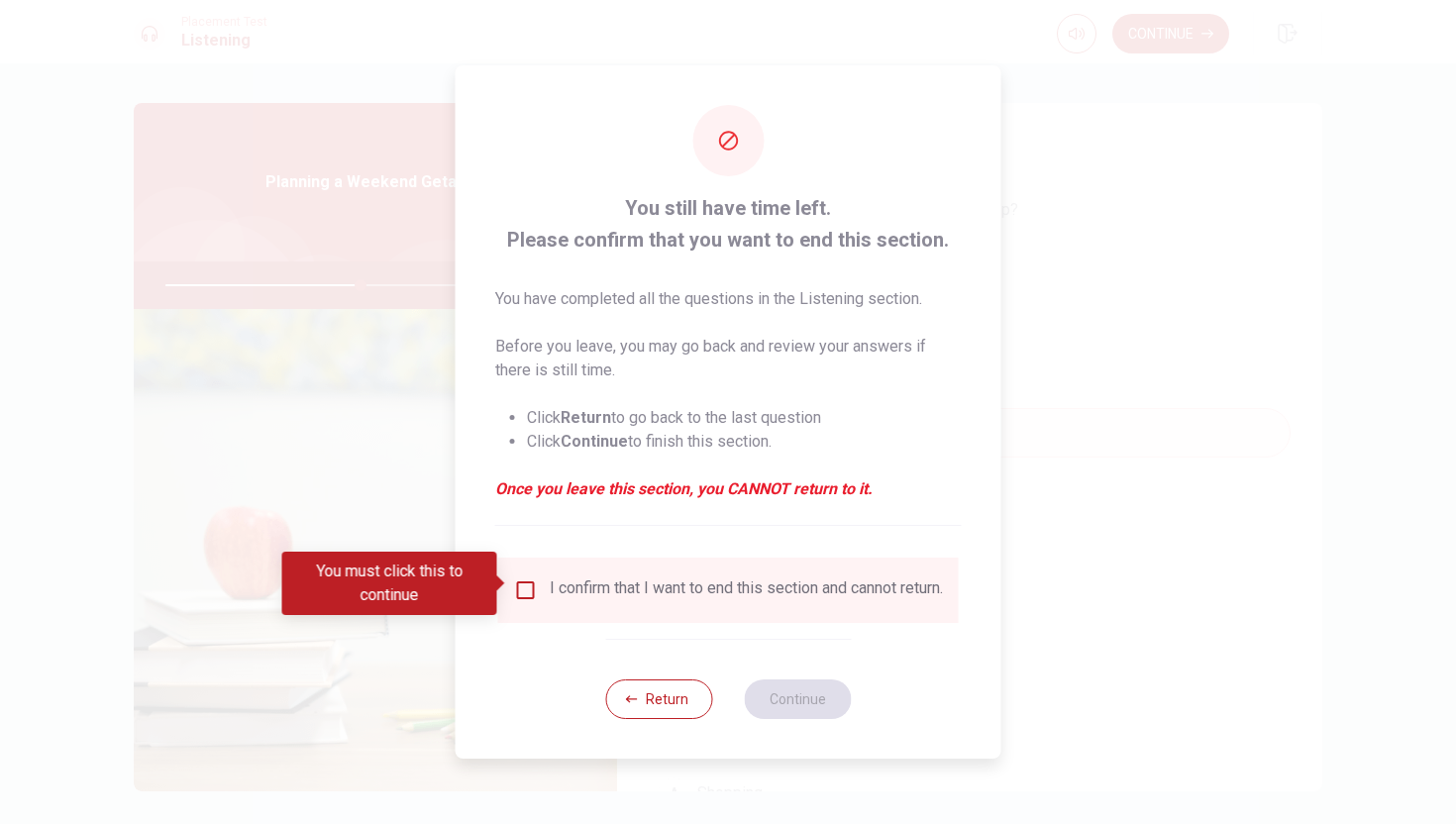click at bounding box center (526, 590) 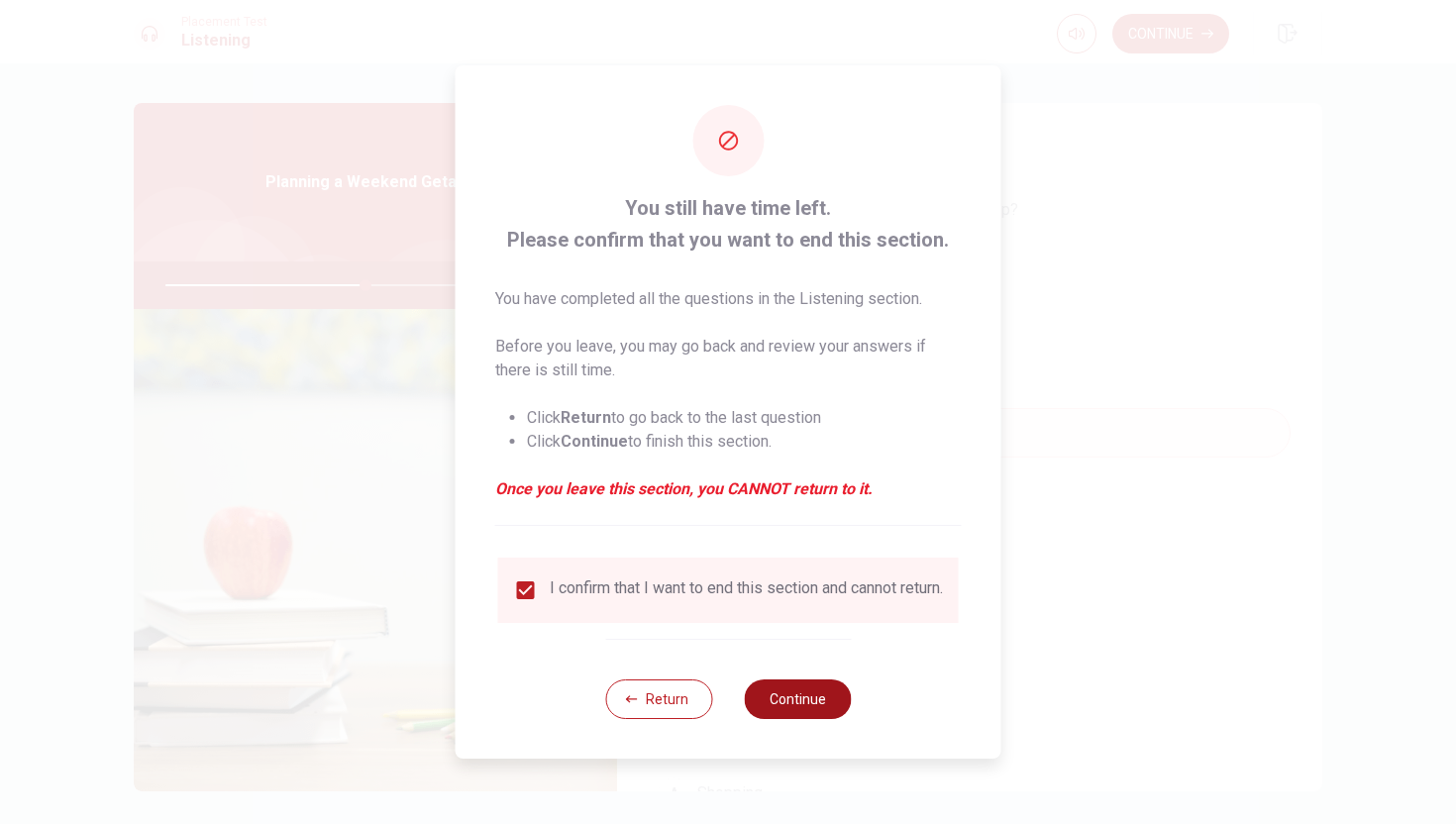 click on "Continue" at bounding box center [797, 699] 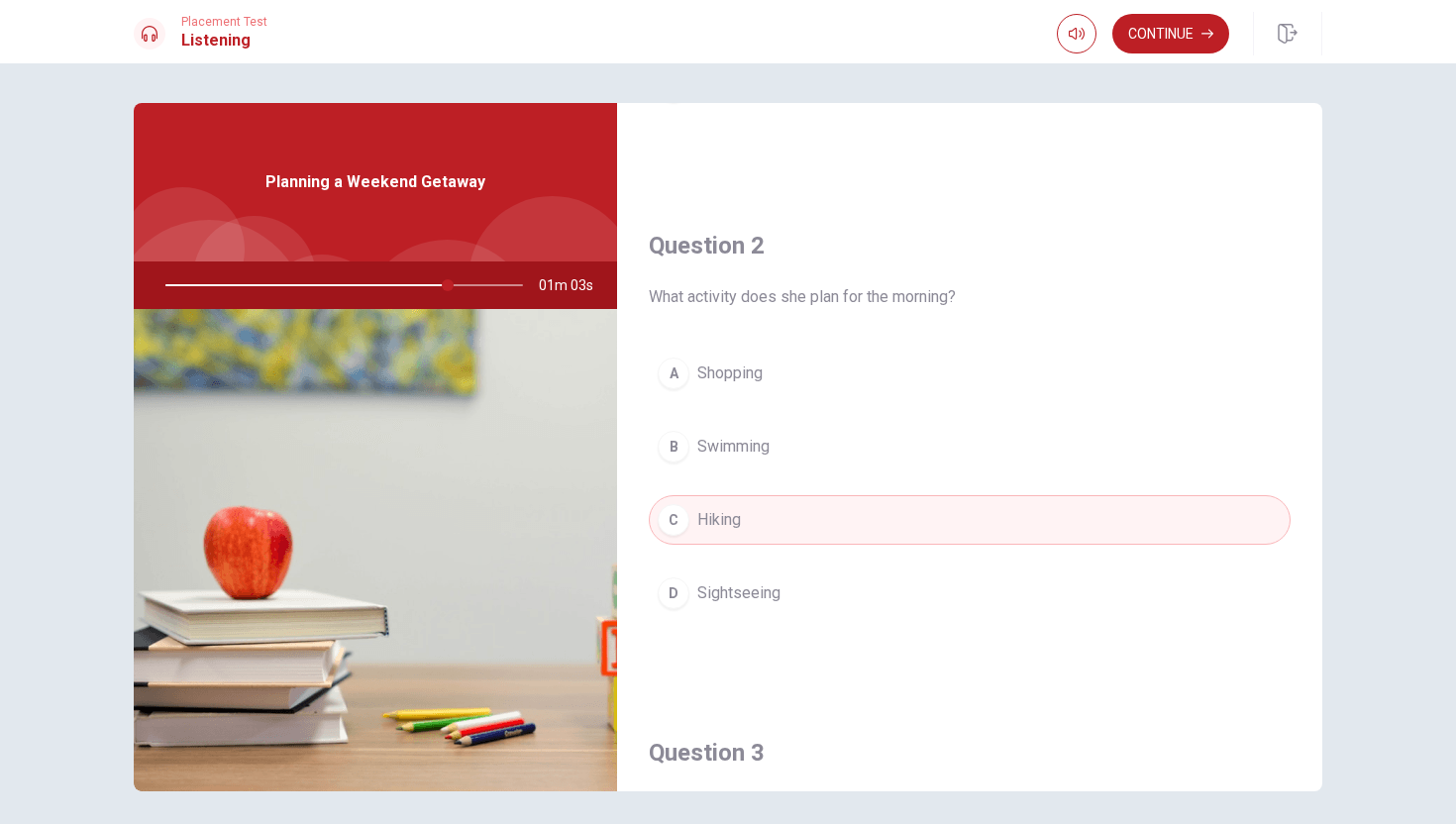 scroll, scrollTop: 0, scrollLeft: 0, axis: both 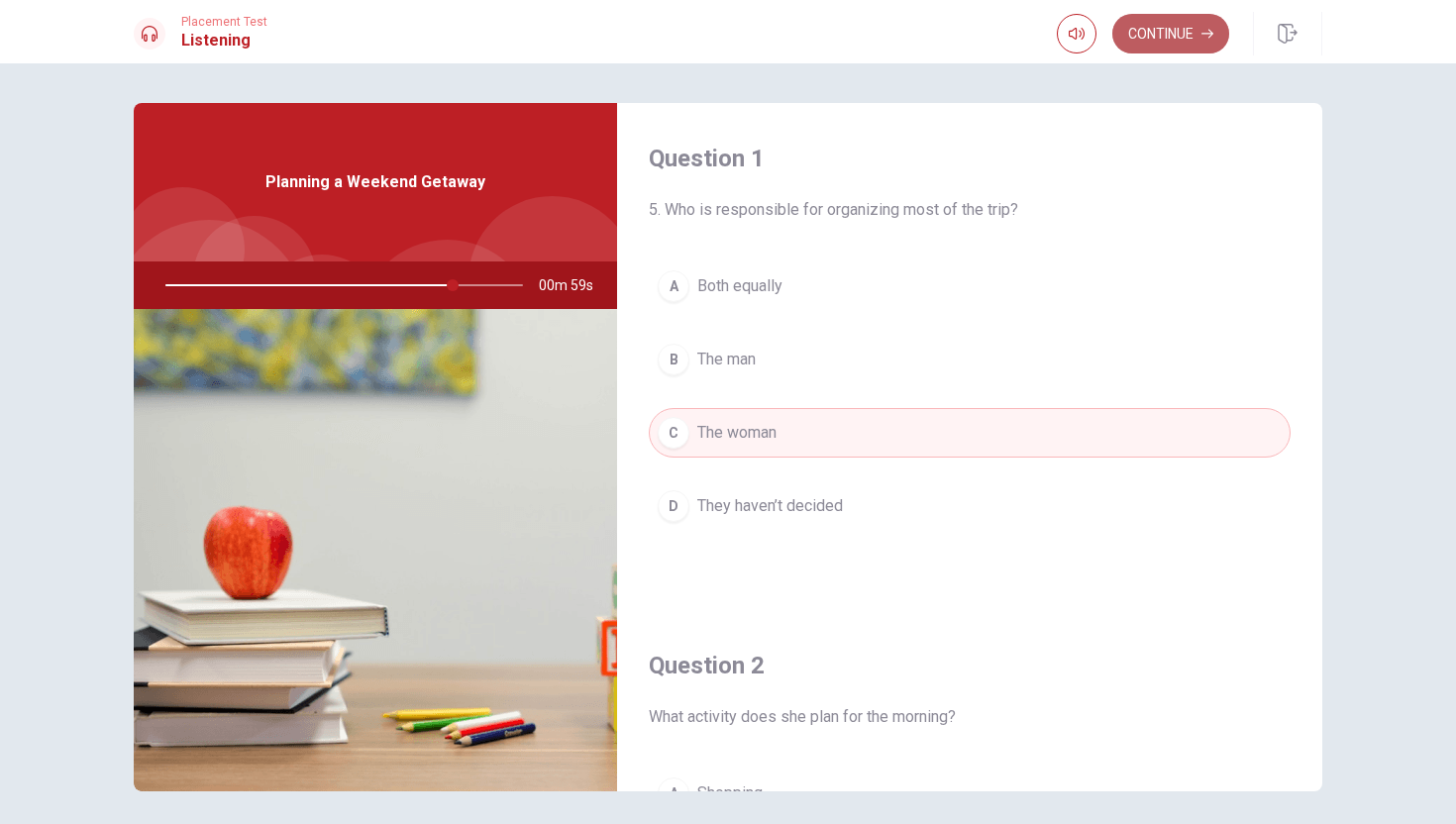 click on "Continue" at bounding box center [1171, 34] 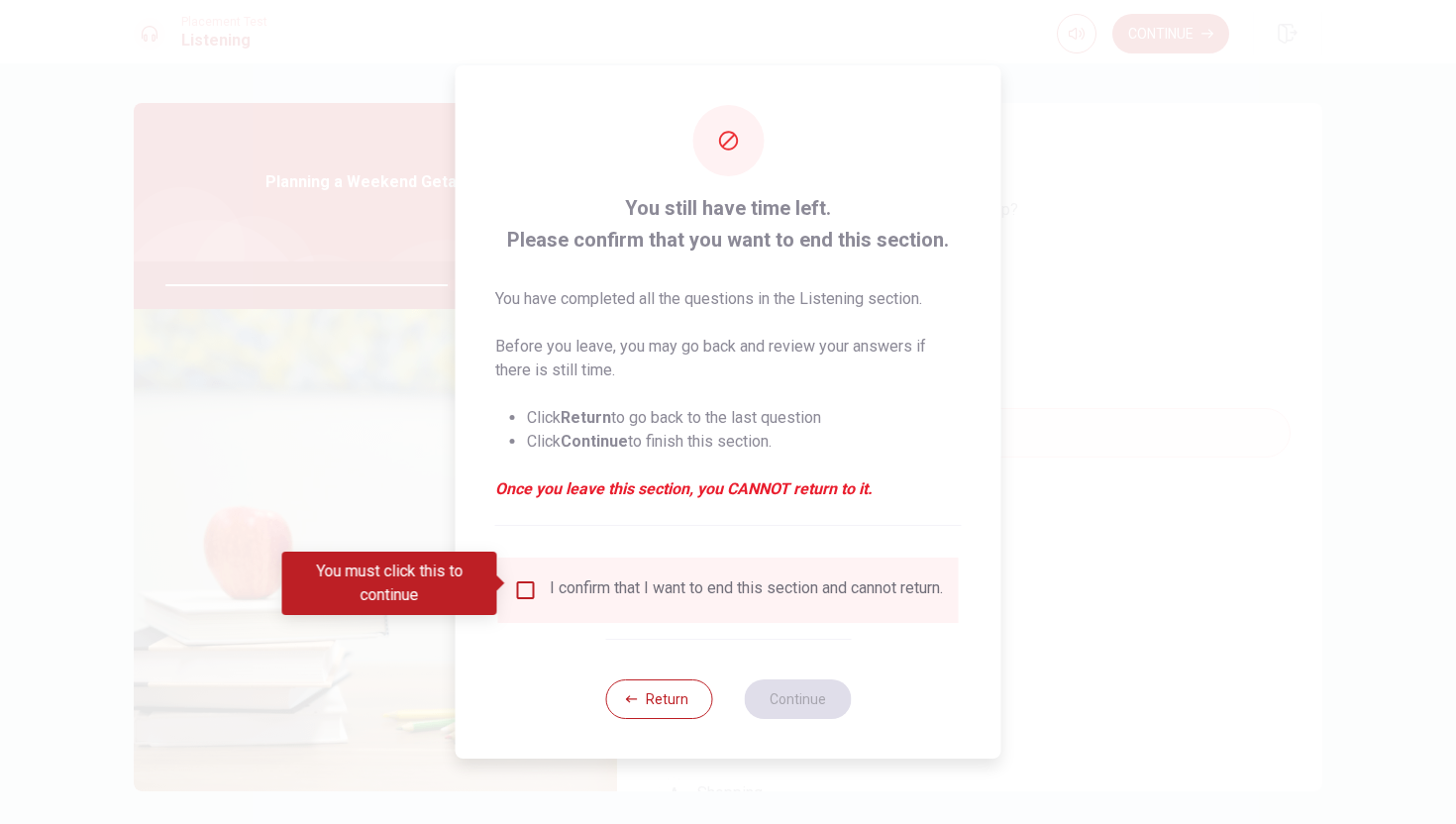 click at bounding box center (526, 590) 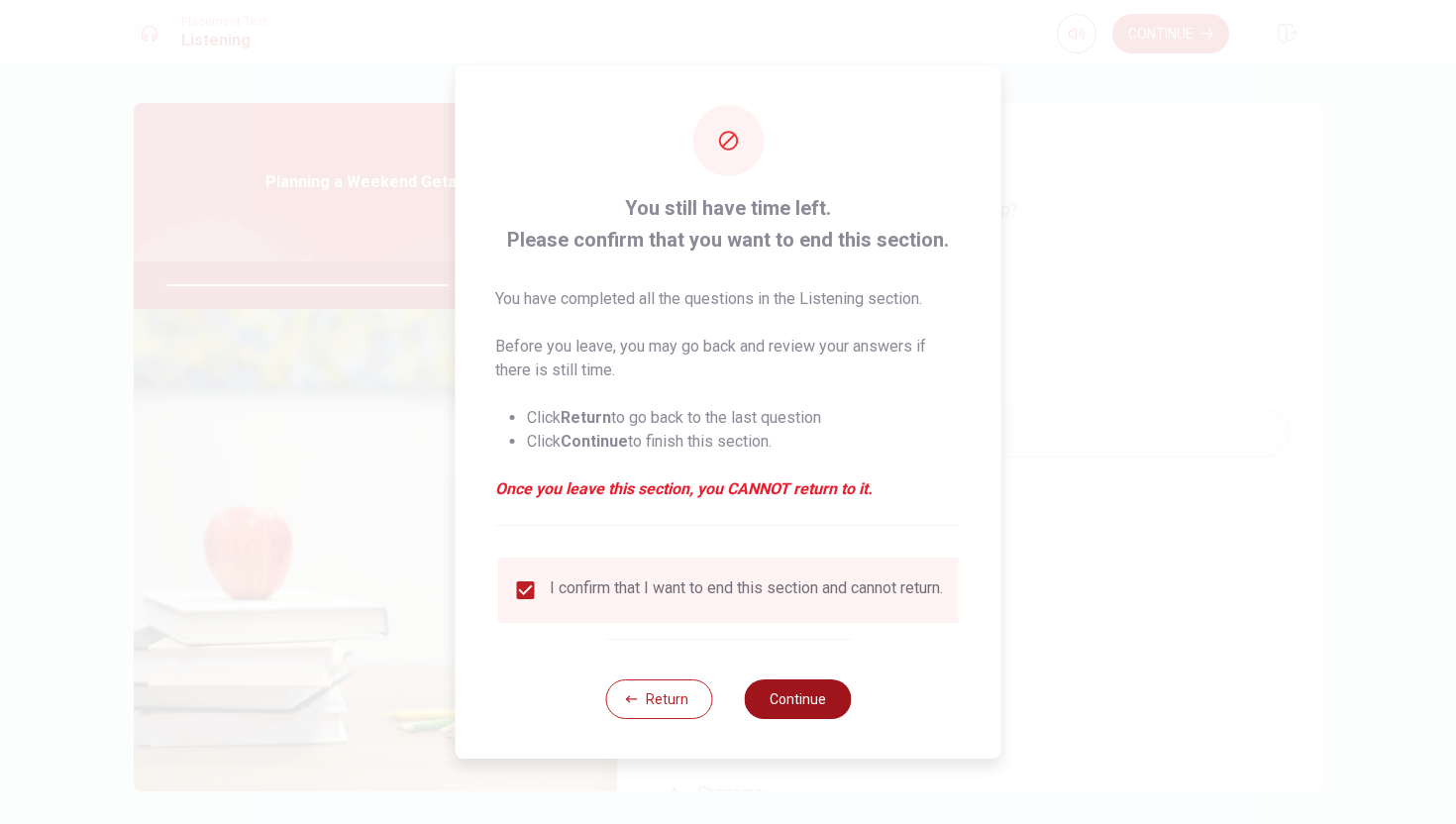 click on "Continue" at bounding box center [797, 699] 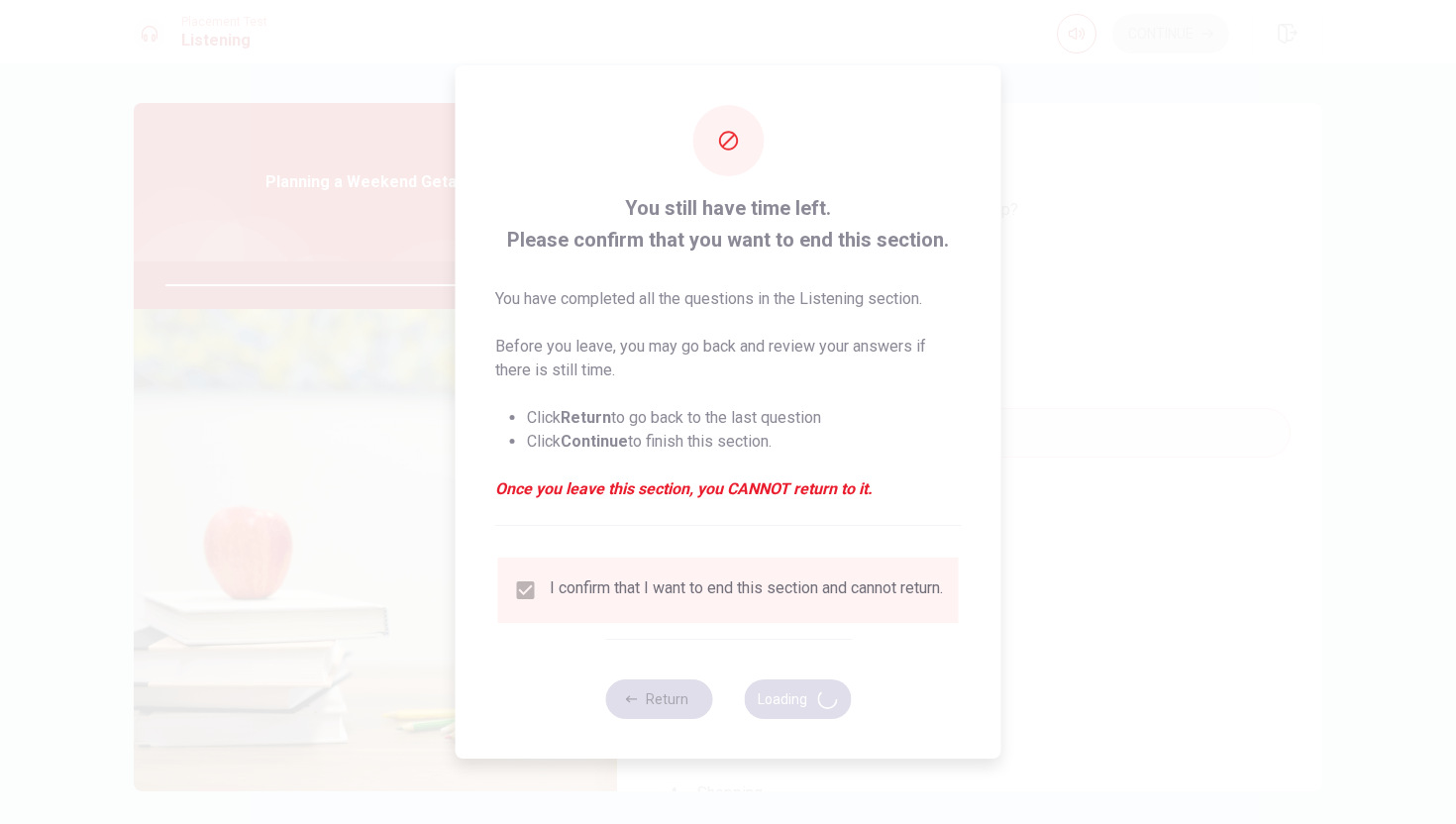 type on "0" 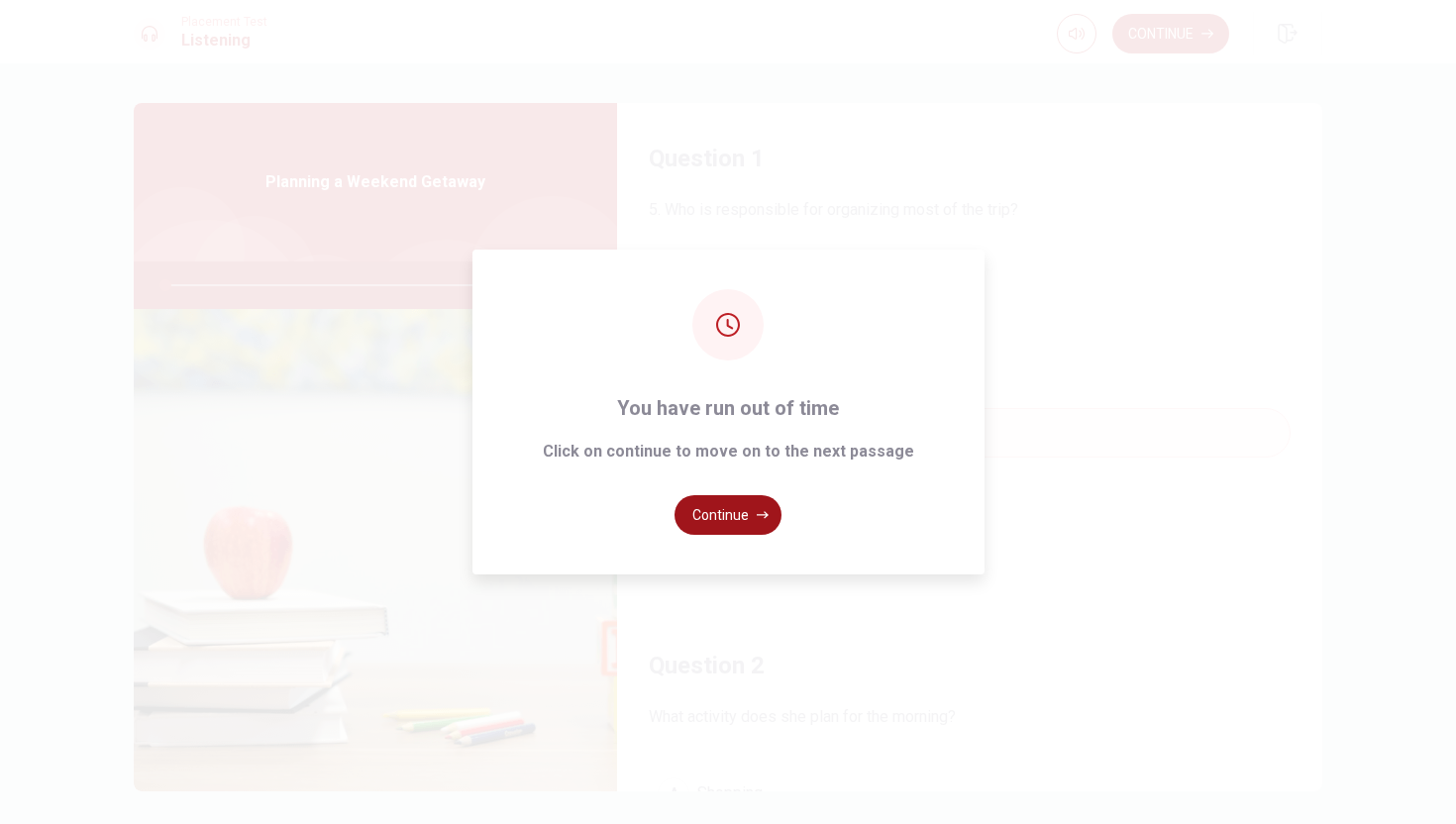 click on "Continue" at bounding box center (728, 515) 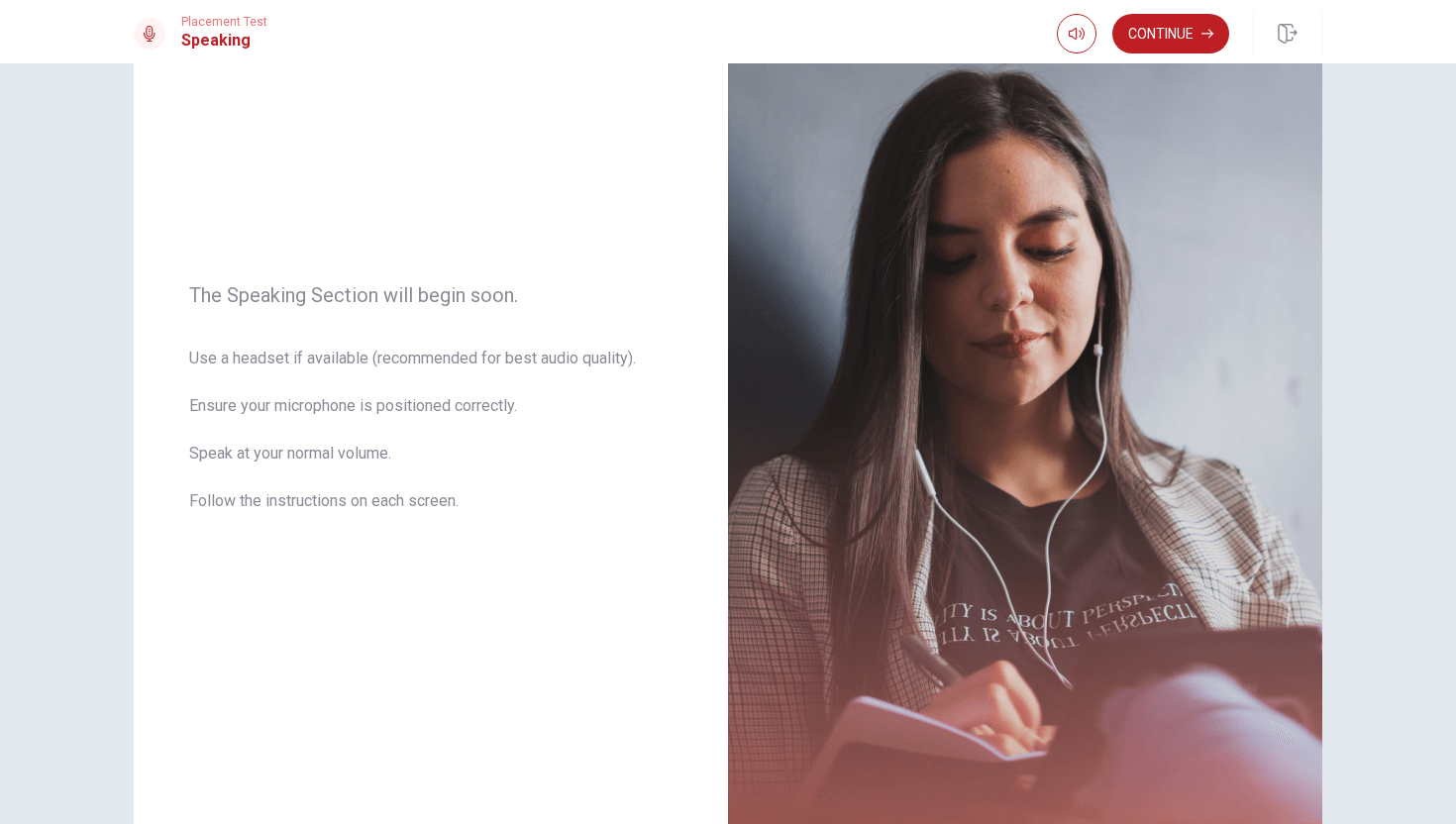scroll, scrollTop: 146, scrollLeft: 0, axis: vertical 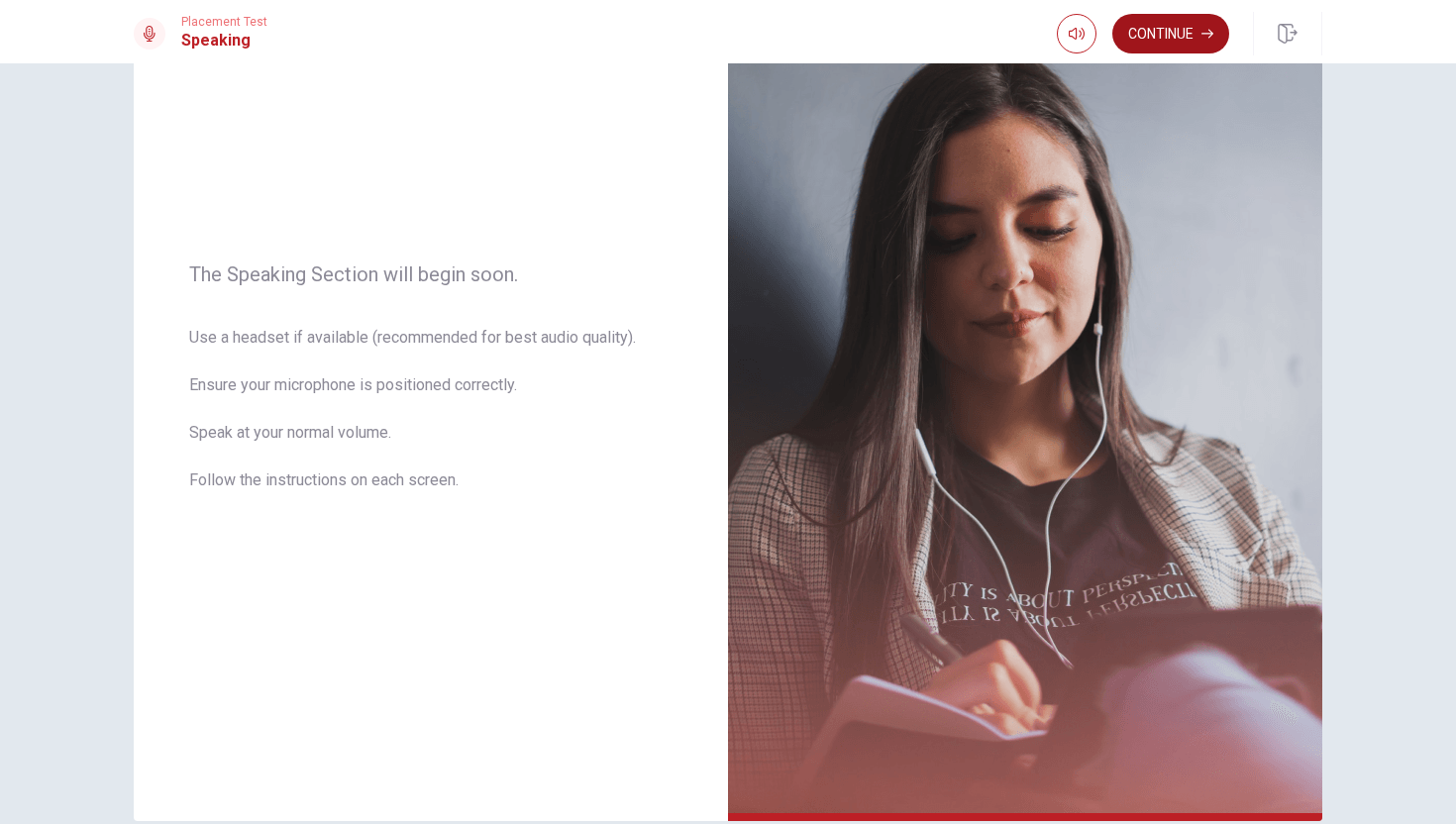 click on "Continue" at bounding box center (1171, 34) 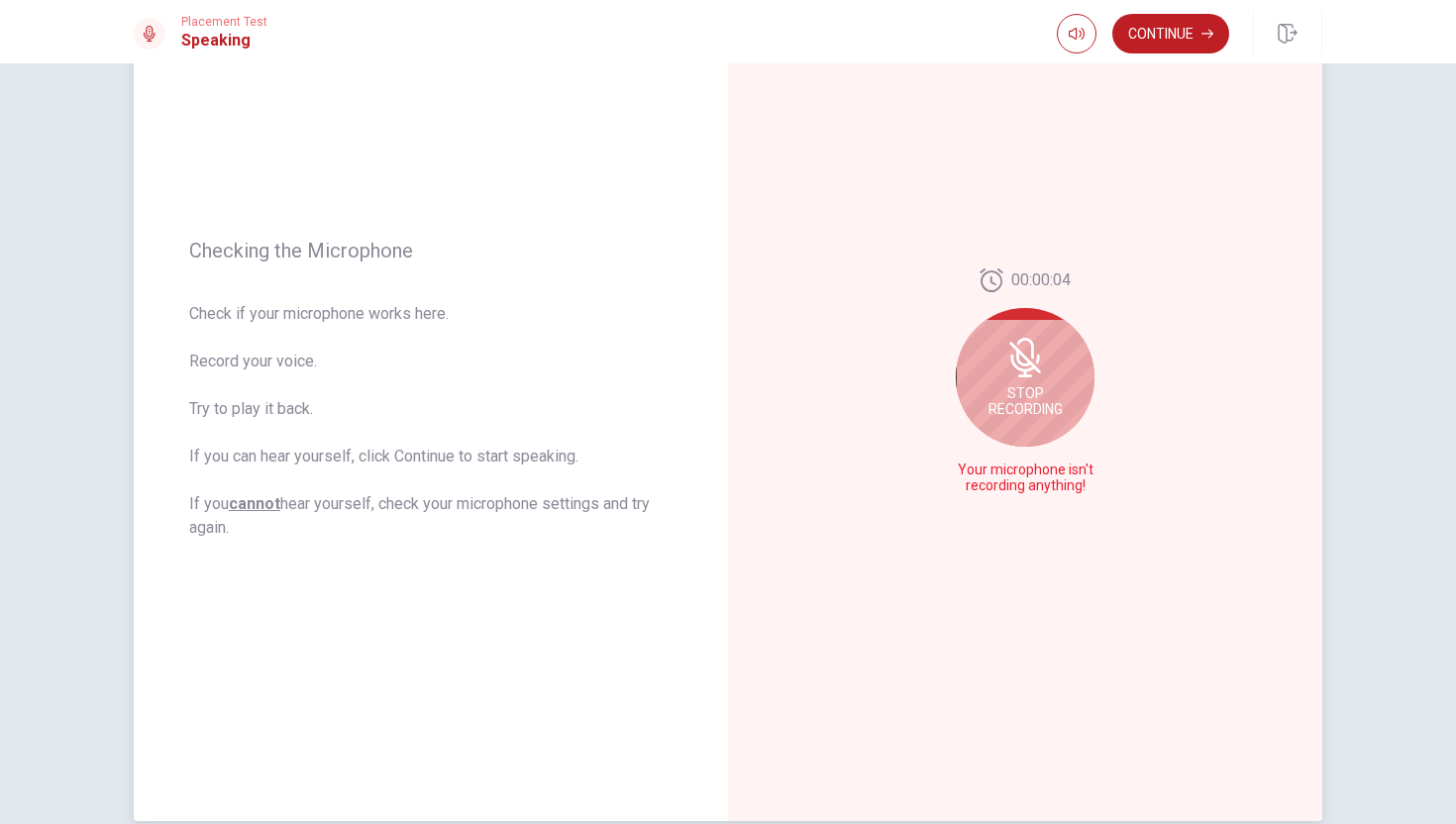 click 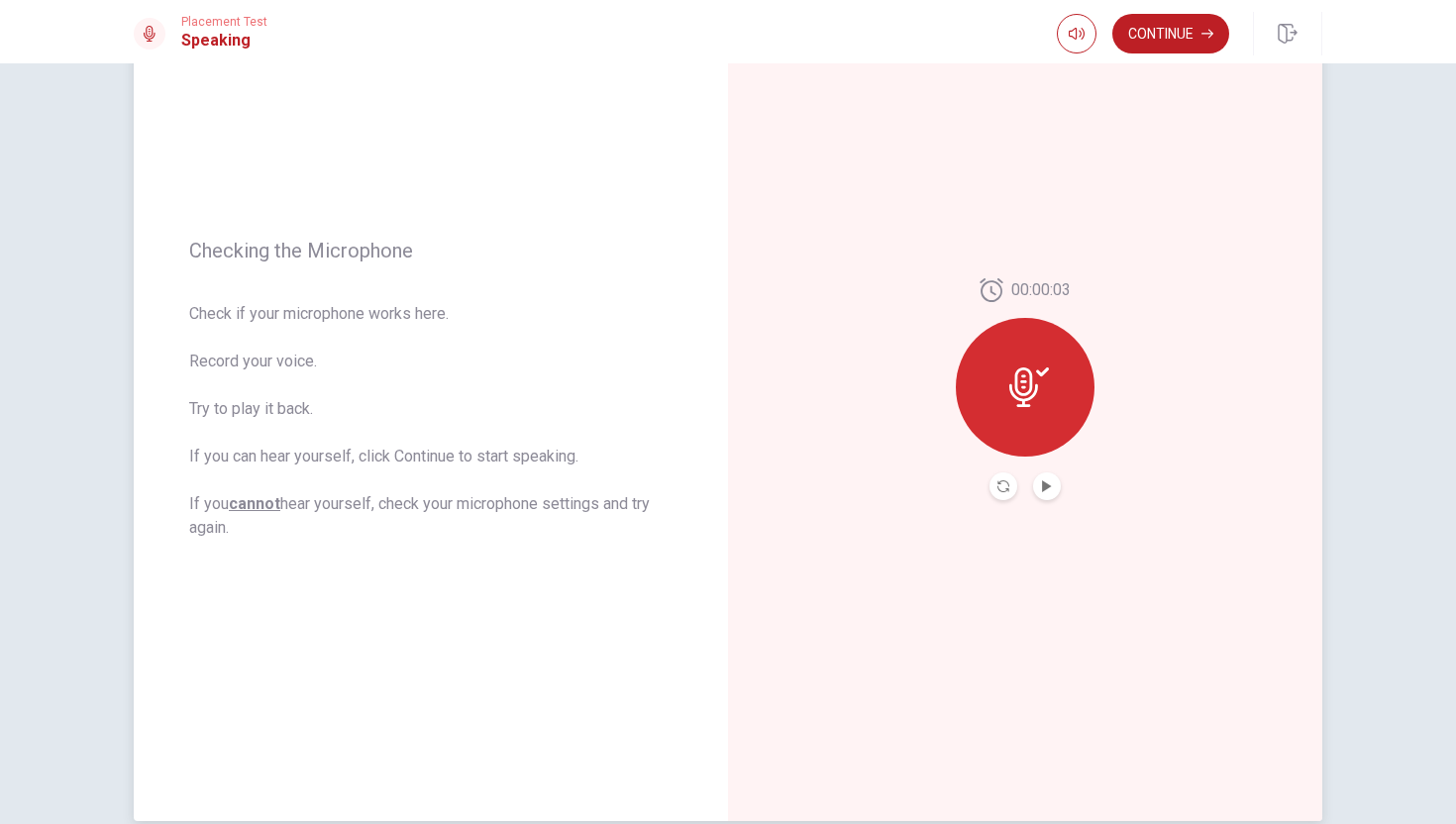 click 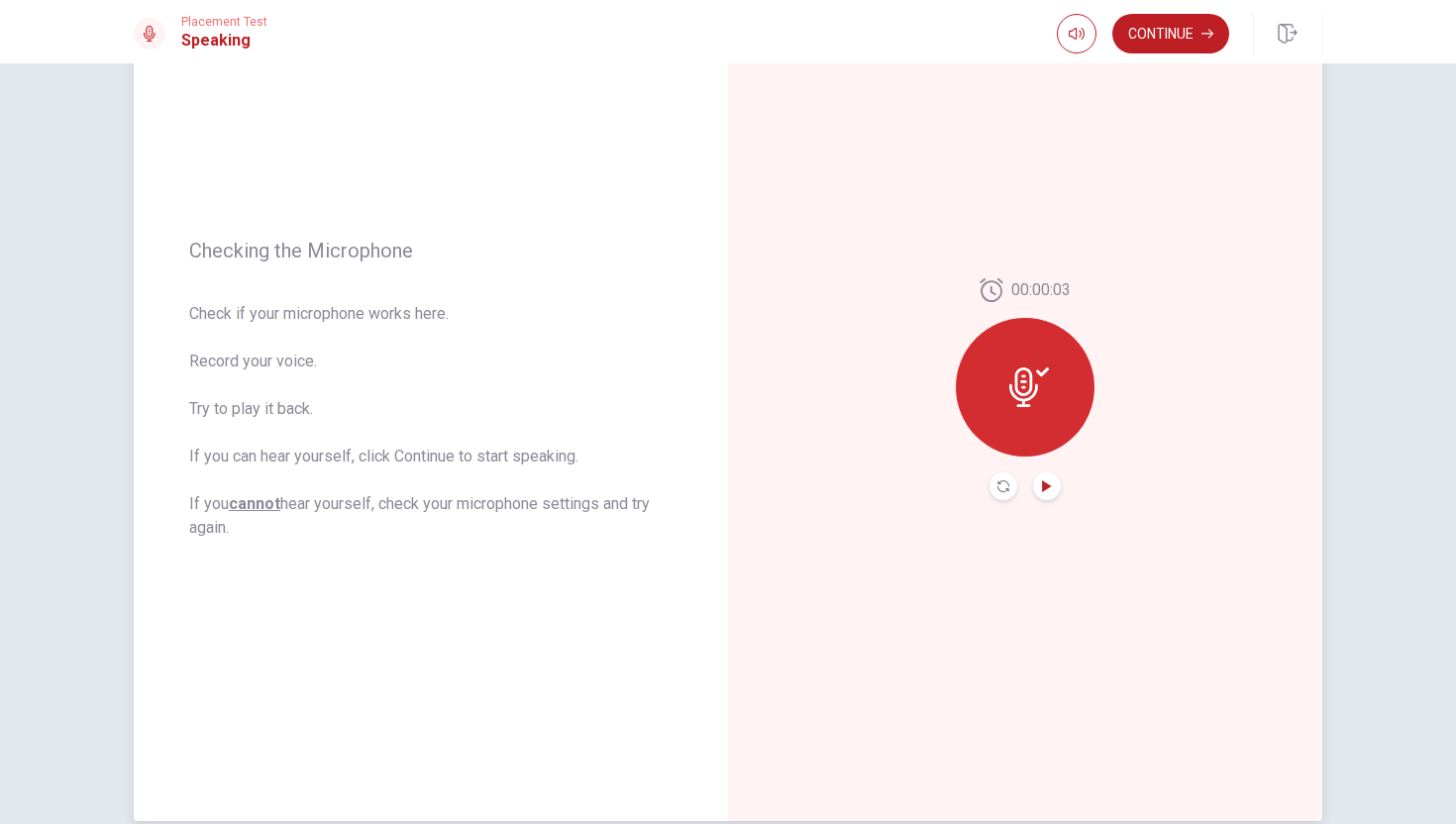click 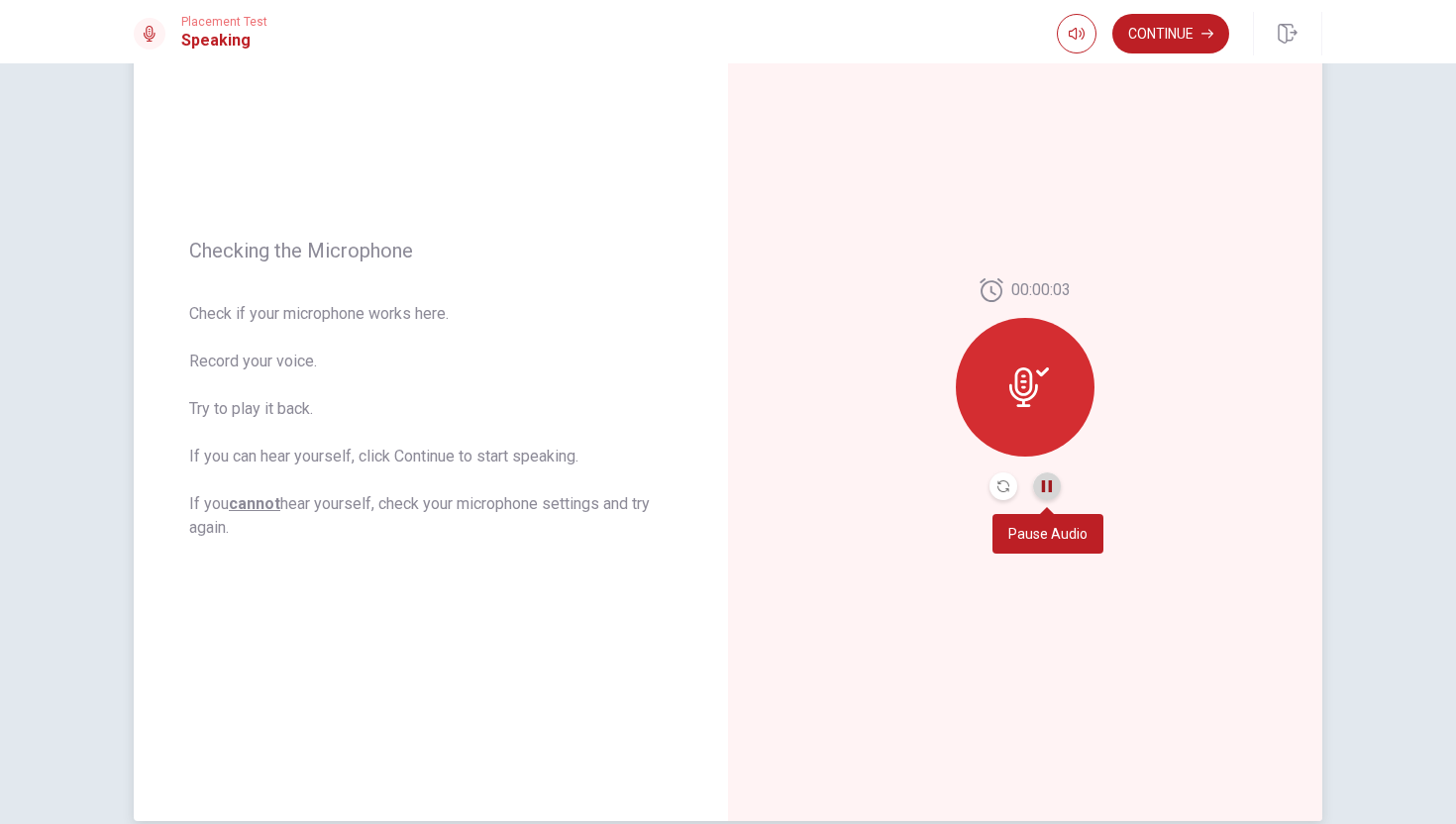 click 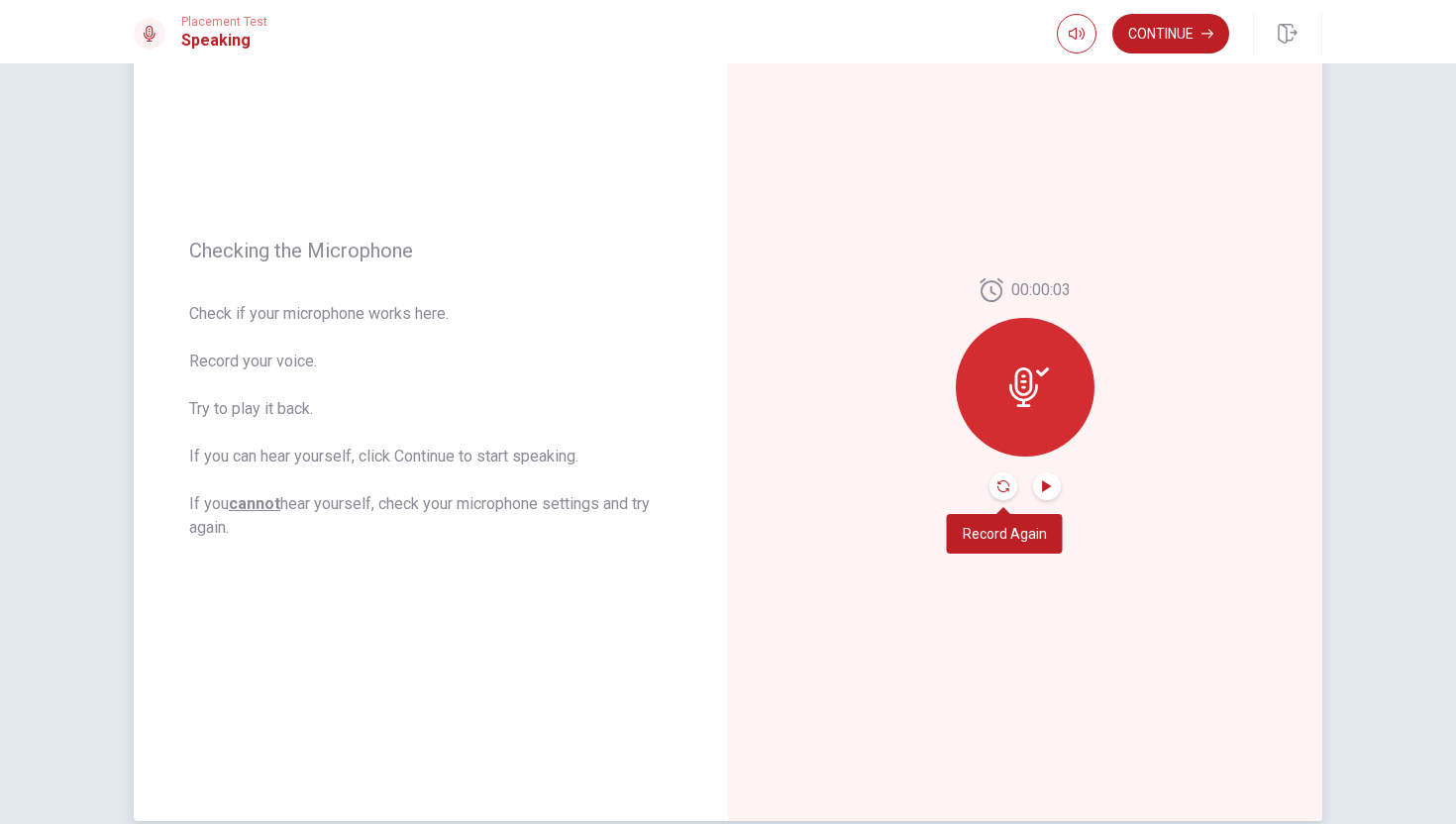 click 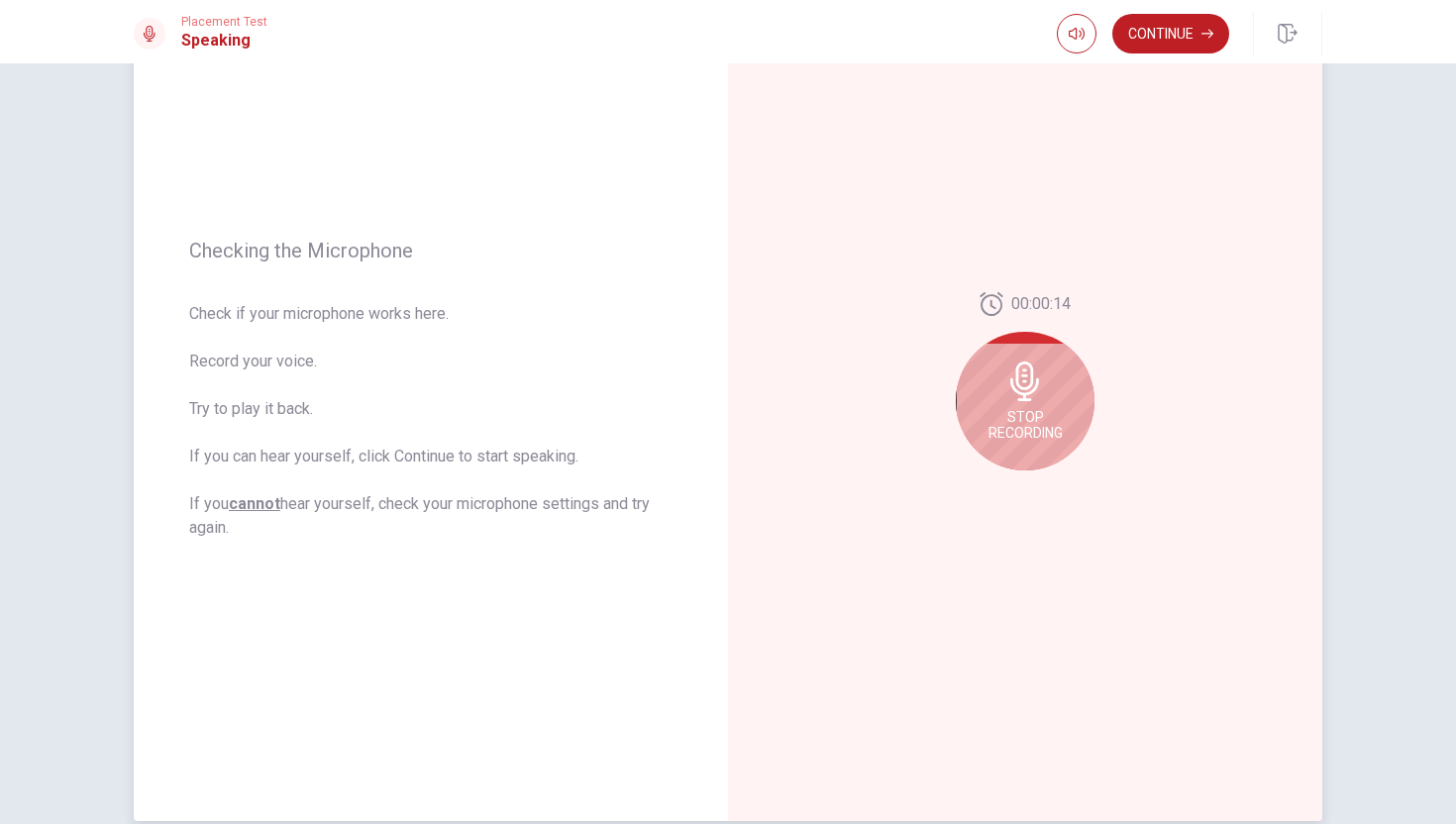 click 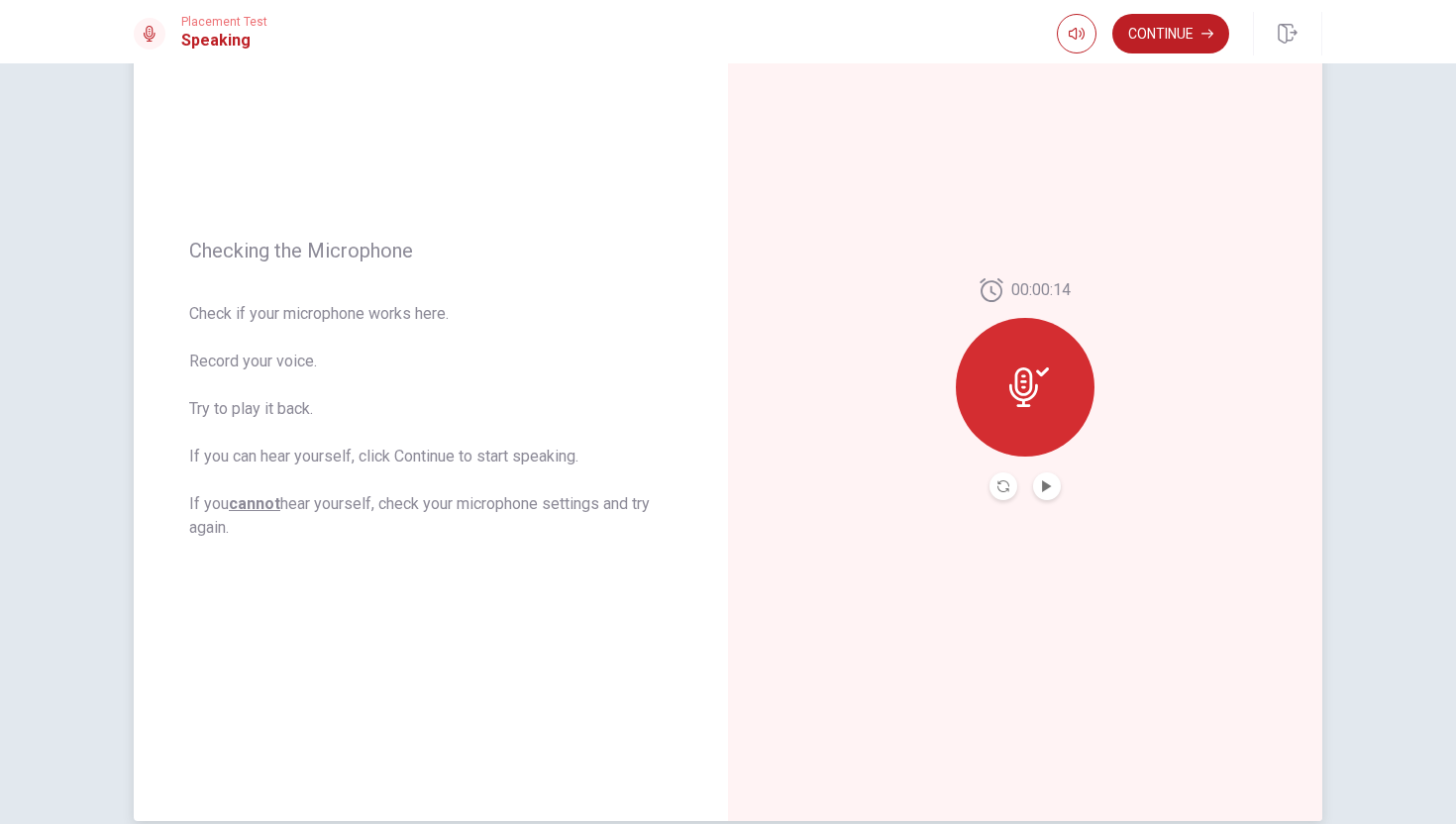 click 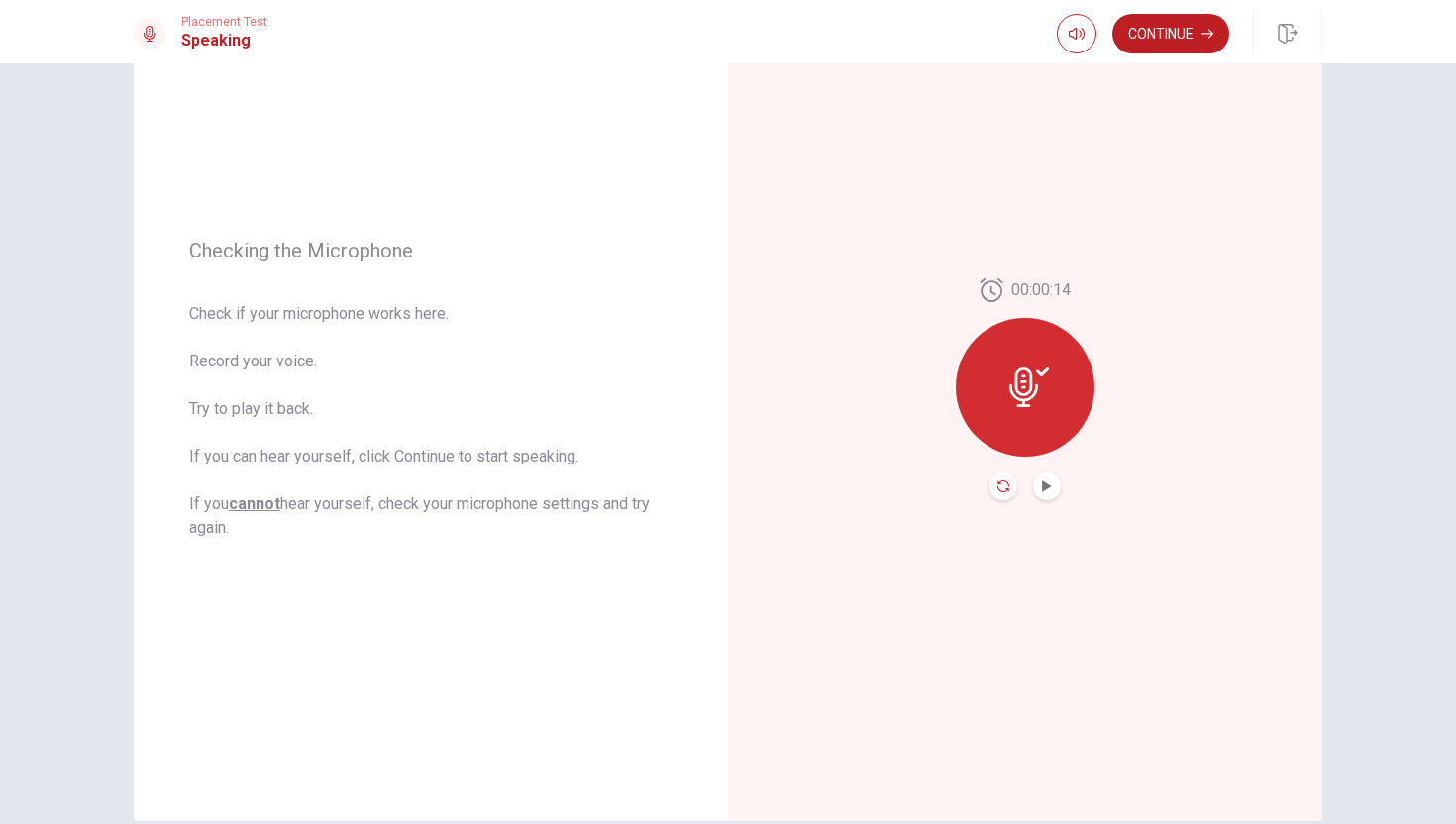 click 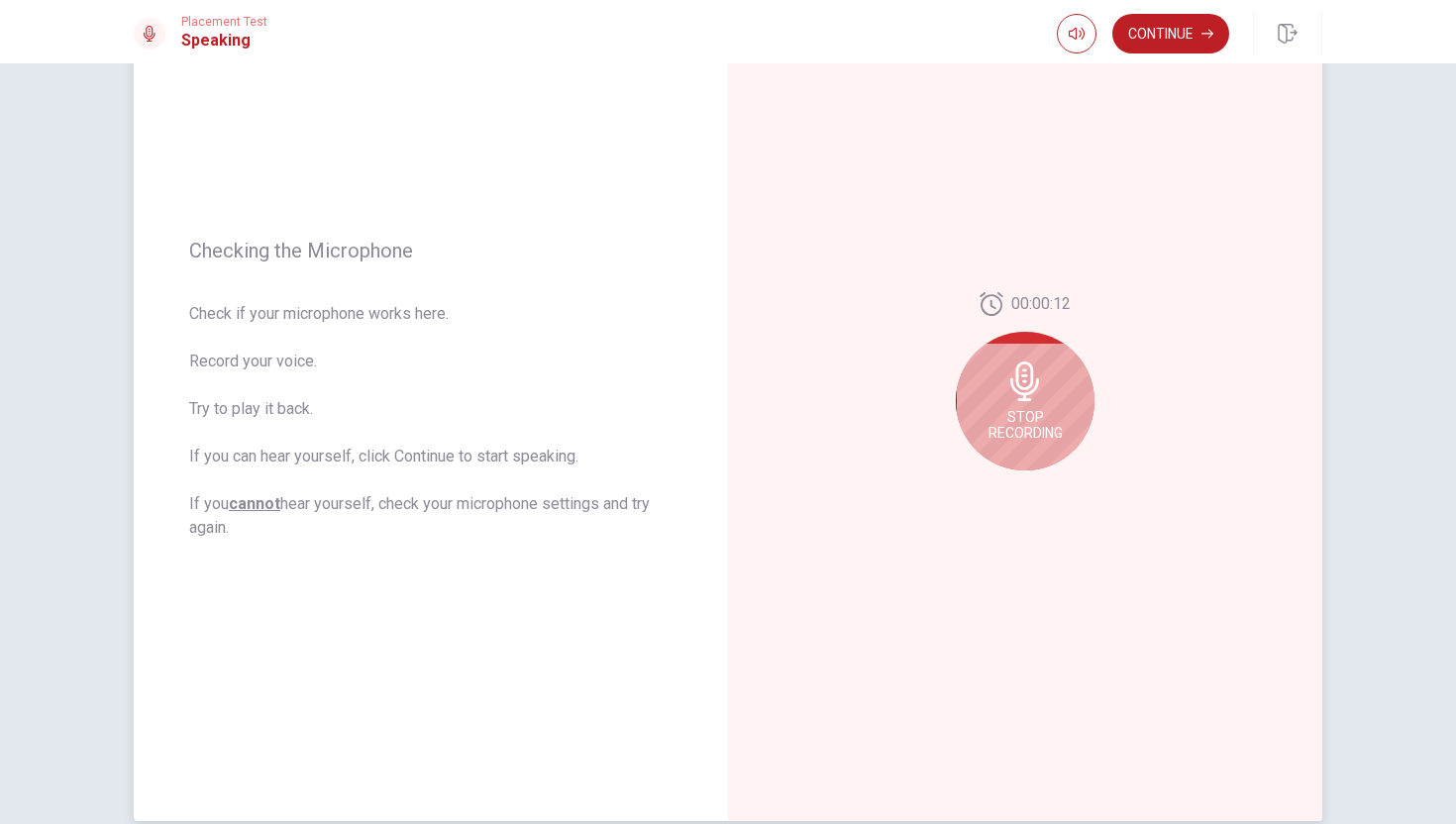 click 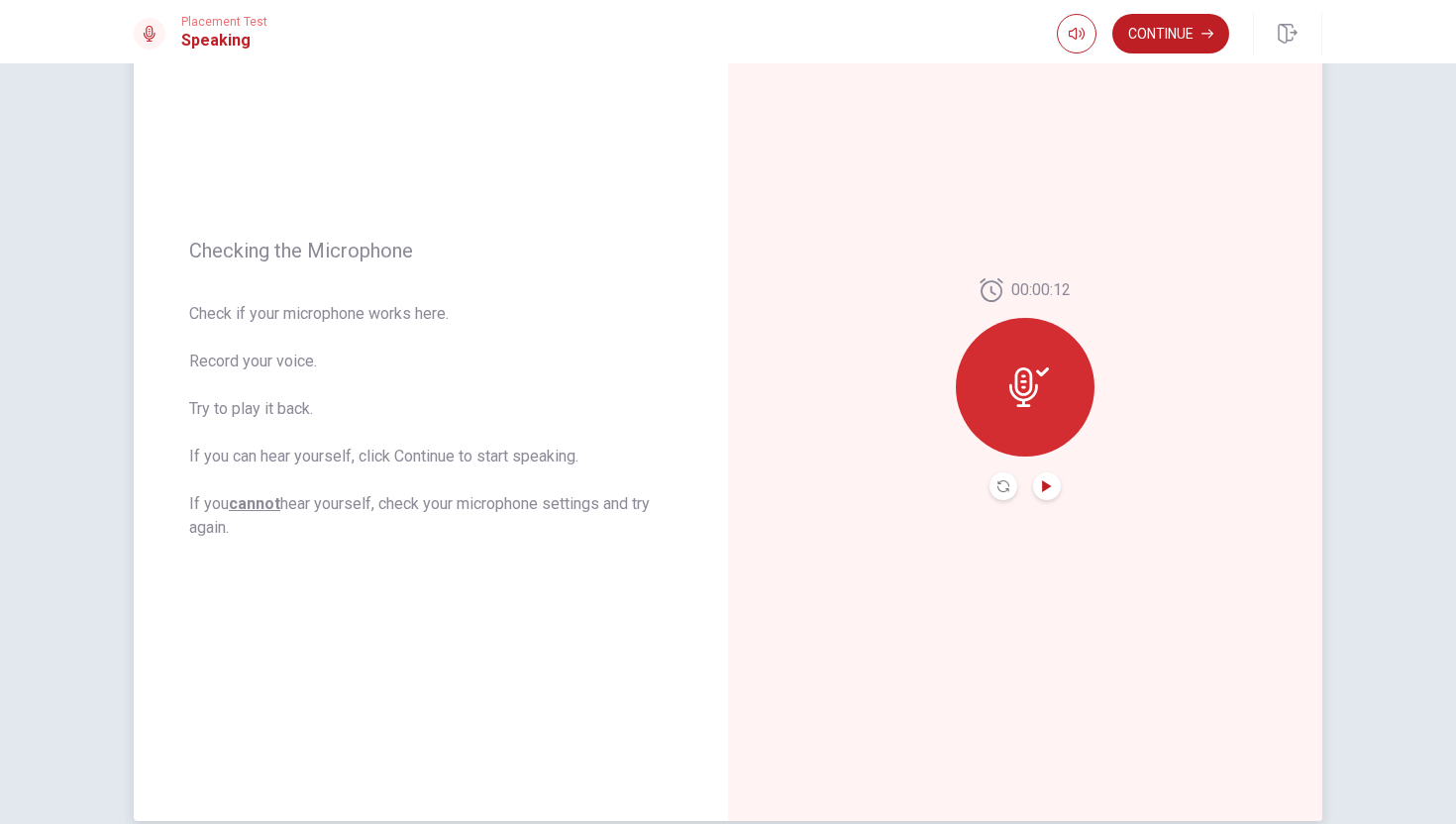 click 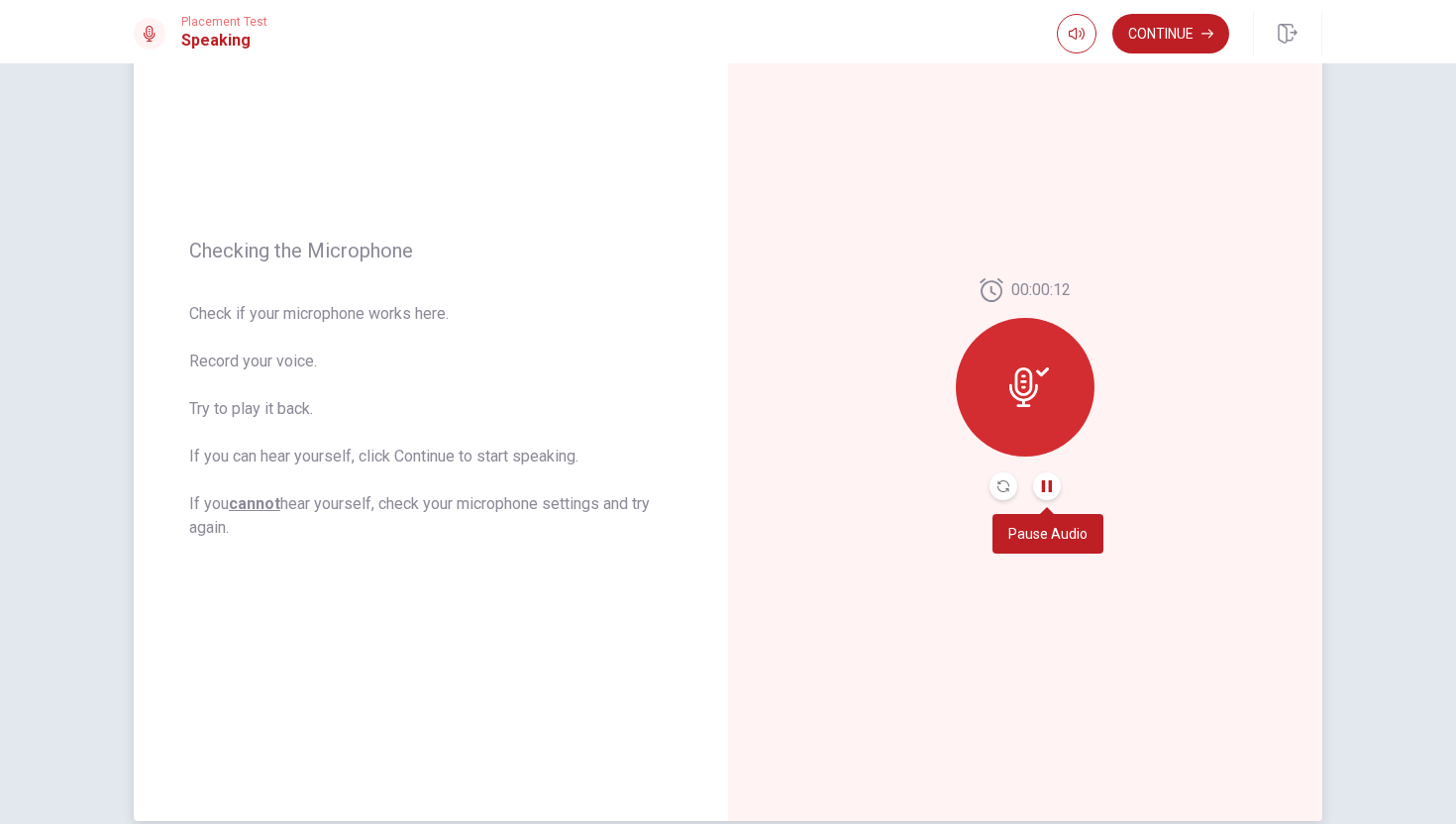 click 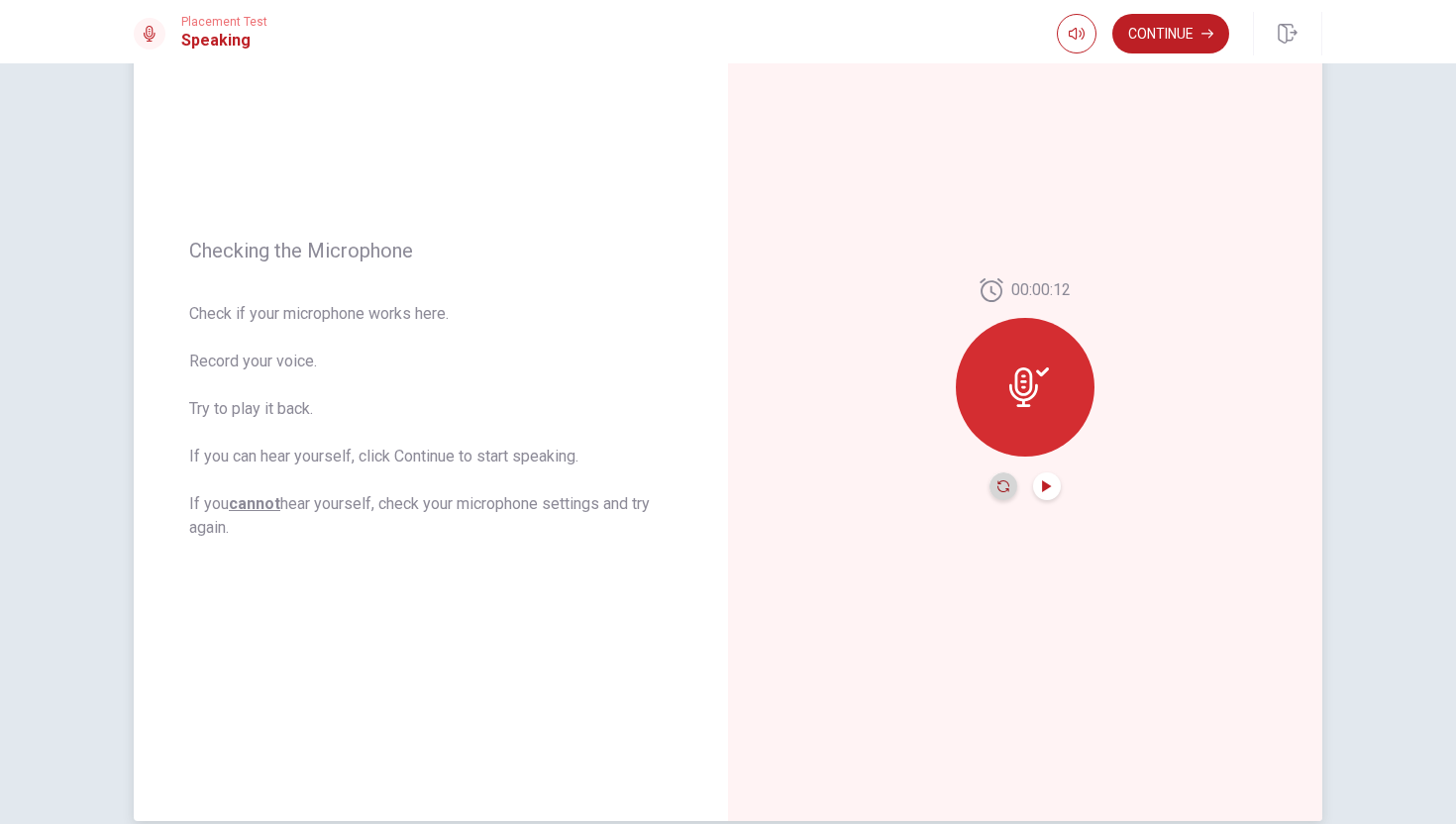 click 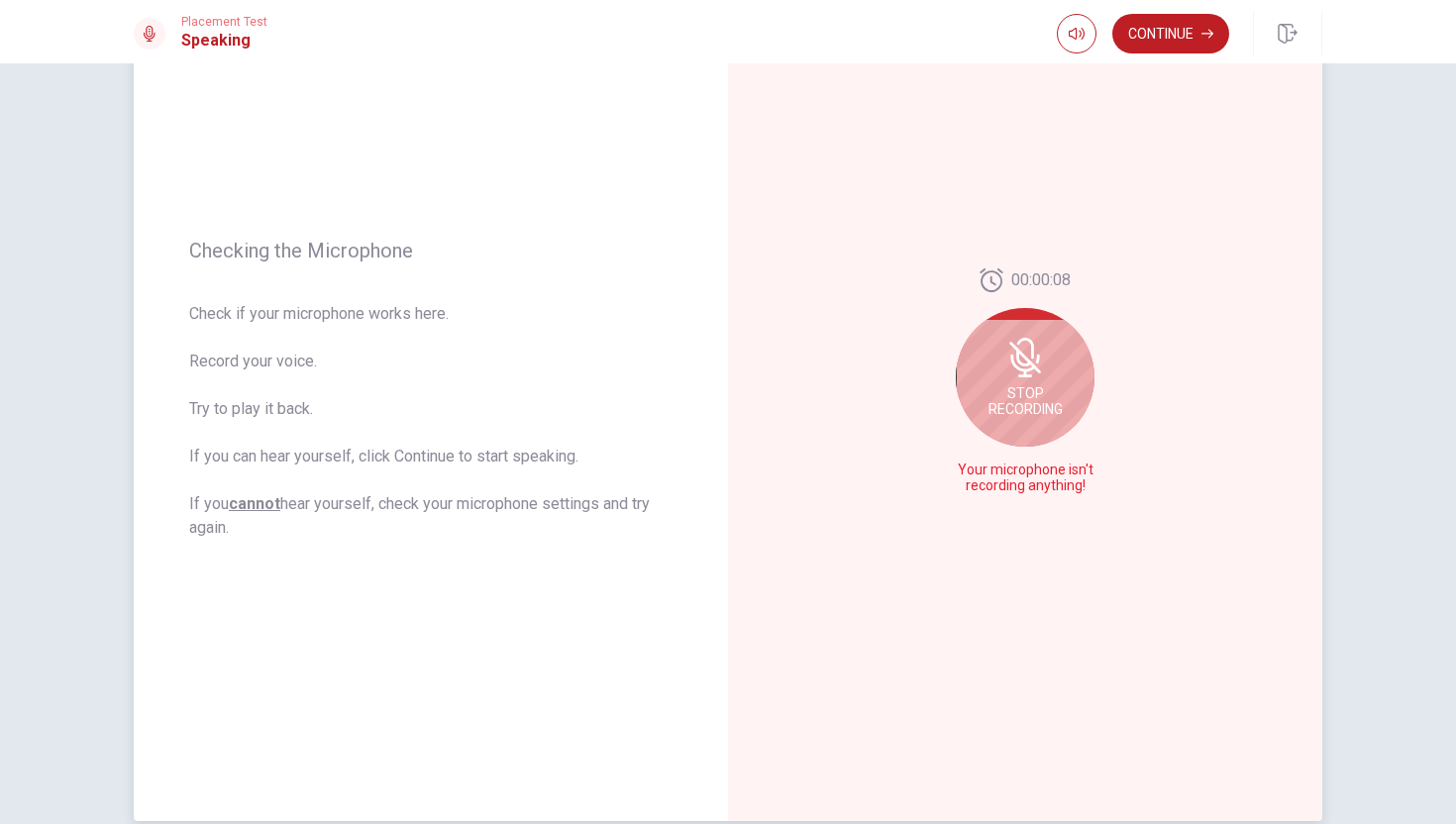 click 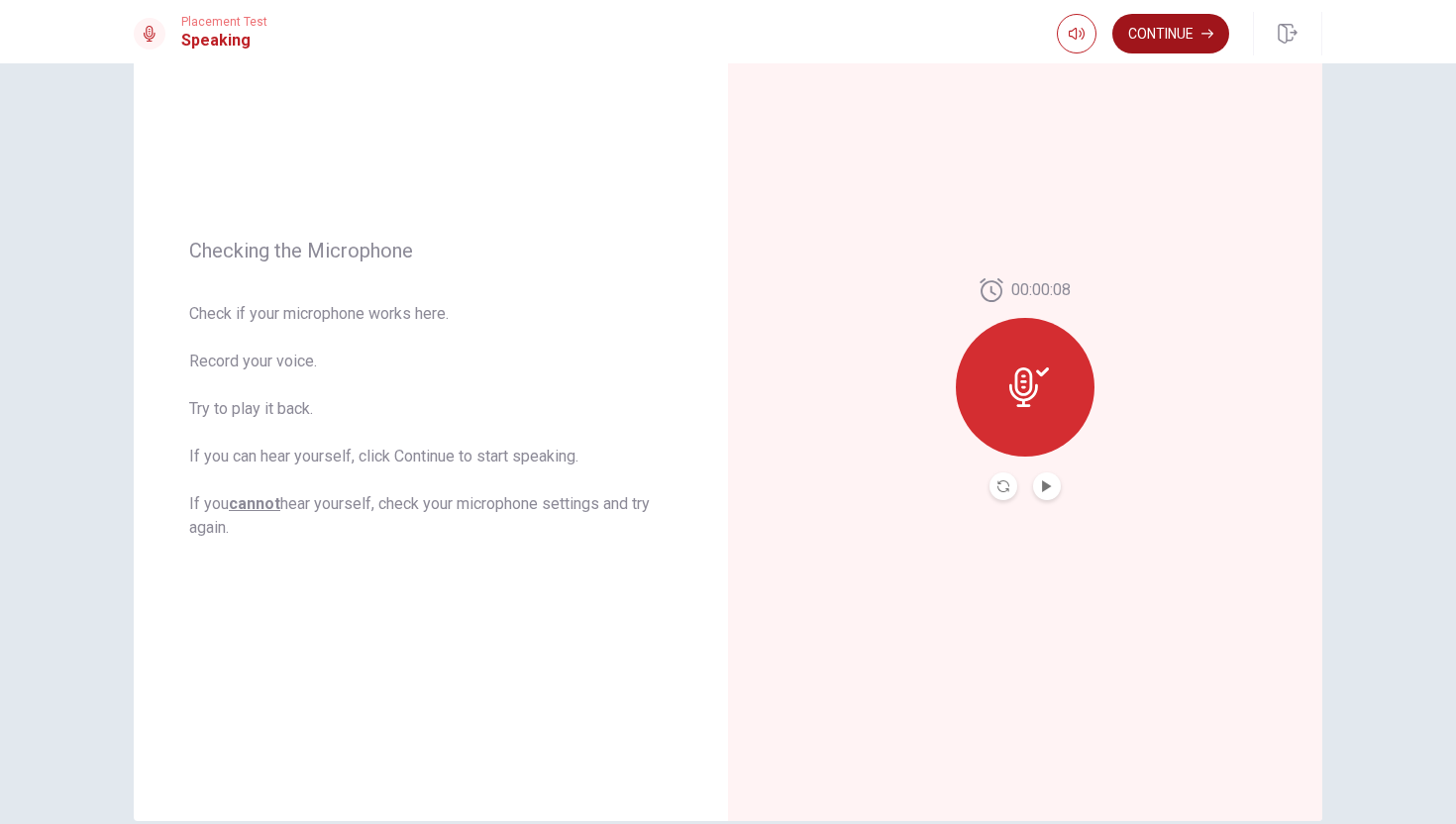 click on "Continue" at bounding box center (1171, 34) 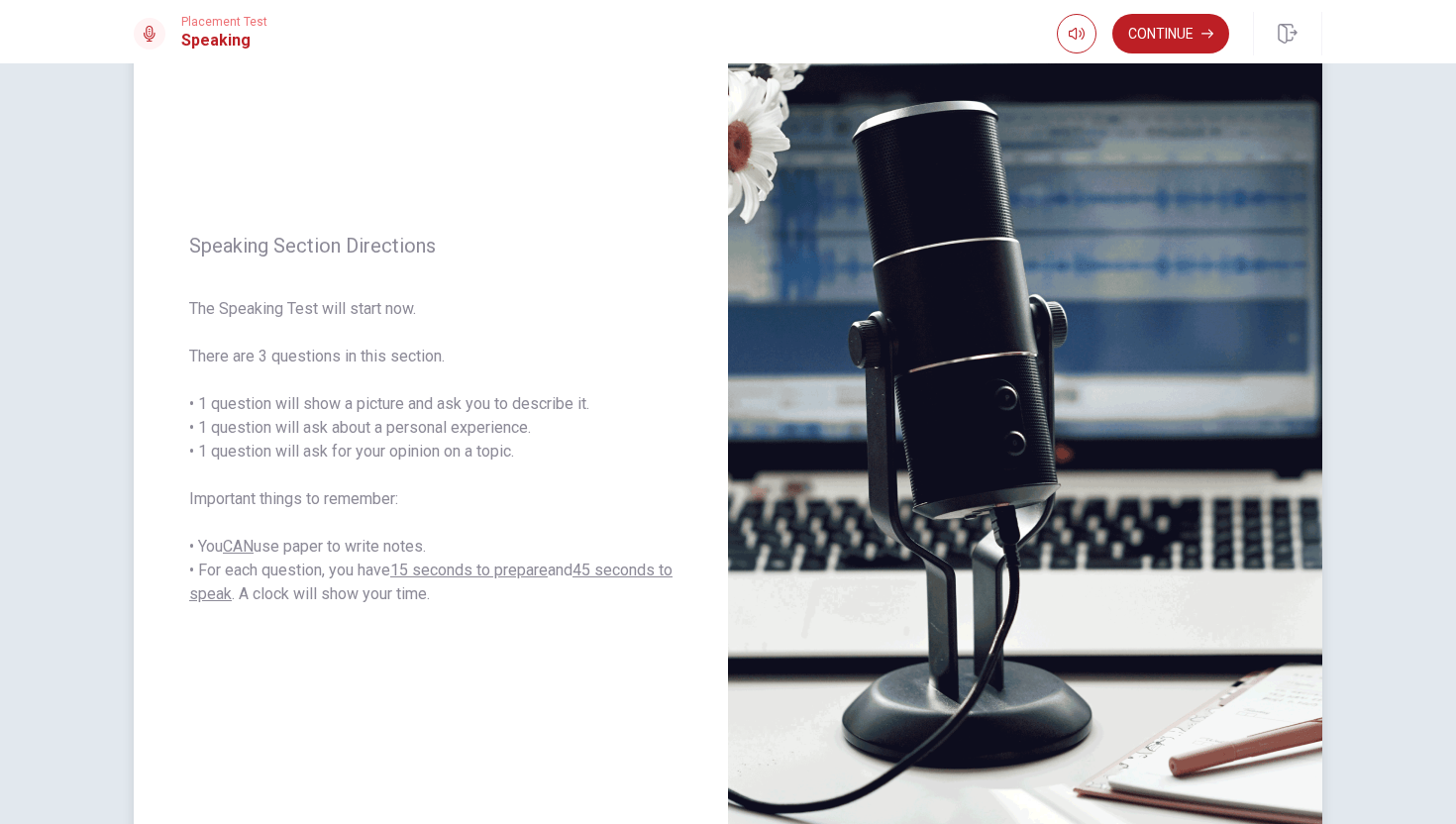 scroll, scrollTop: 0, scrollLeft: 0, axis: both 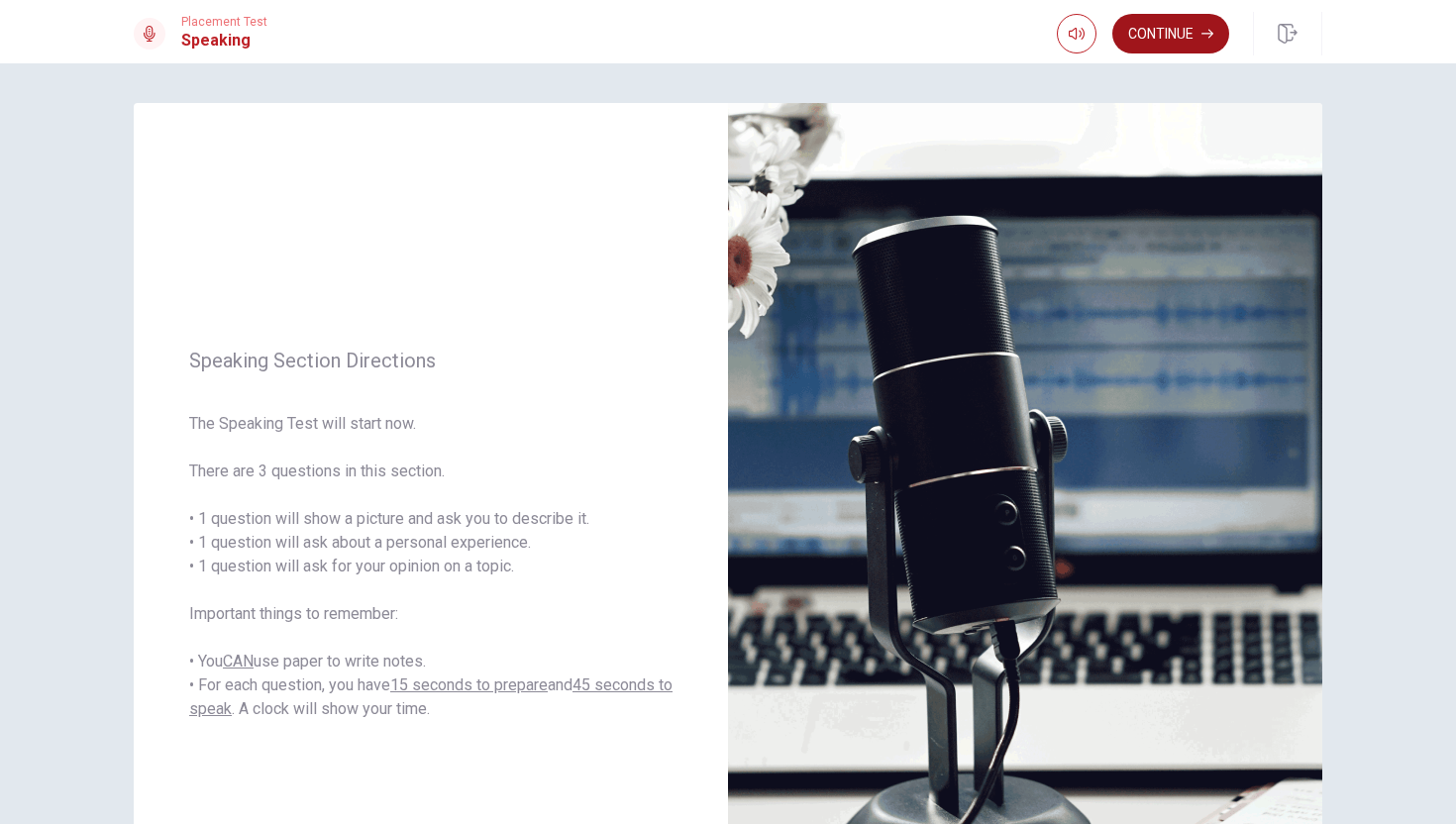 click on "Continue" at bounding box center (1171, 34) 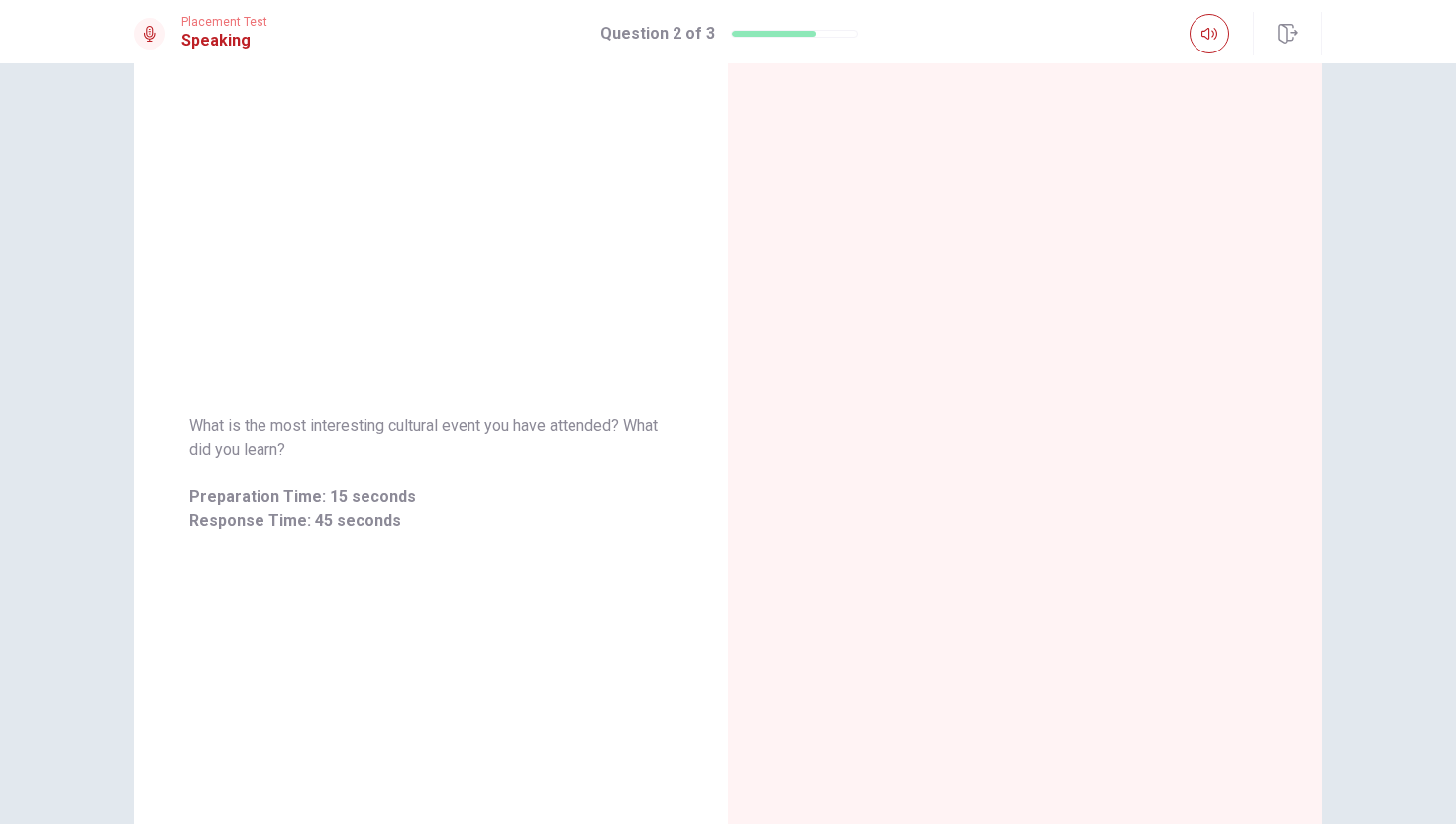 scroll, scrollTop: 0, scrollLeft: 0, axis: both 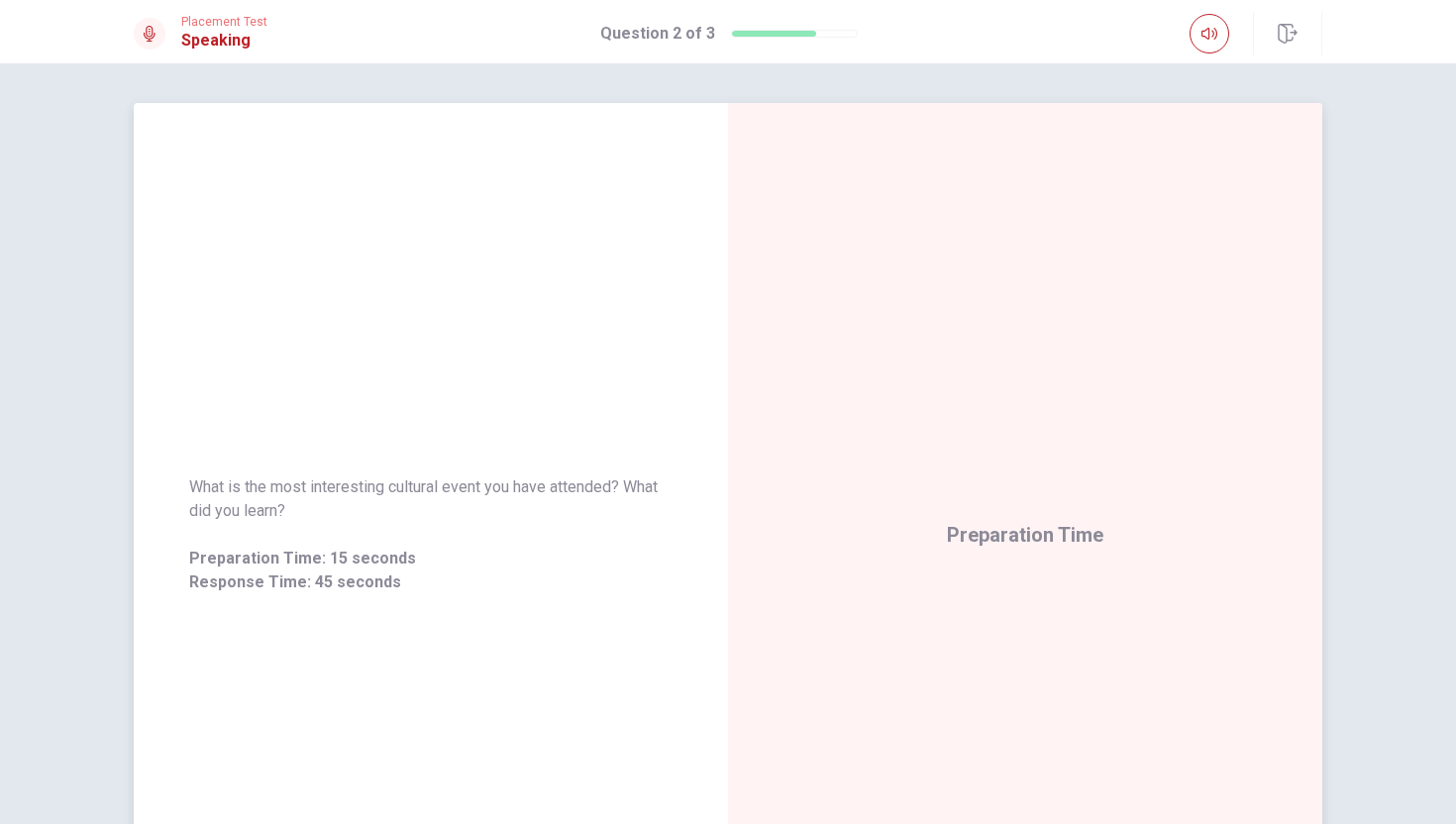 drag, startPoint x: 188, startPoint y: 486, endPoint x: 296, endPoint y: 506, distance: 109.83624 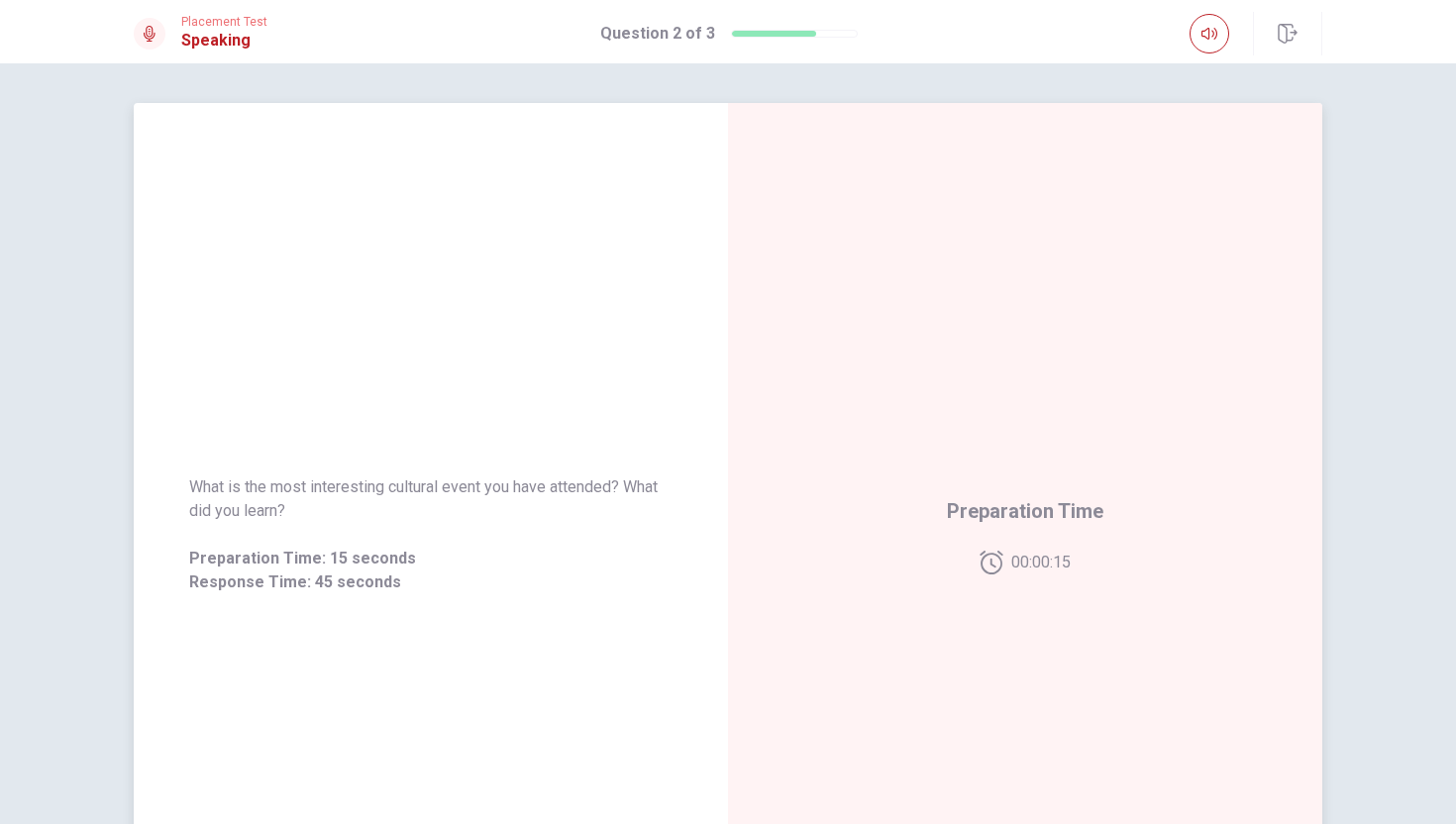 drag, startPoint x: 193, startPoint y: 488, endPoint x: 291, endPoint y: 508, distance: 100 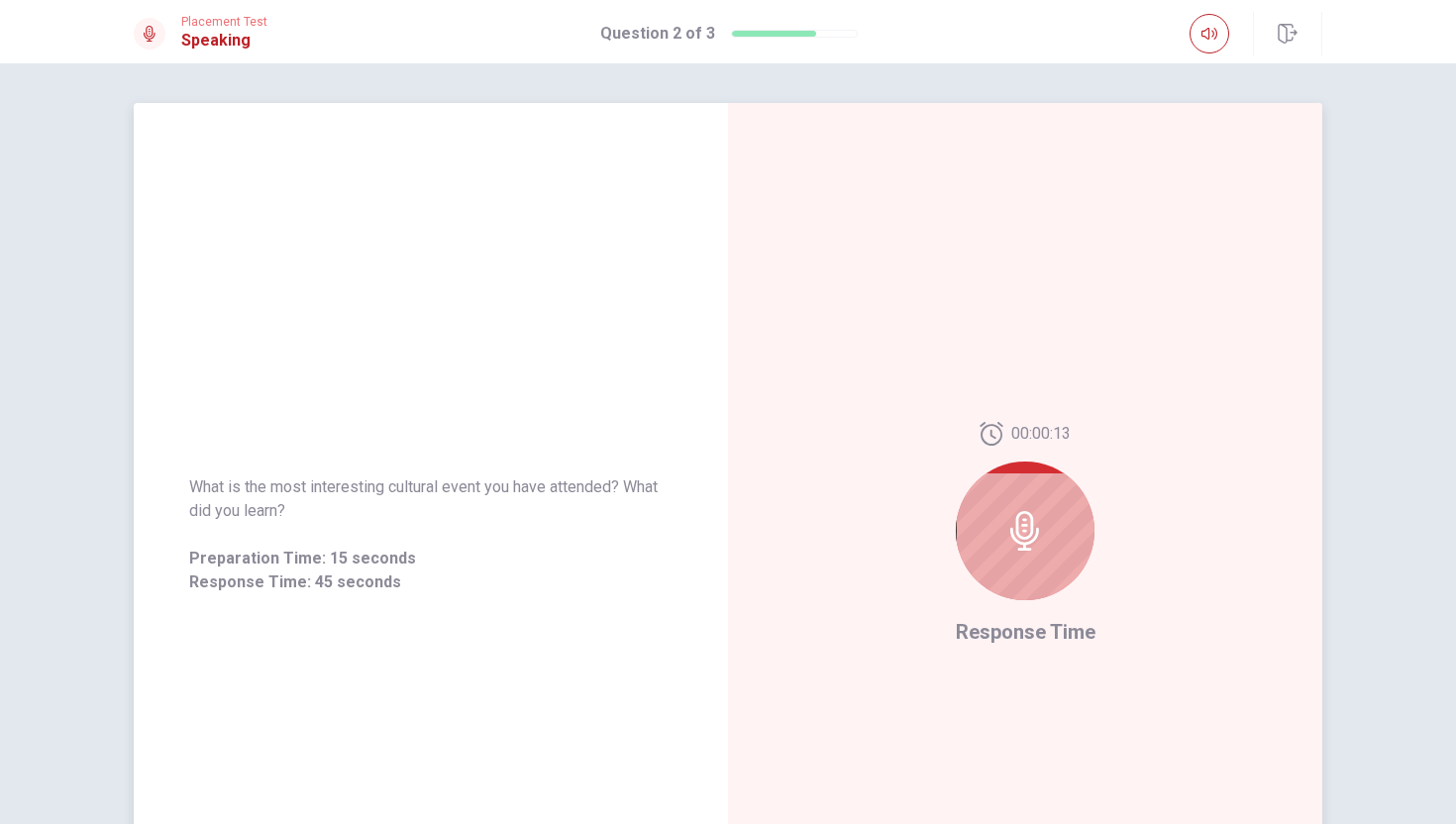 click 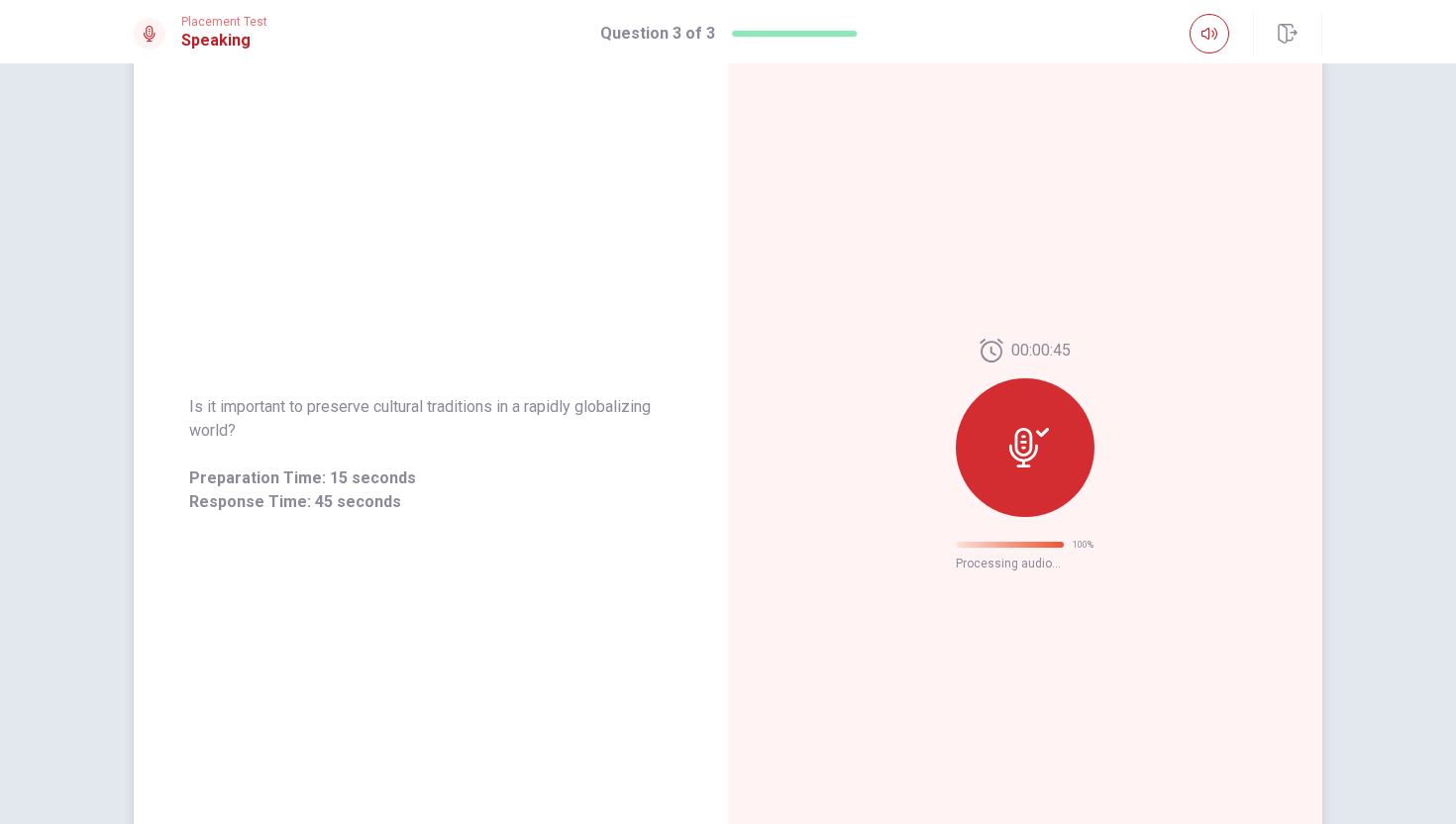 scroll, scrollTop: 0, scrollLeft: 0, axis: both 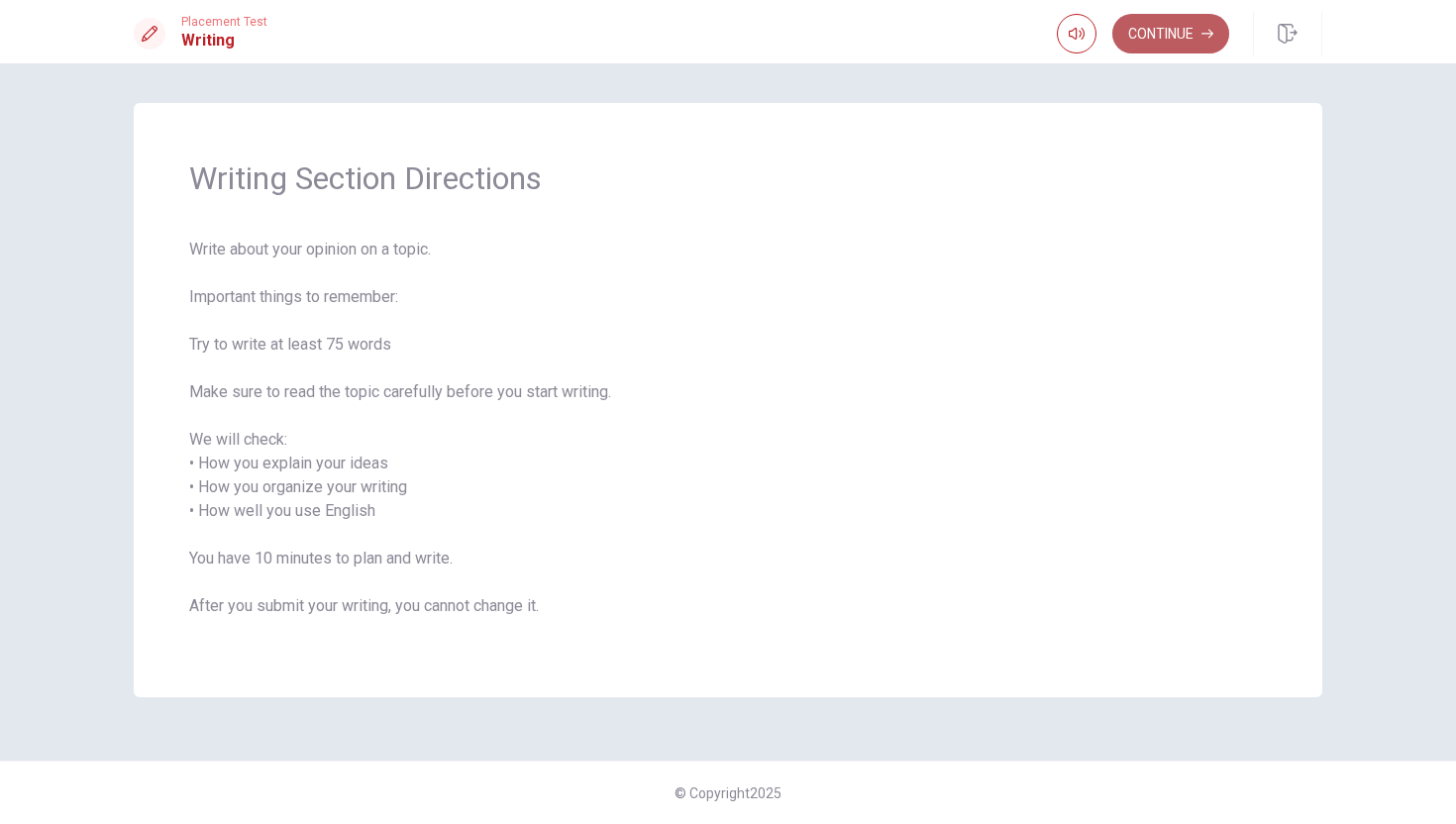 click on "Continue" at bounding box center [1171, 34] 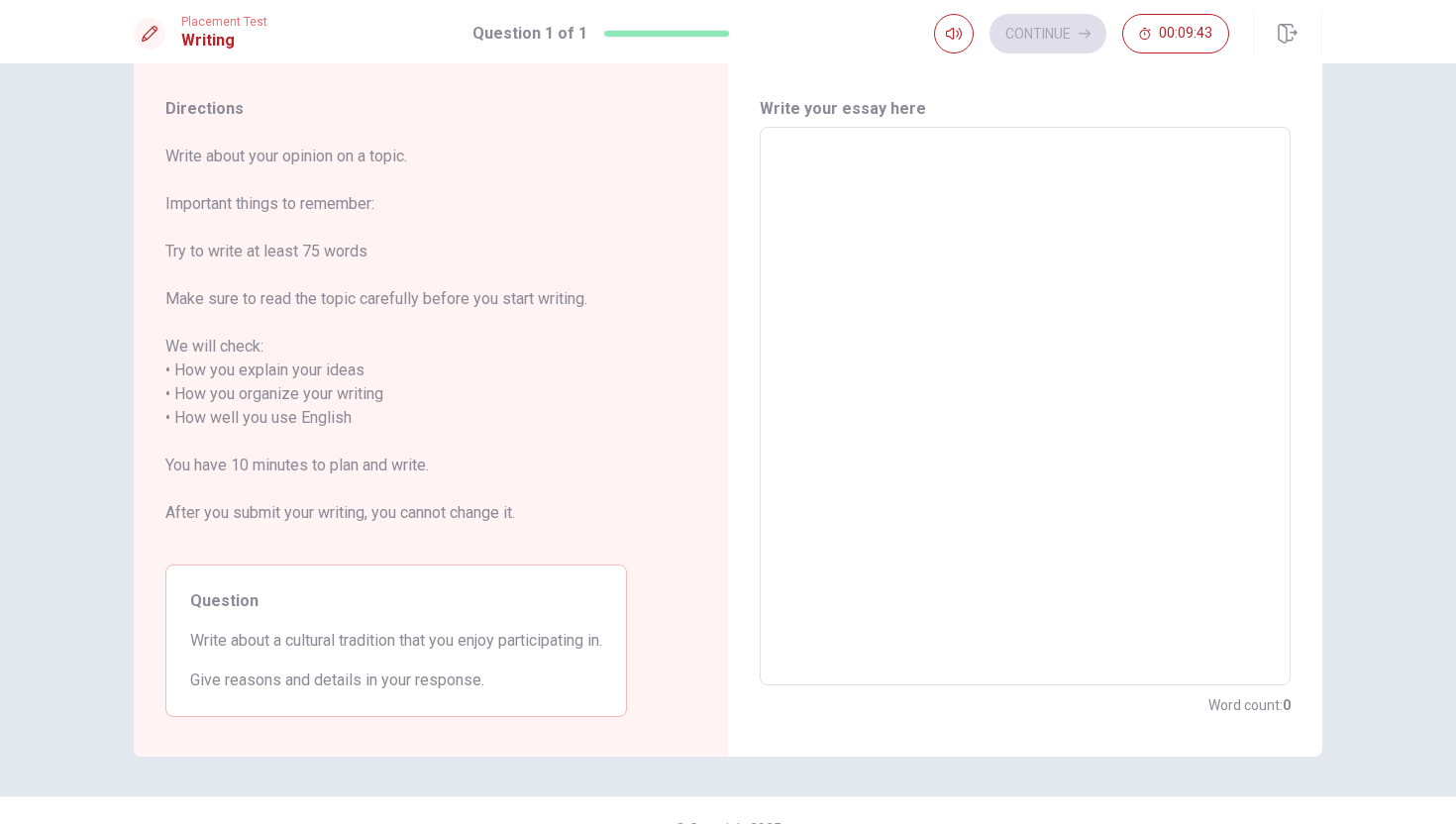 scroll, scrollTop: 0, scrollLeft: 0, axis: both 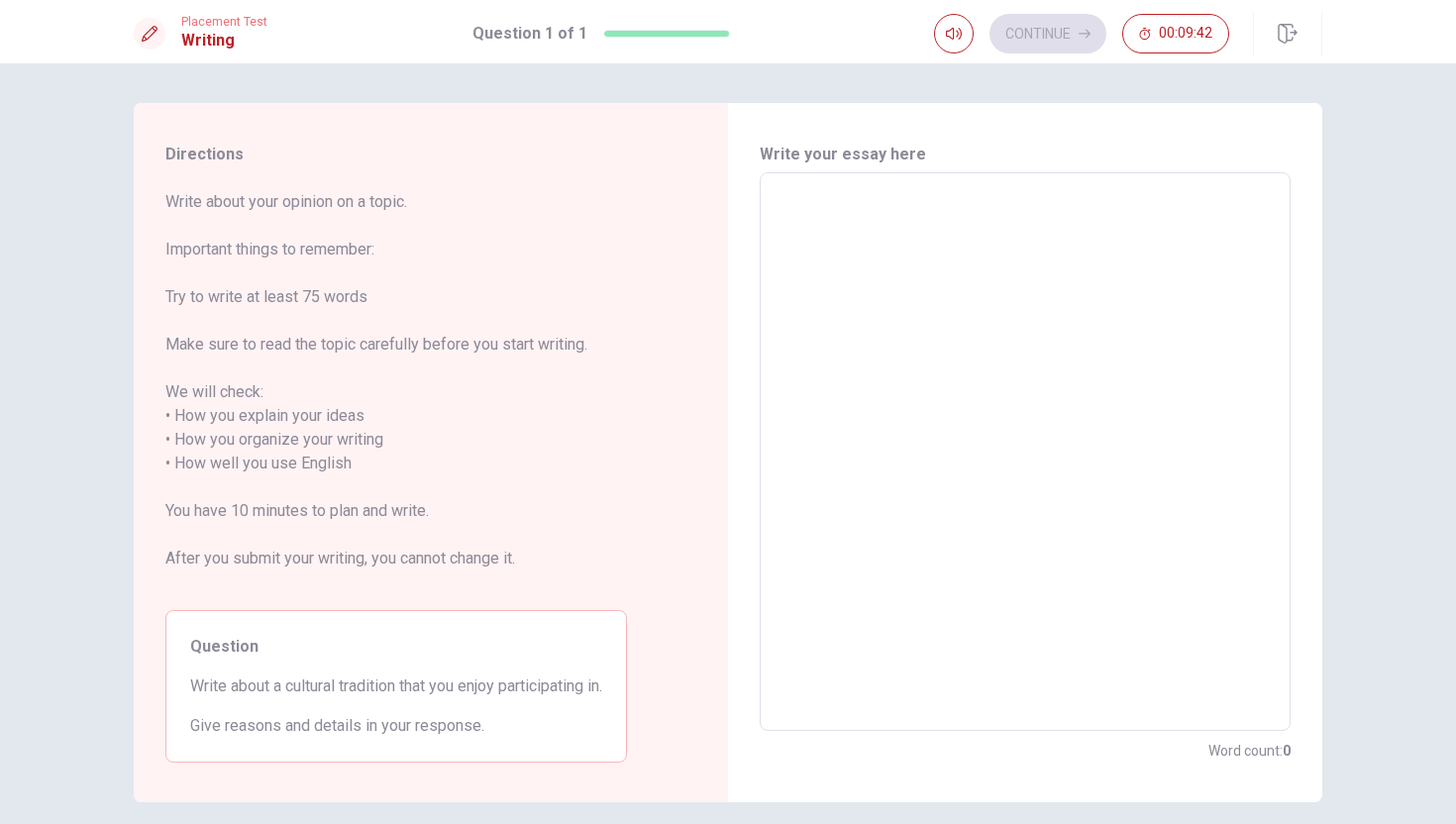 click at bounding box center (1025, 452) 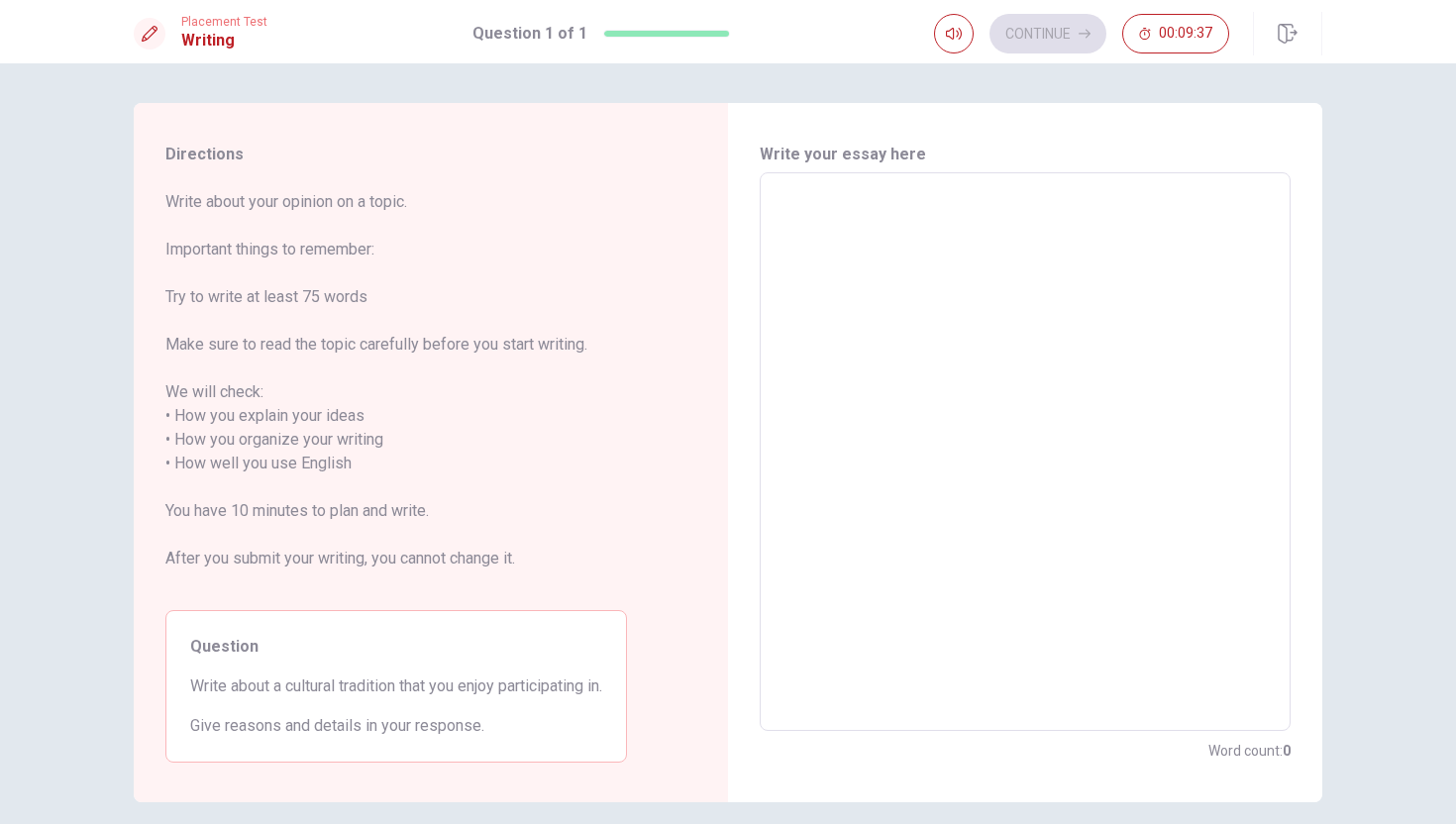 type on "I" 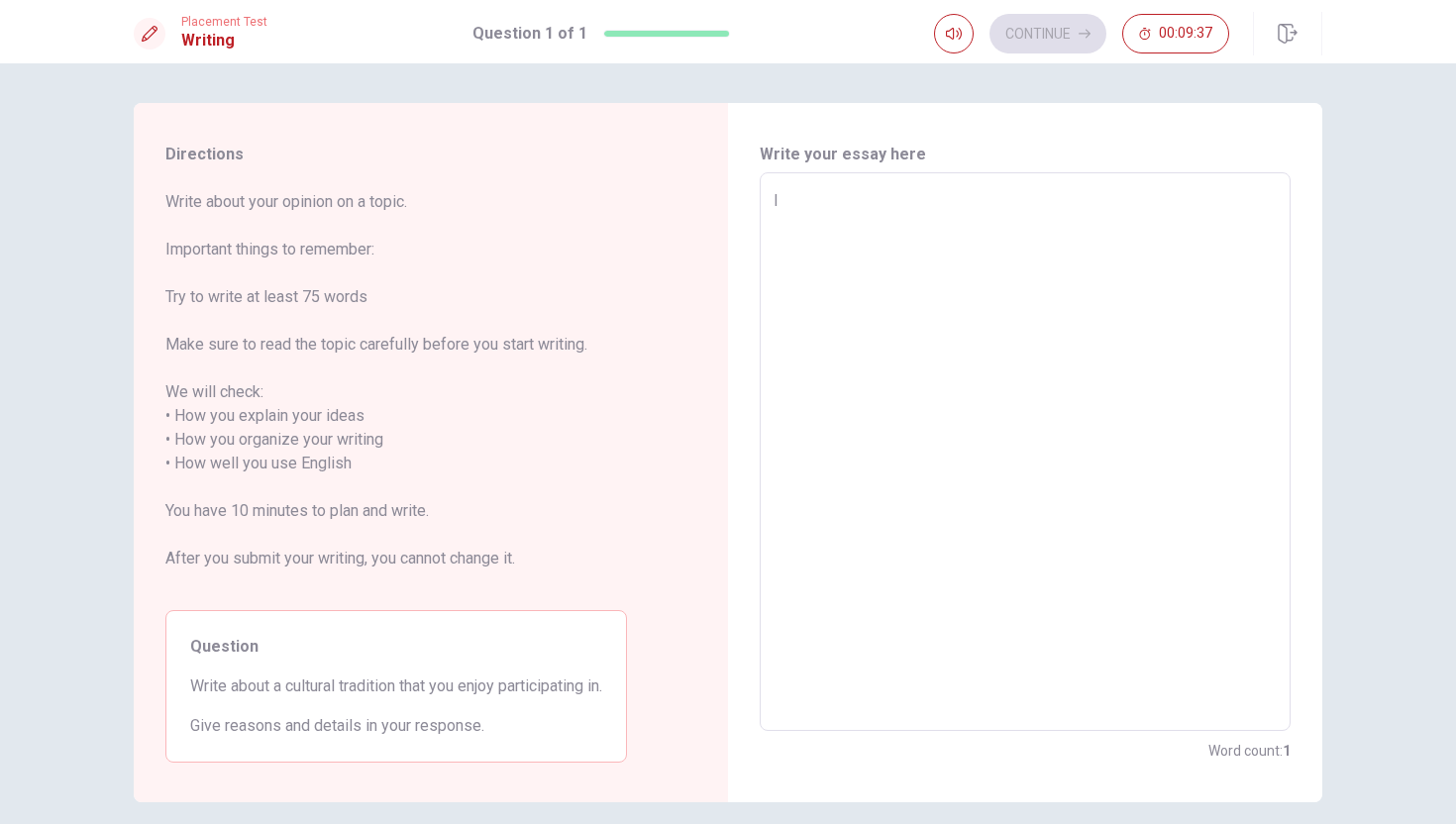 type on "x" 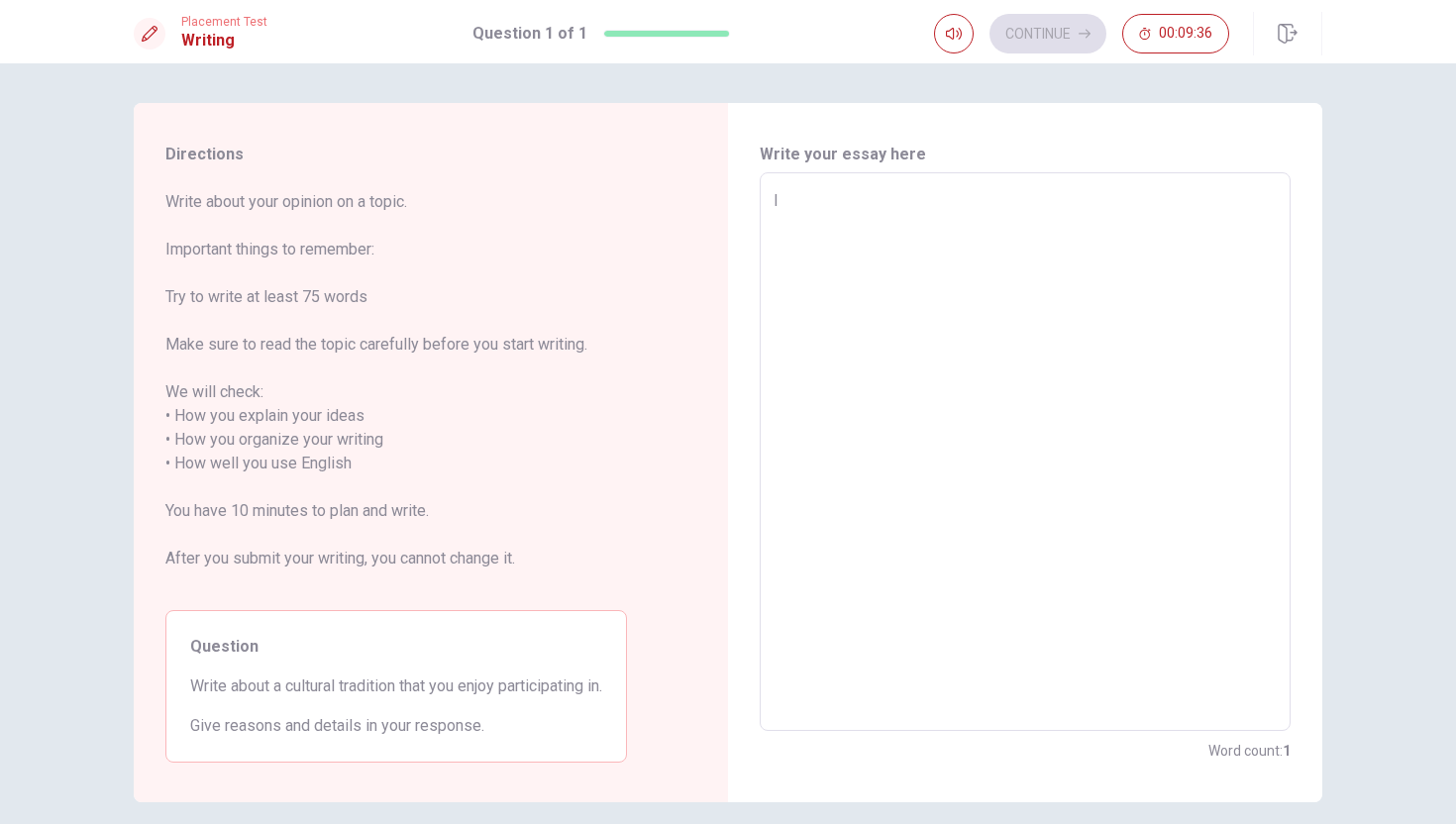 type on "I r" 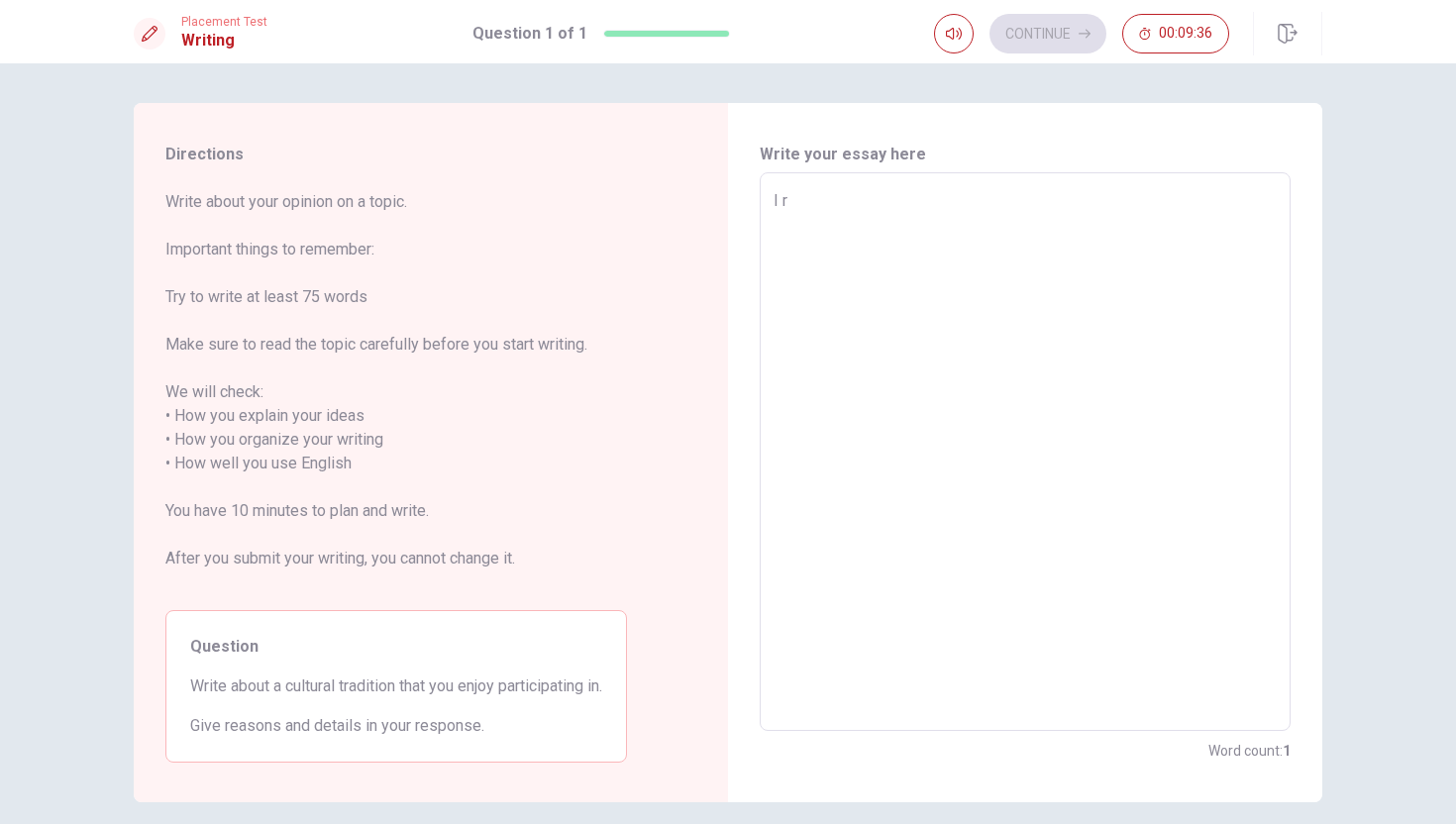 type on "x" 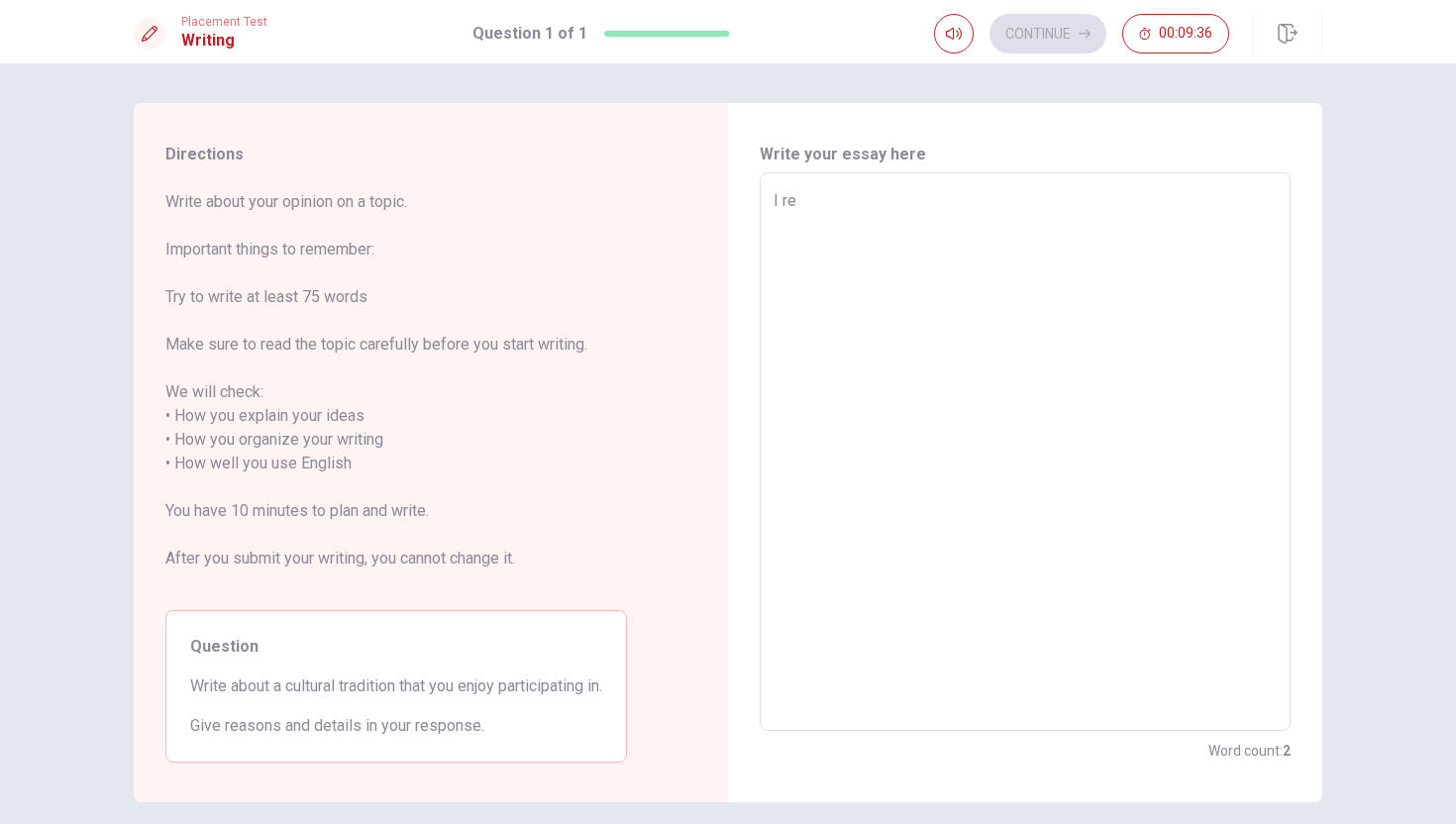 type on "x" 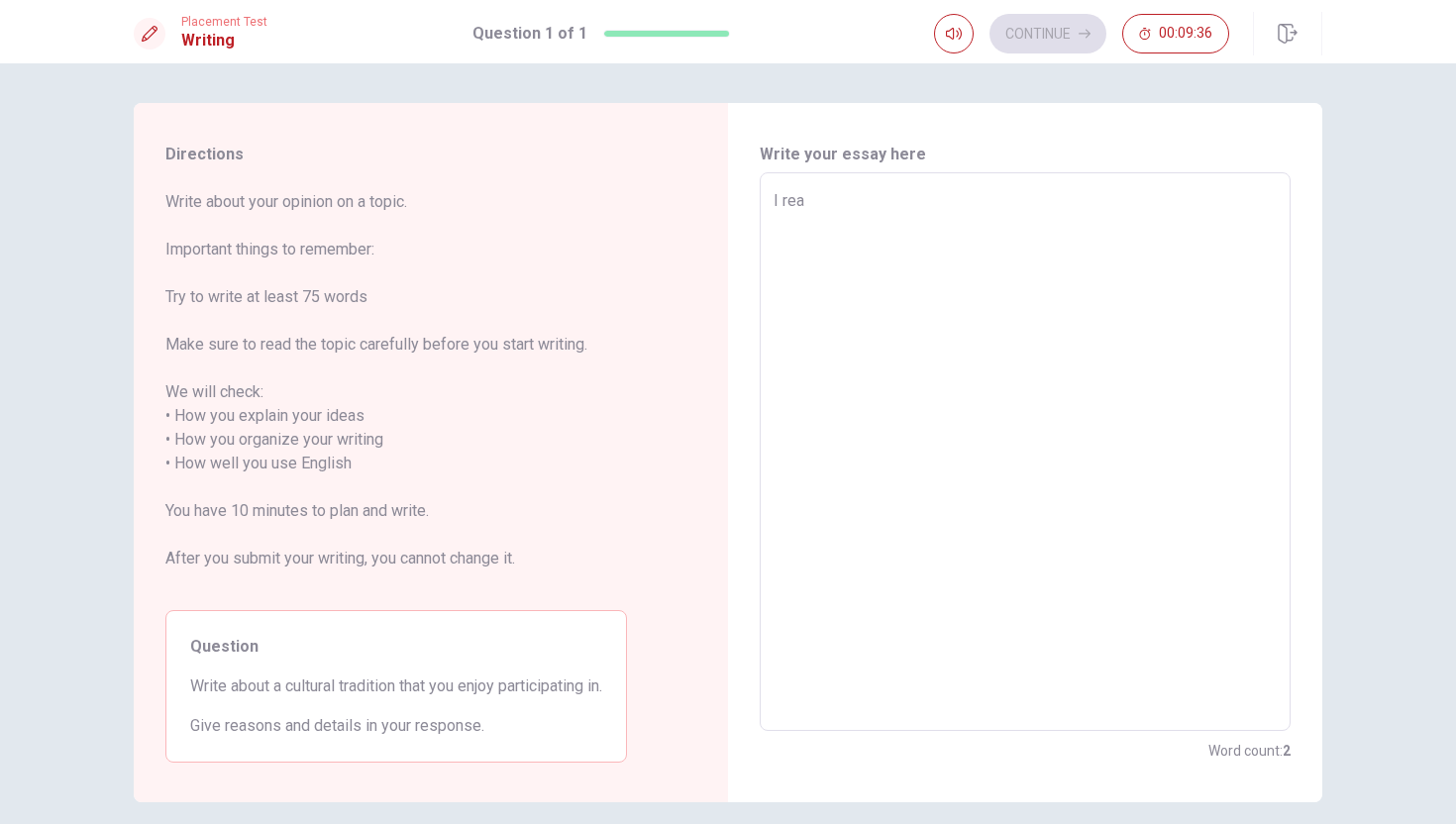 type on "x" 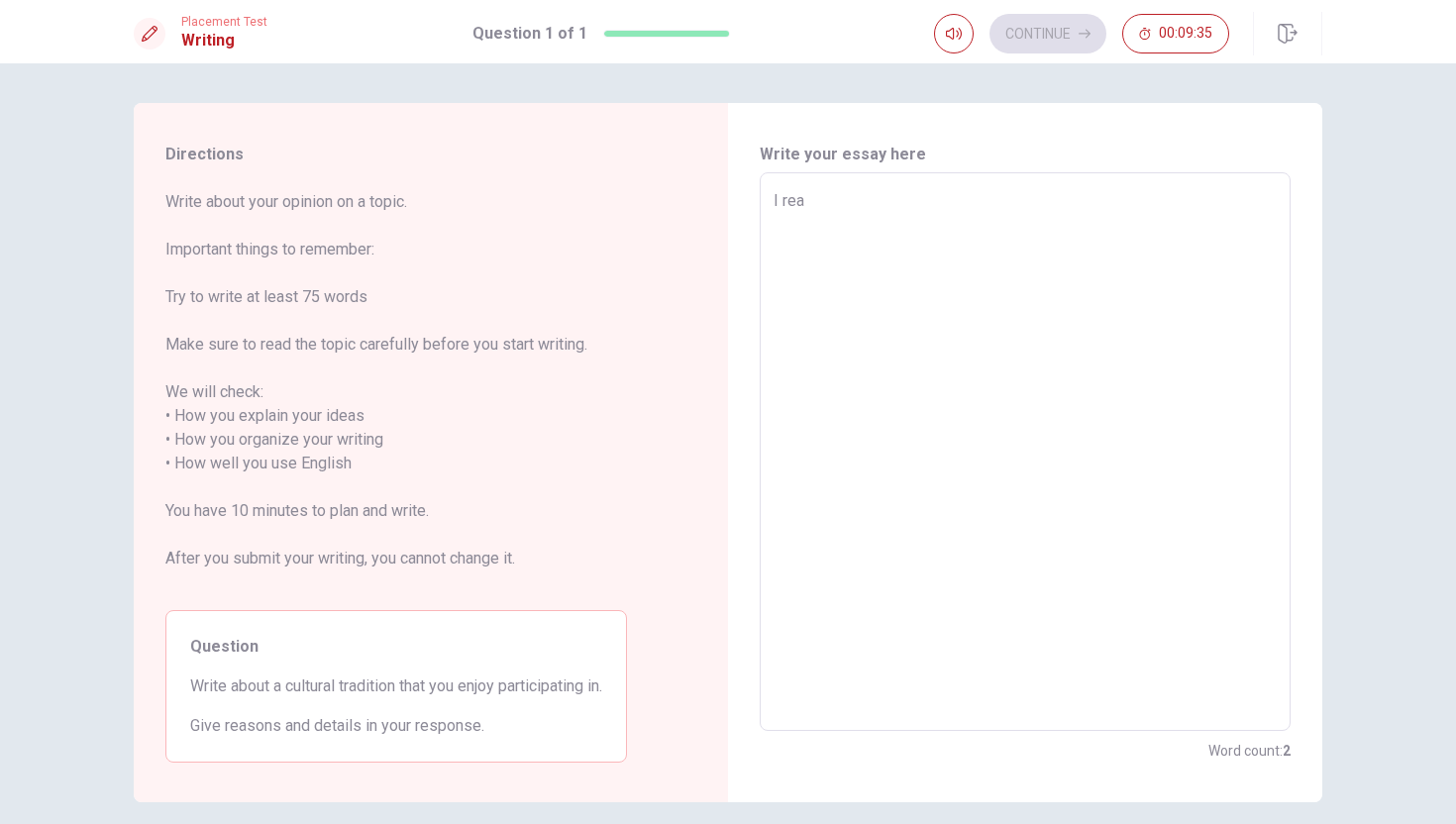 type on "I real" 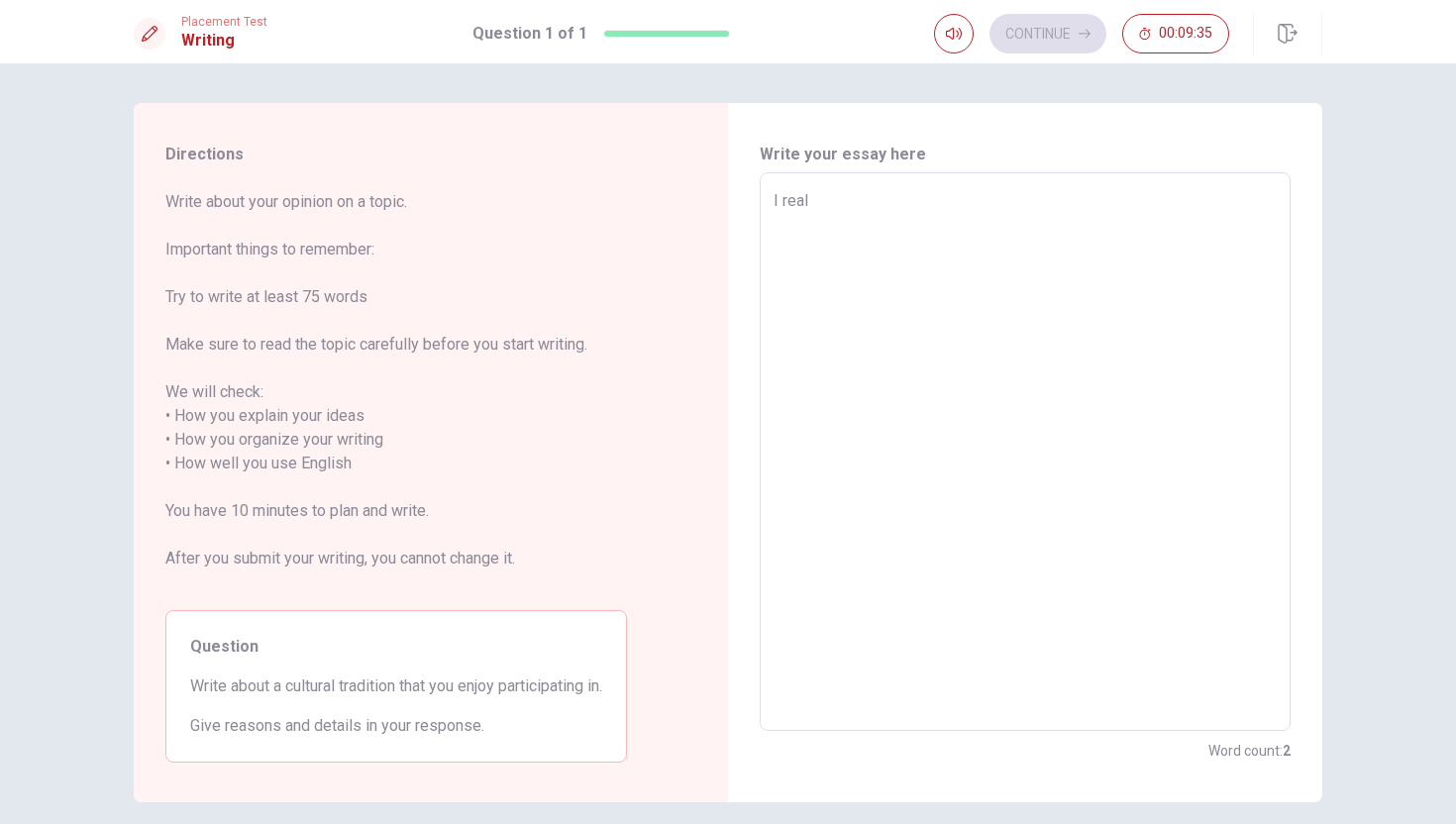 type on "x" 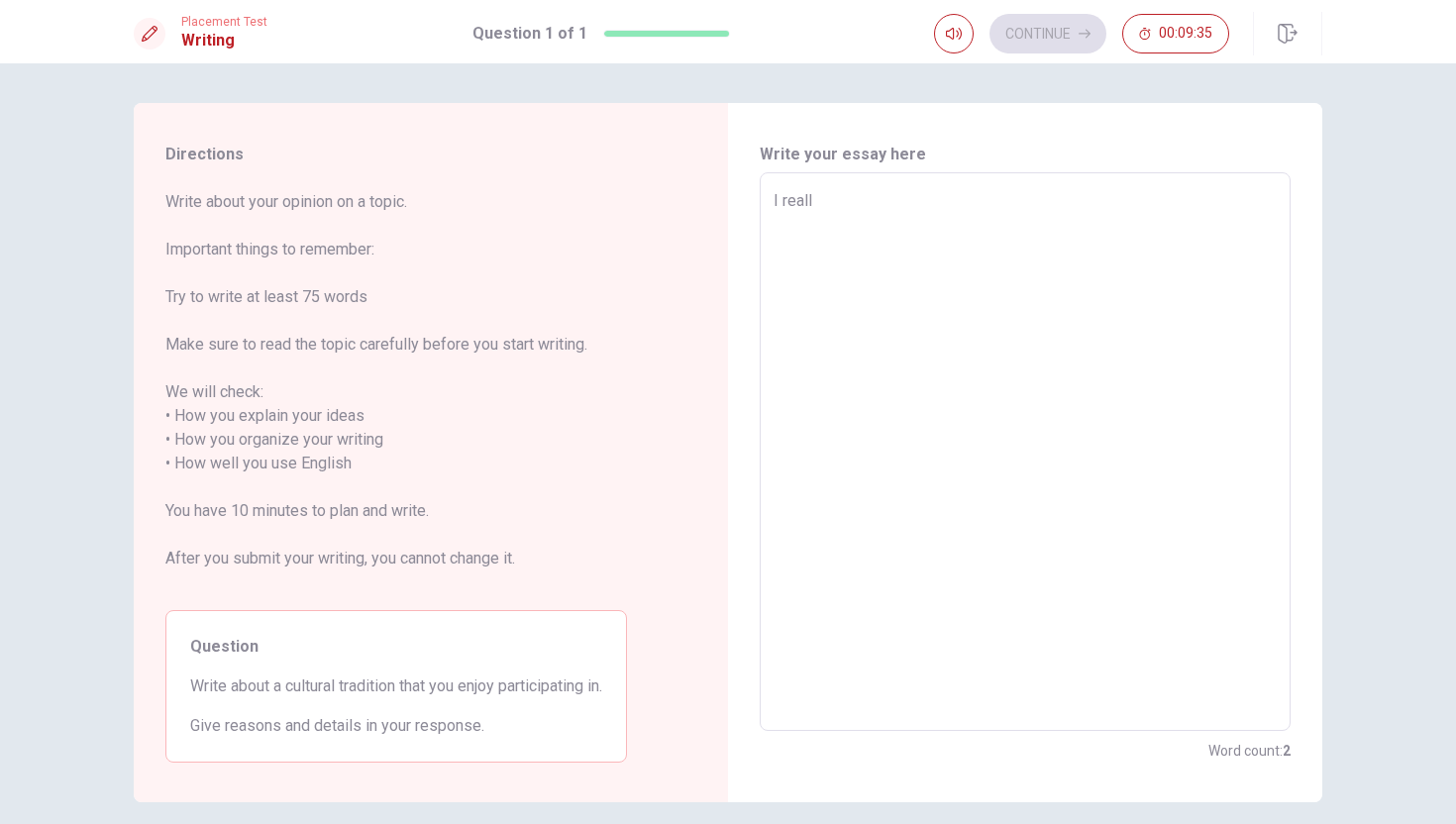 type on "x" 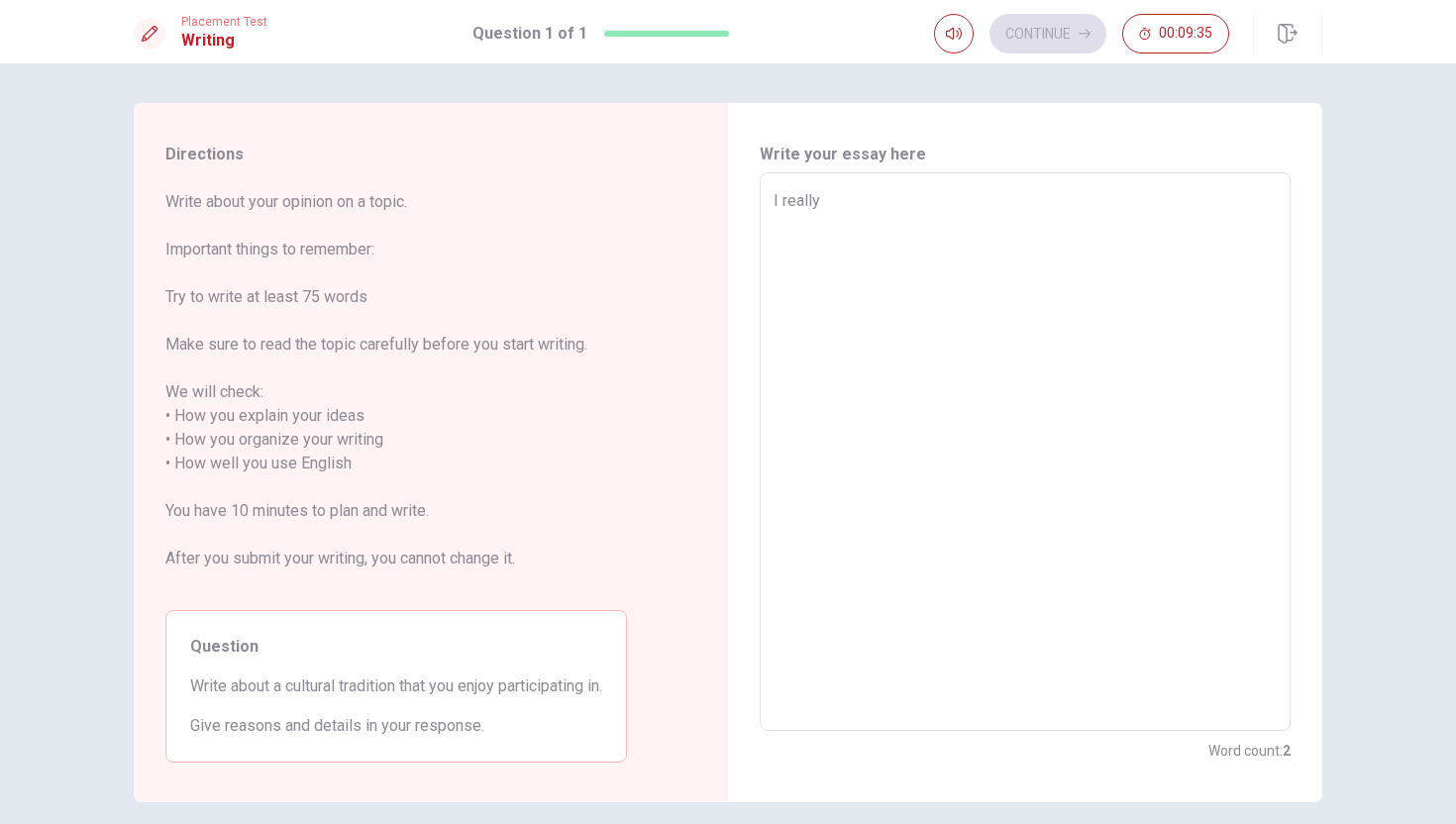type on "x" 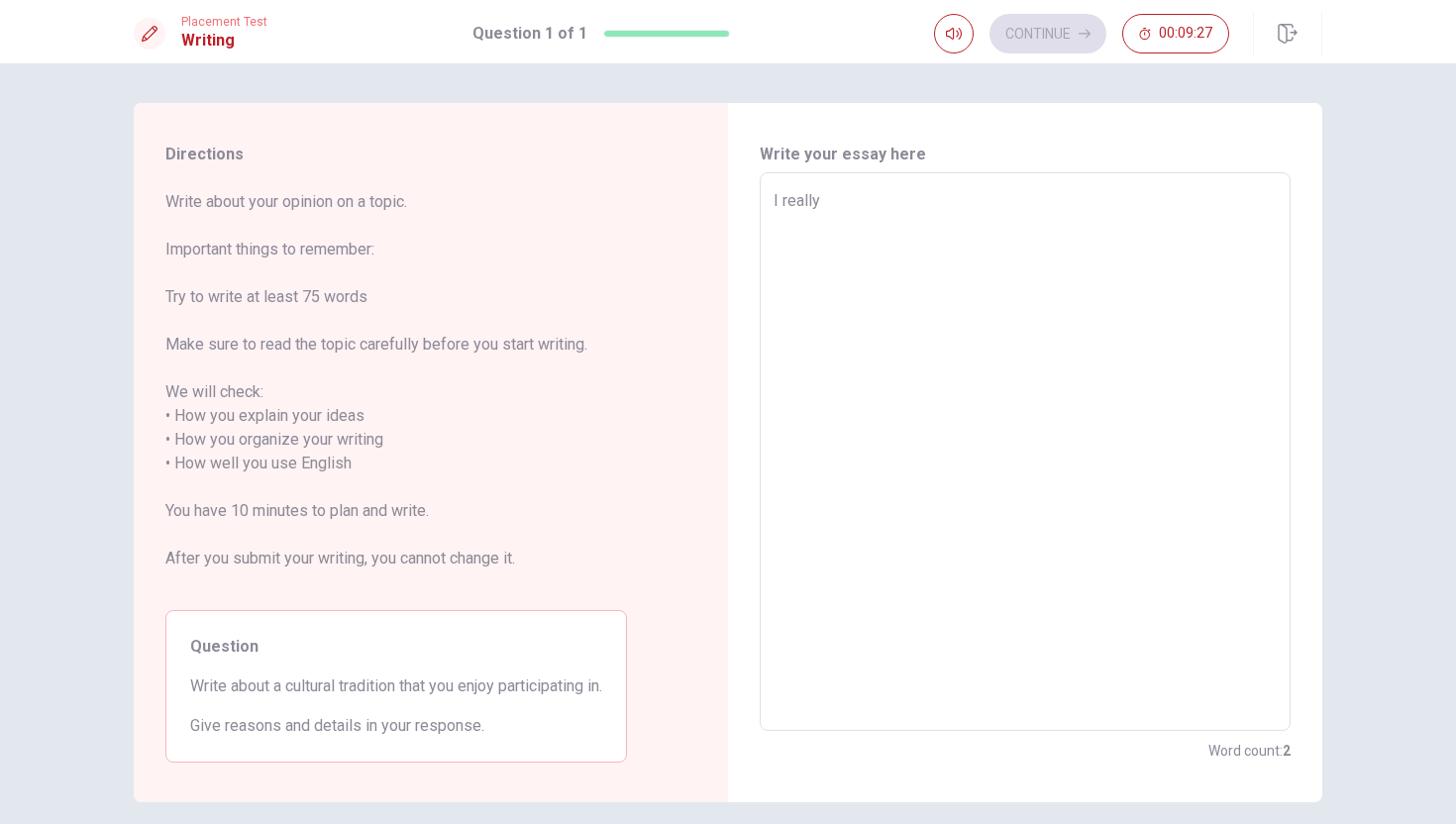 type on "x" 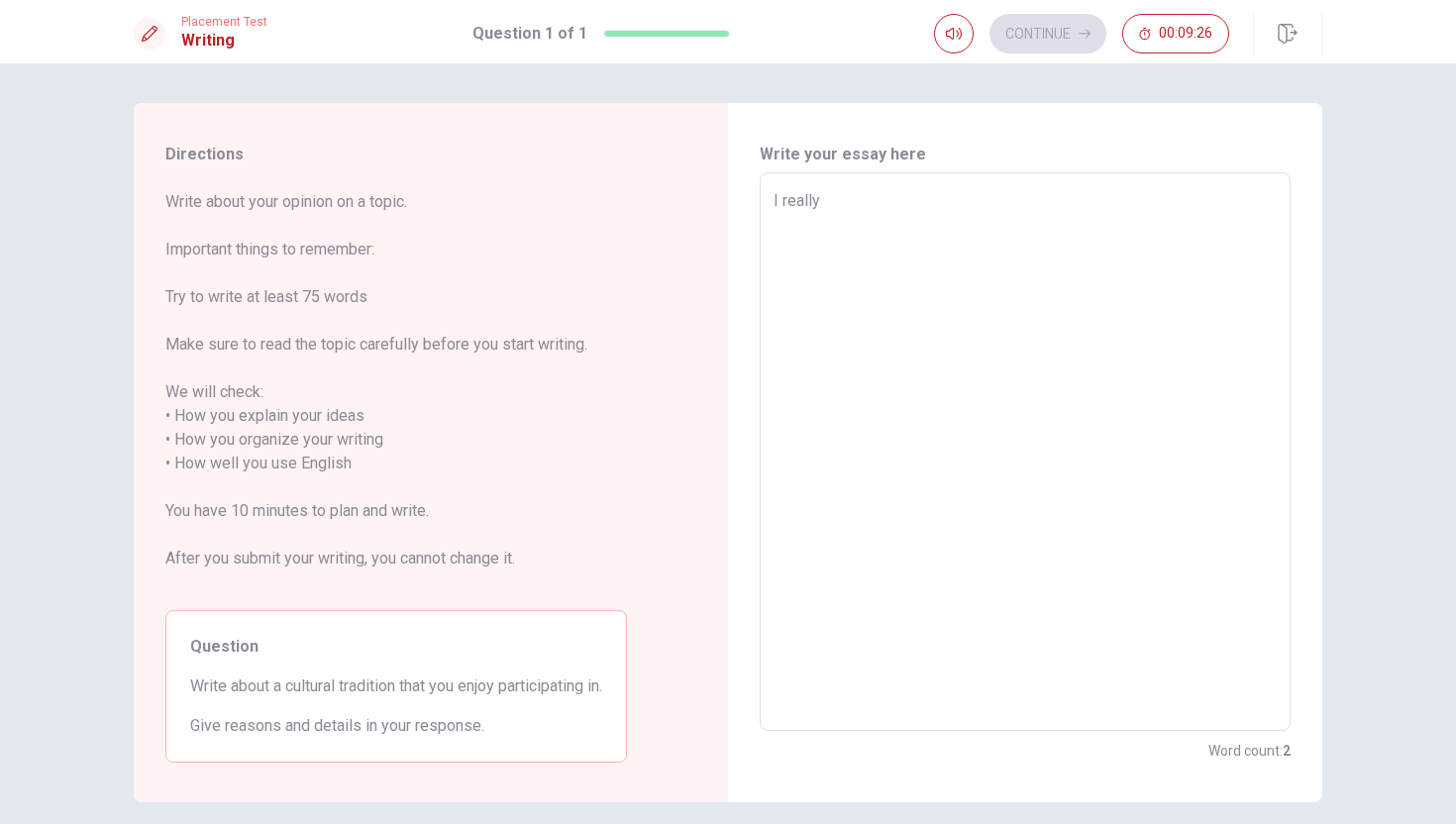 type on "I really" 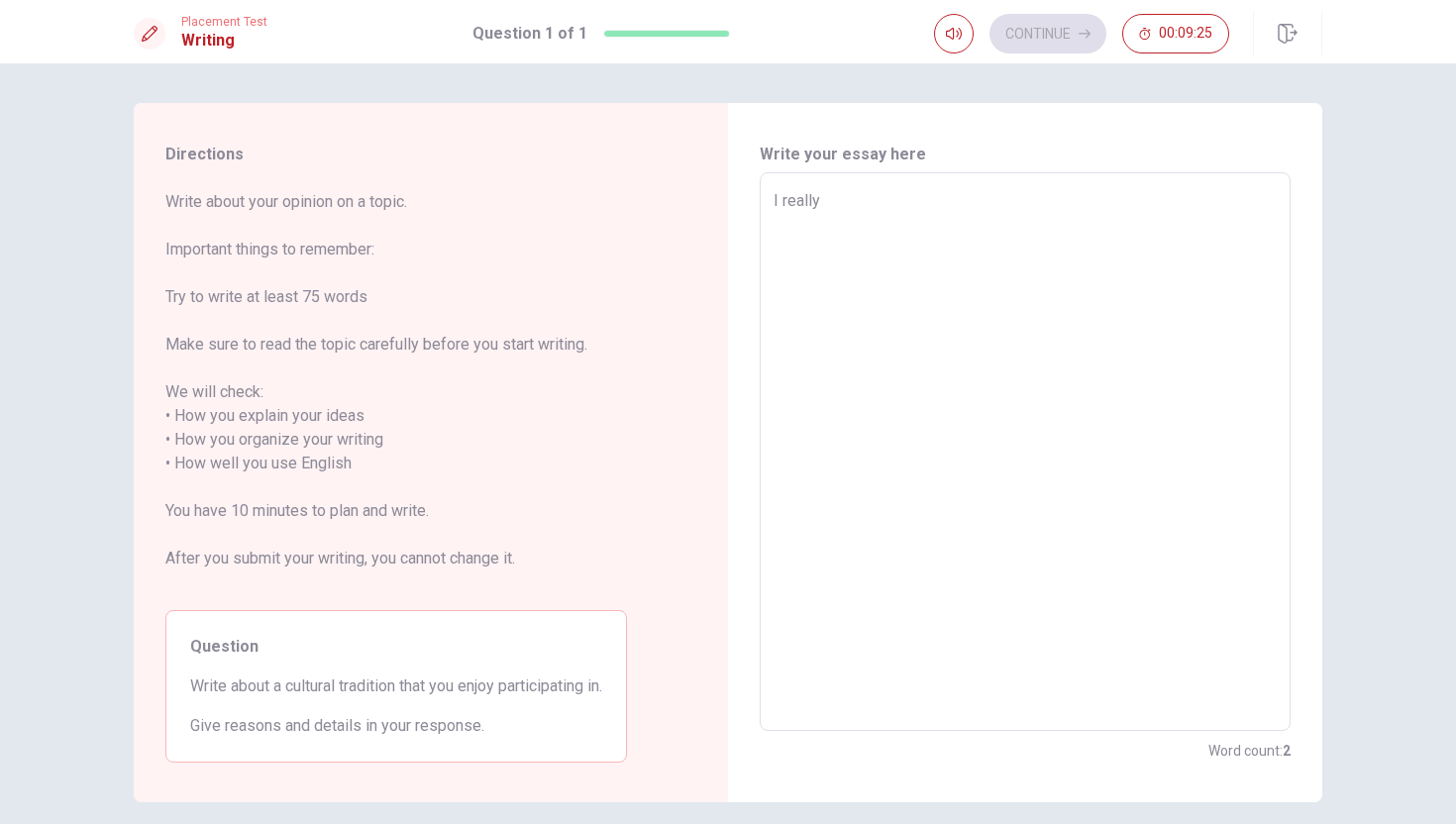 type on "I reall" 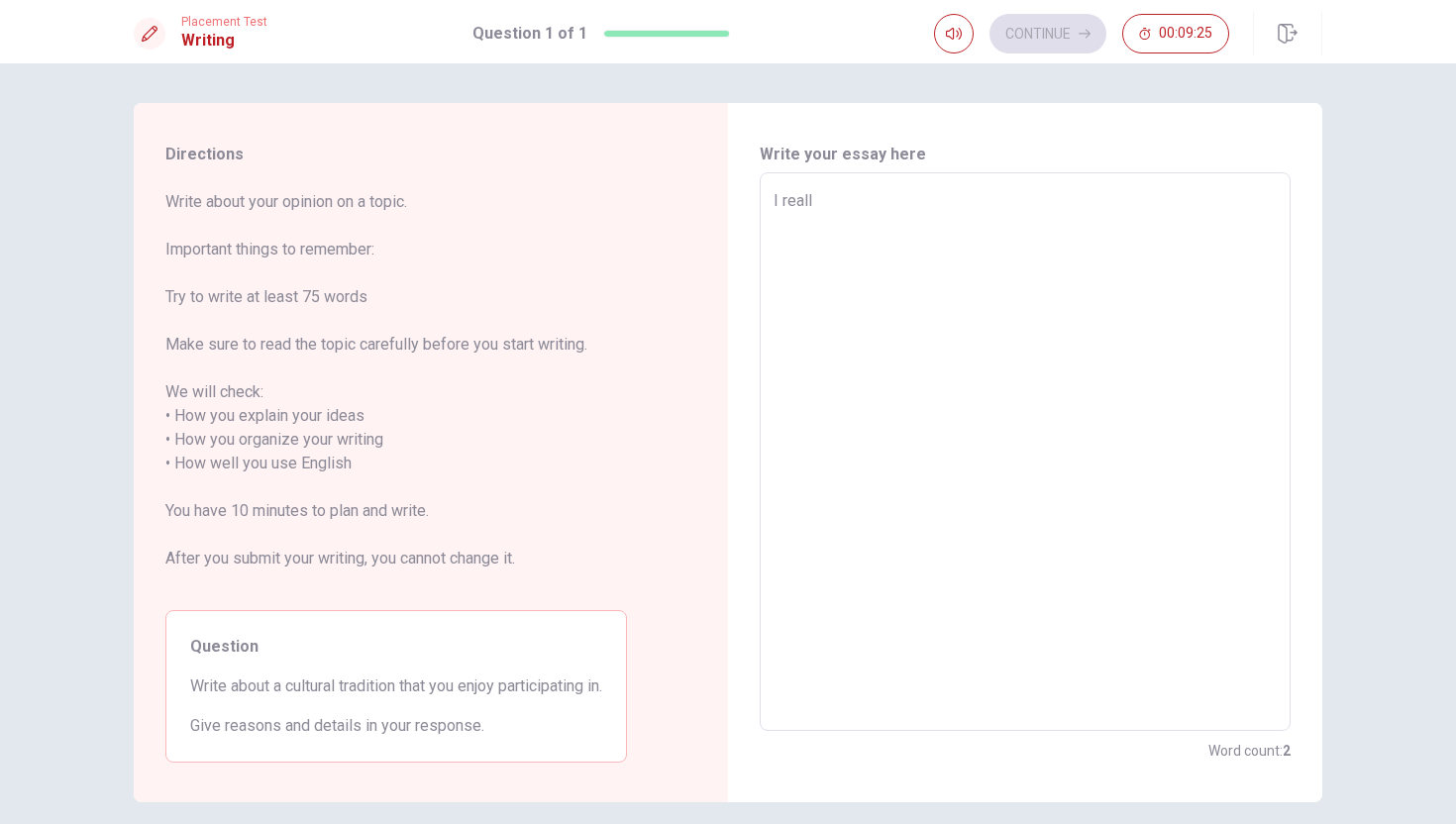 type on "x" 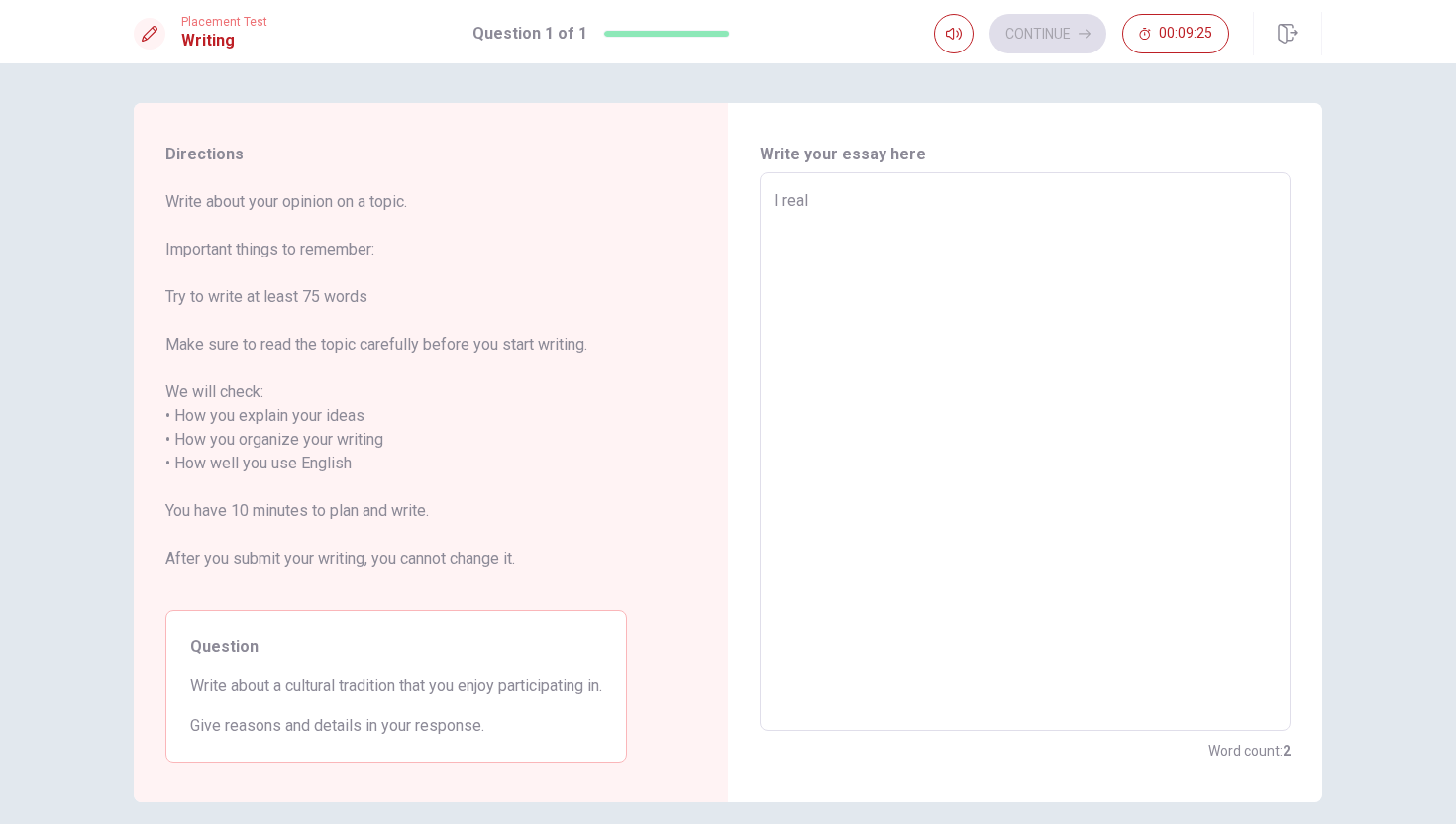 type on "x" 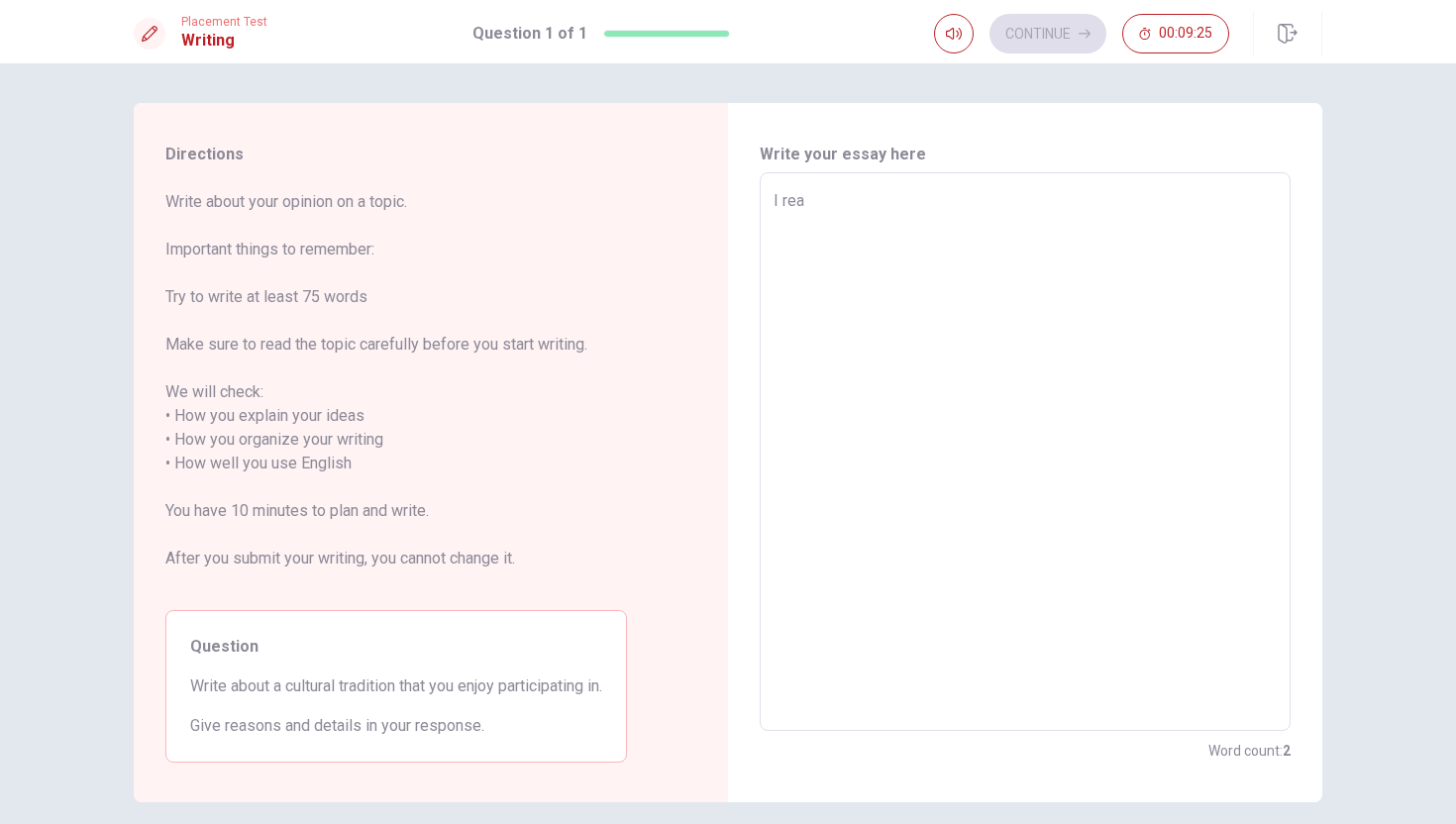 type on "x" 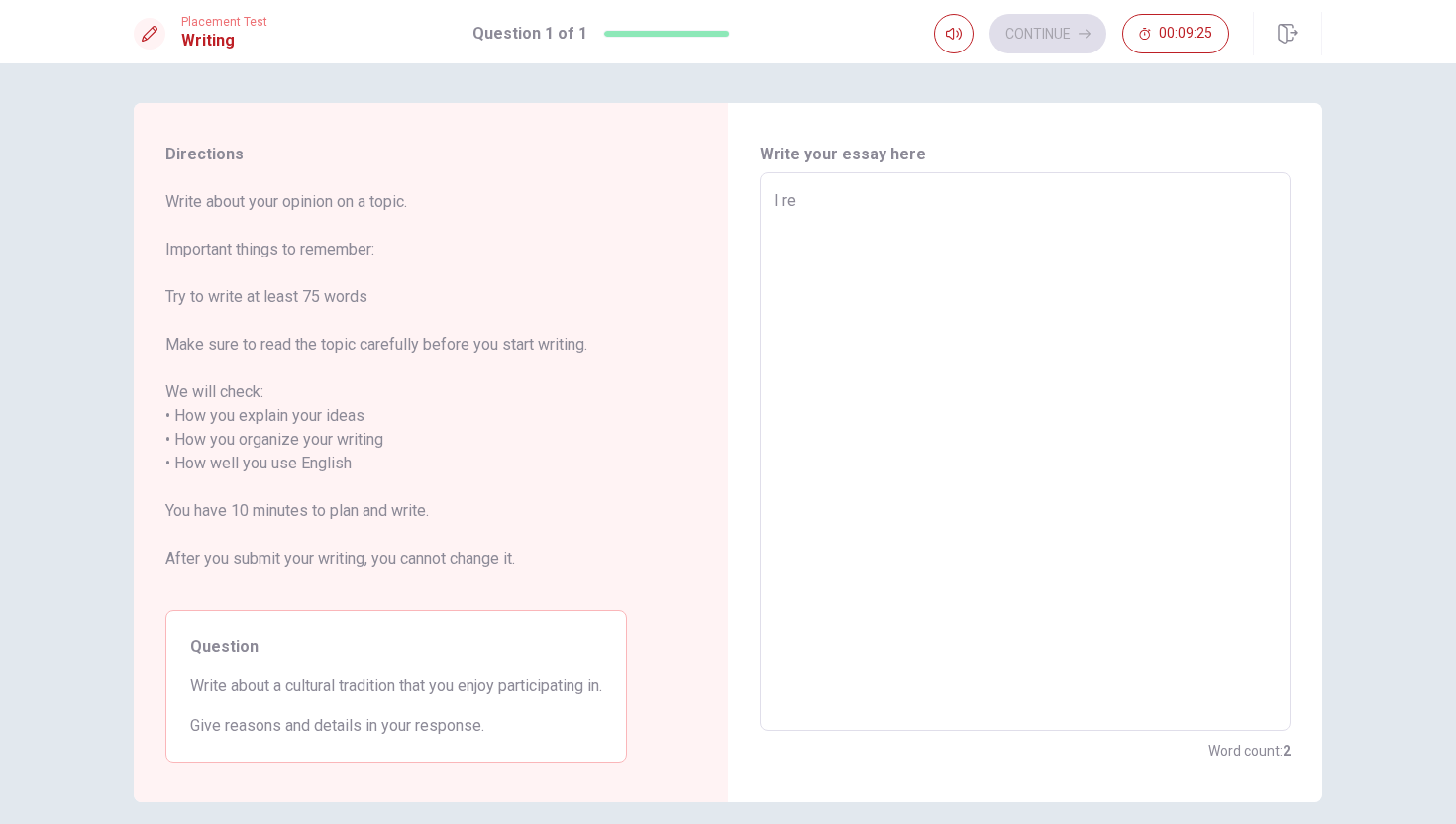type on "x" 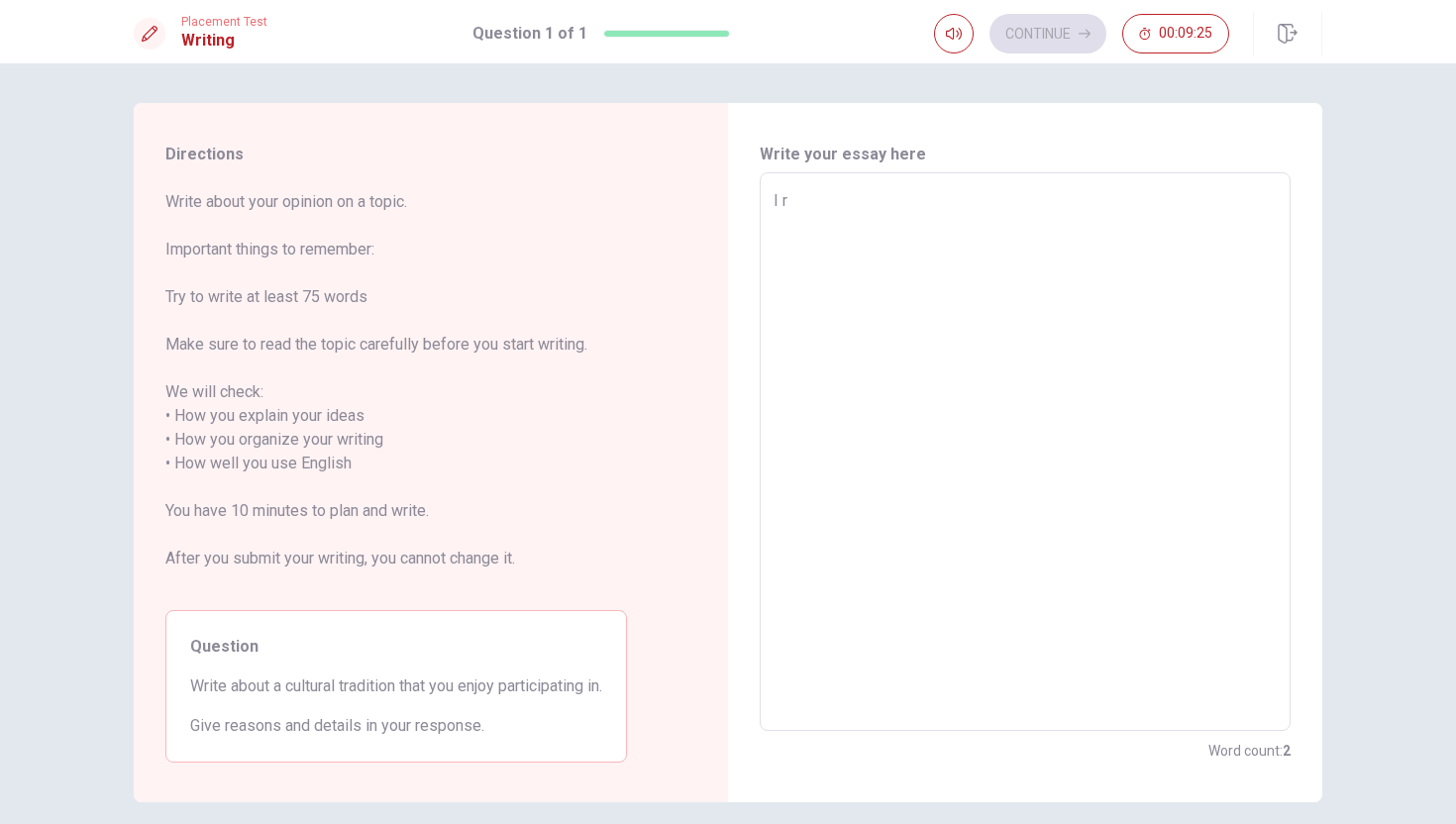 type on "x" 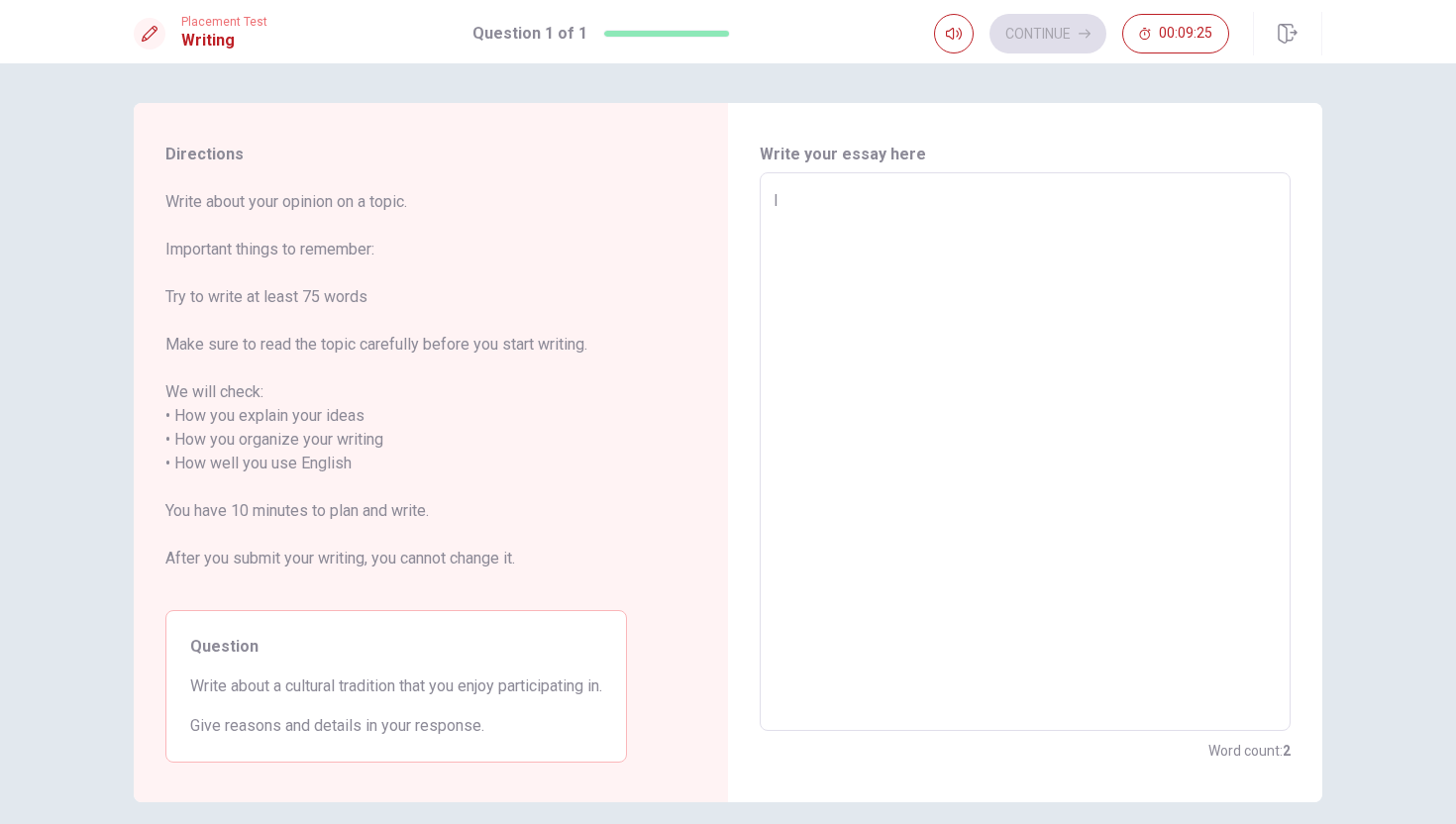 type on "x" 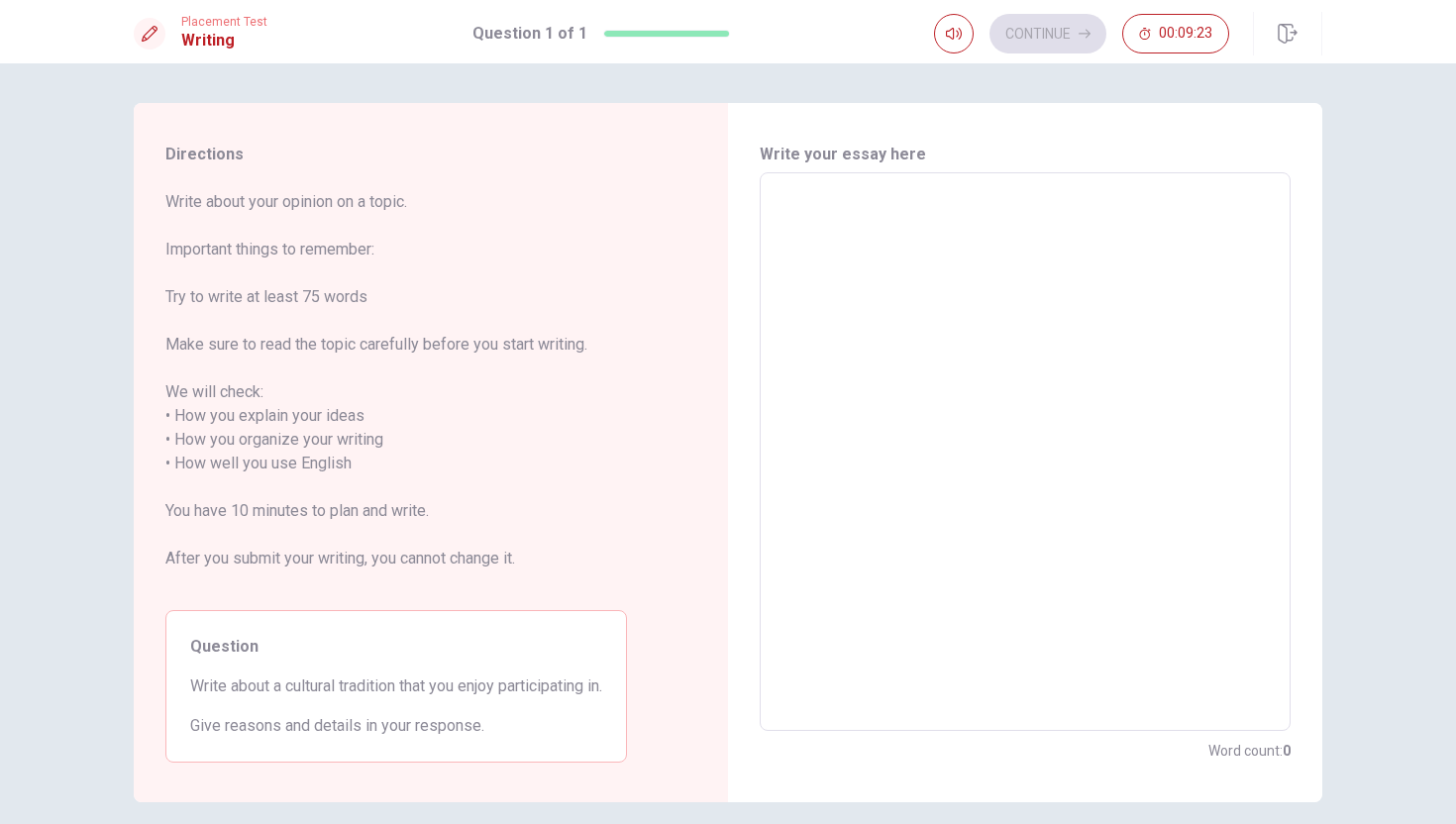 type on "C" 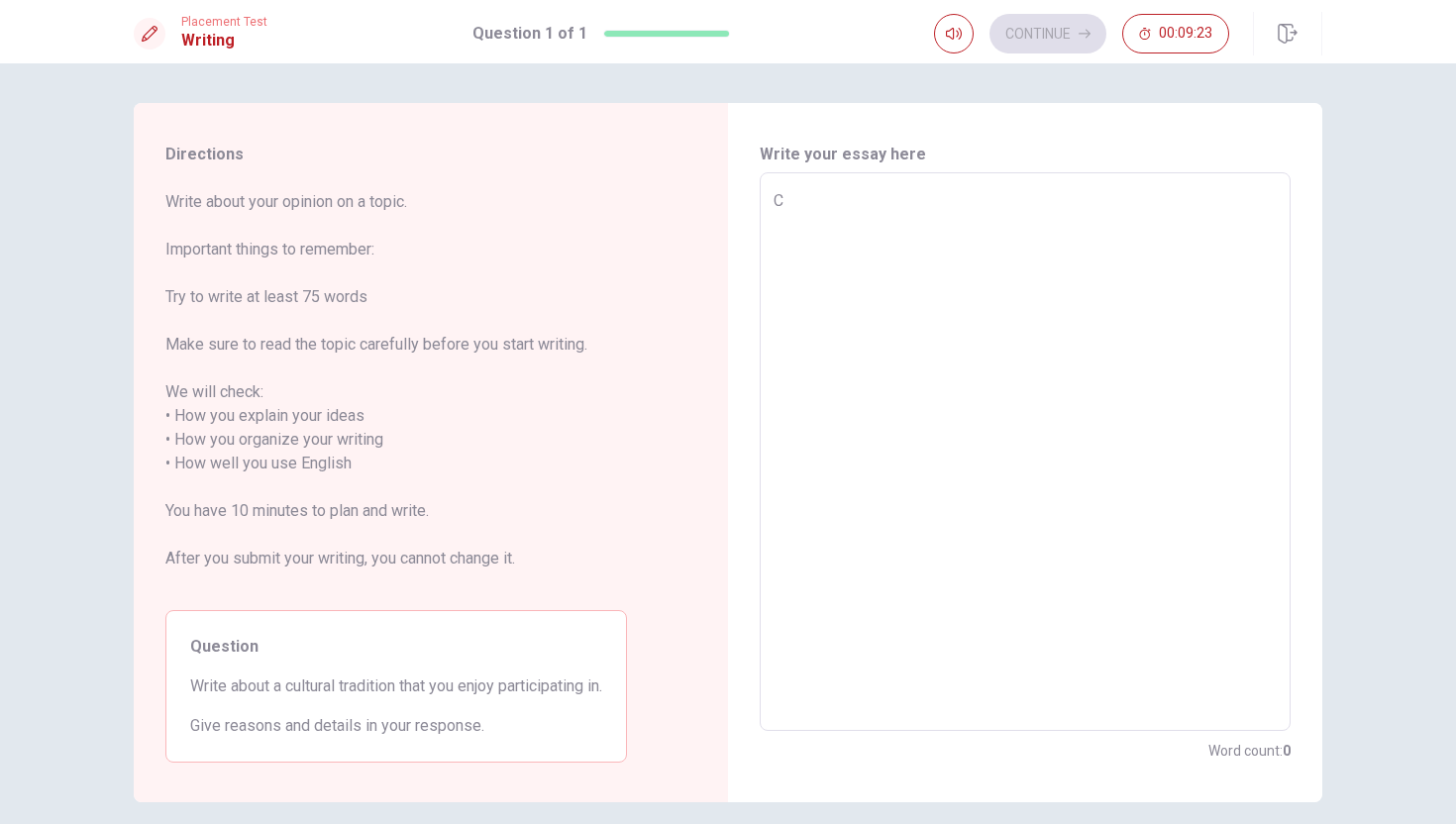 type on "x" 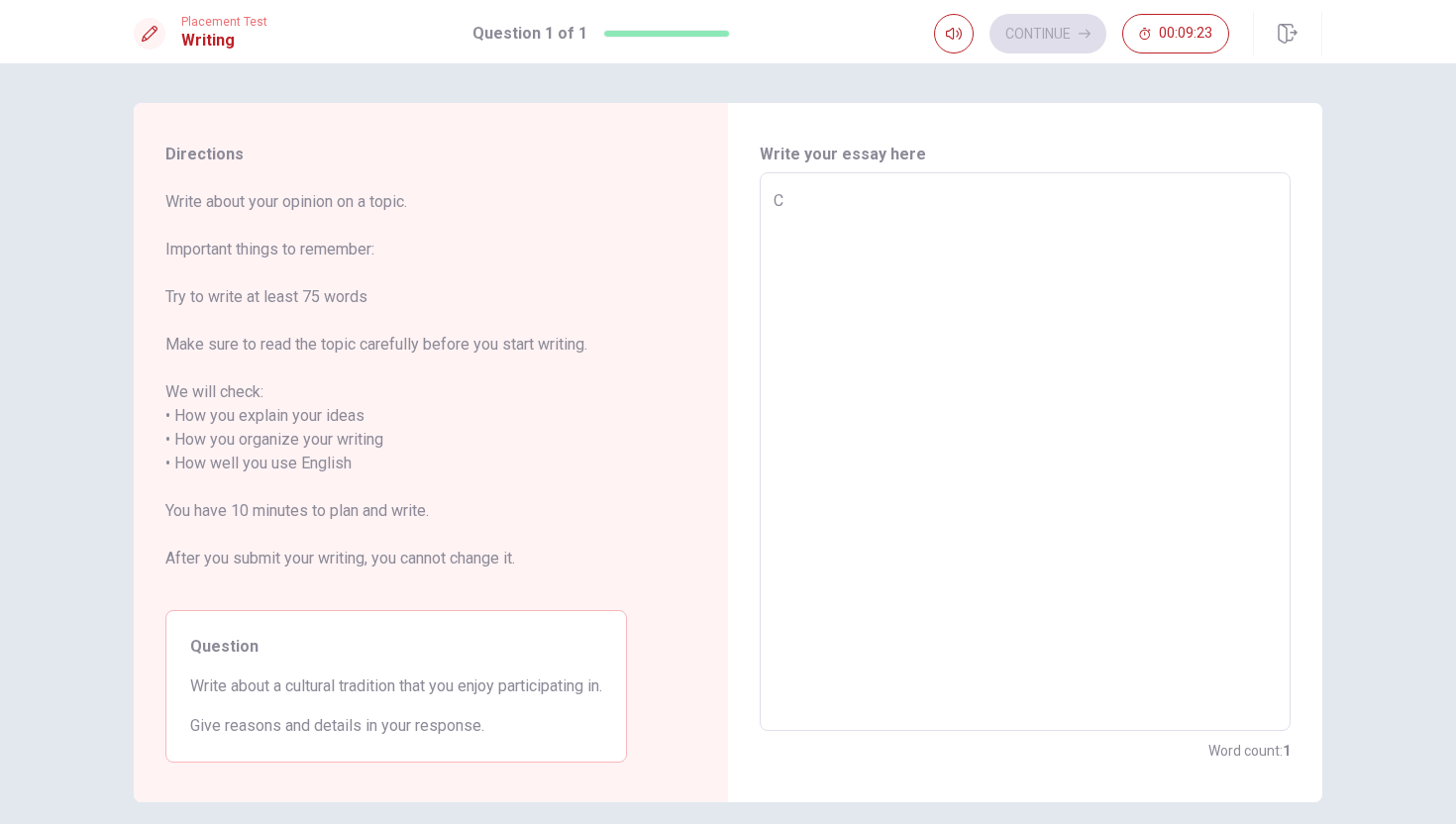 type on "Cu" 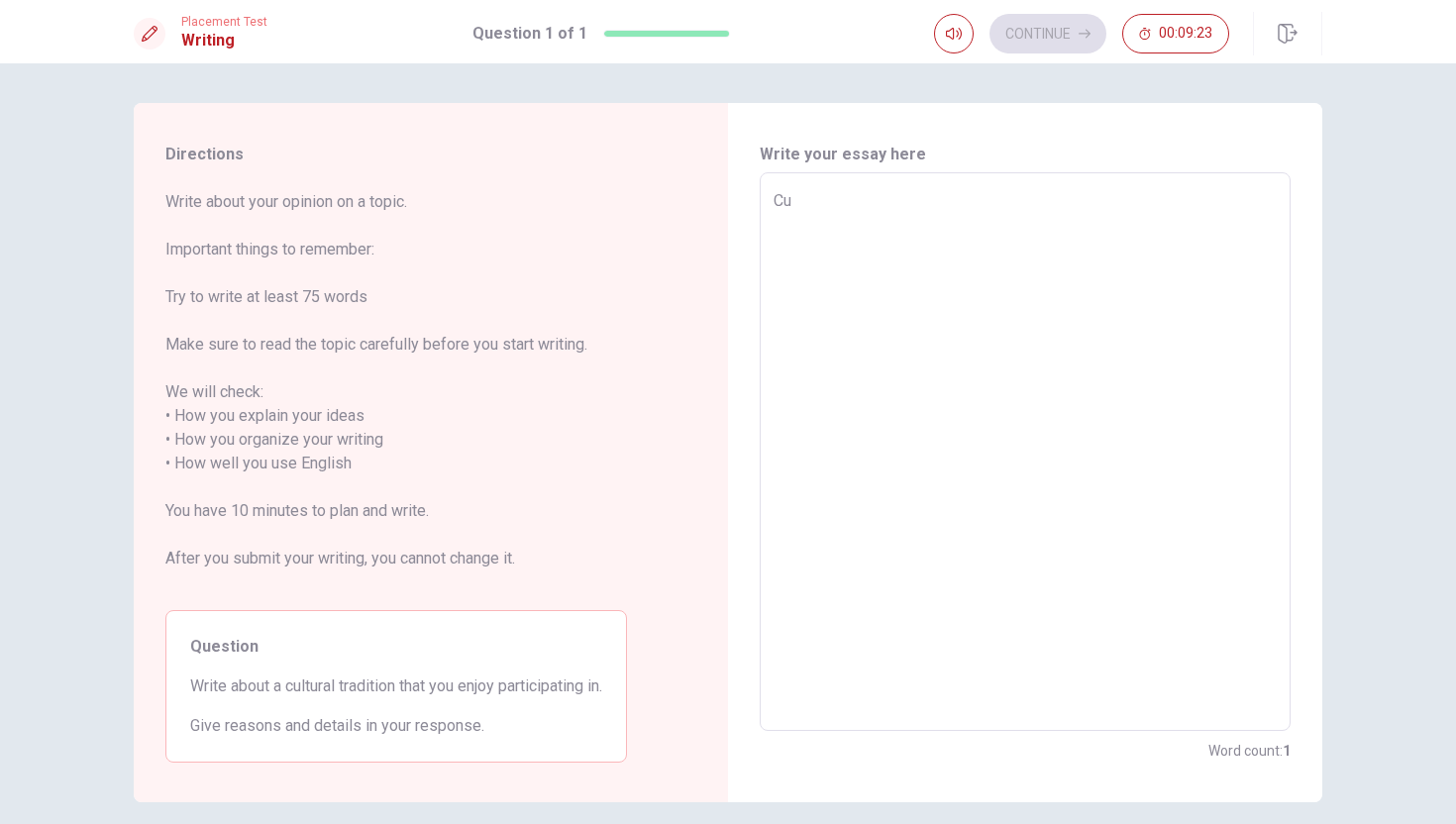 type on "x" 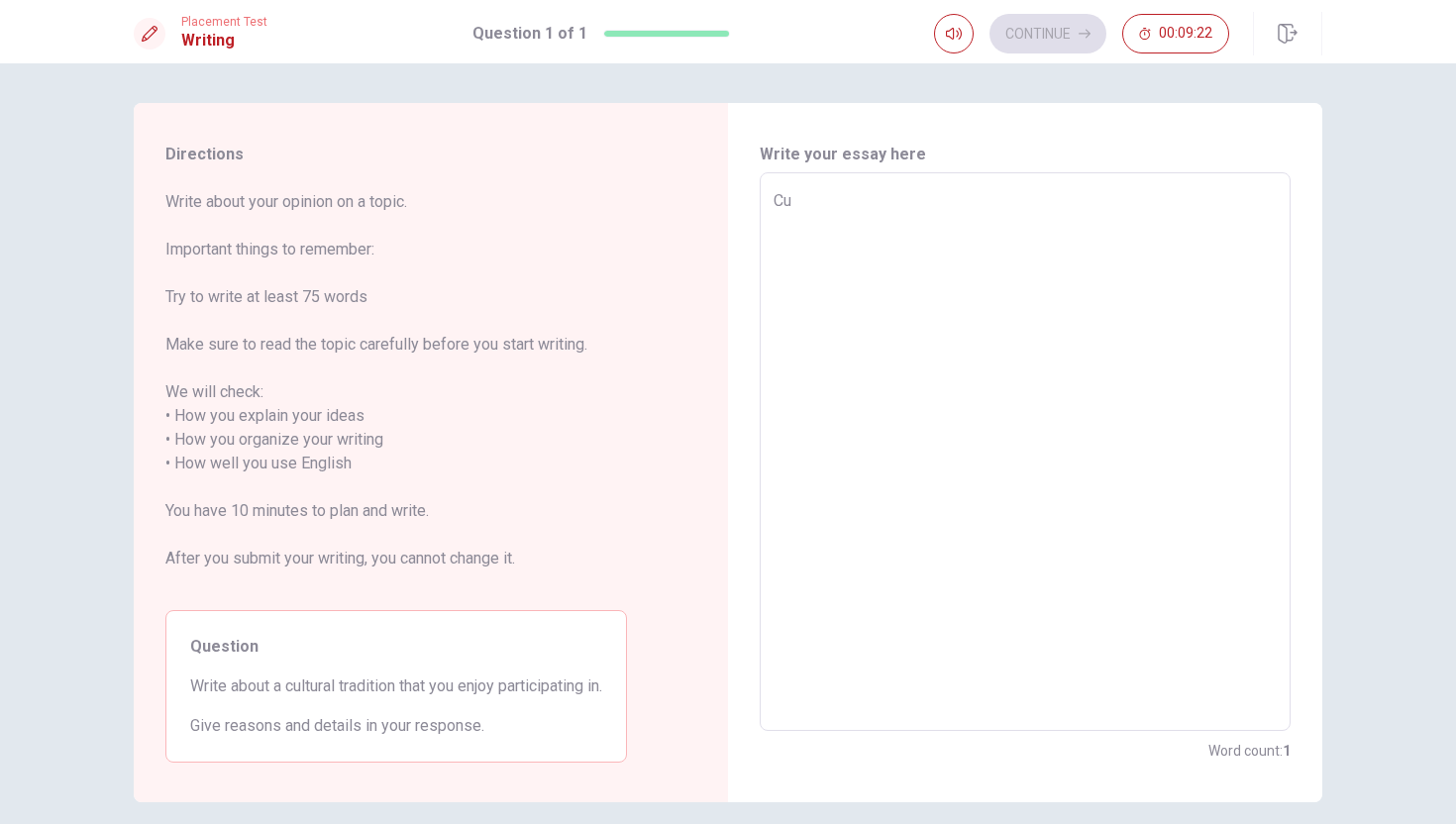 type on "Cul" 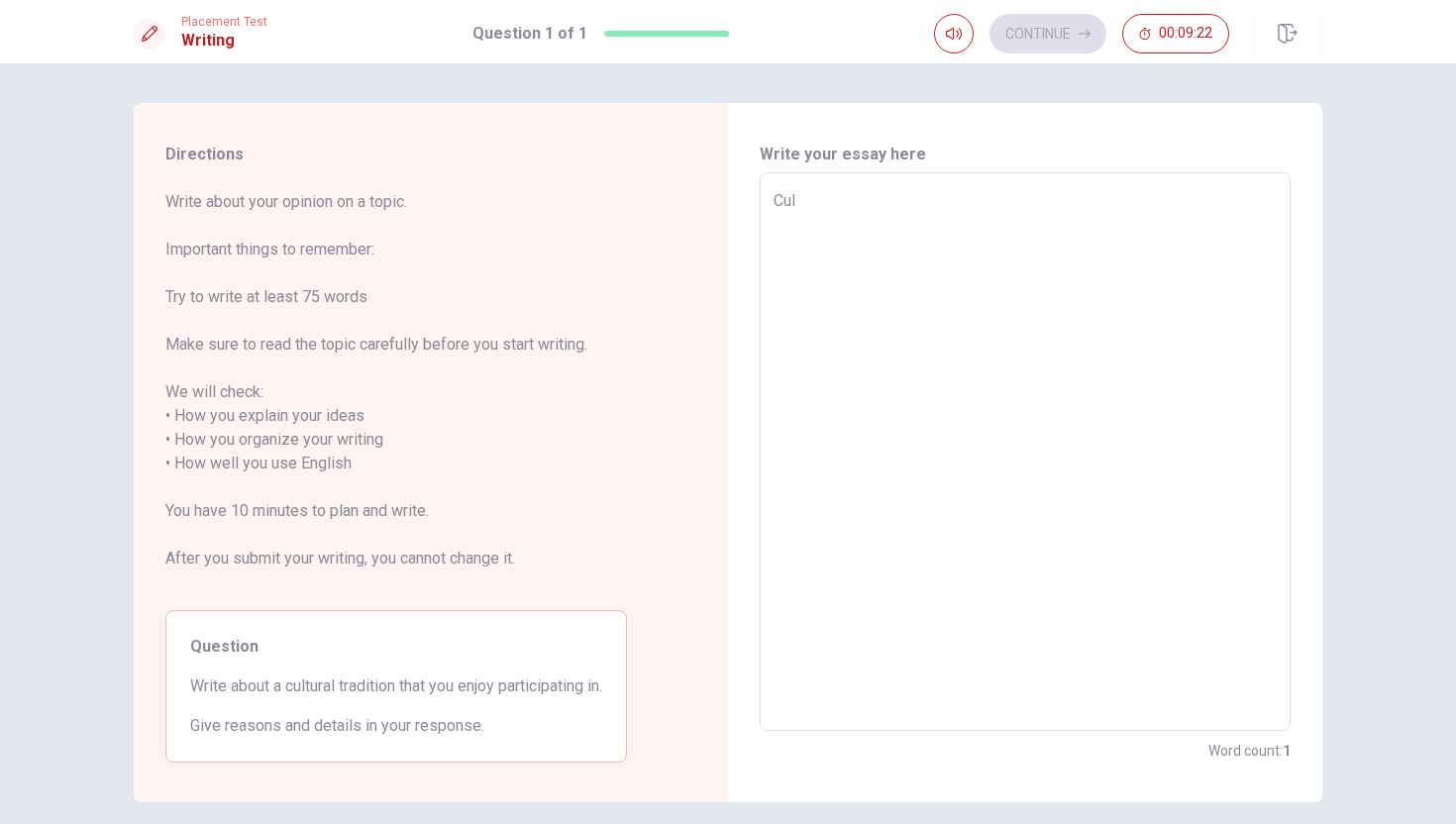 type on "x" 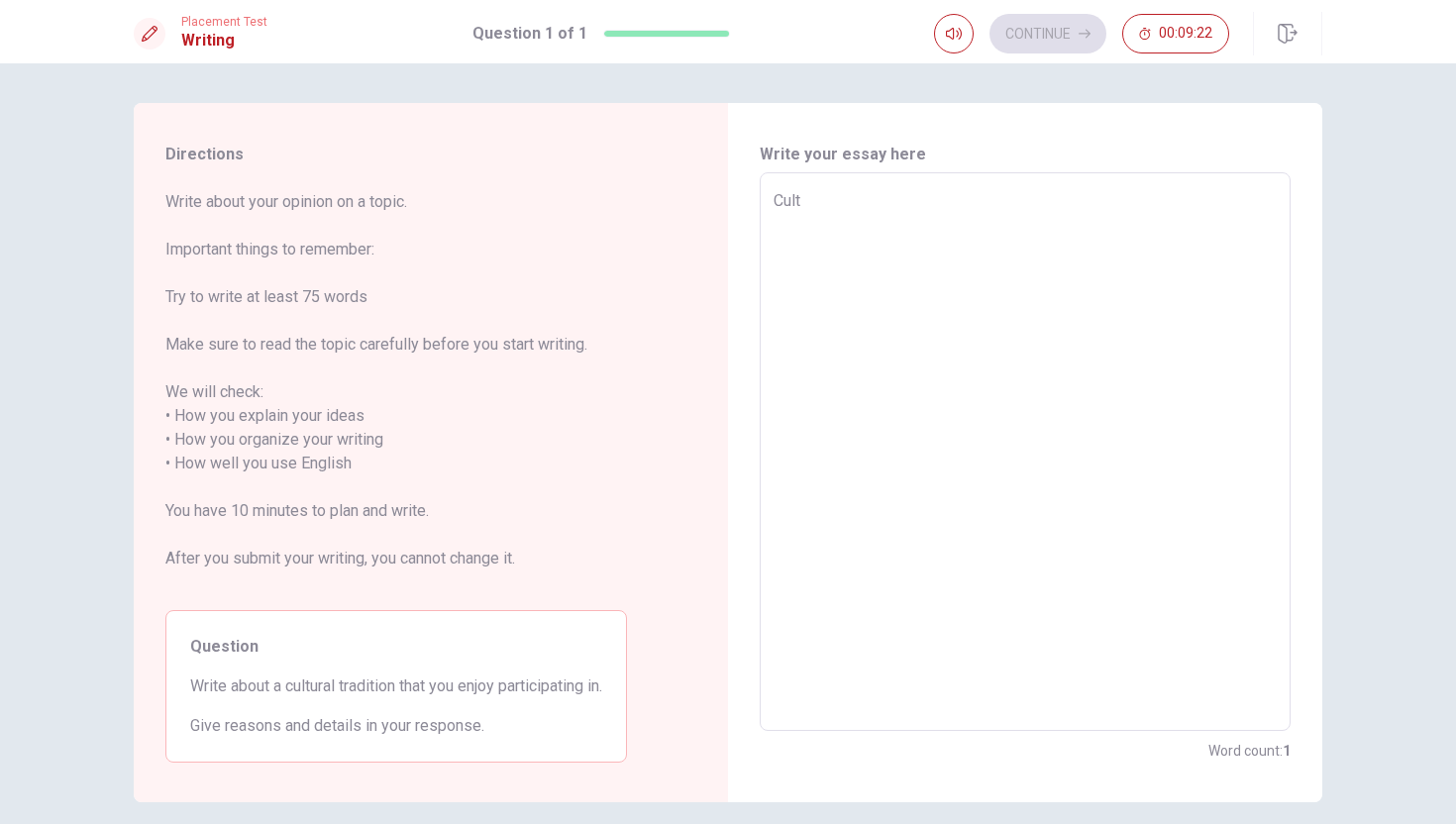 type on "x" 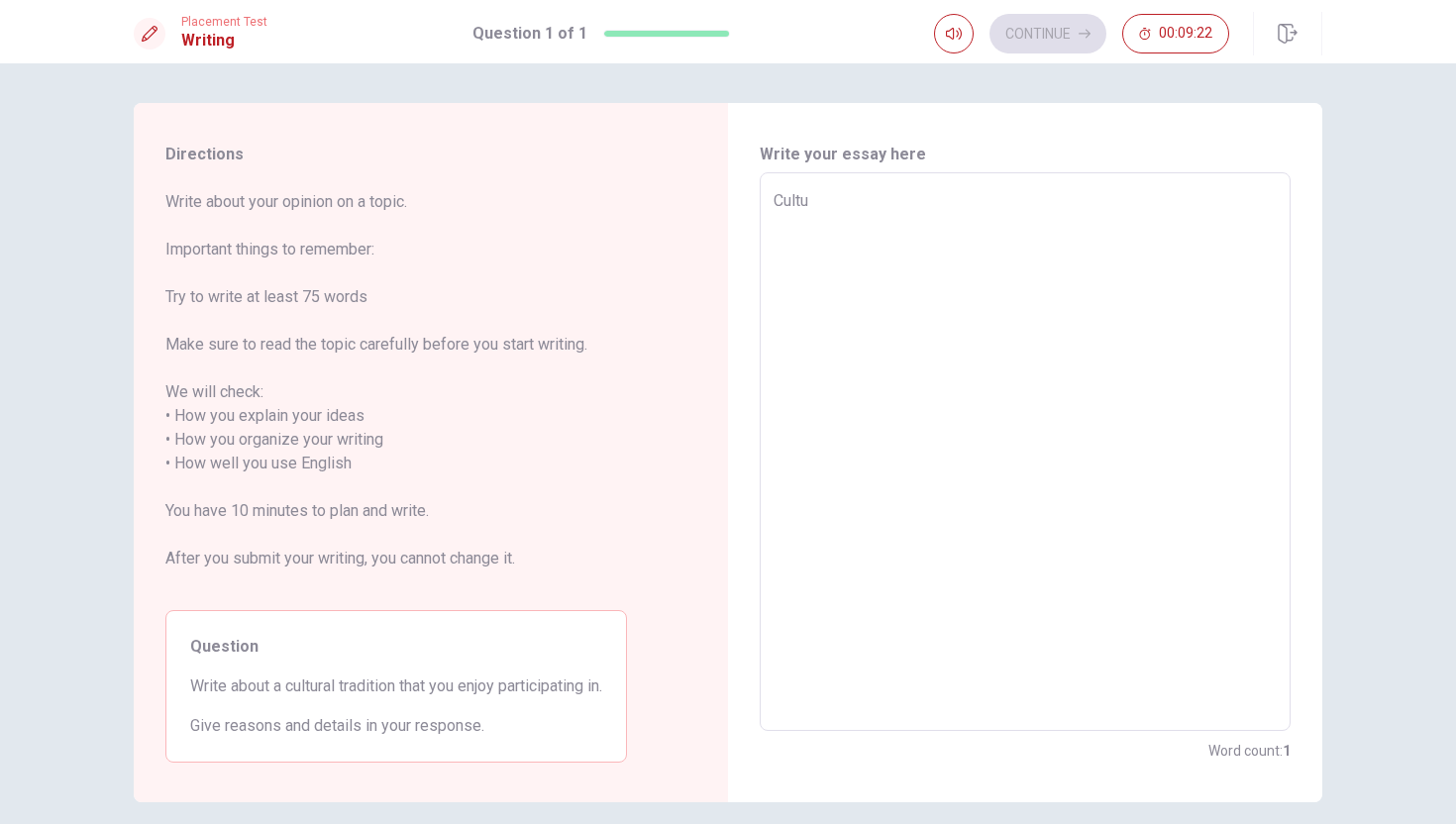 type on "x" 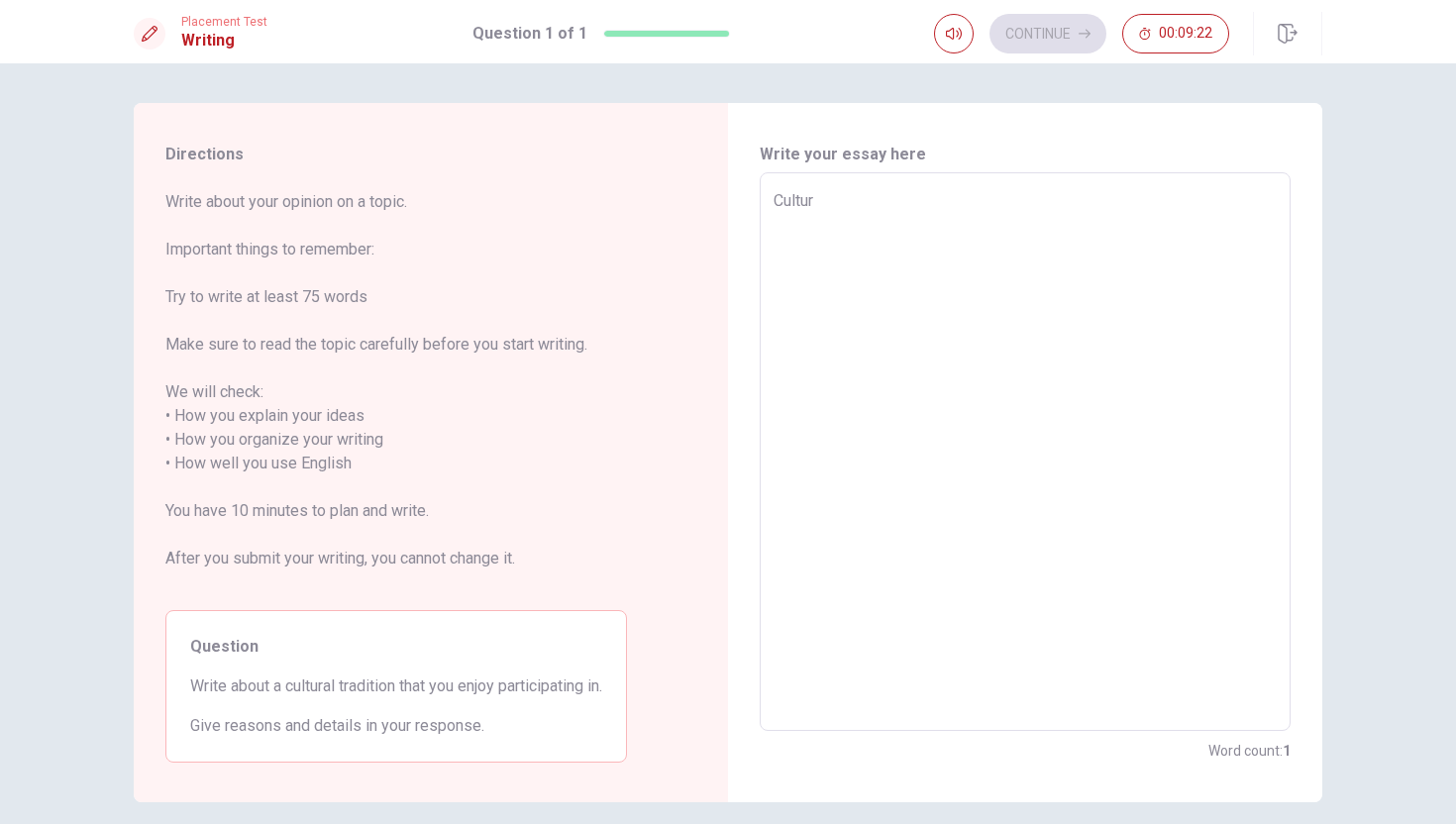 type on "x" 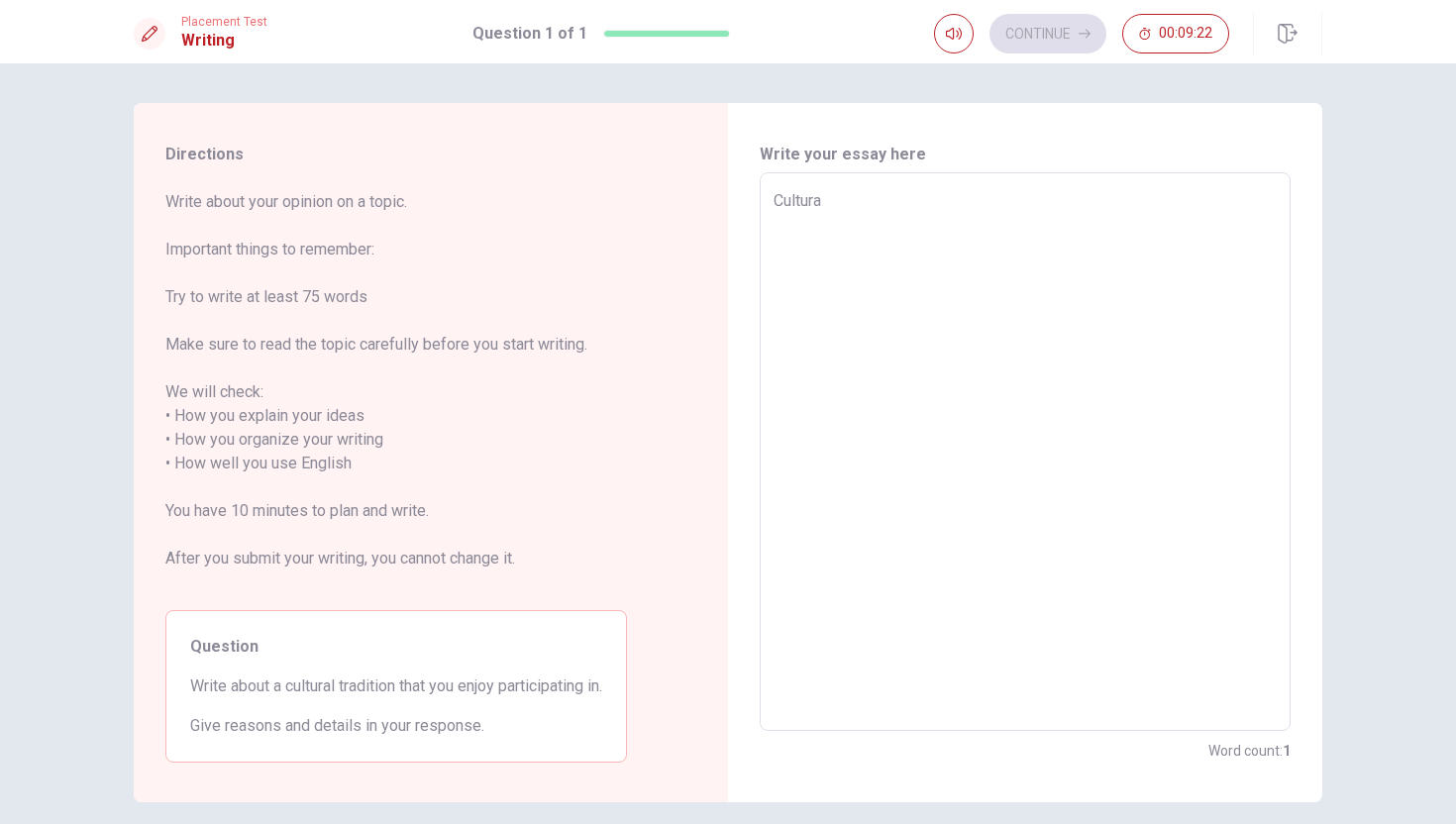 type on "x" 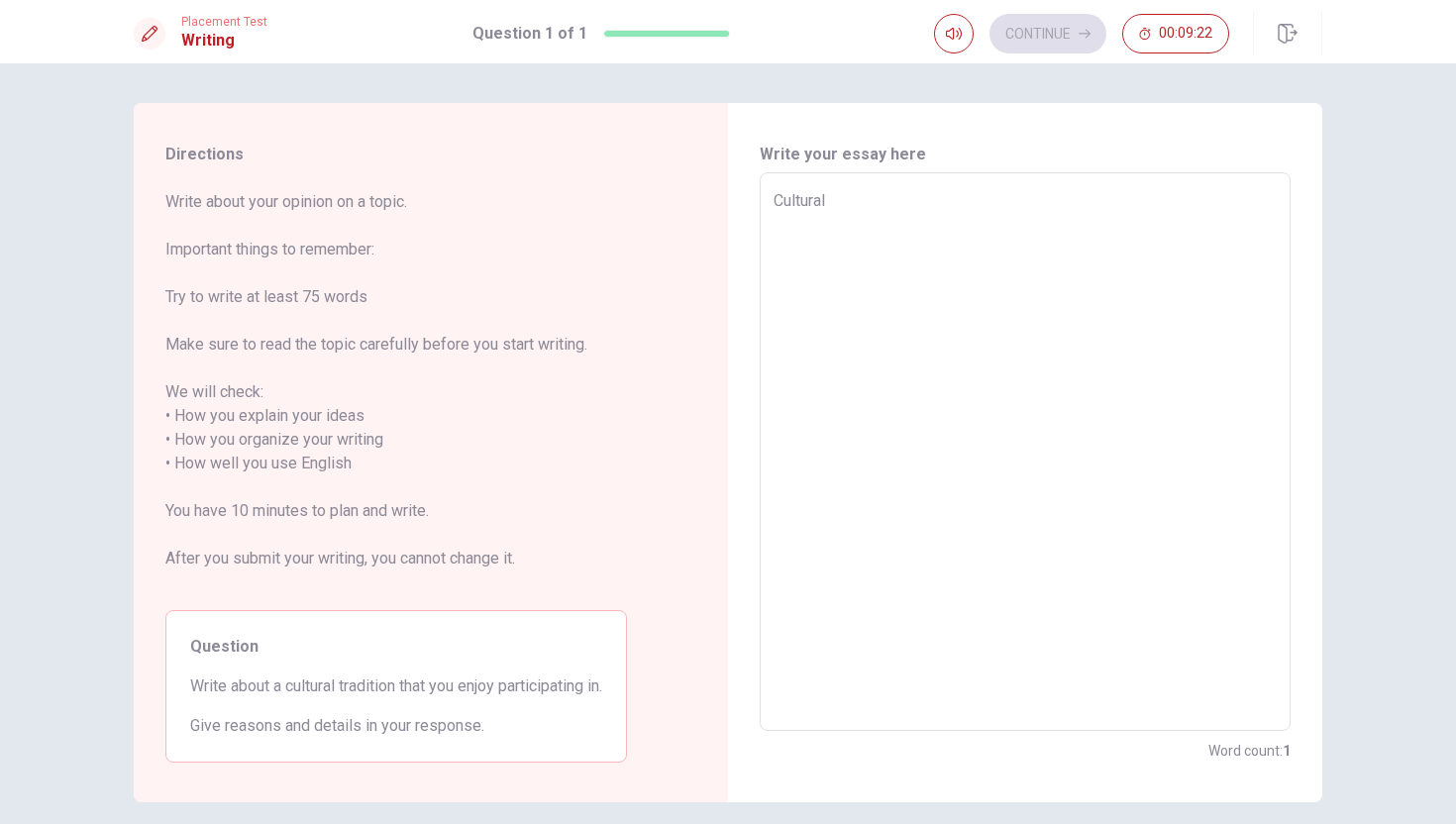 type on "x" 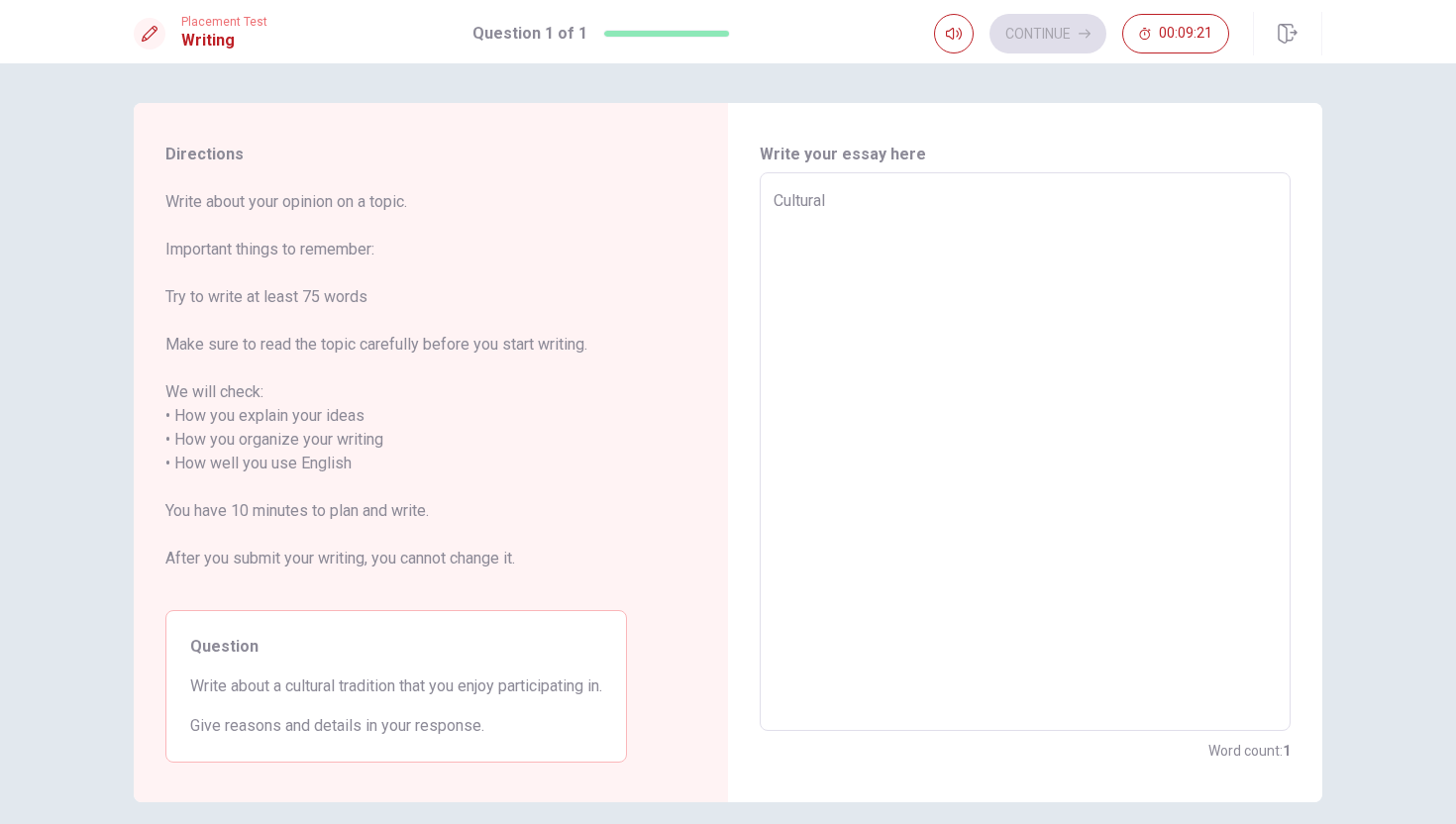 type on "Cultural t" 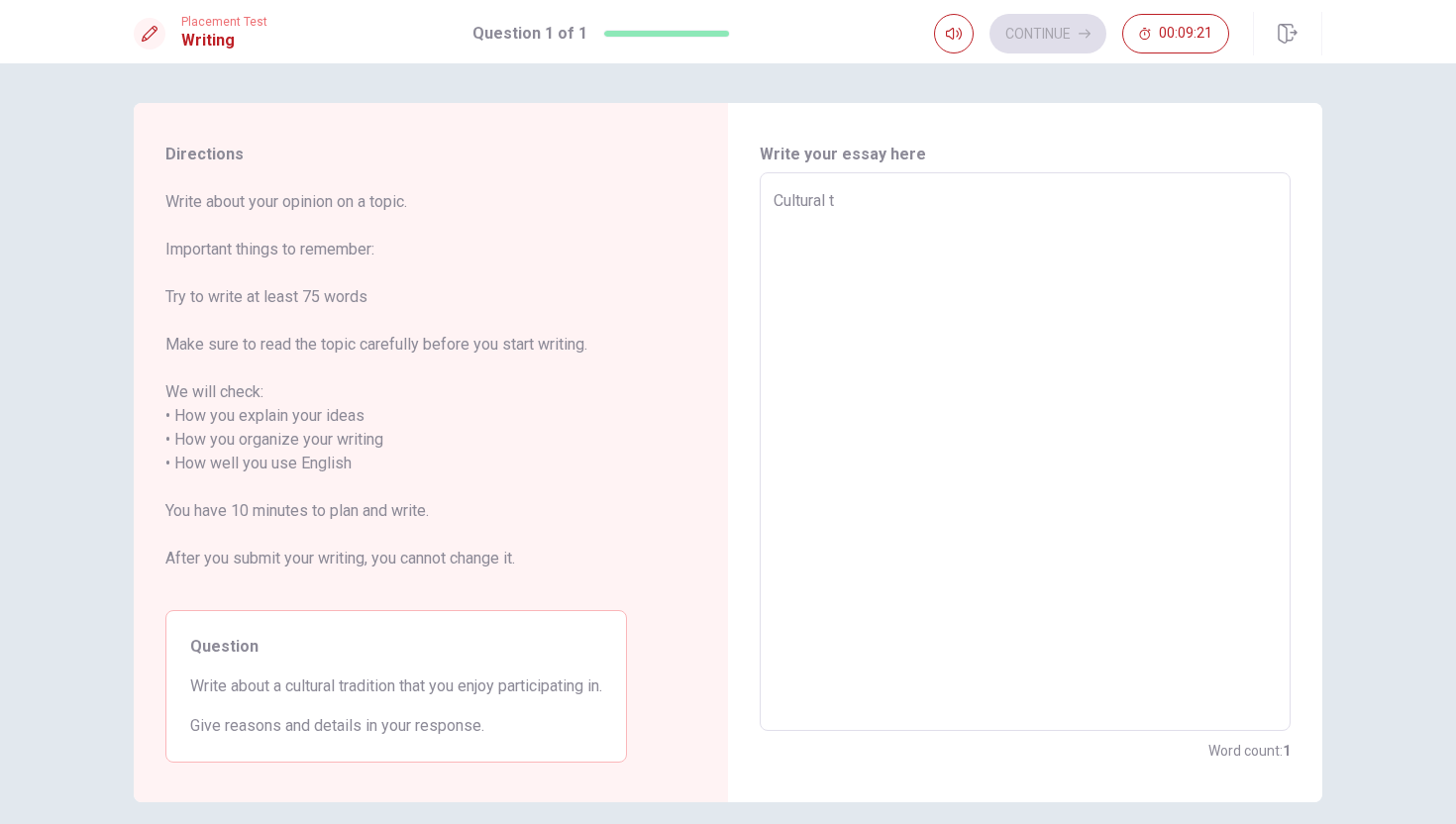 type on "x" 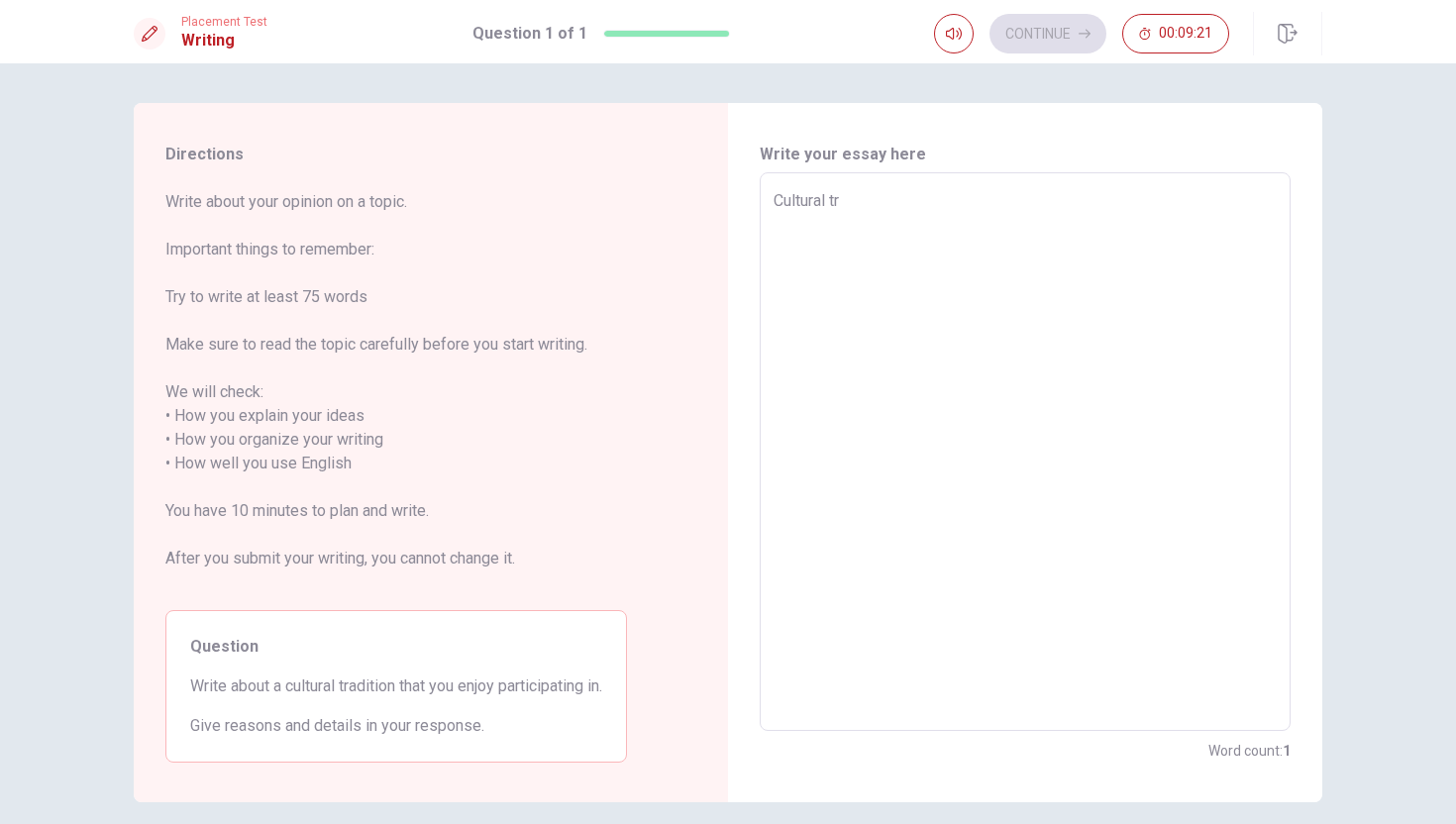 type on "x" 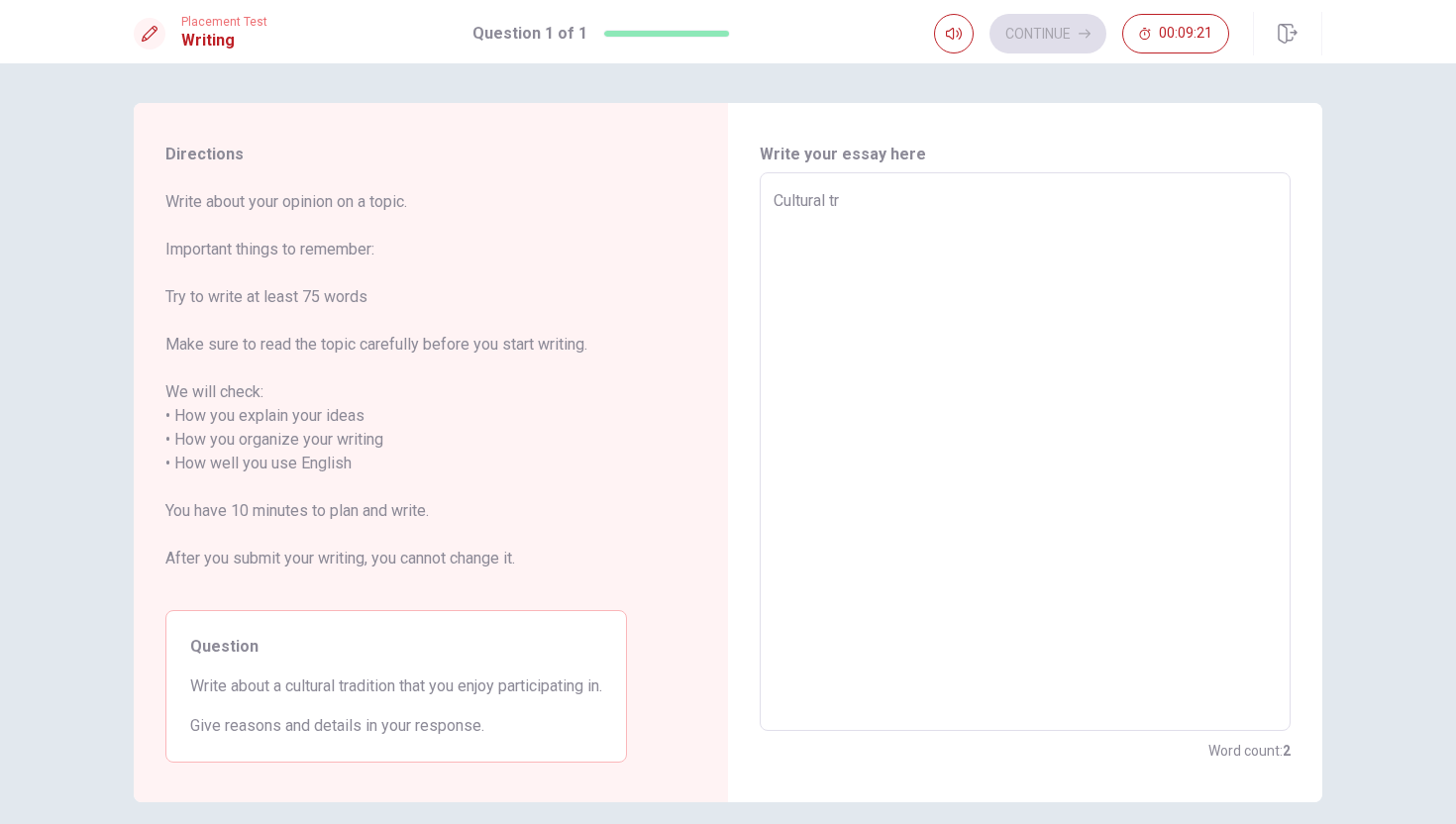 type on "Cultural tra" 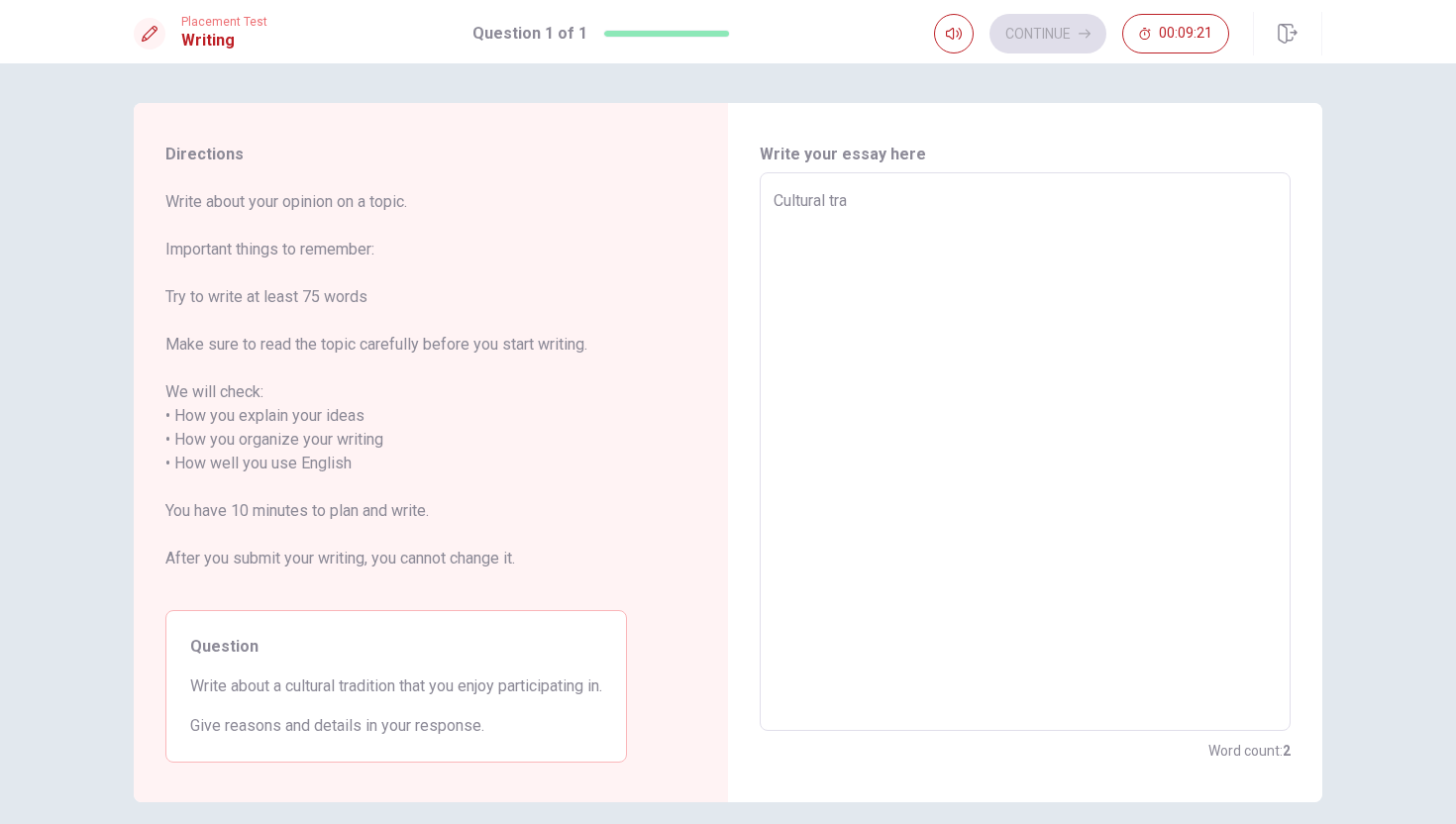 type on "x" 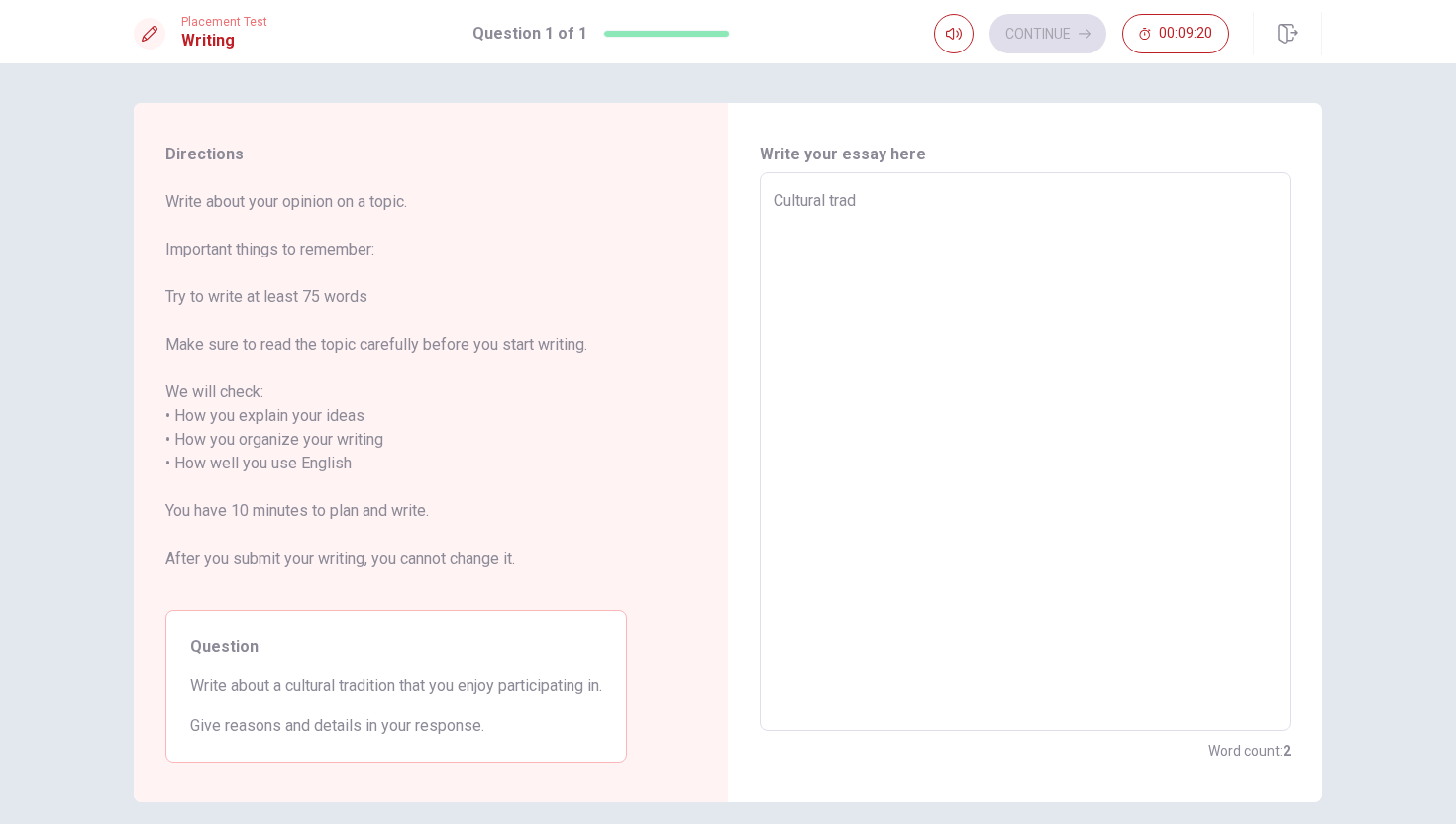 type on "x" 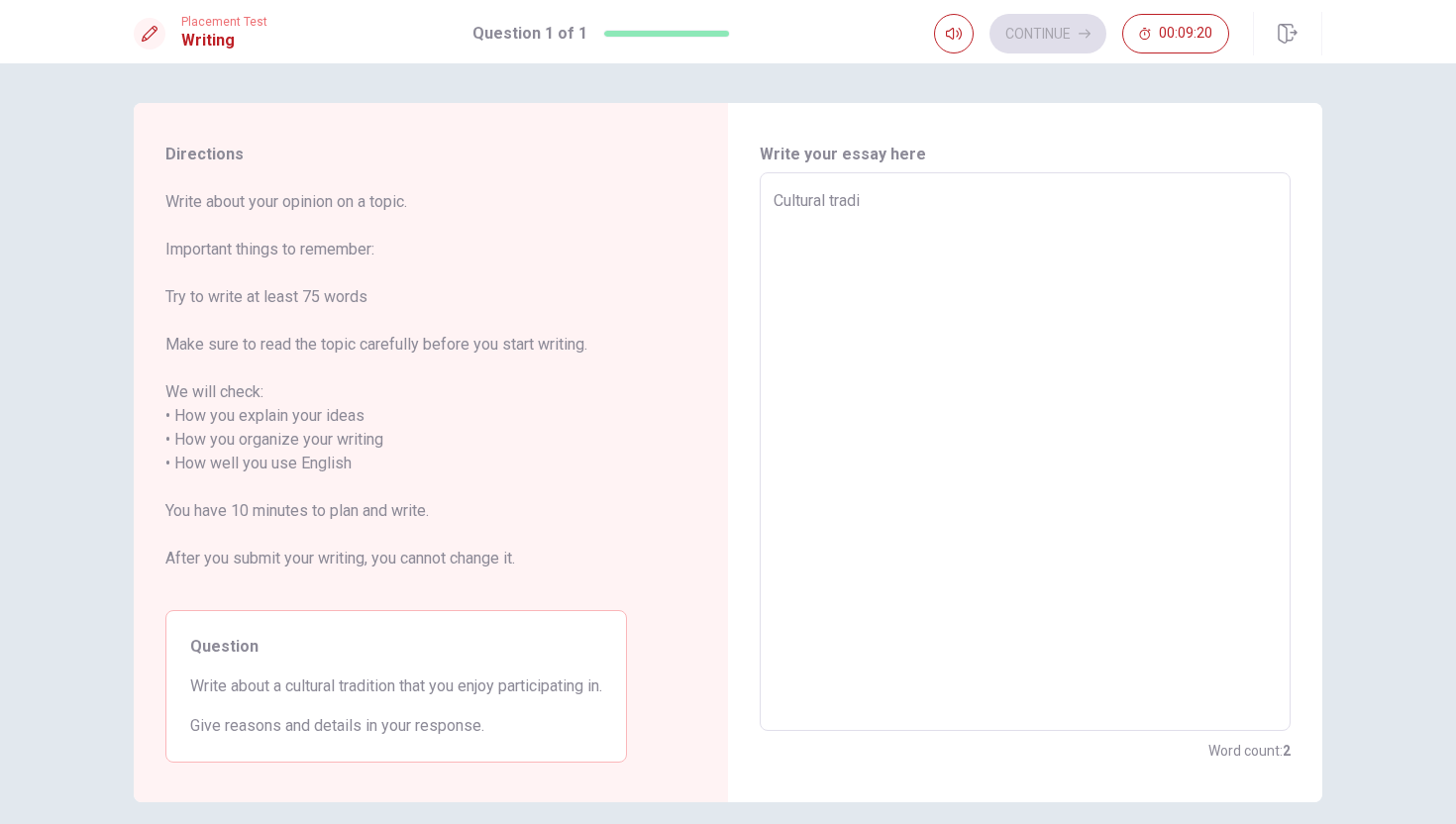 type on "x" 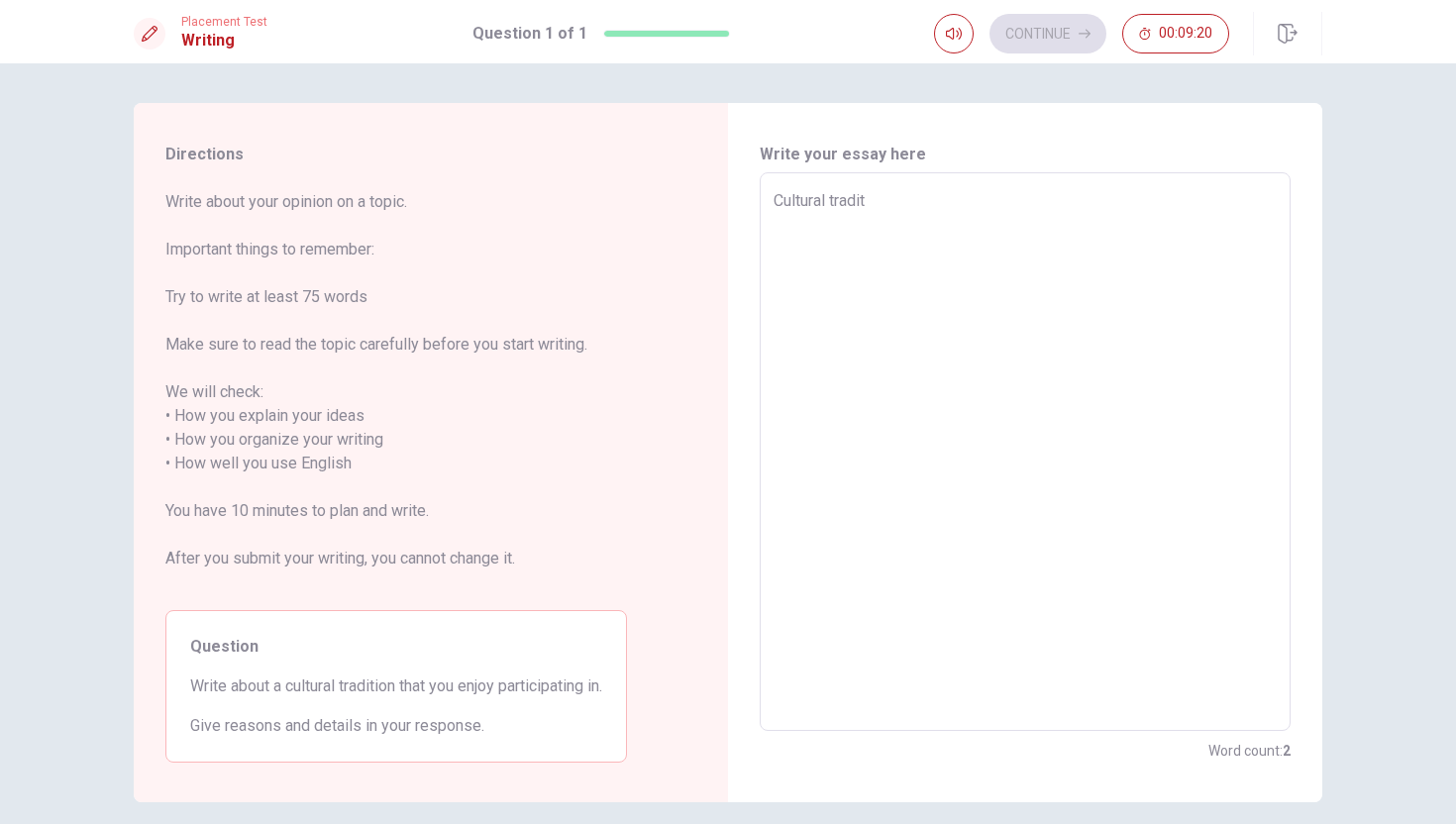type on "Cultural traditi" 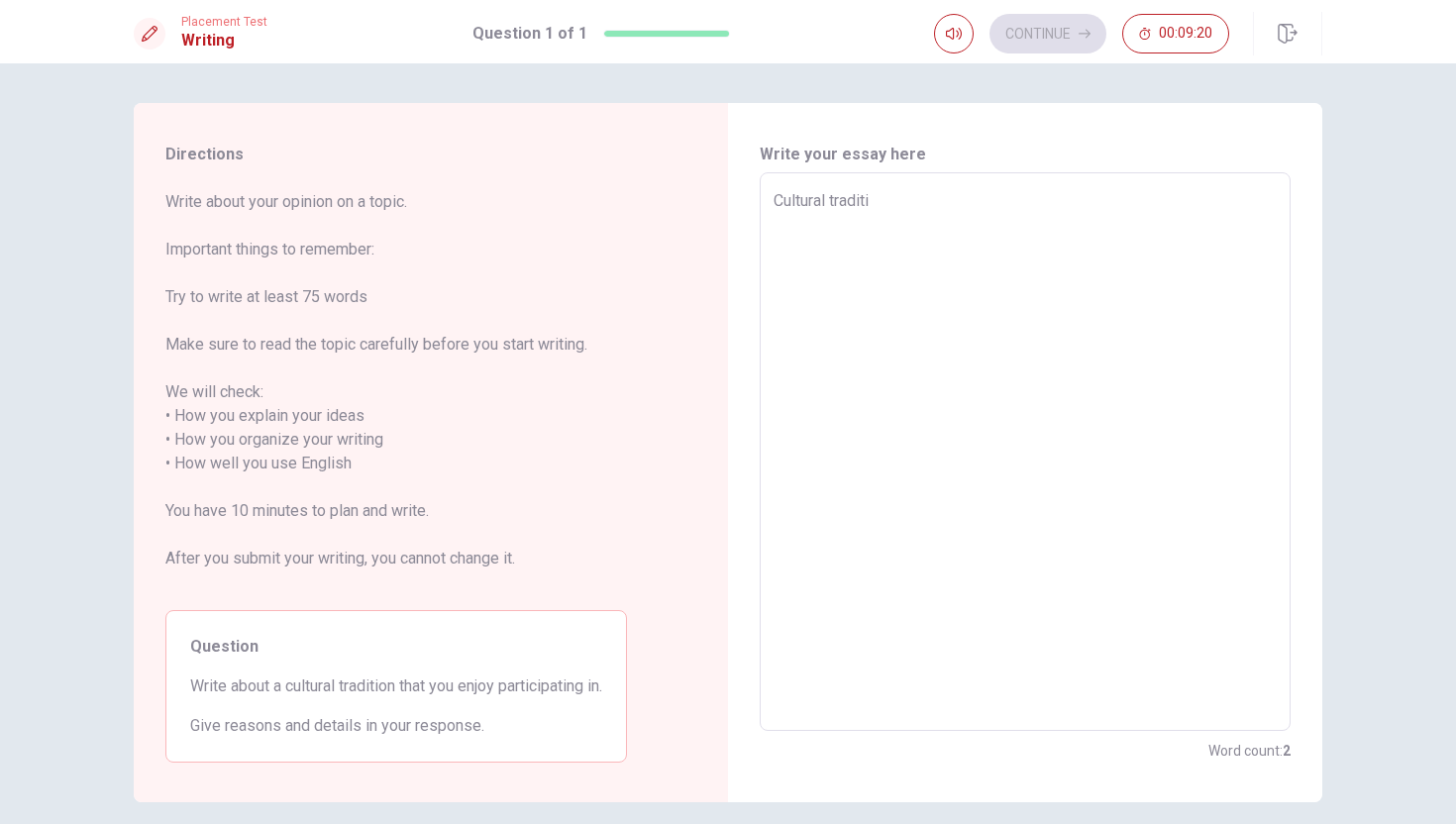 type on "x" 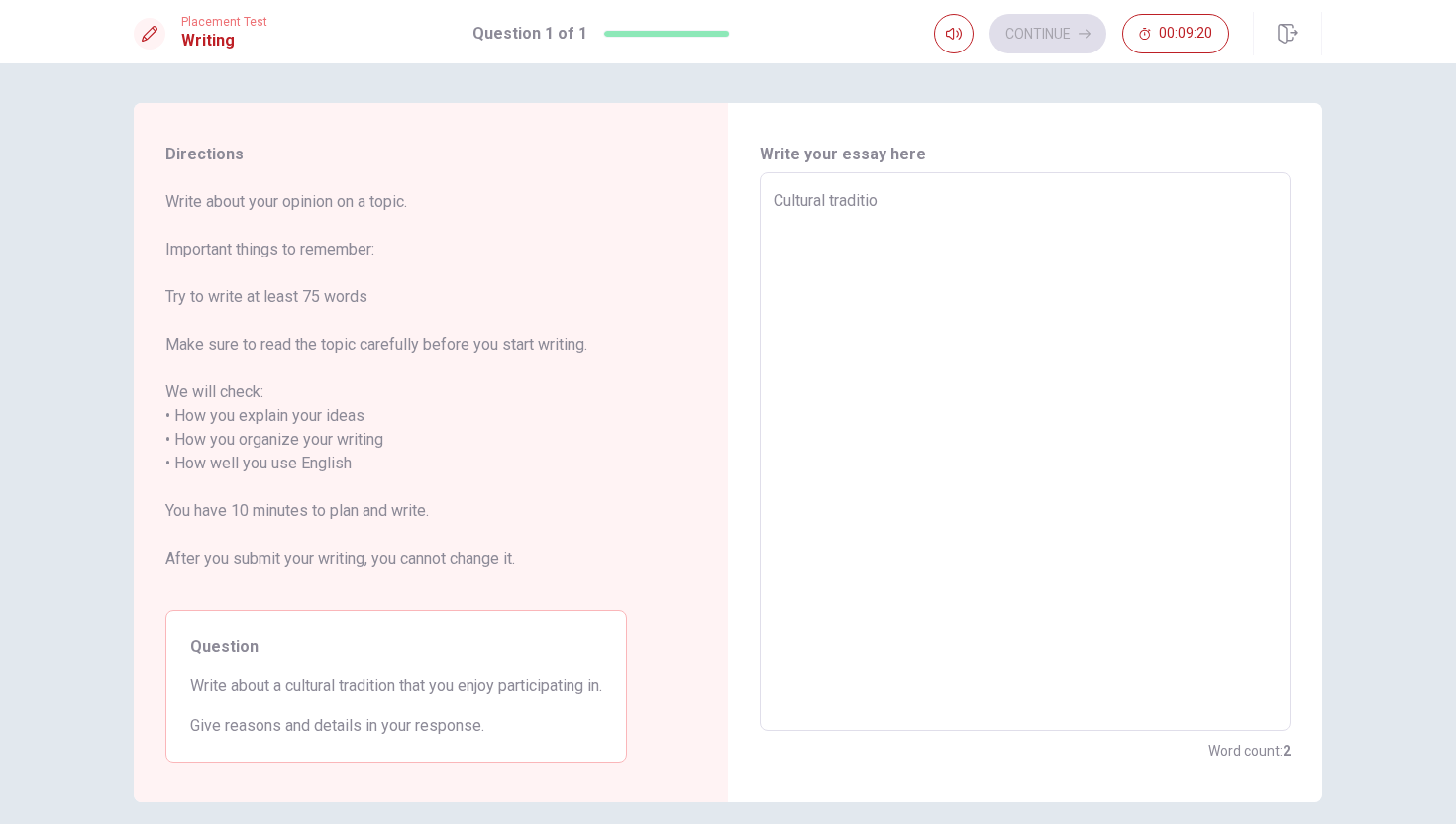 type on "x" 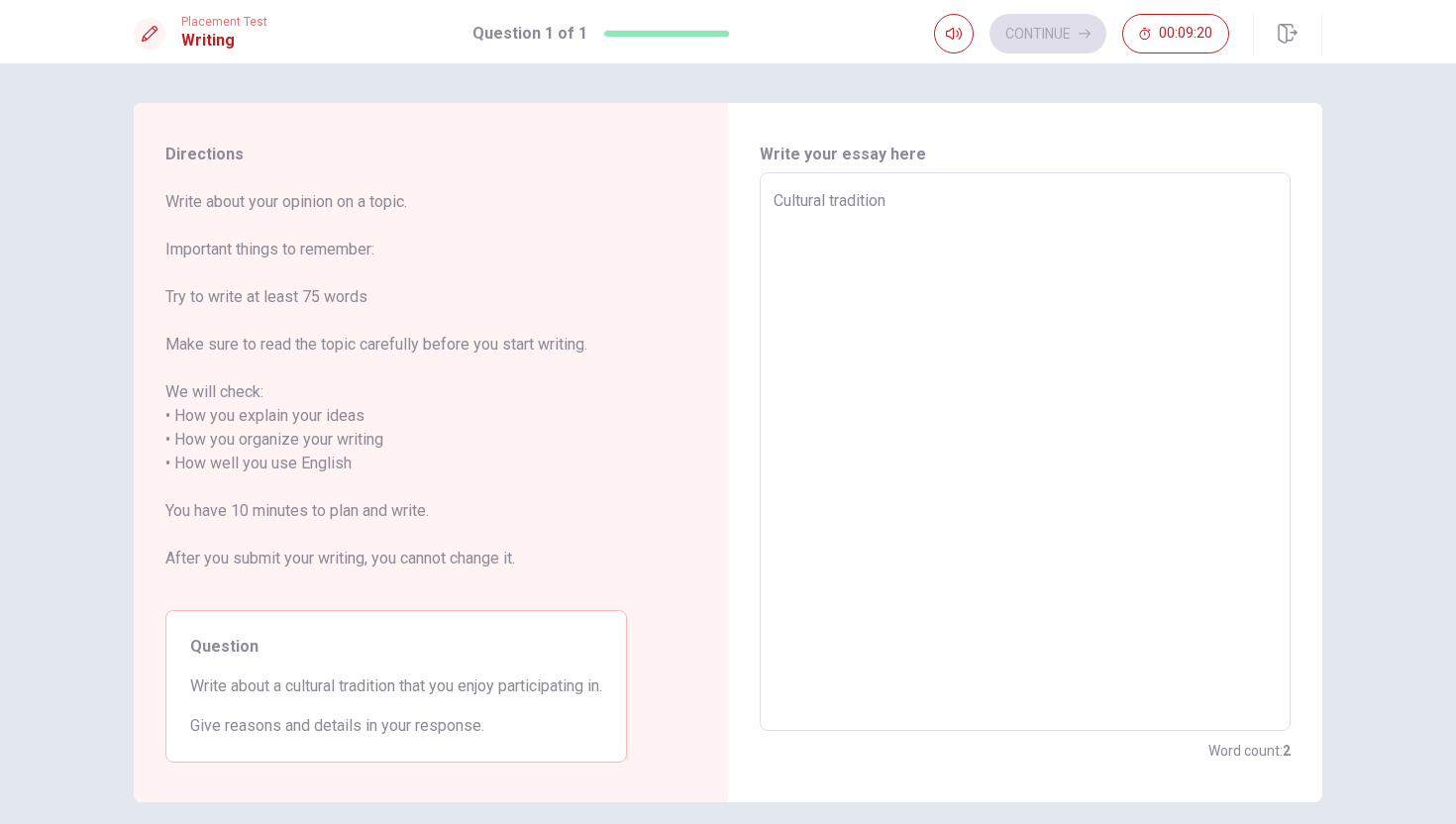 type on "x" 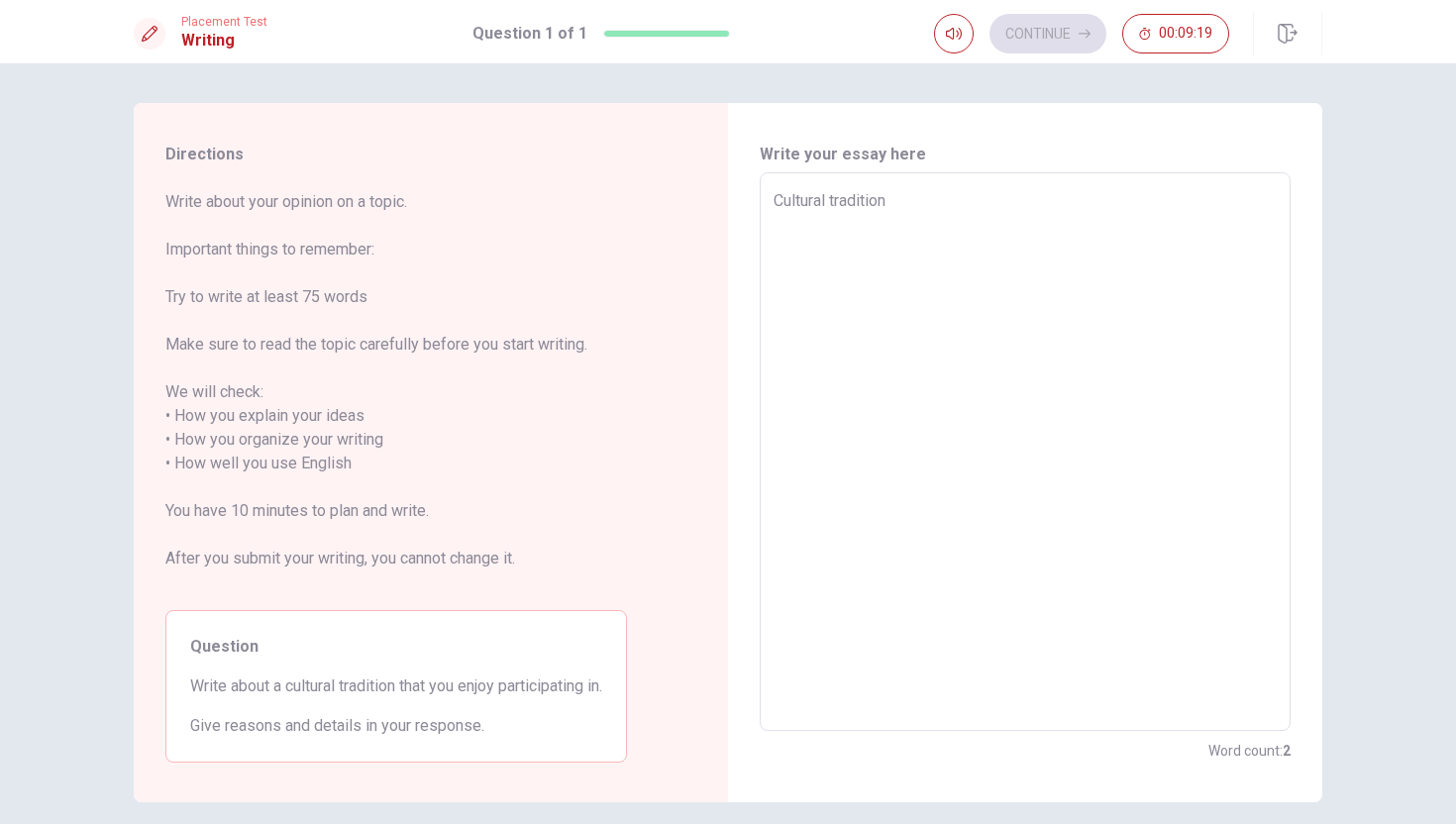 type on "Cultural tradition i" 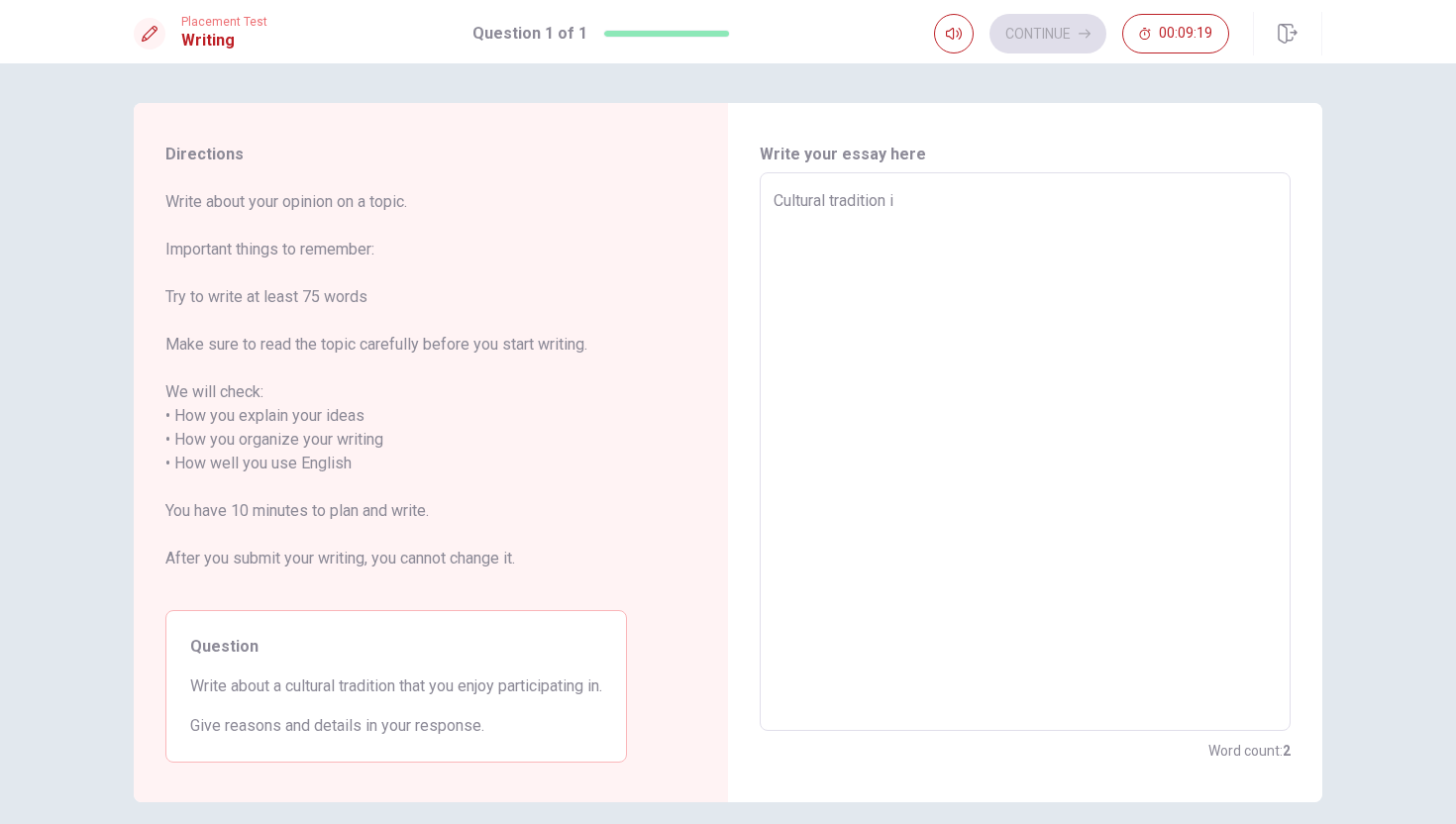 type on "x" 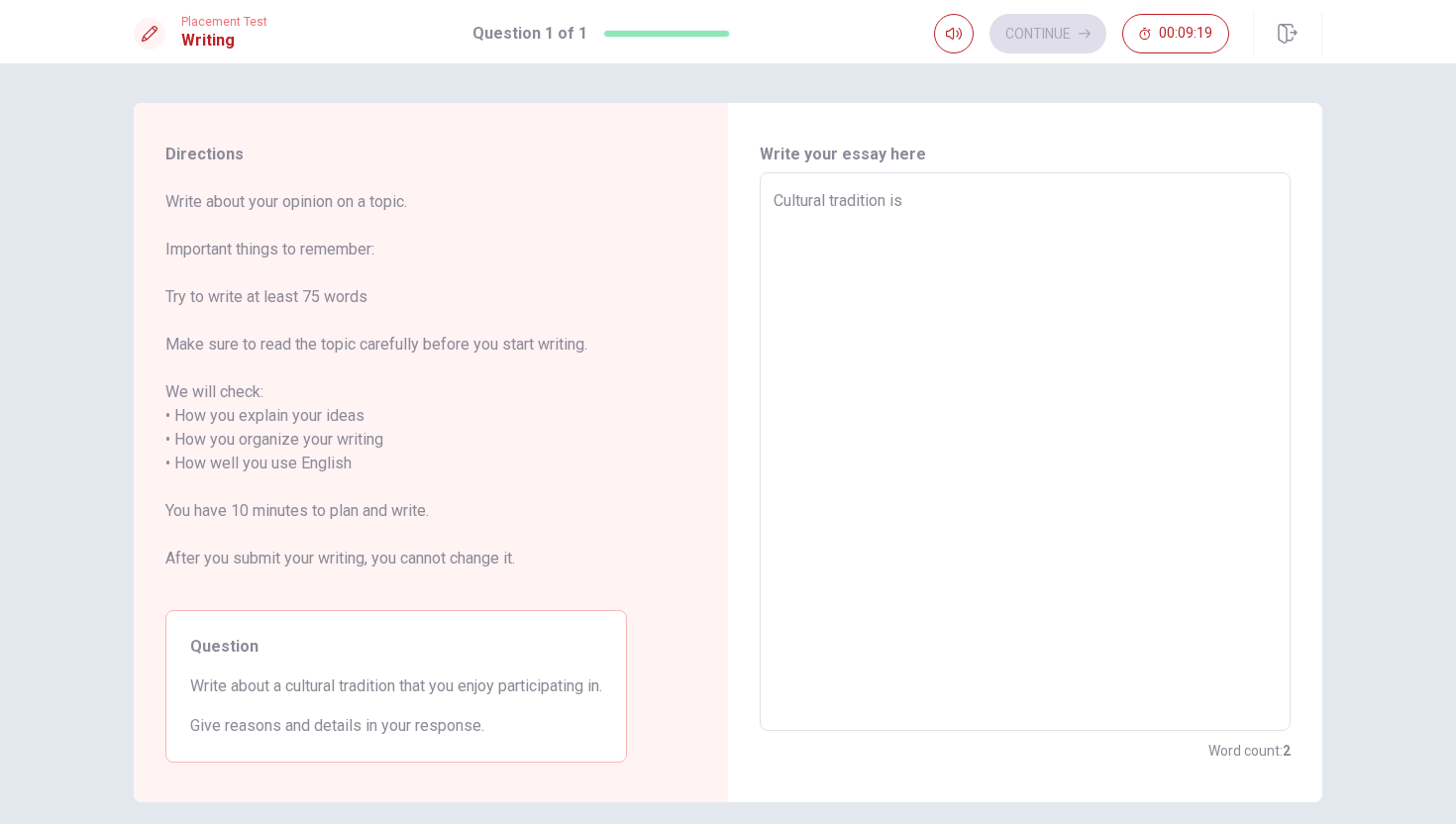 type on "x" 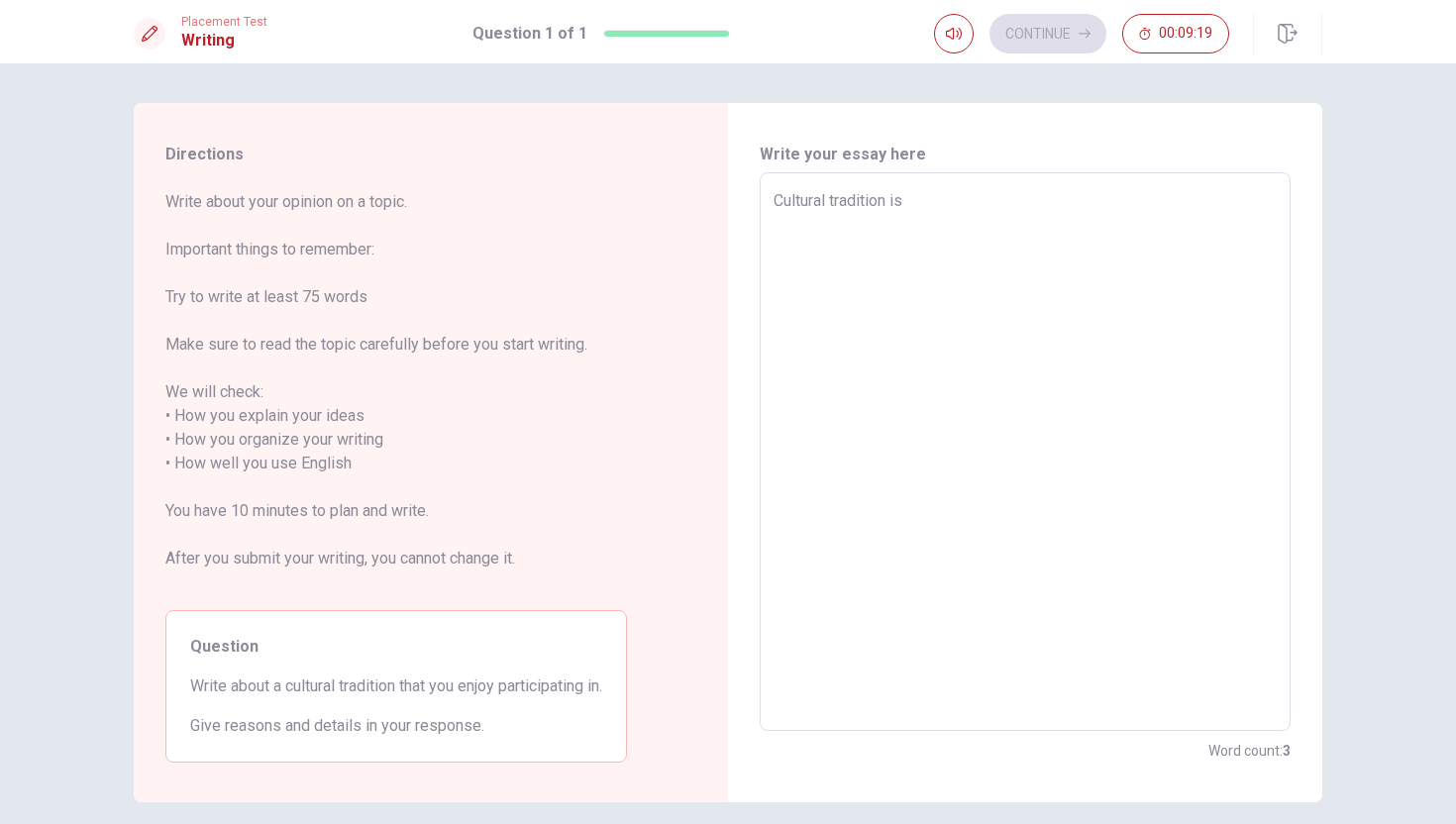 type on "Cultural tradition is" 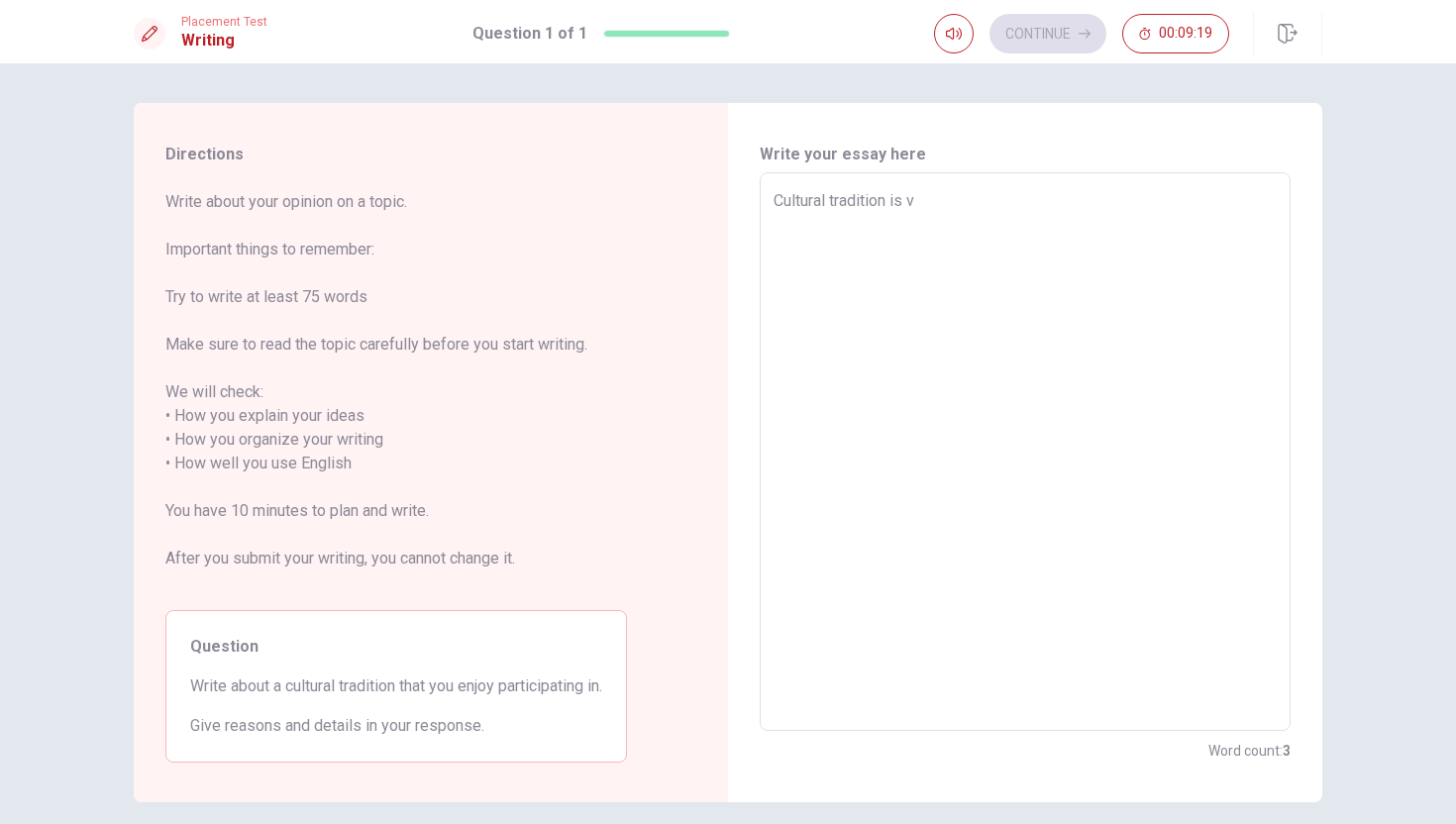 type on "x" 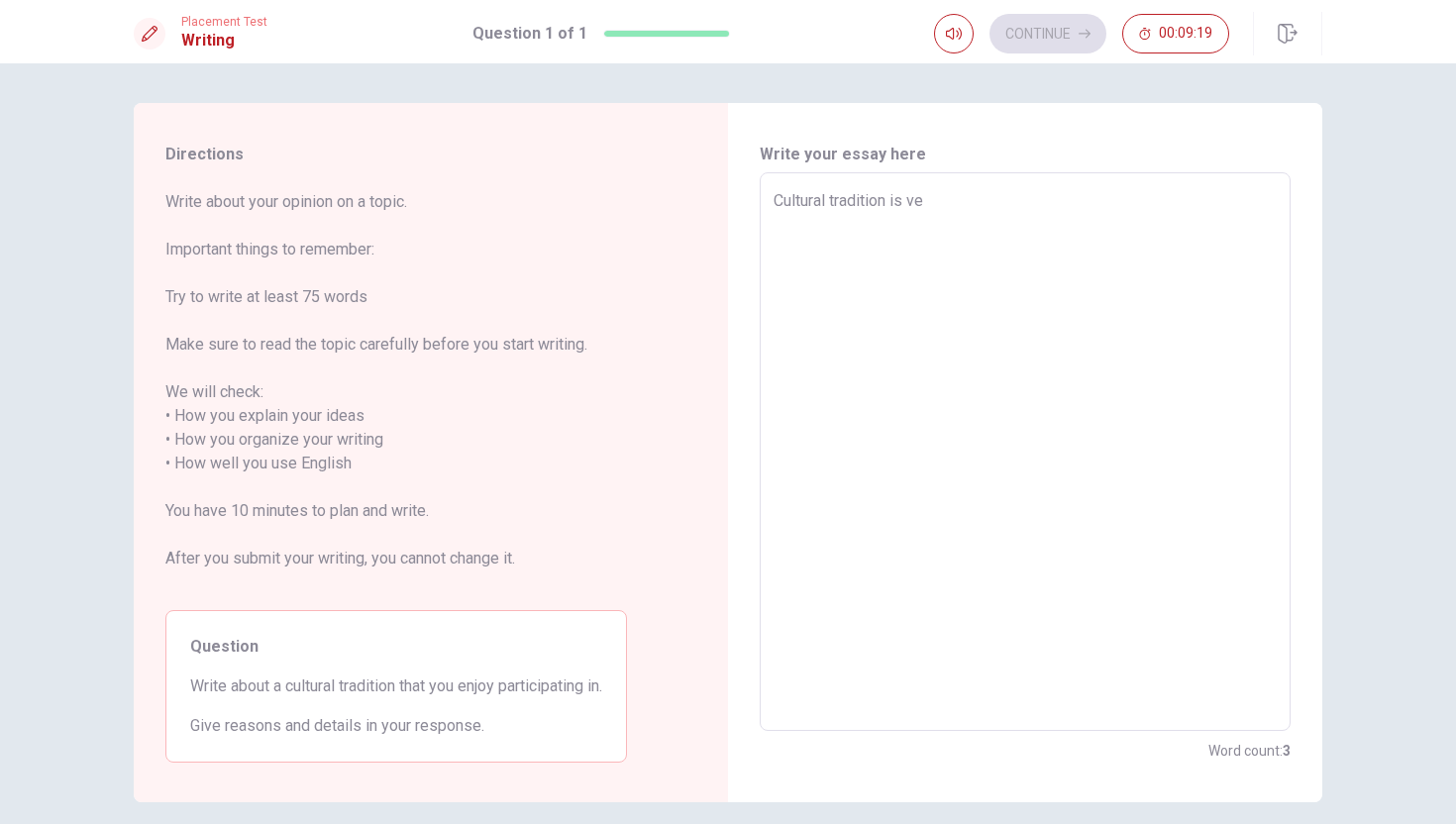 type on "x" 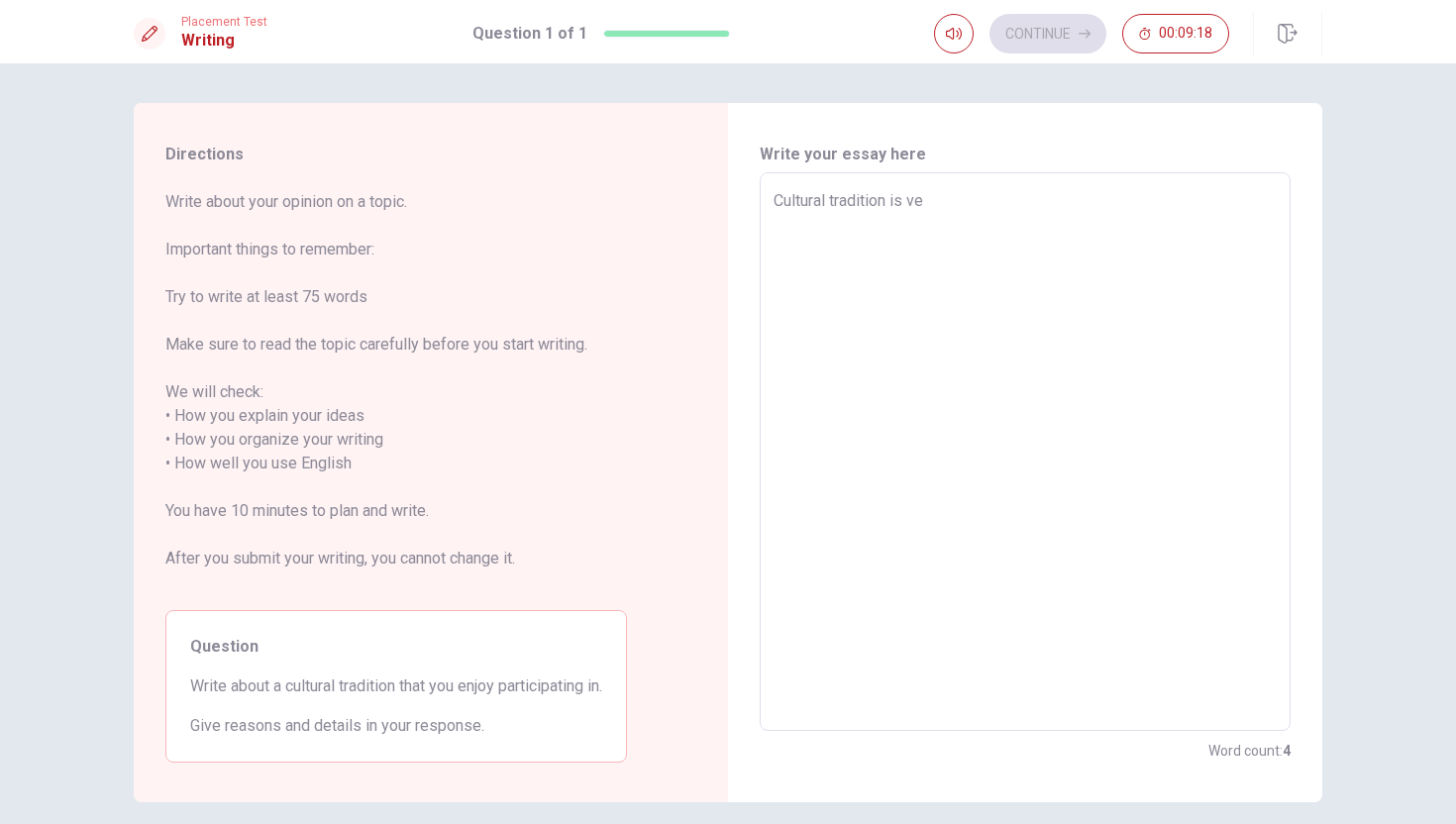 type on "Cultural tradition is ver" 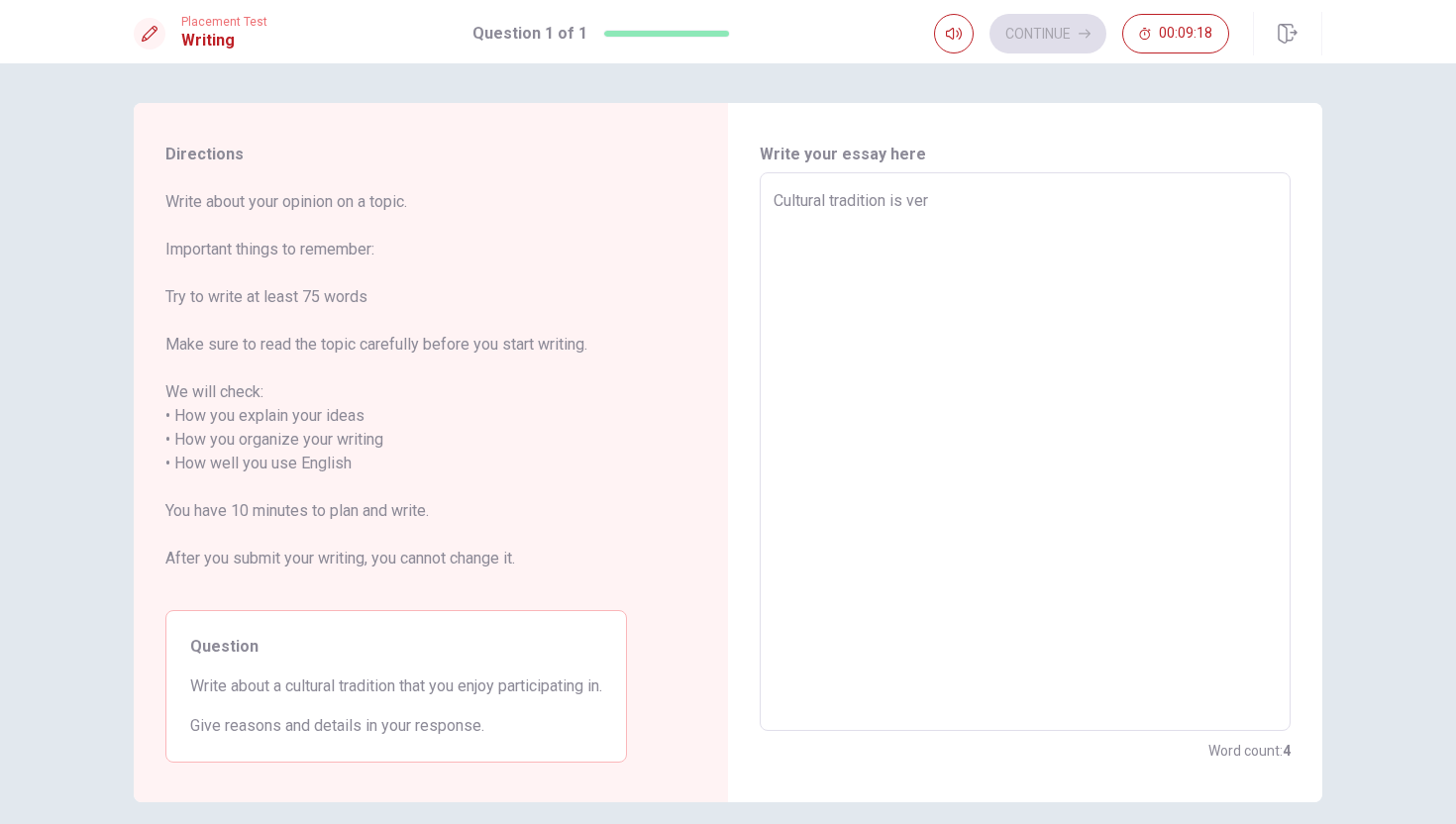 type on "x" 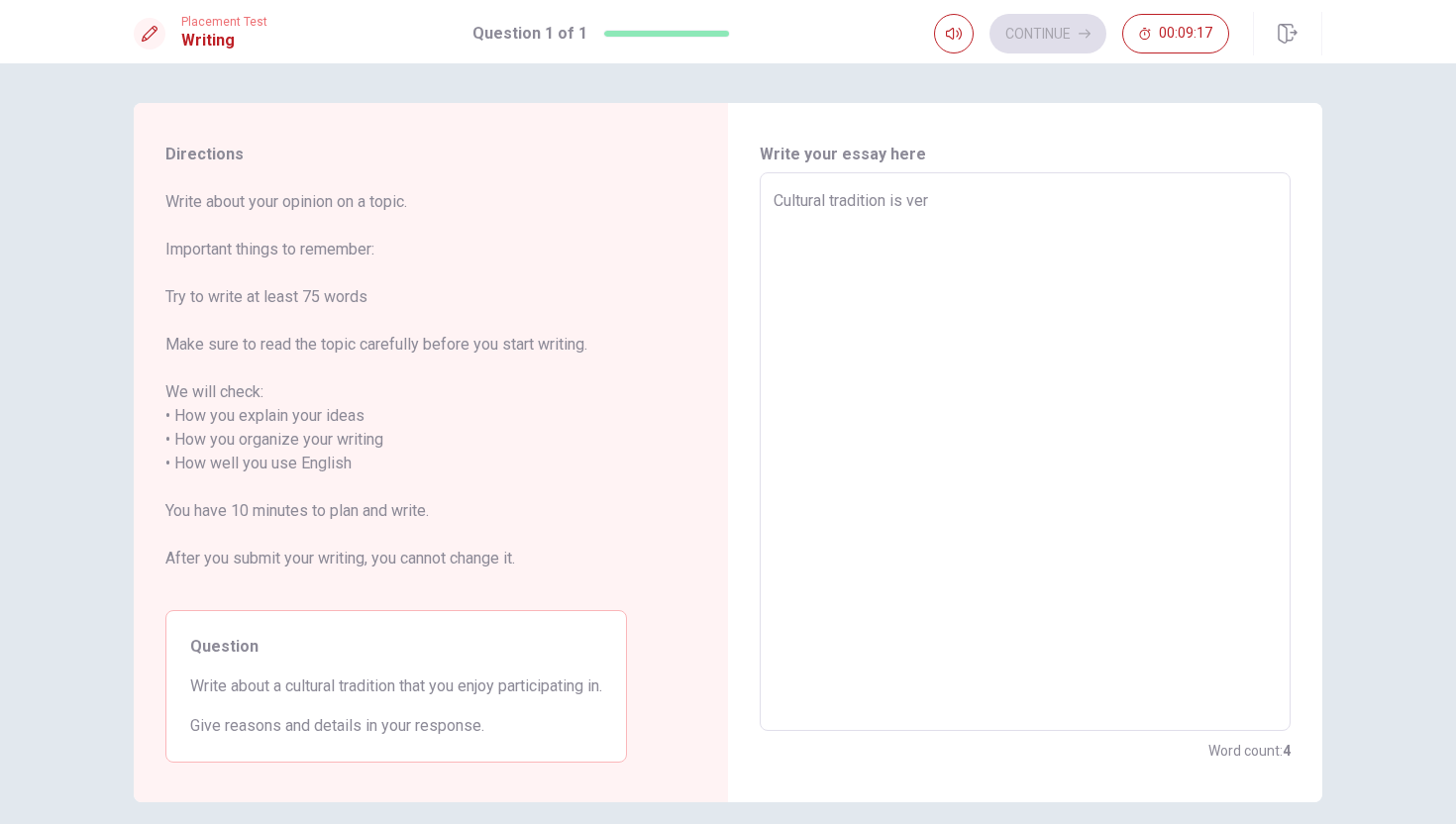 type on "Cultural tradition is very" 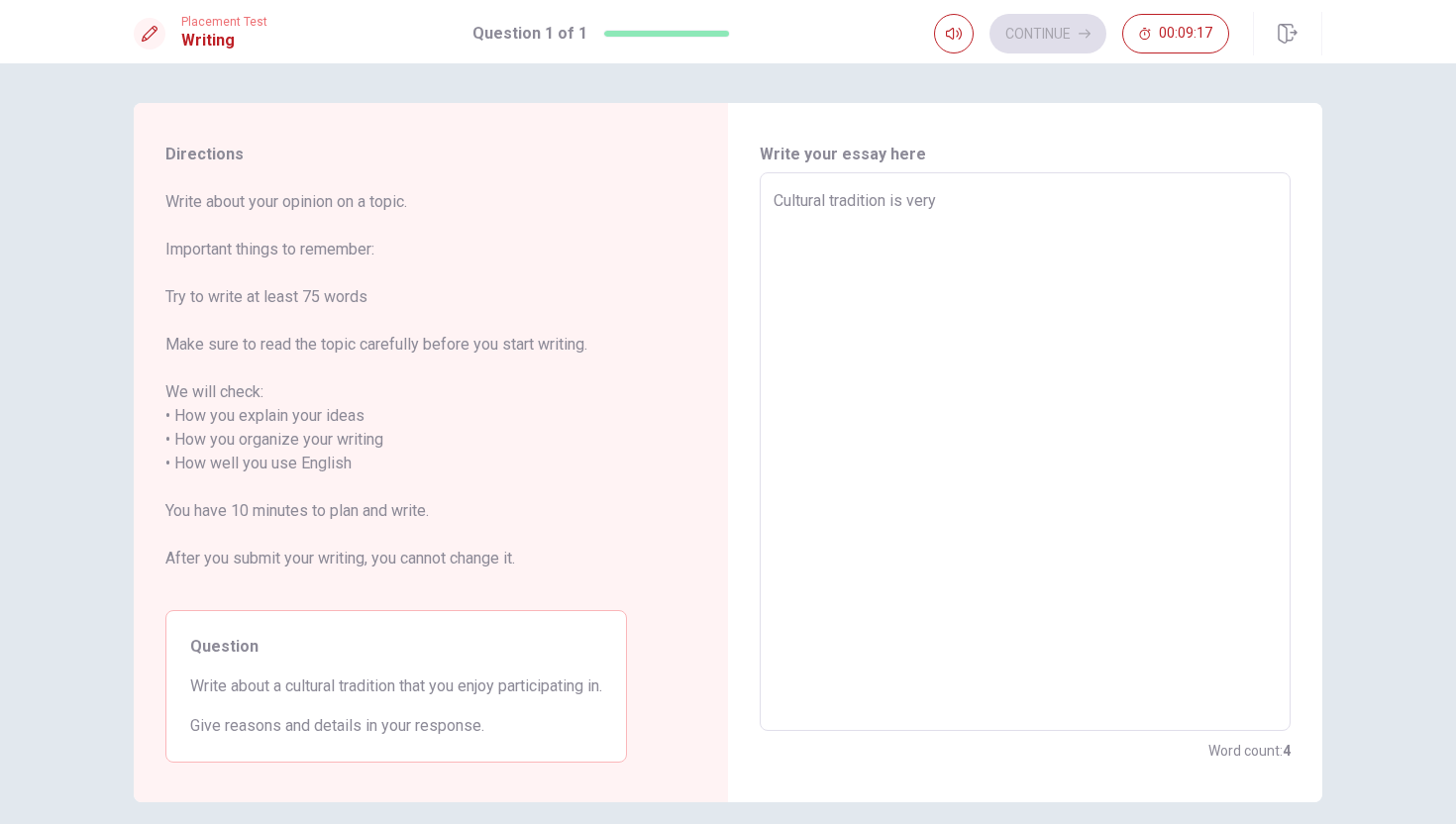 type on "x" 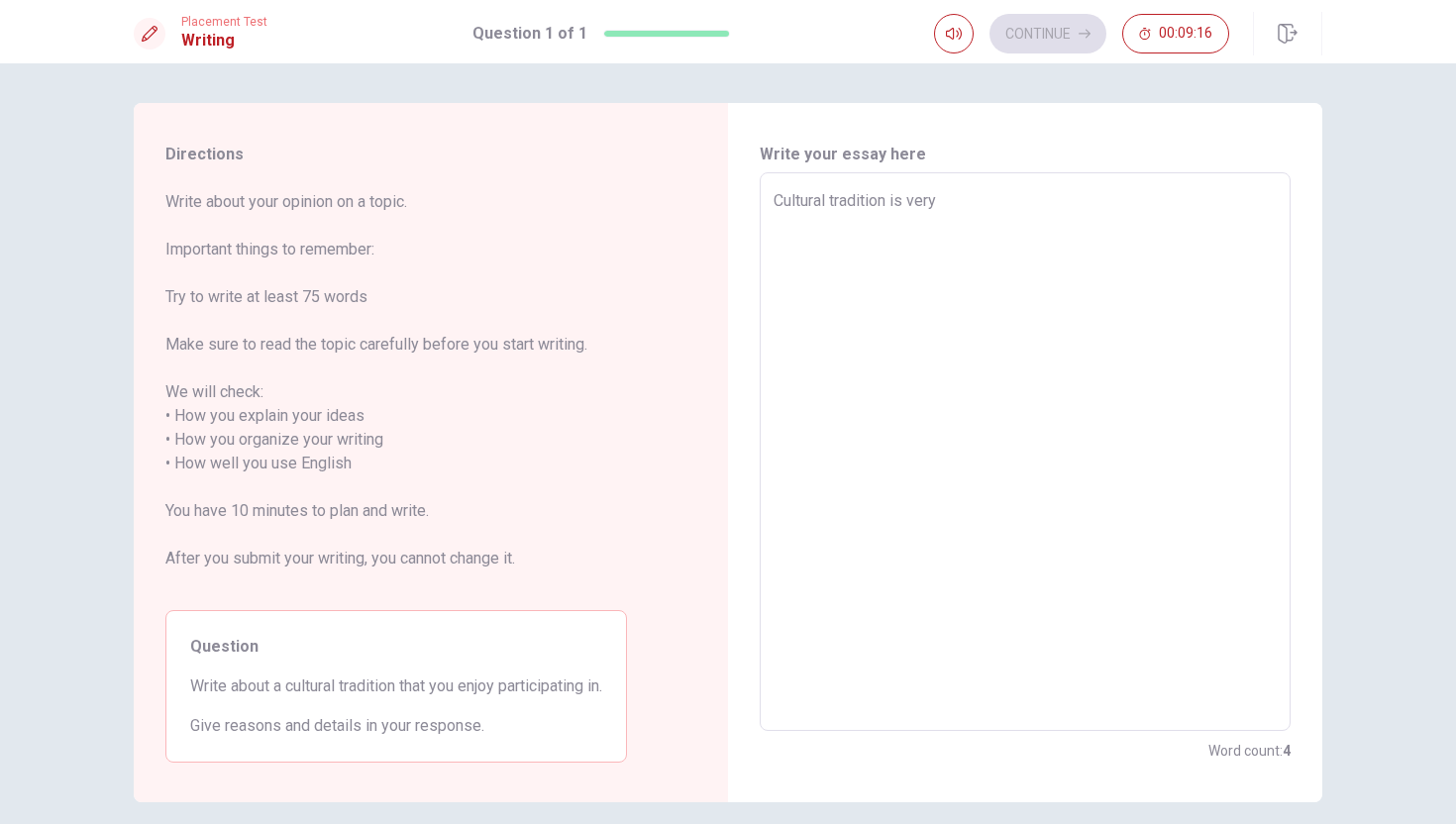 type on "Cultural tradition is very i" 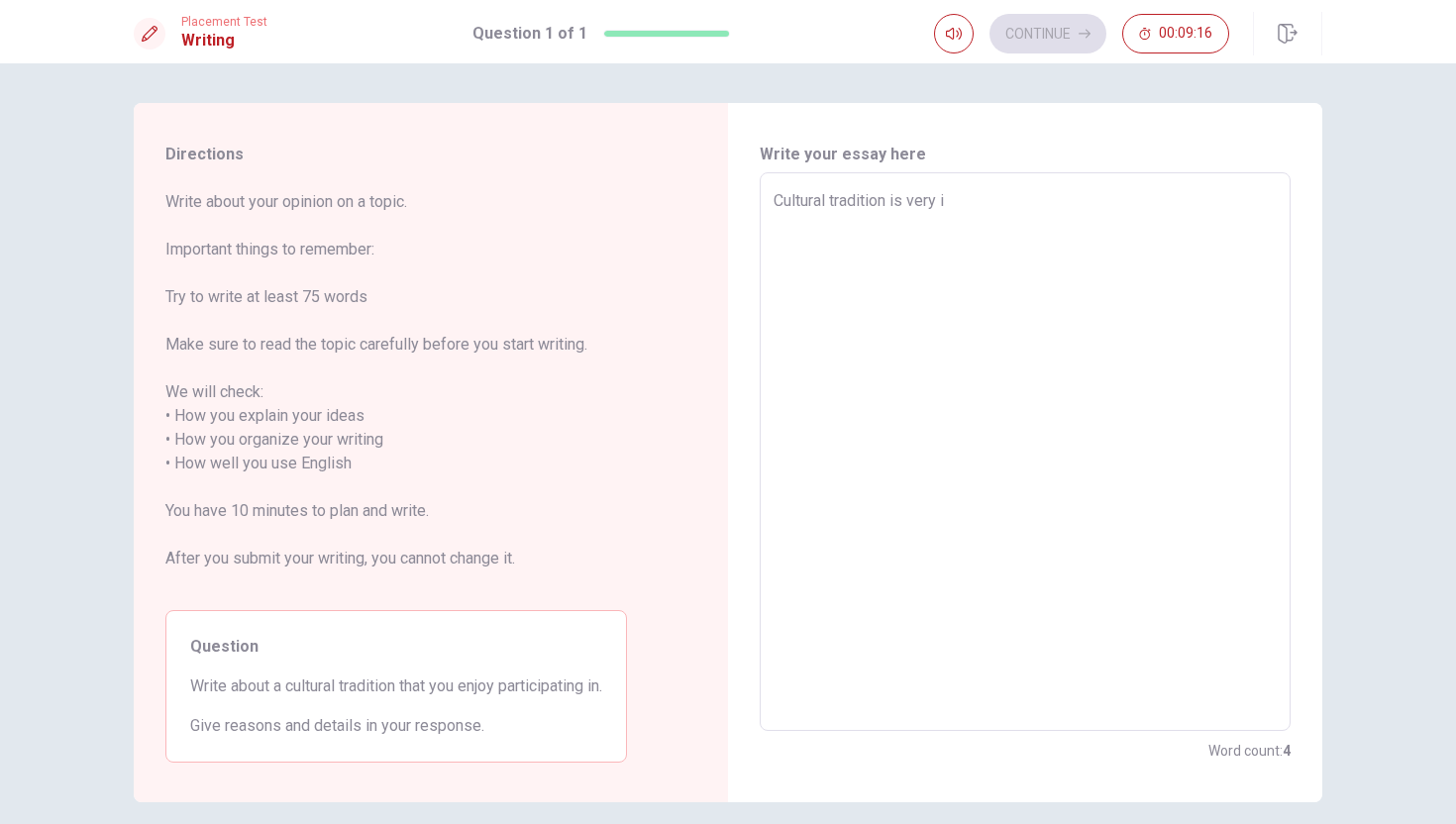 type on "x" 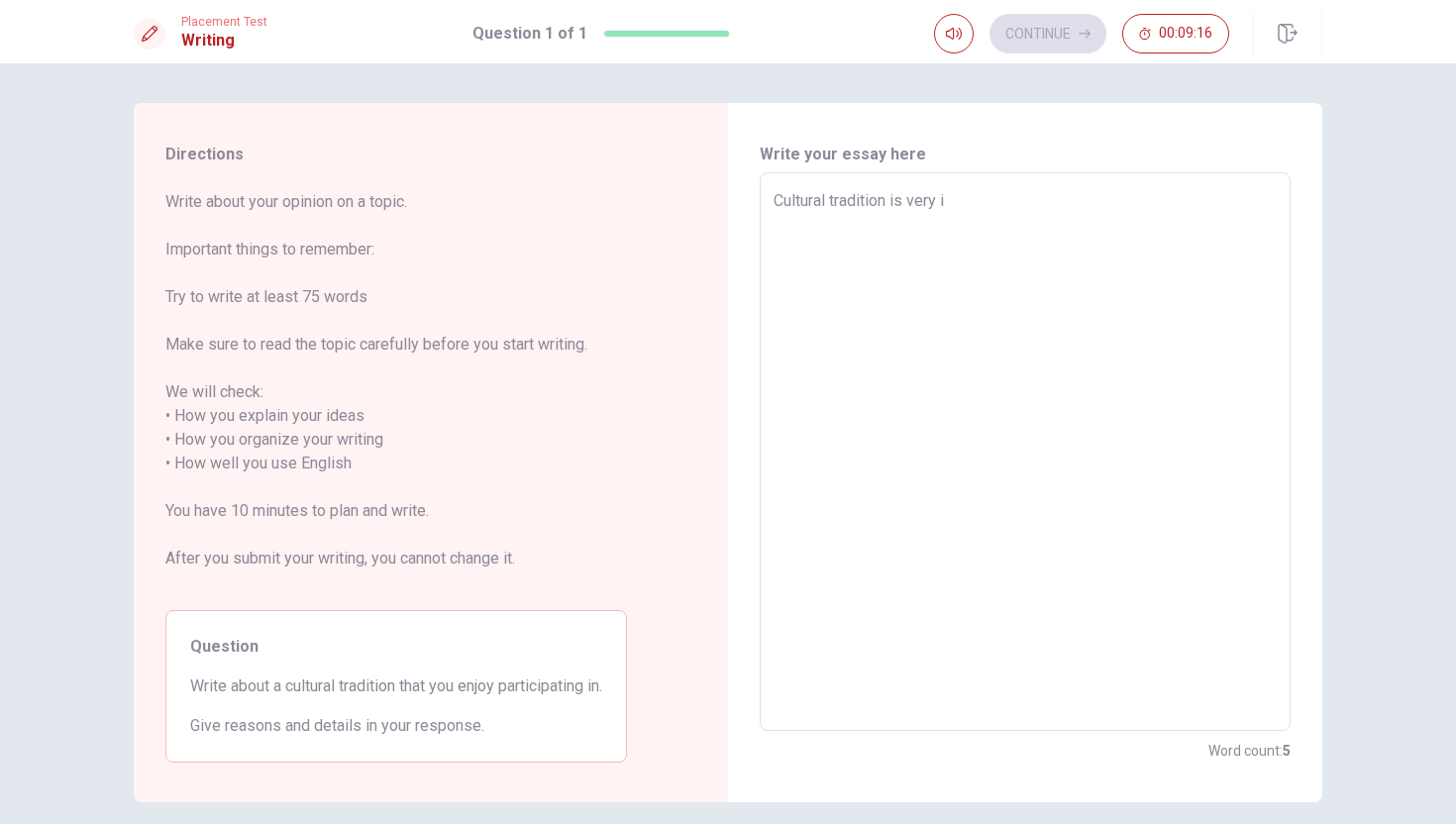 type on "Cultural tradition is very im" 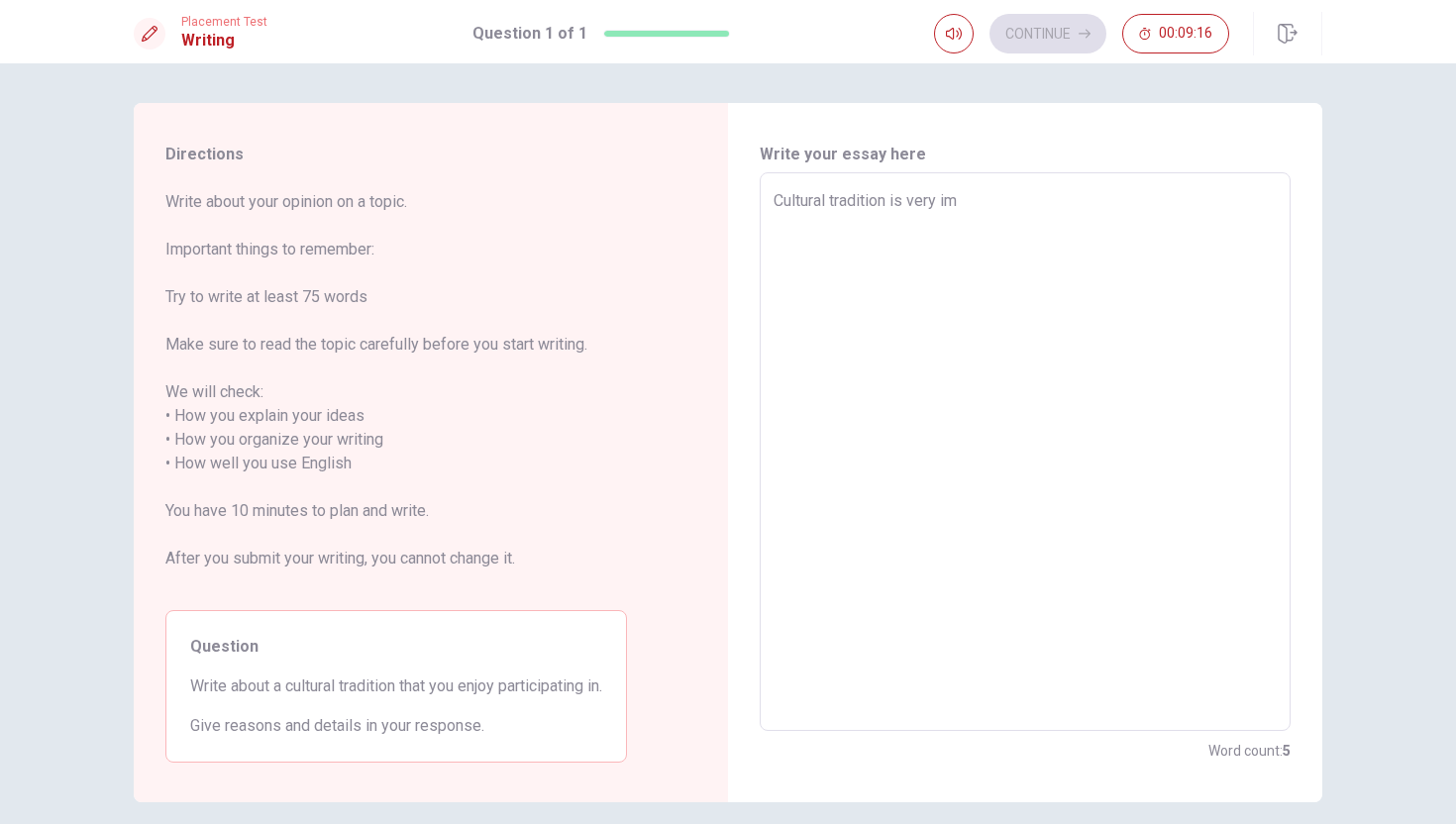 type on "x" 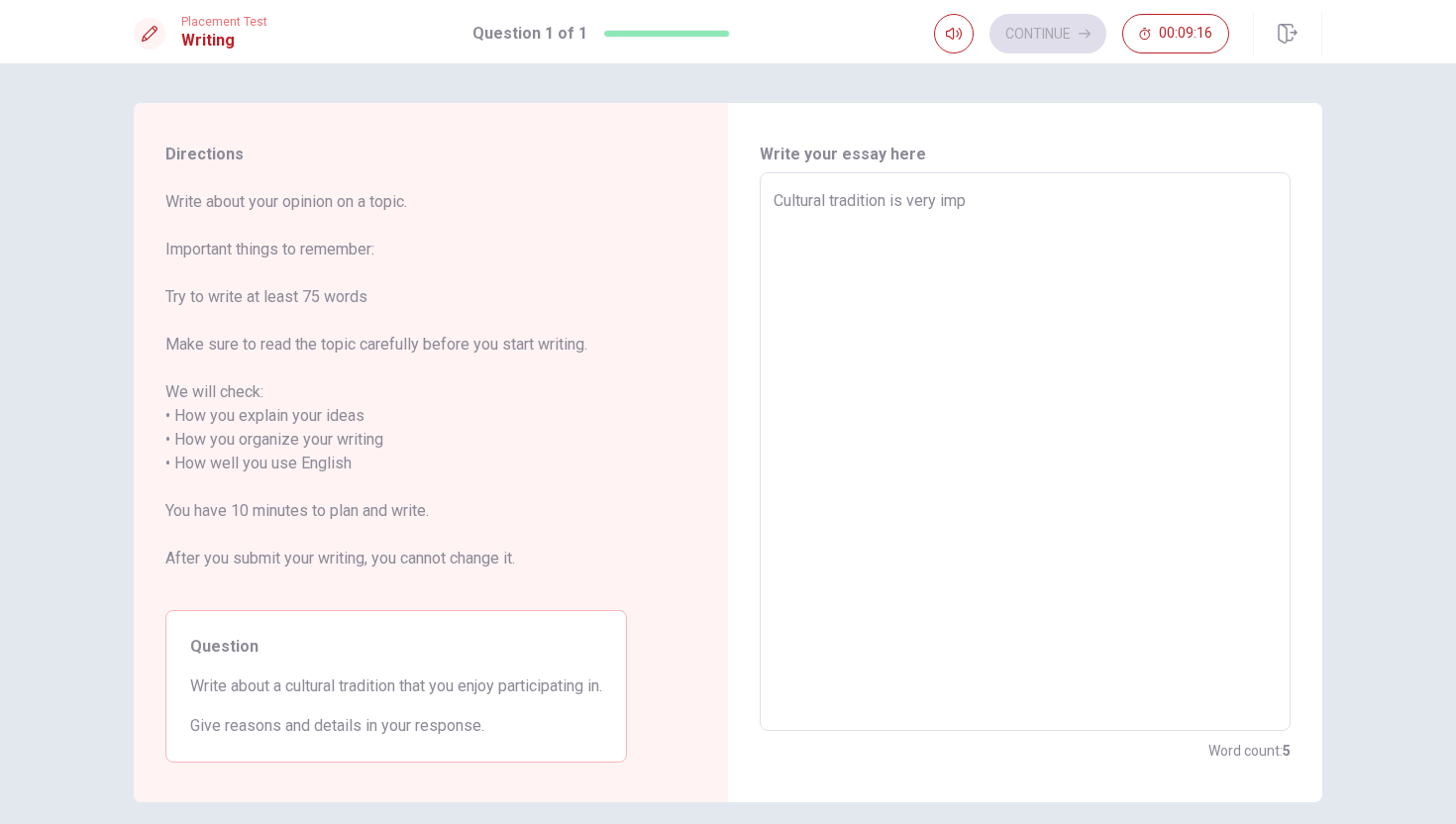 type on "x" 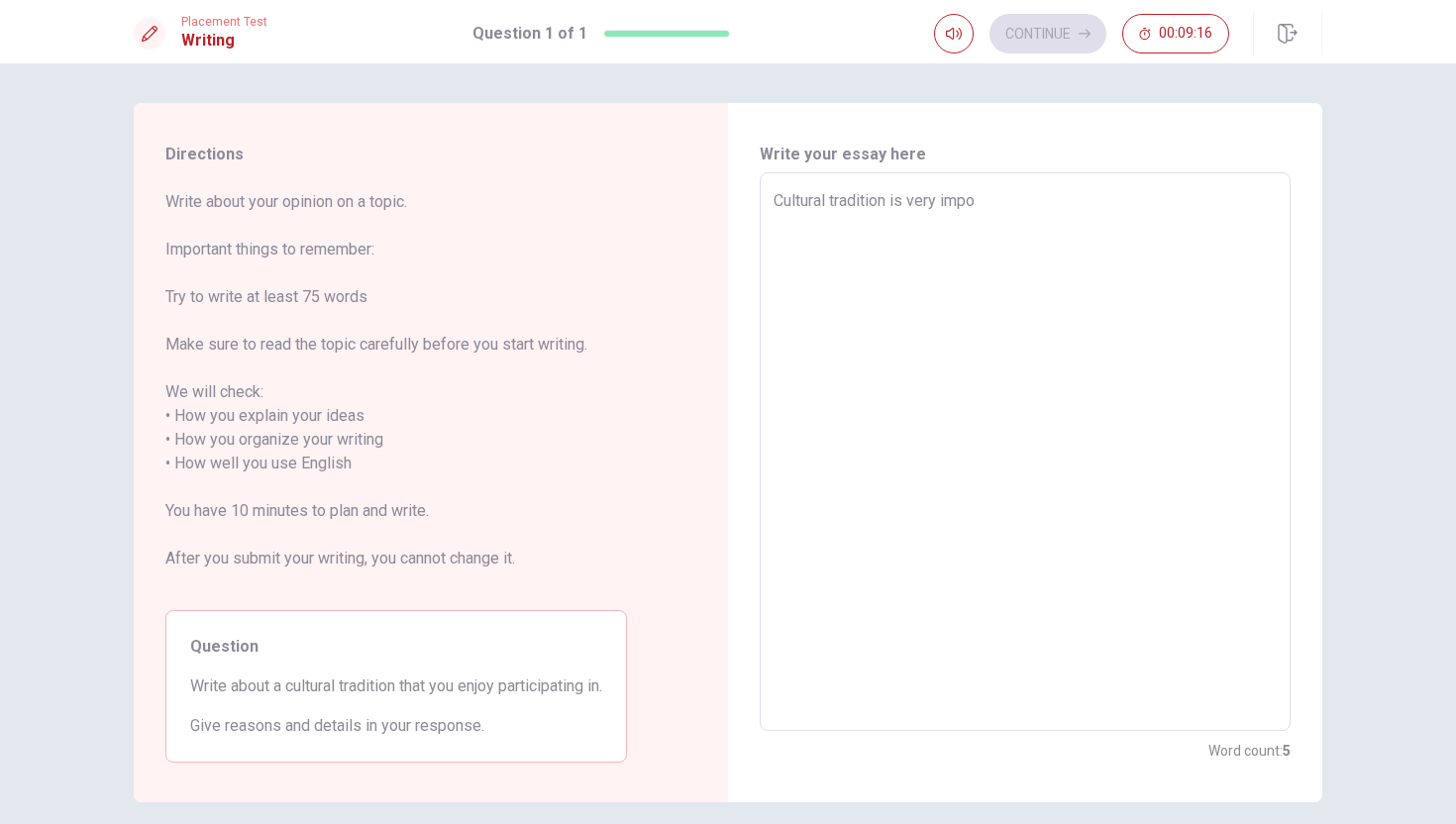 type on "x" 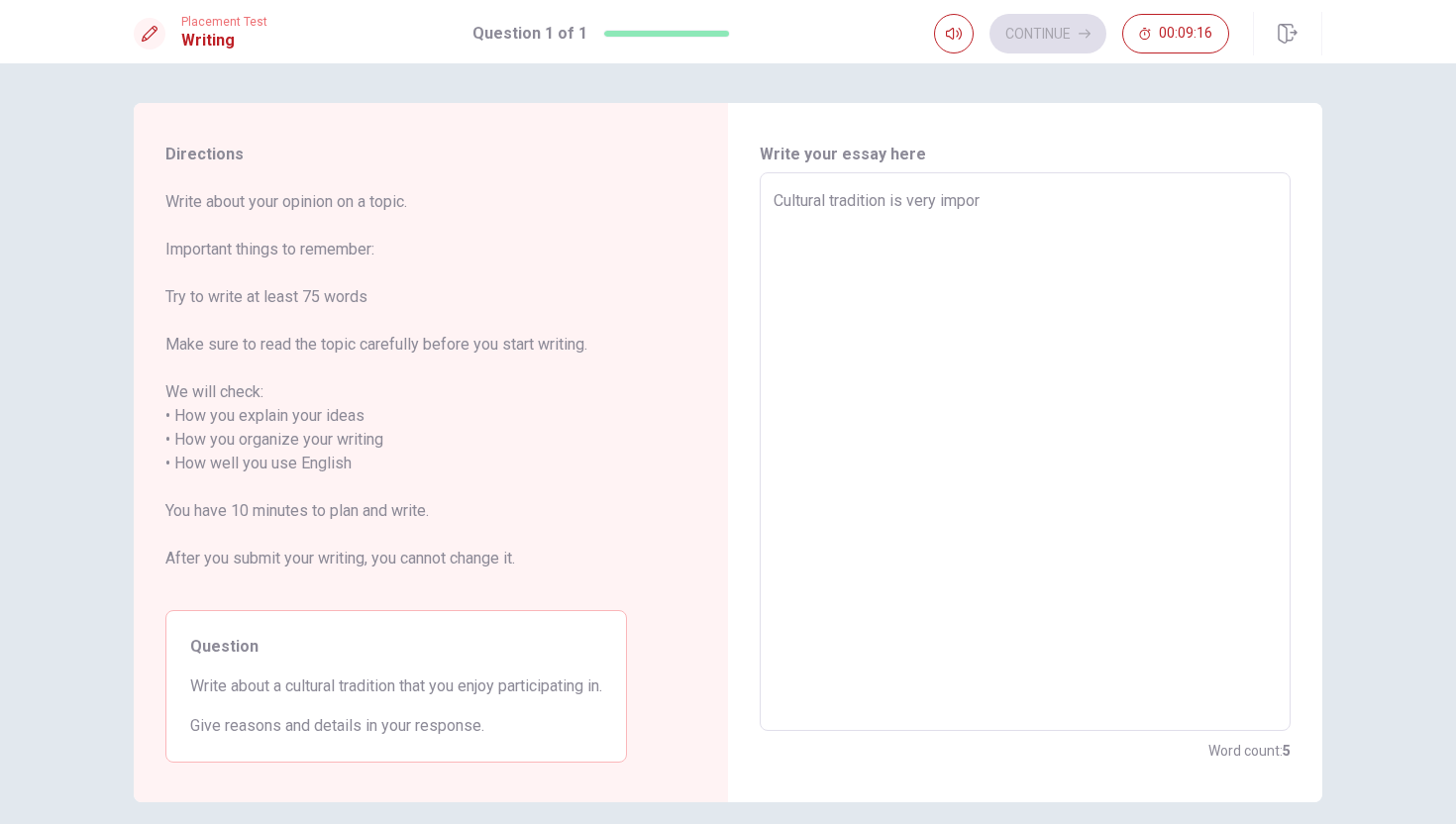 type on "x" 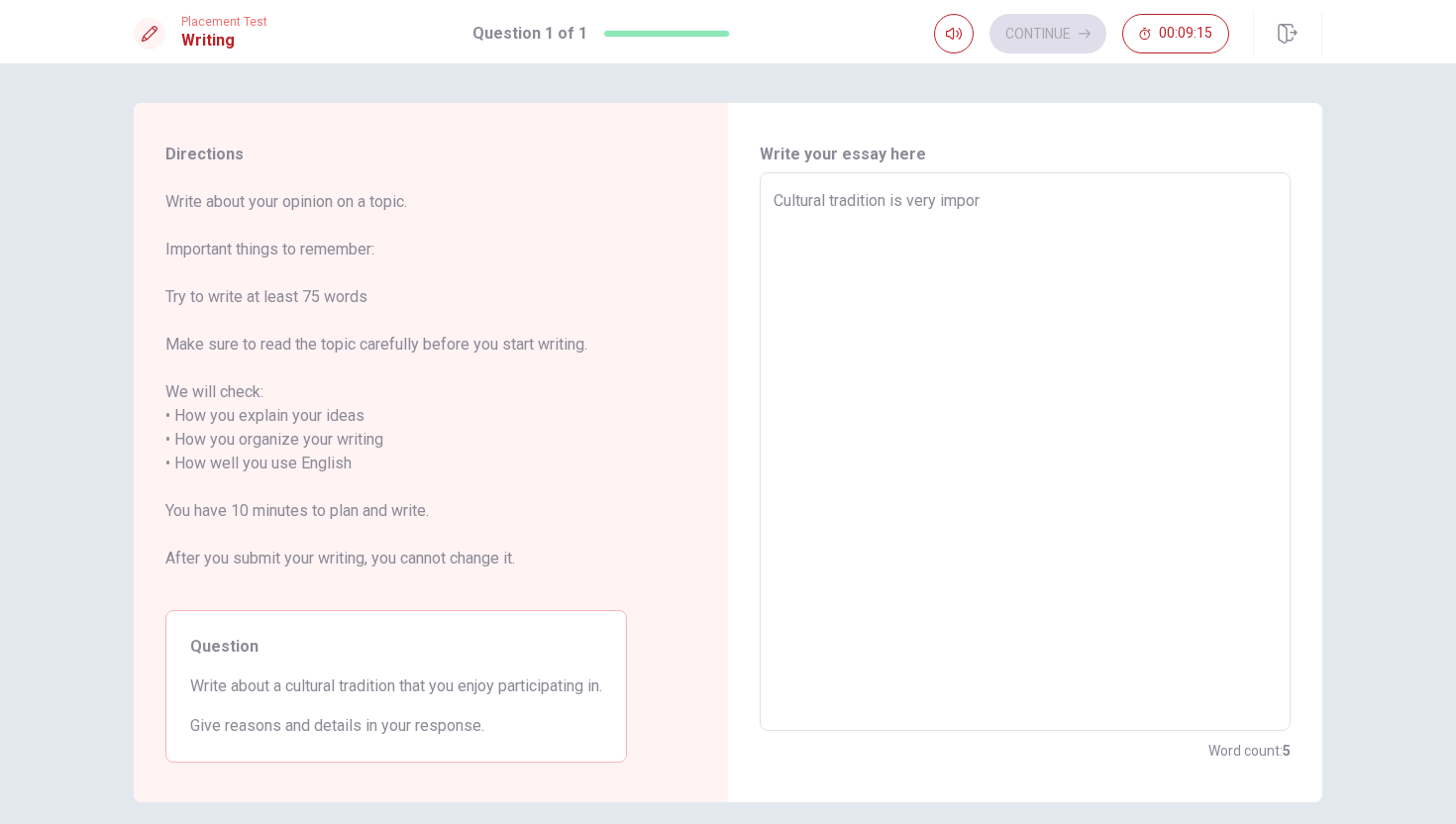 type on "Cultural tradition is very import" 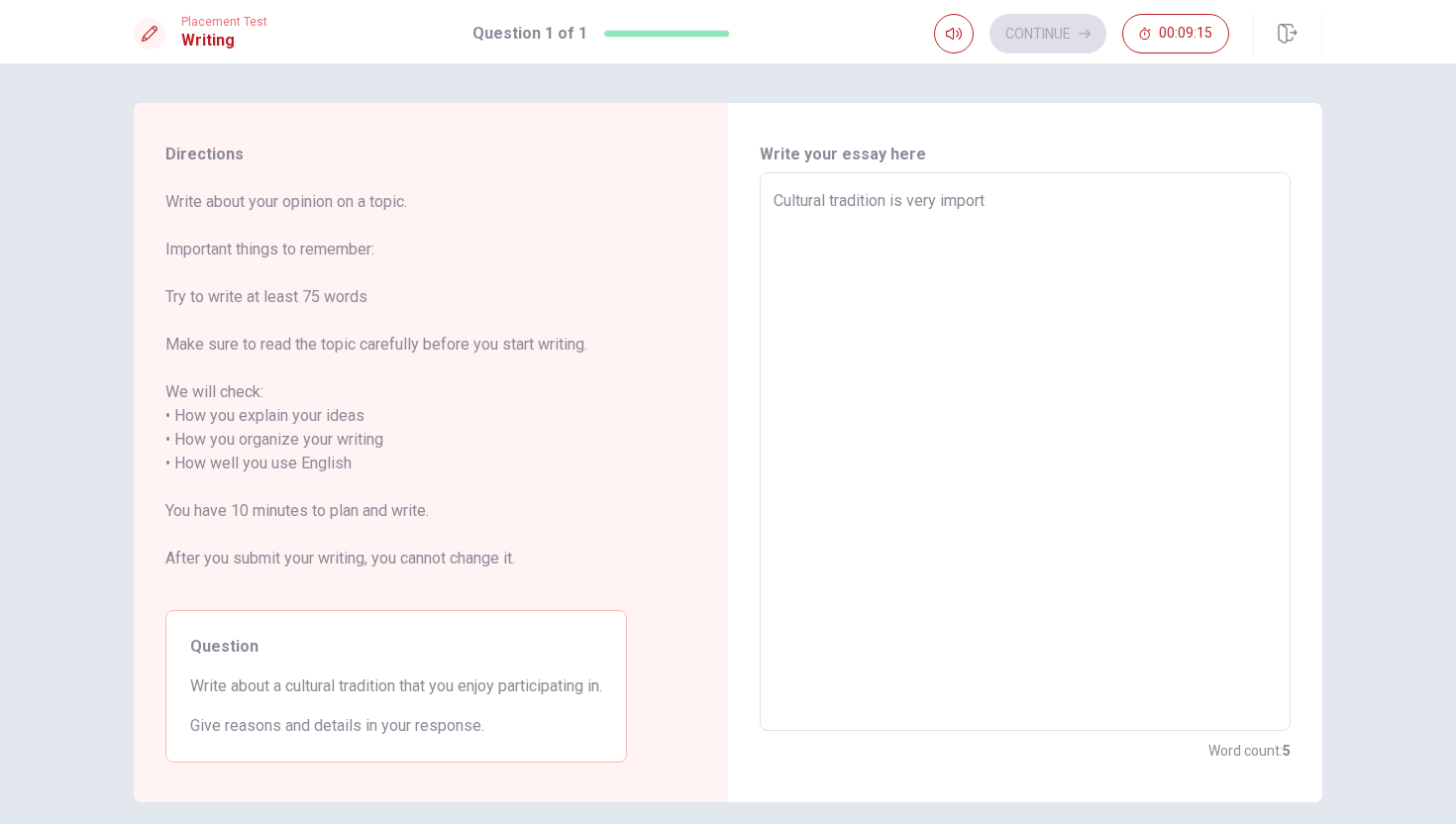 type on "x" 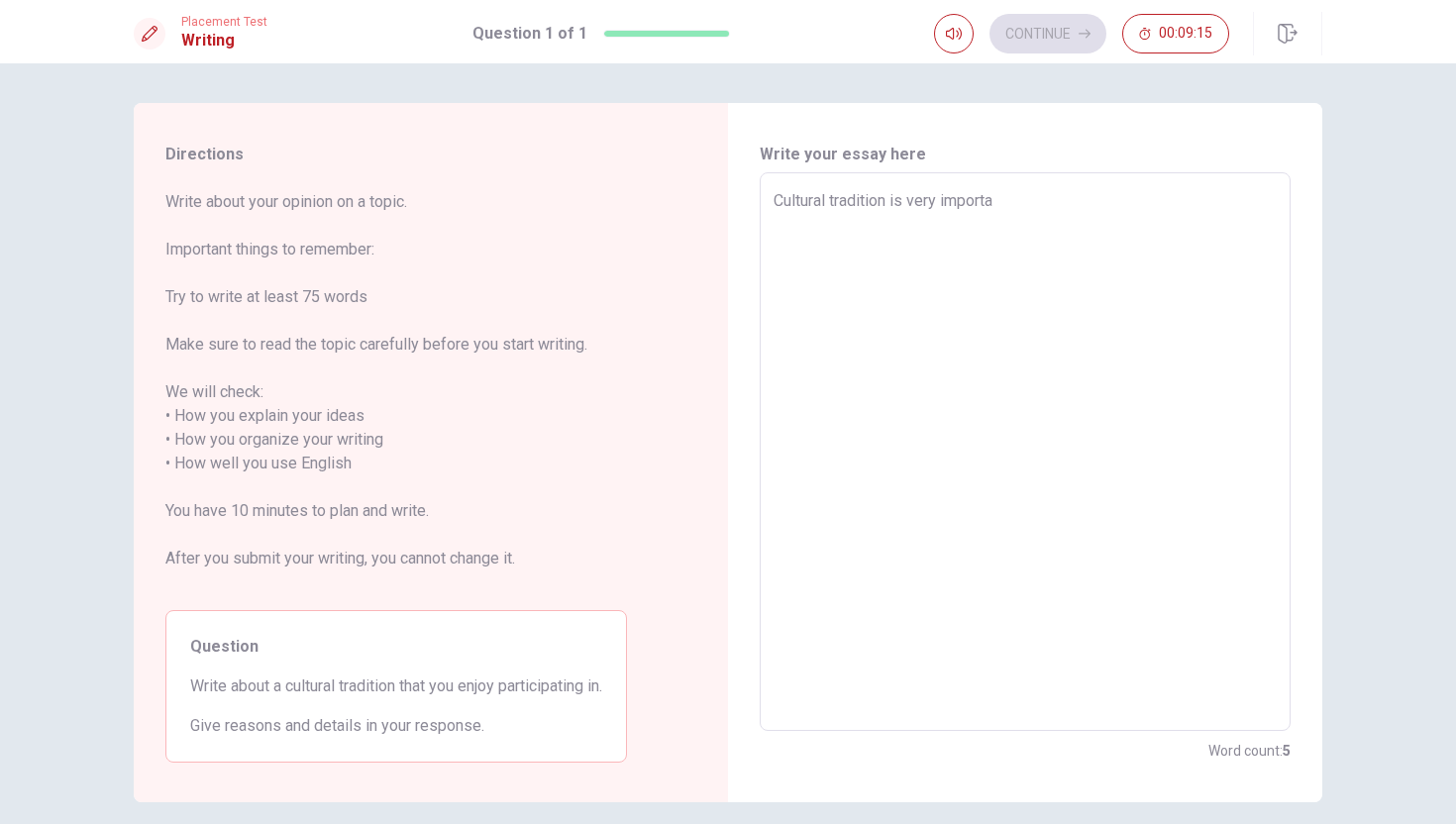 type on "x" 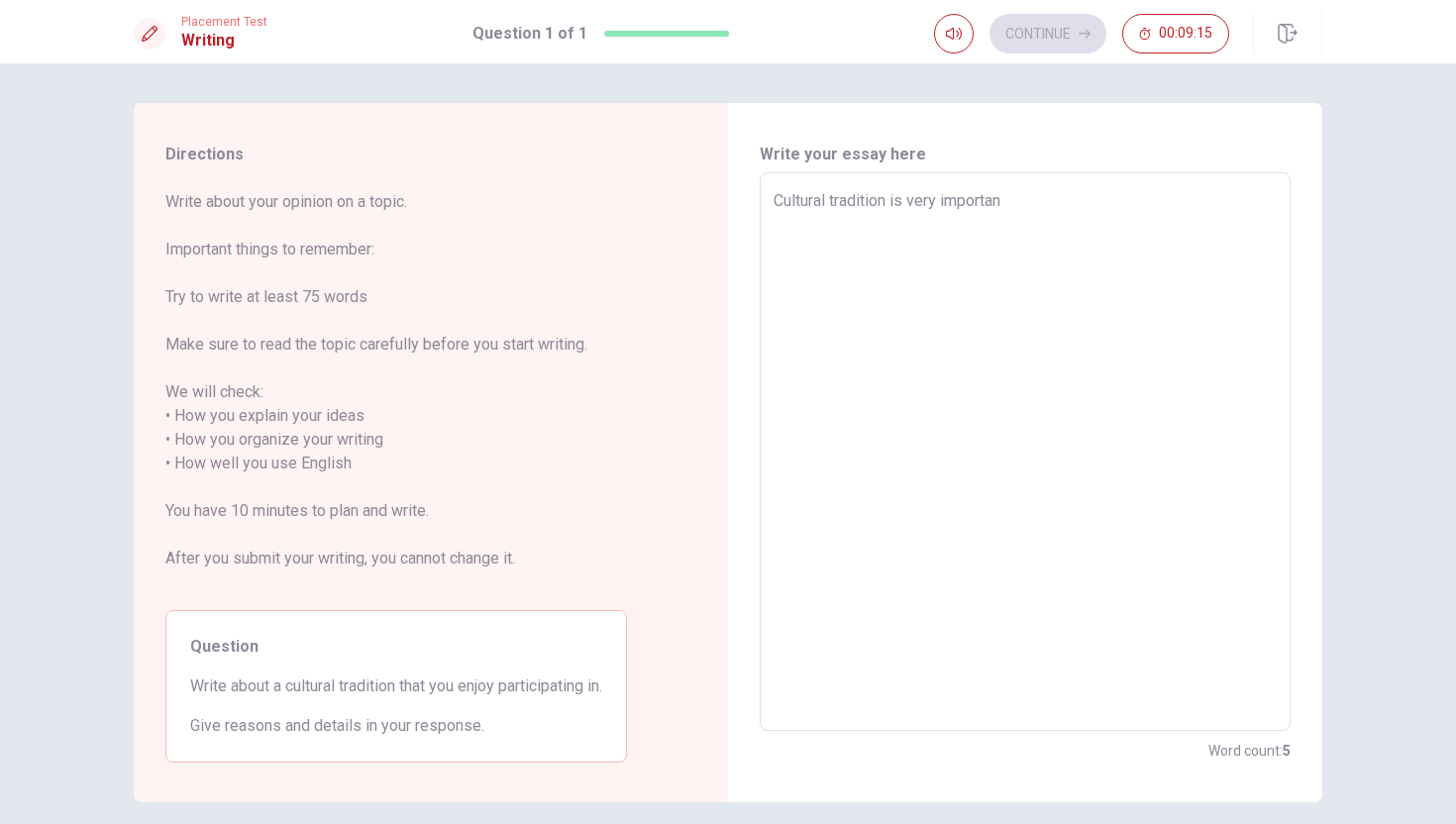 type on "x" 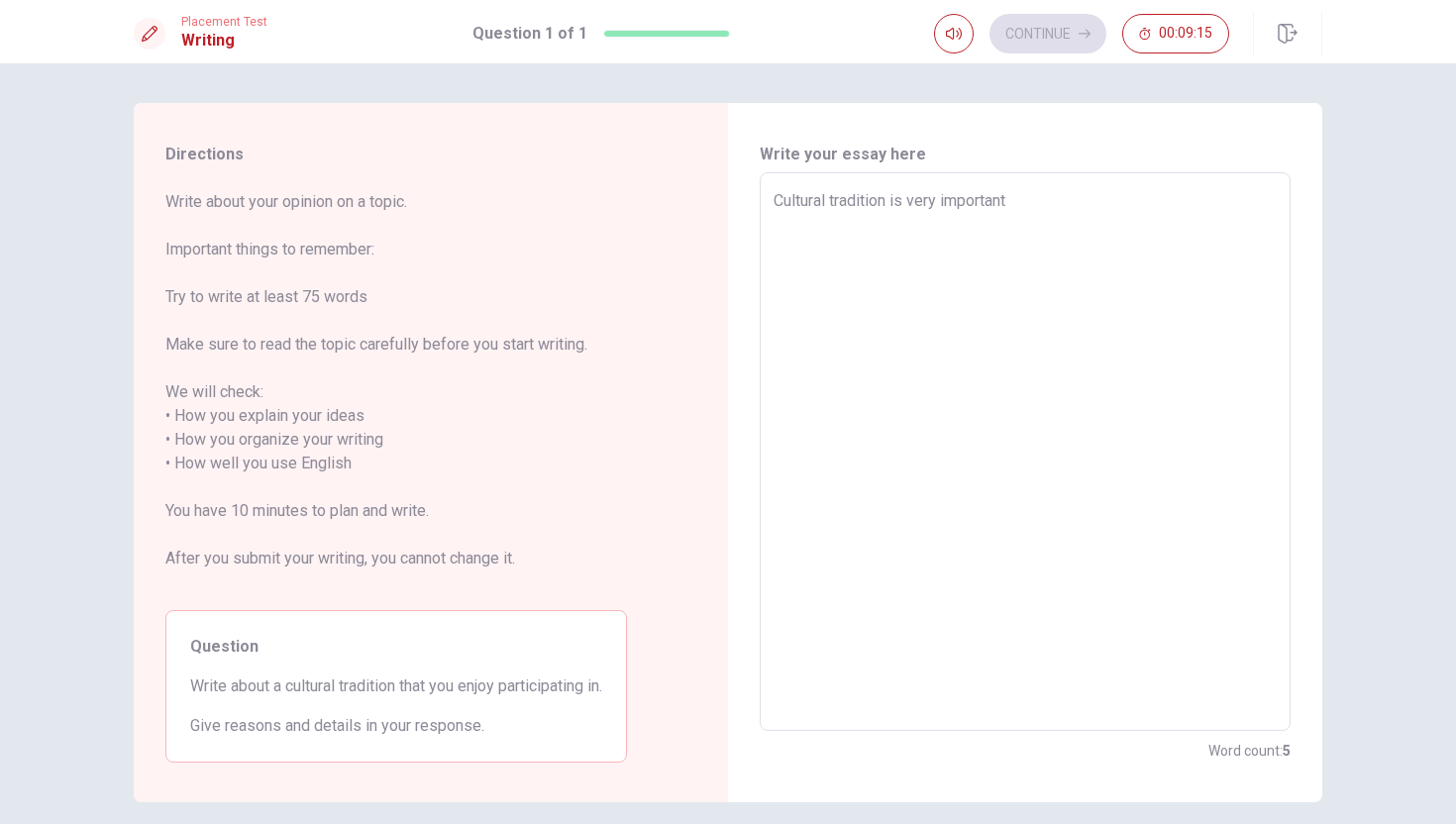 type on "x" 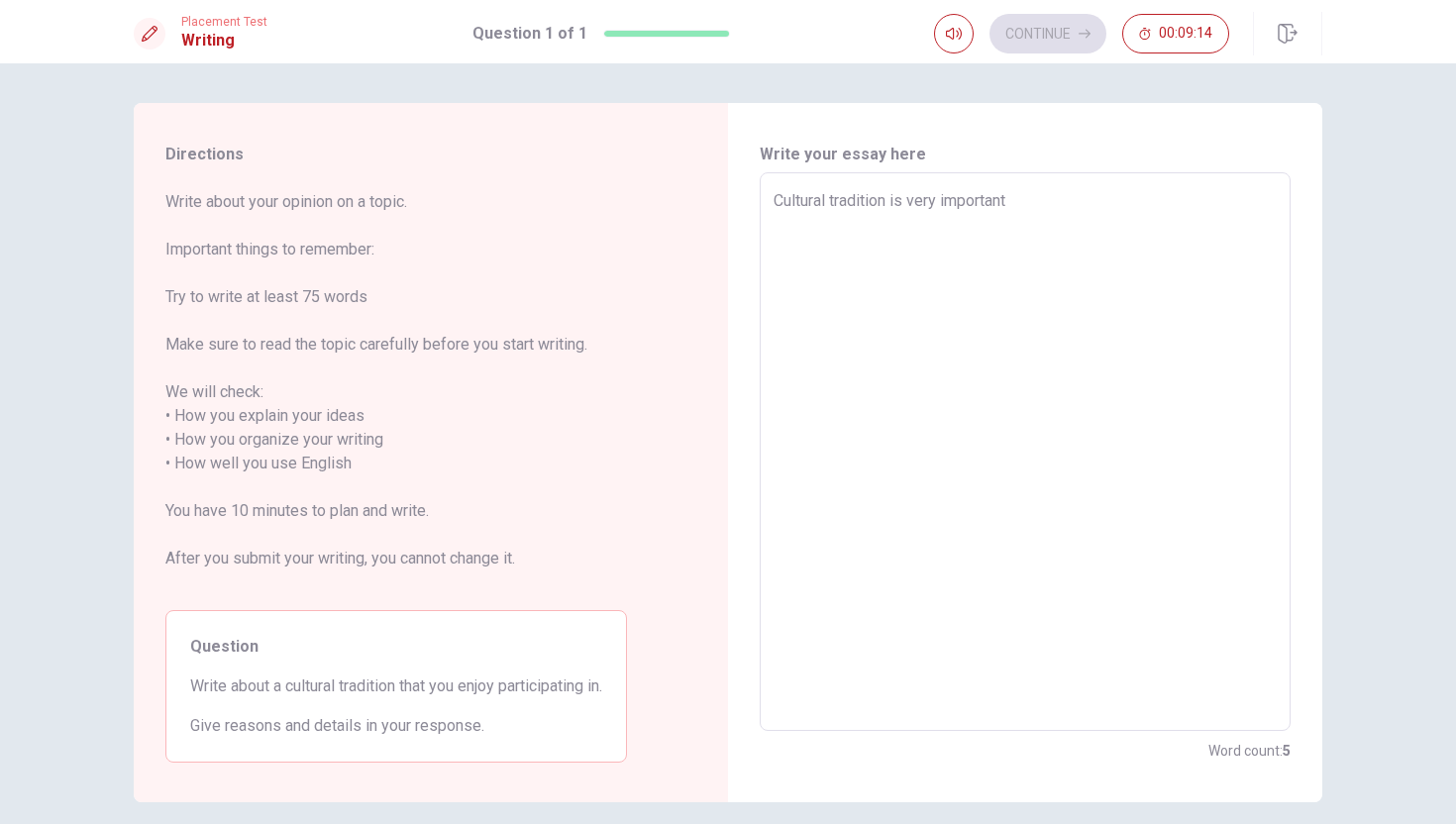 type on "Cultural tradition is very important f" 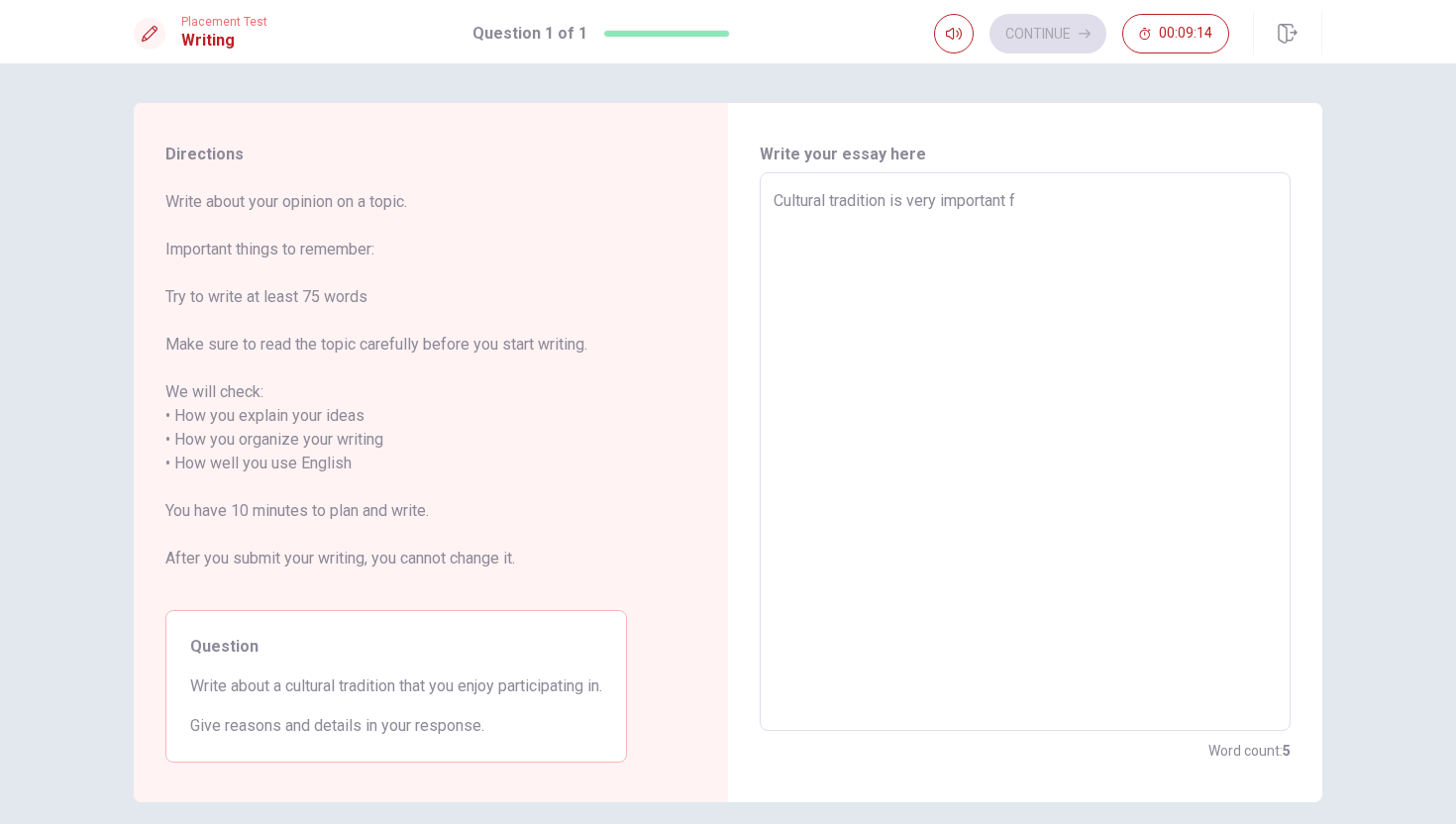 type on "x" 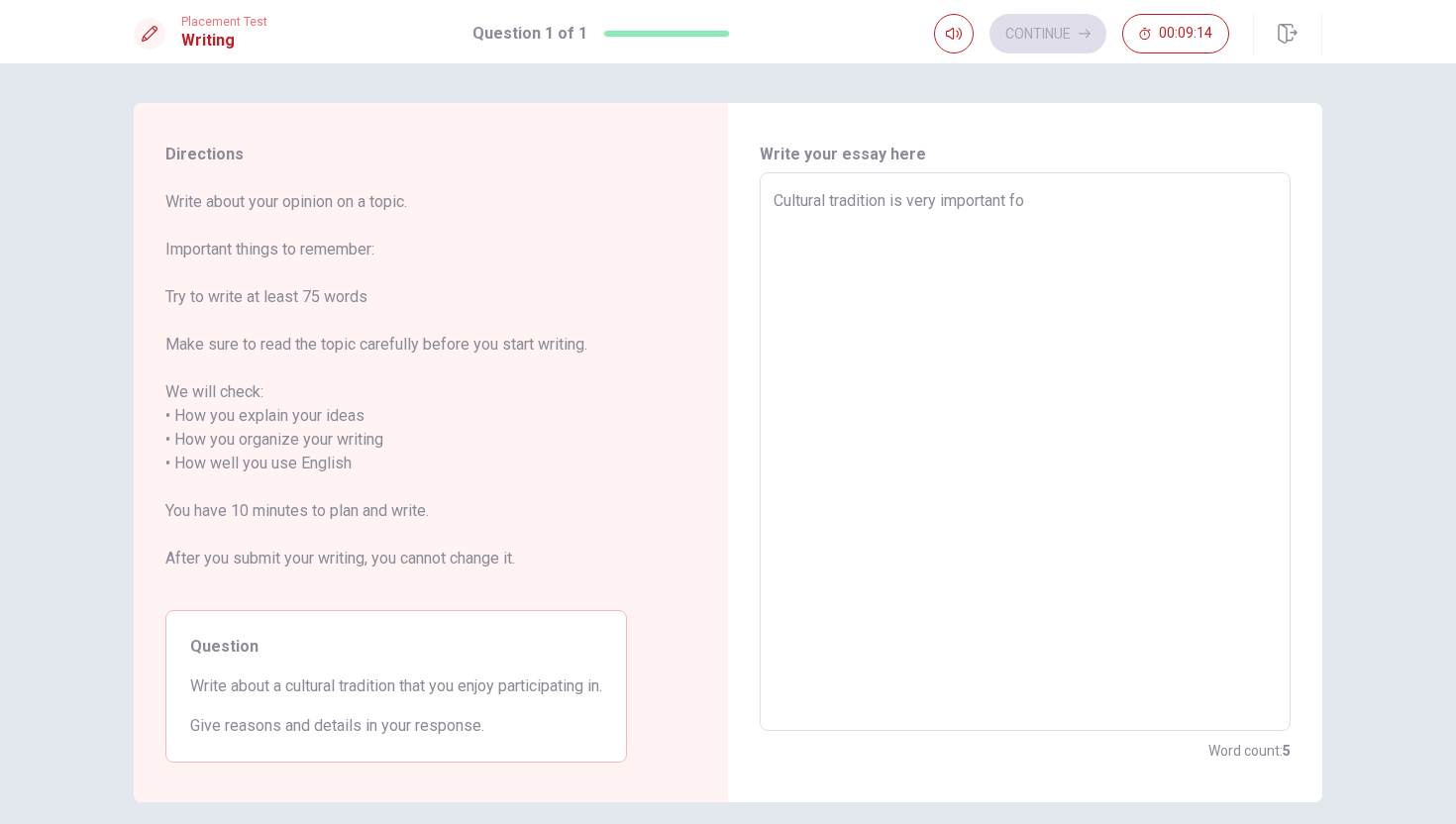 type on "x" 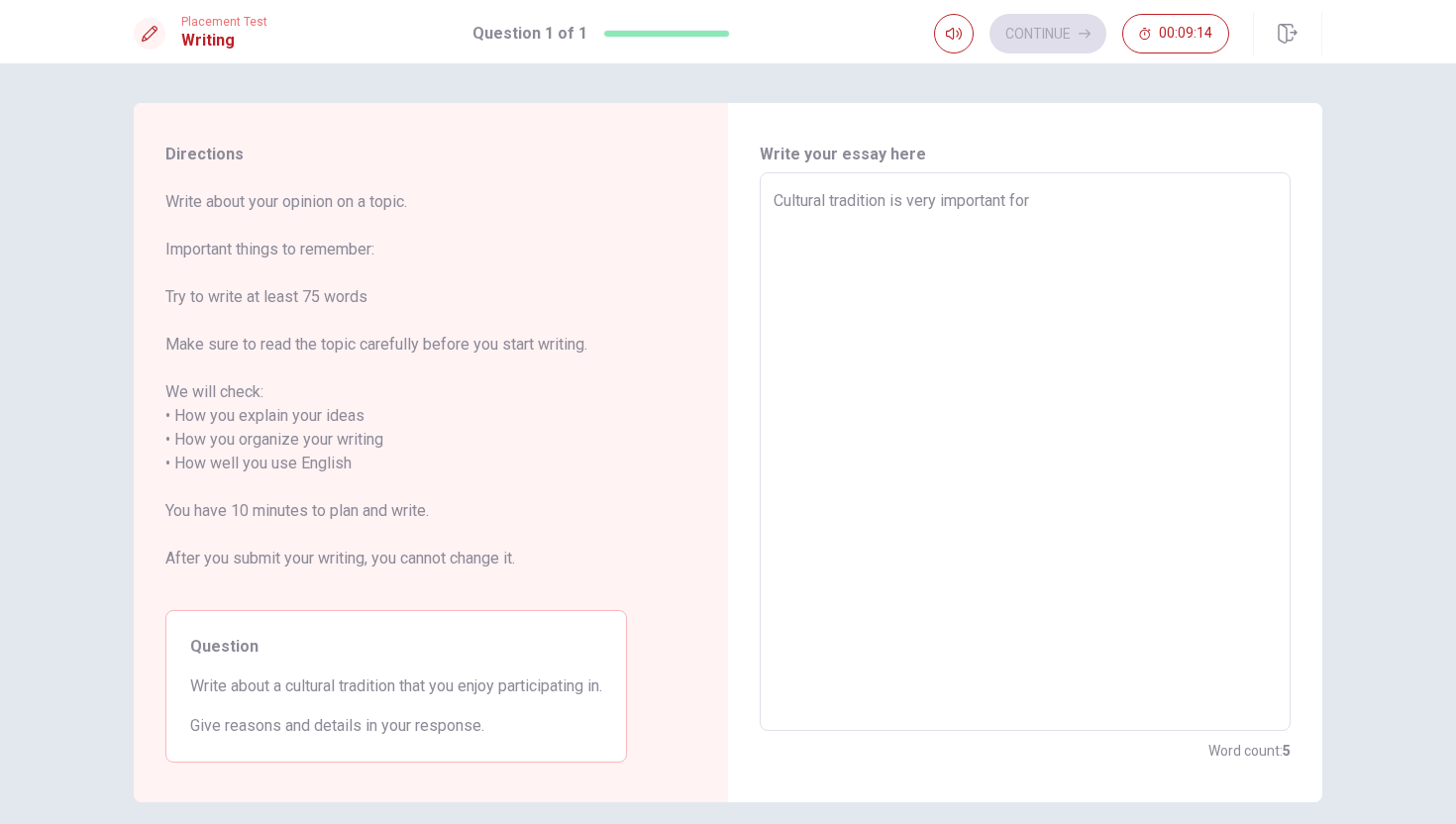 type on "x" 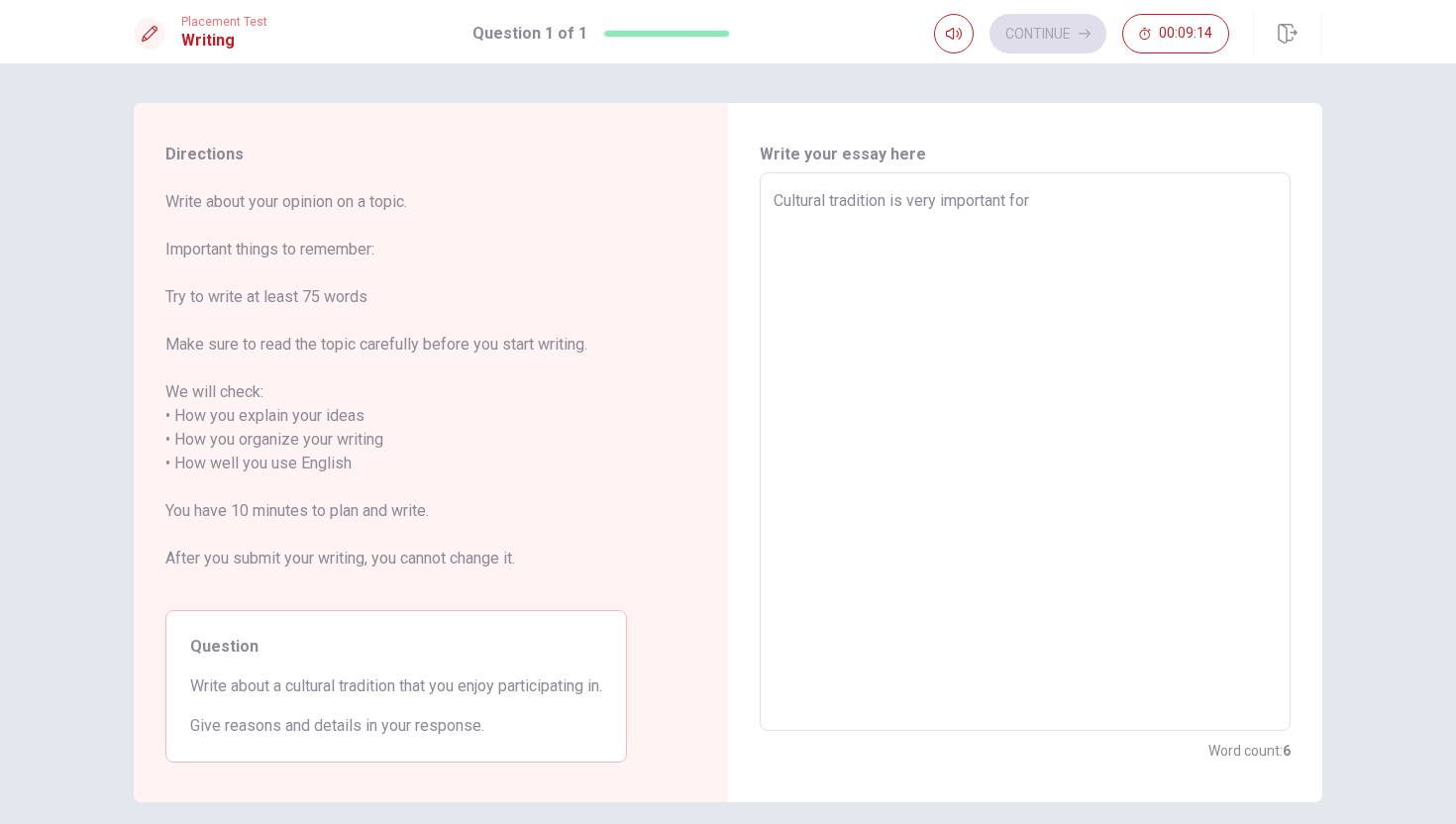 type on "Cultural tradition is very important for" 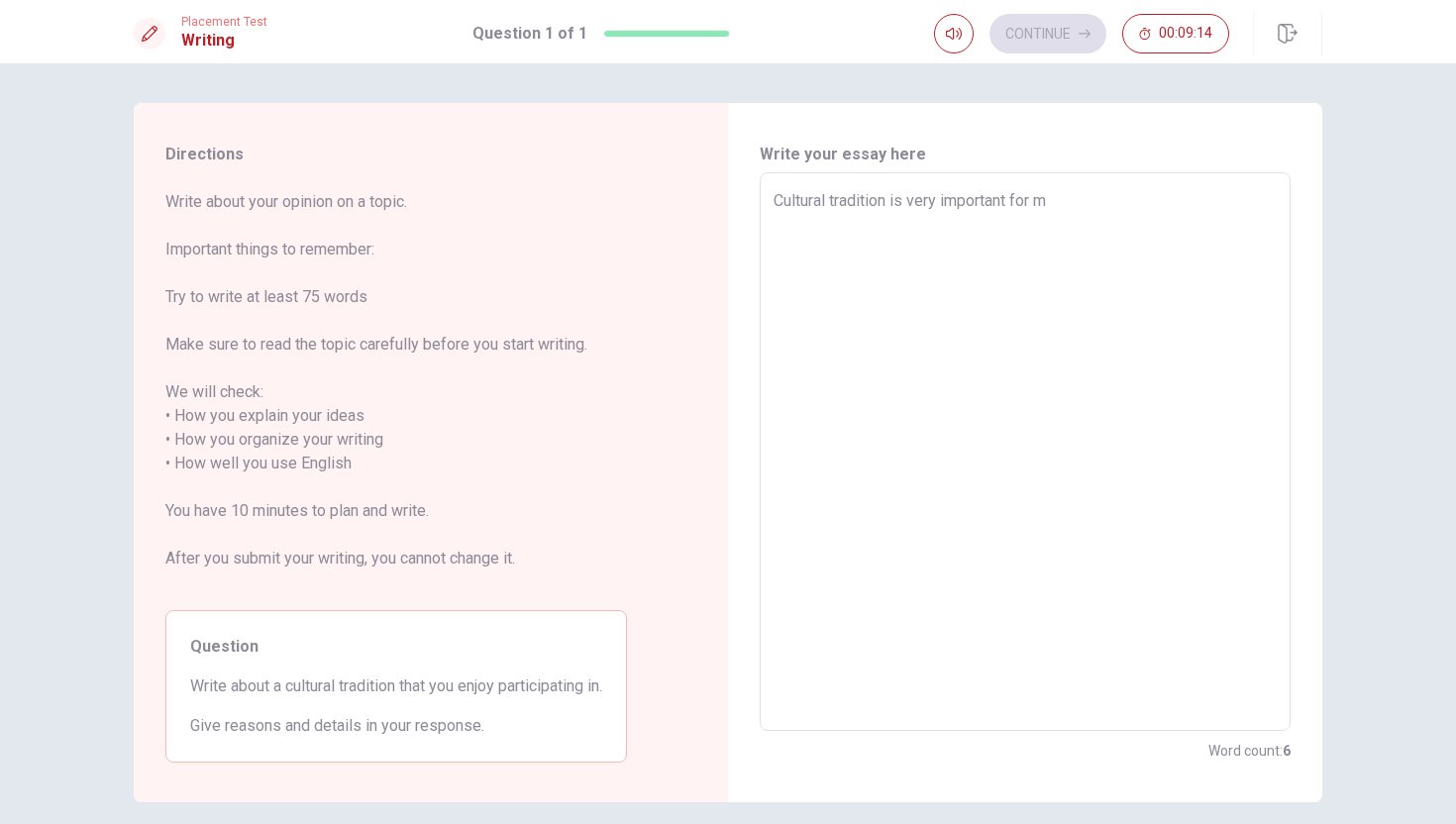 type on "x" 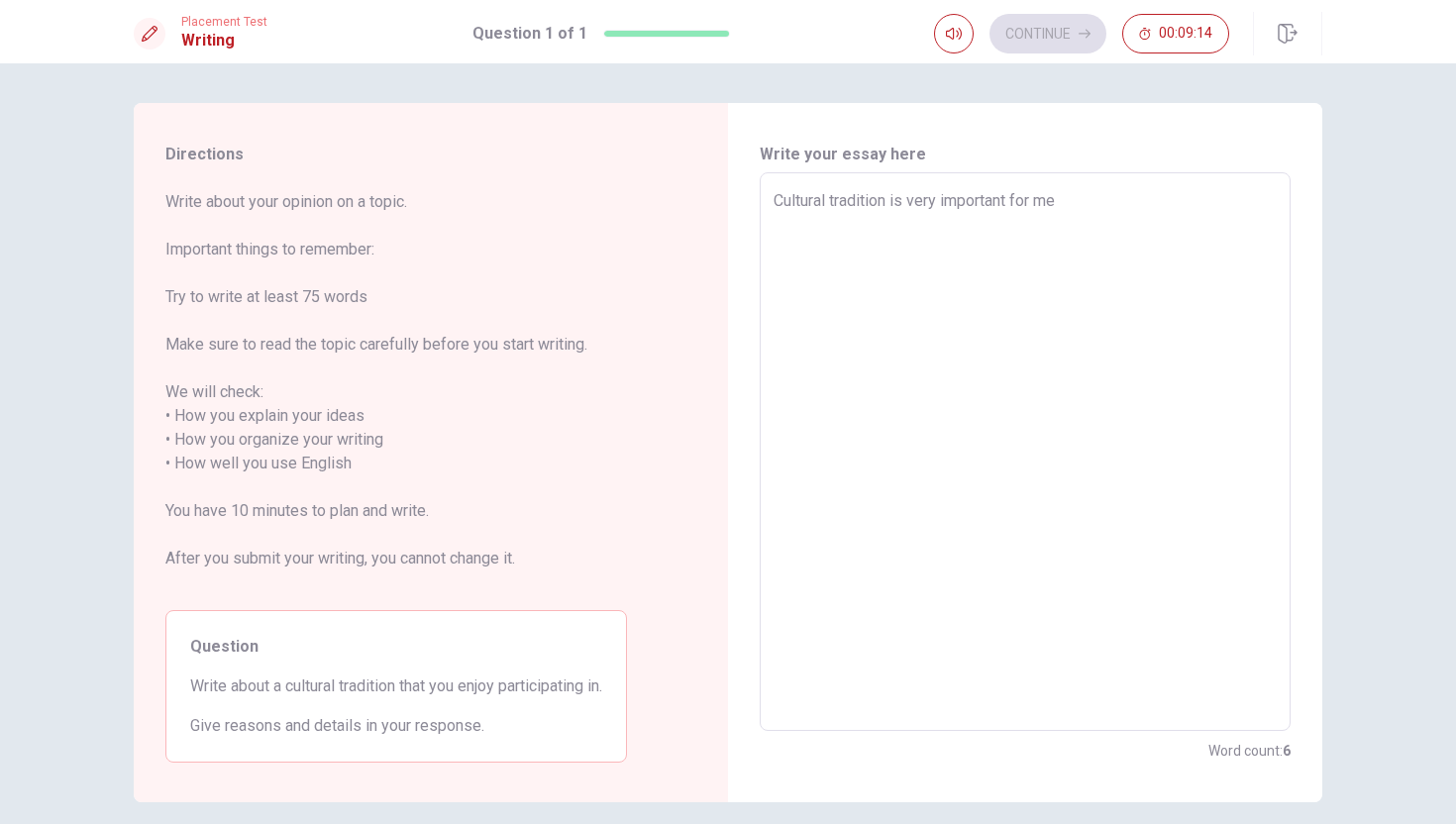 type on "x" 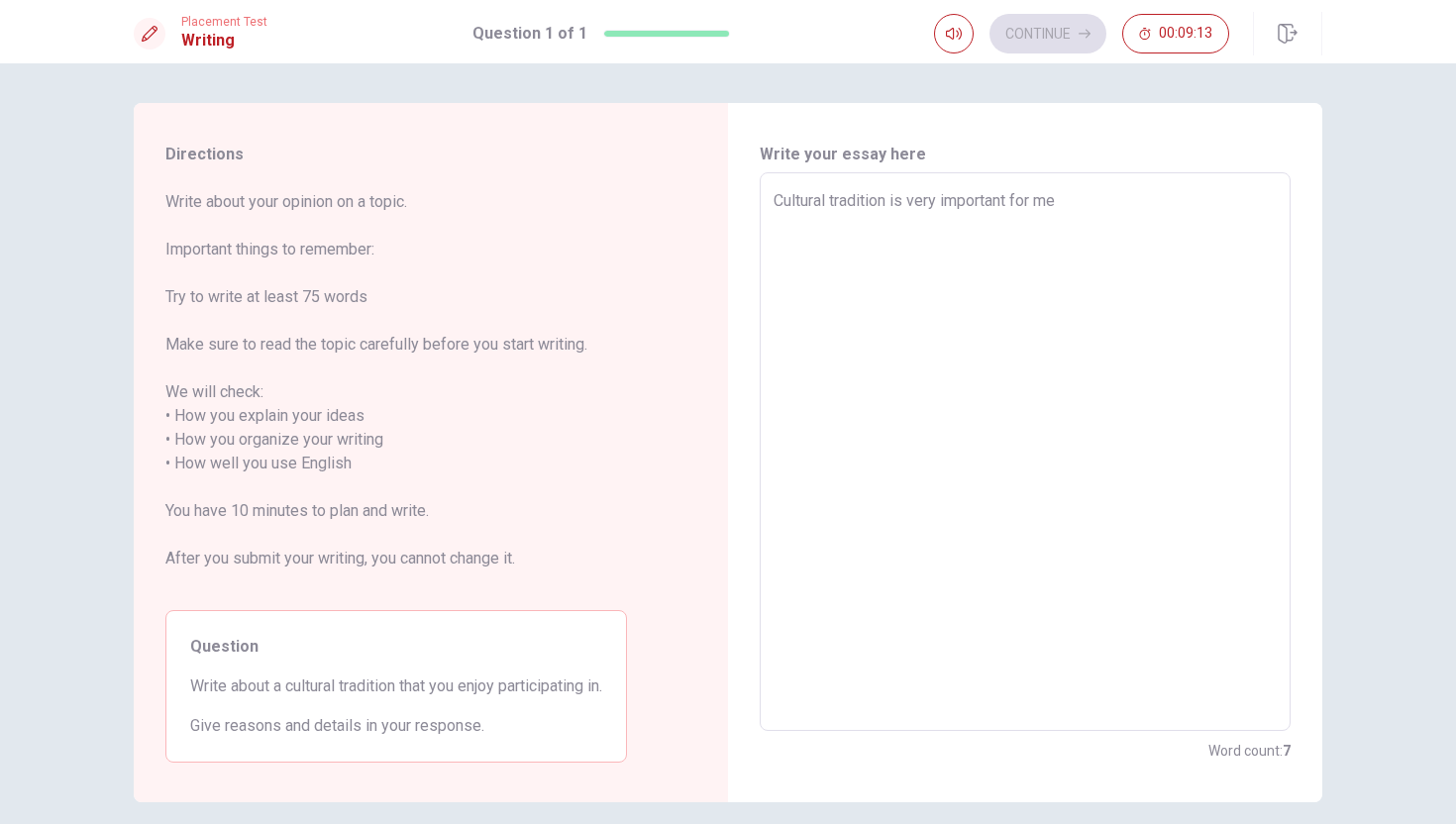 type on "Cultural tradition is very important for me" 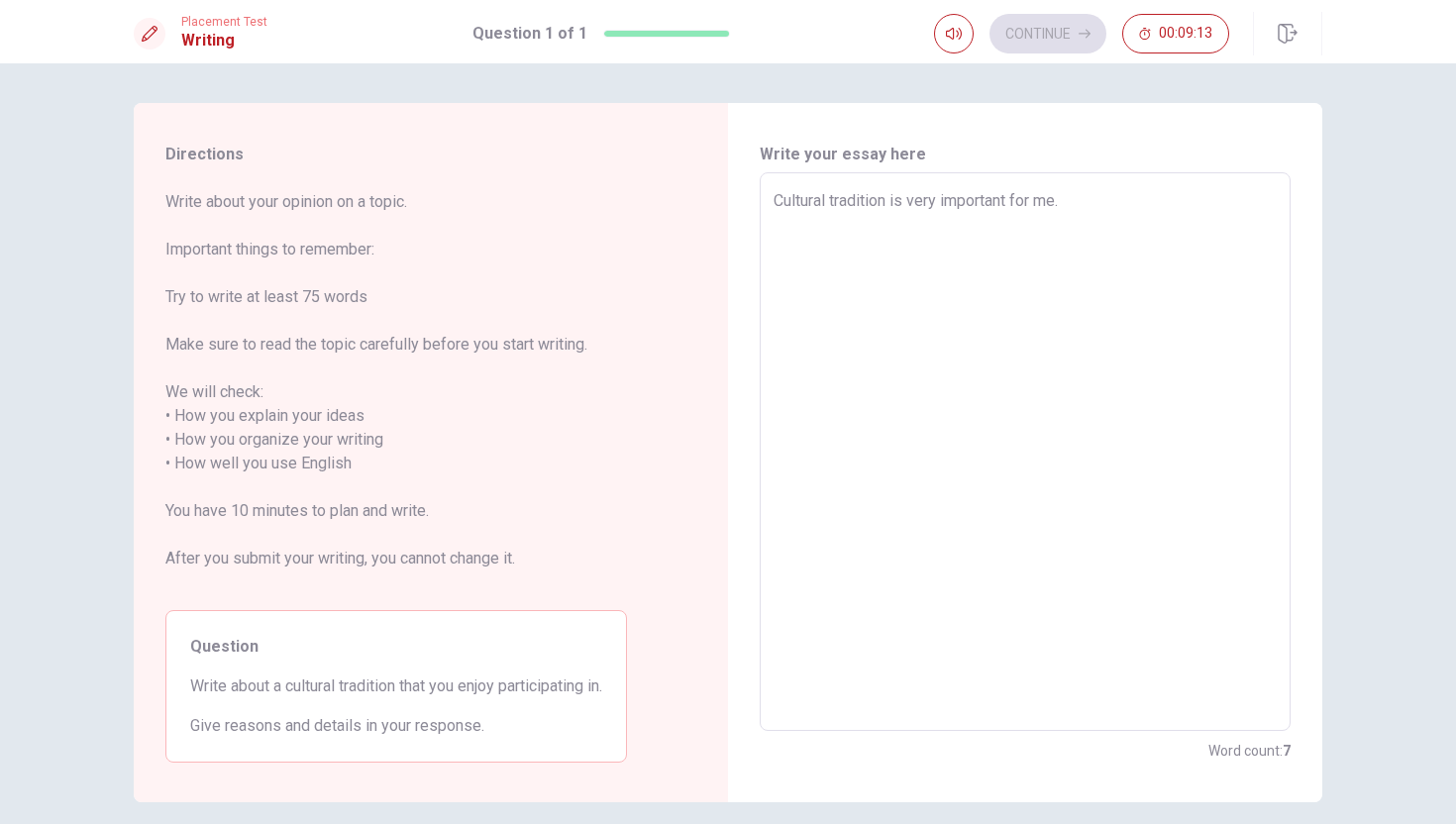 type on "x" 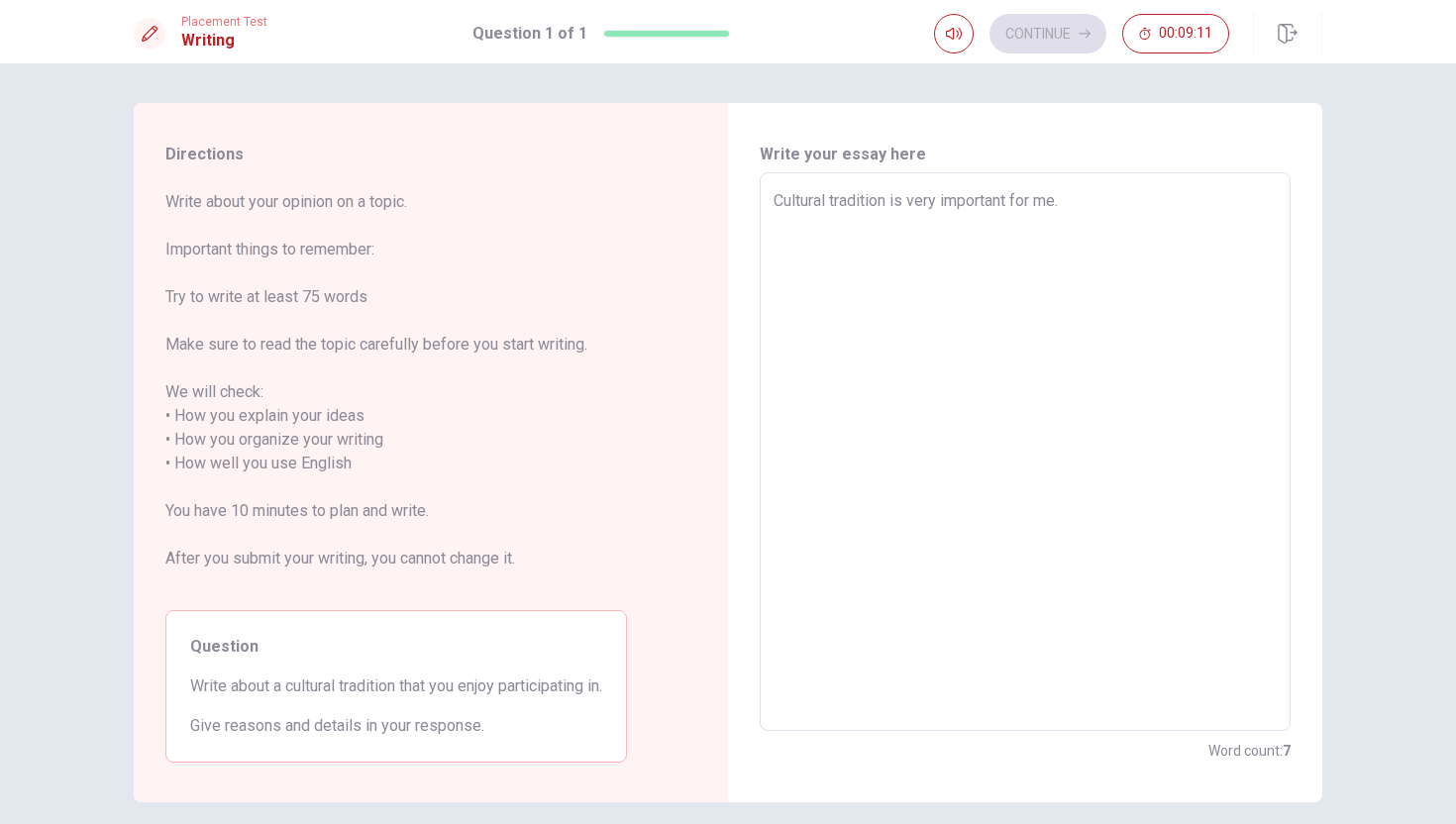 type on "x" 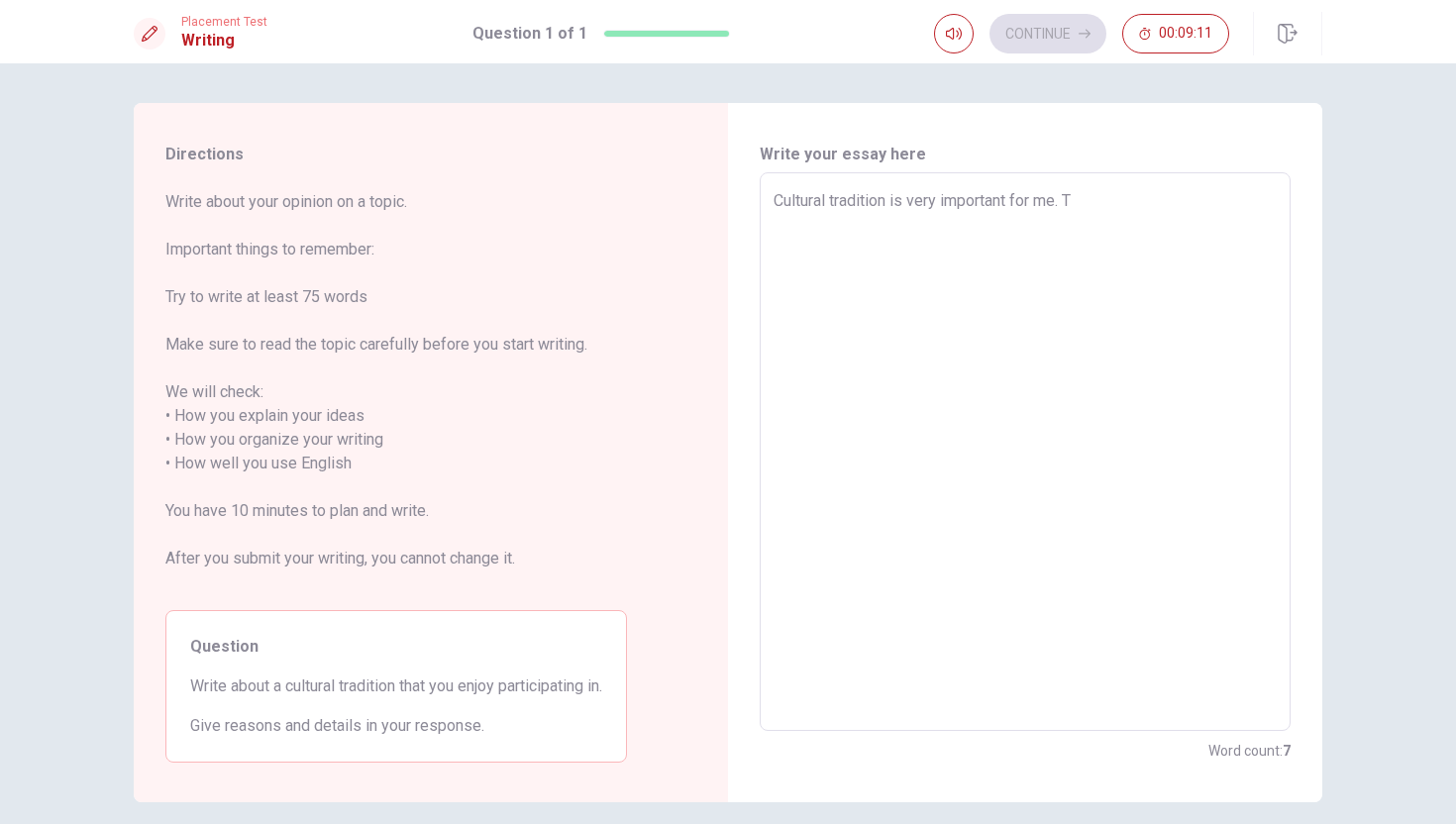 type on "x" 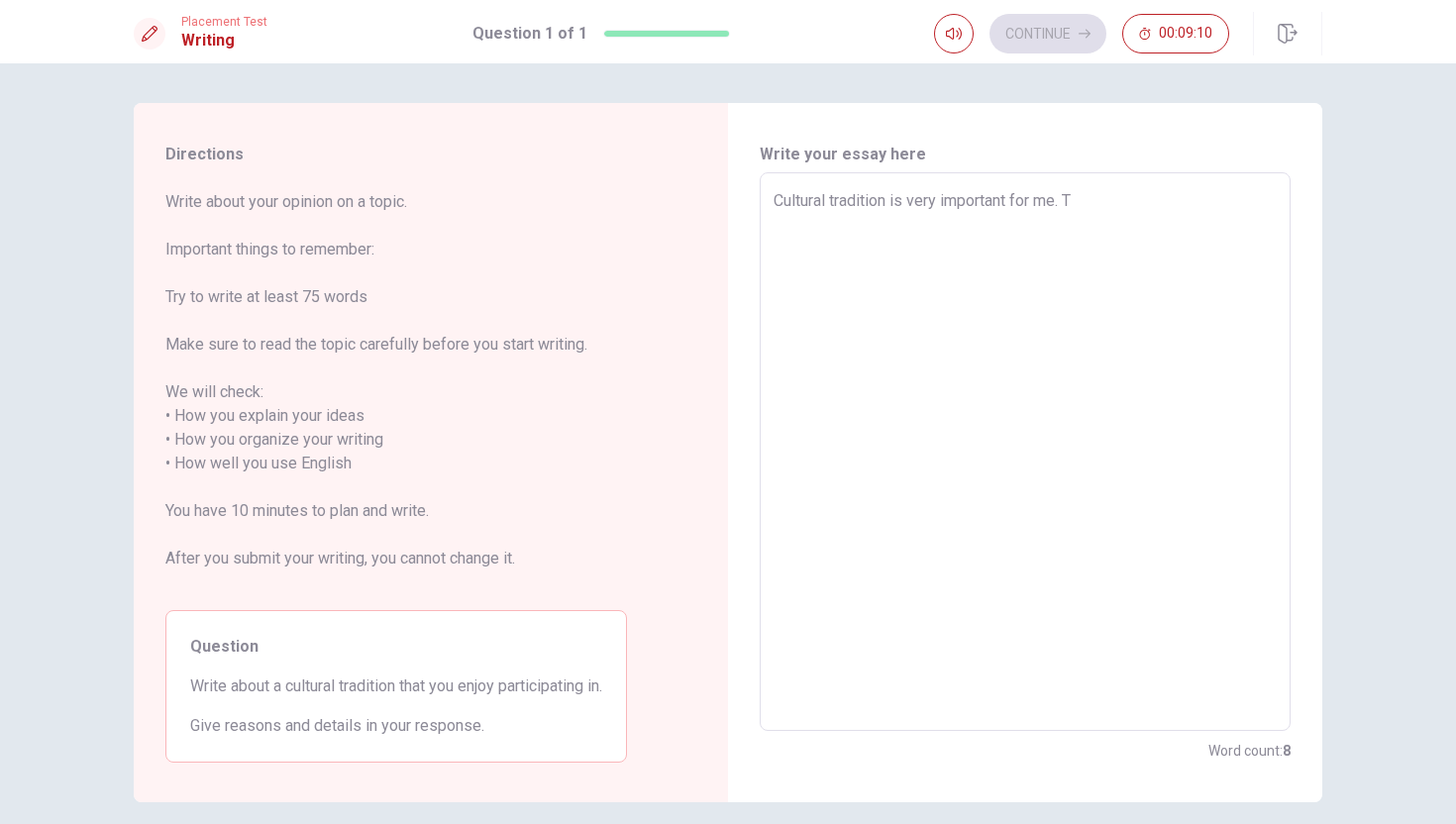 type on "Cultural tradition is very important for me. Th" 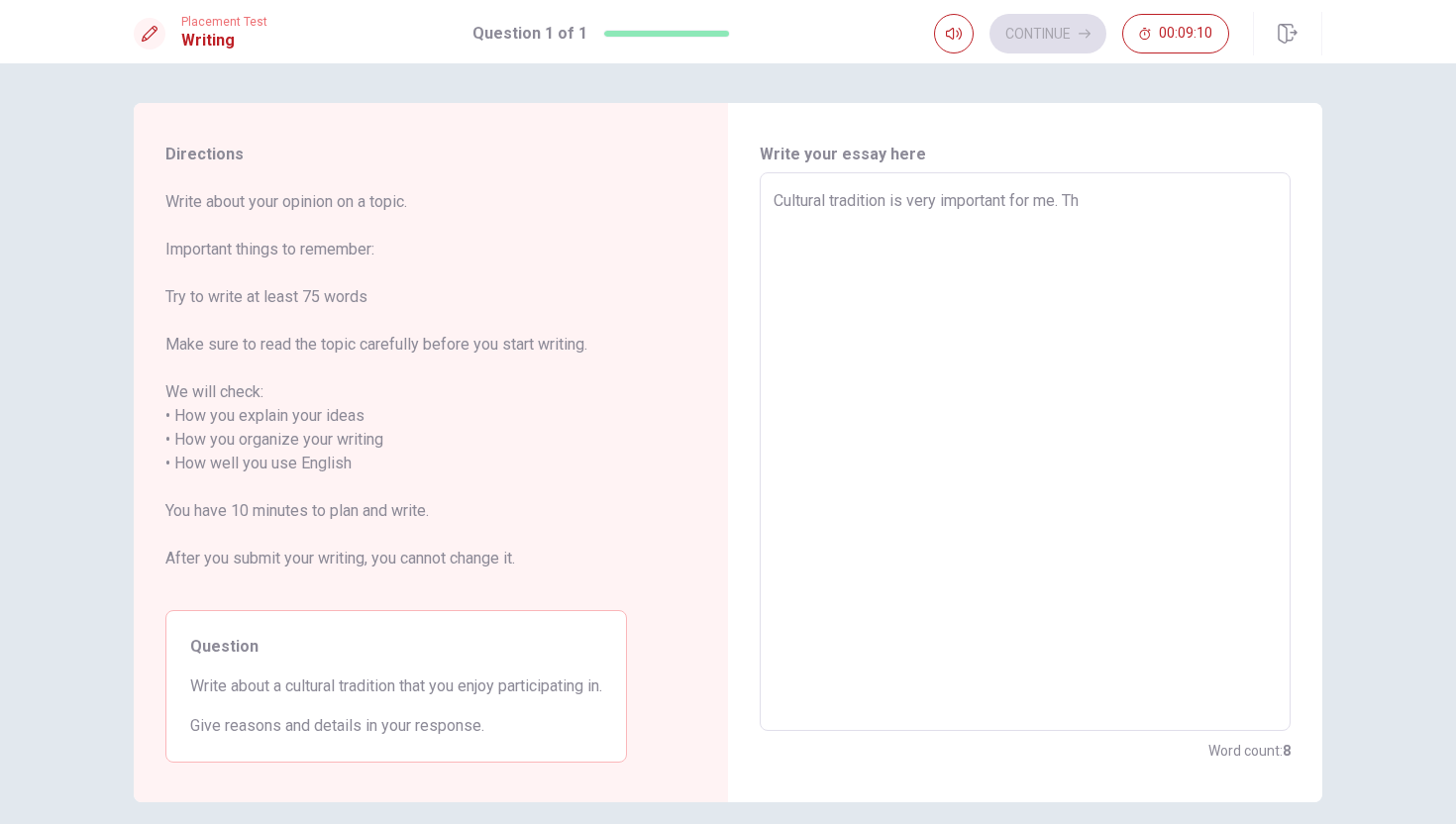 type on "x" 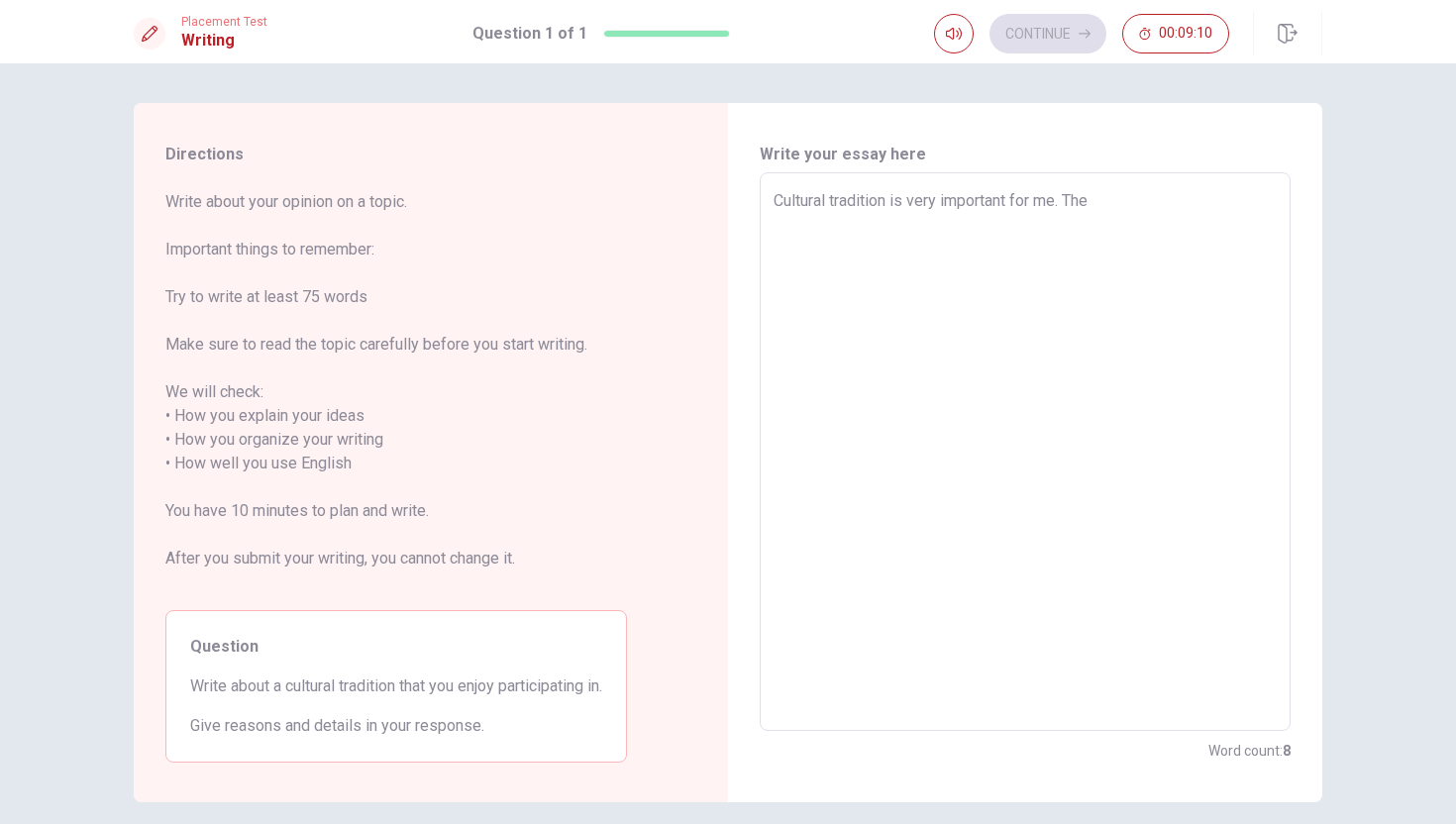 type on "Cultural tradition is very important for me. The" 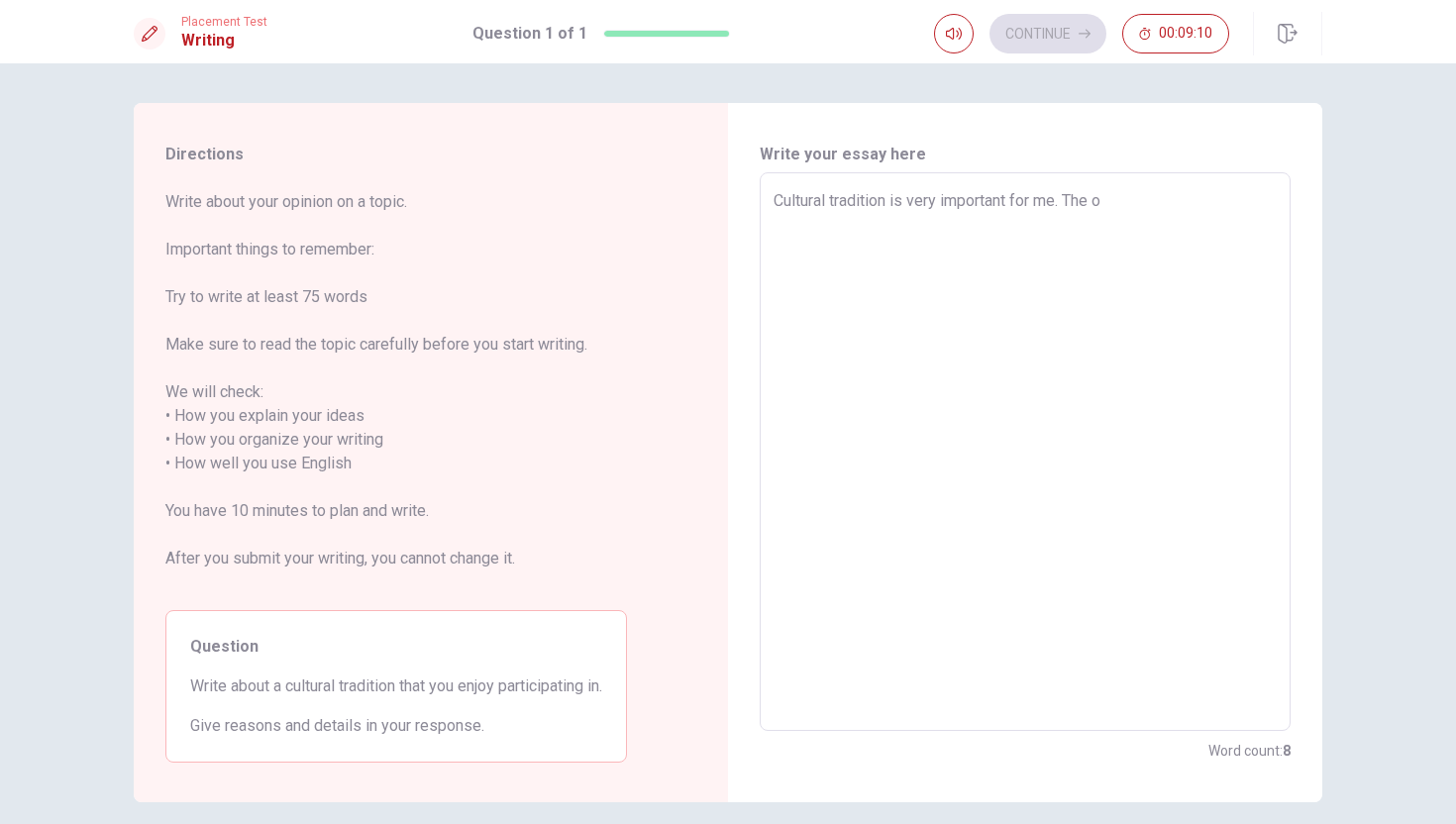 type on "x" 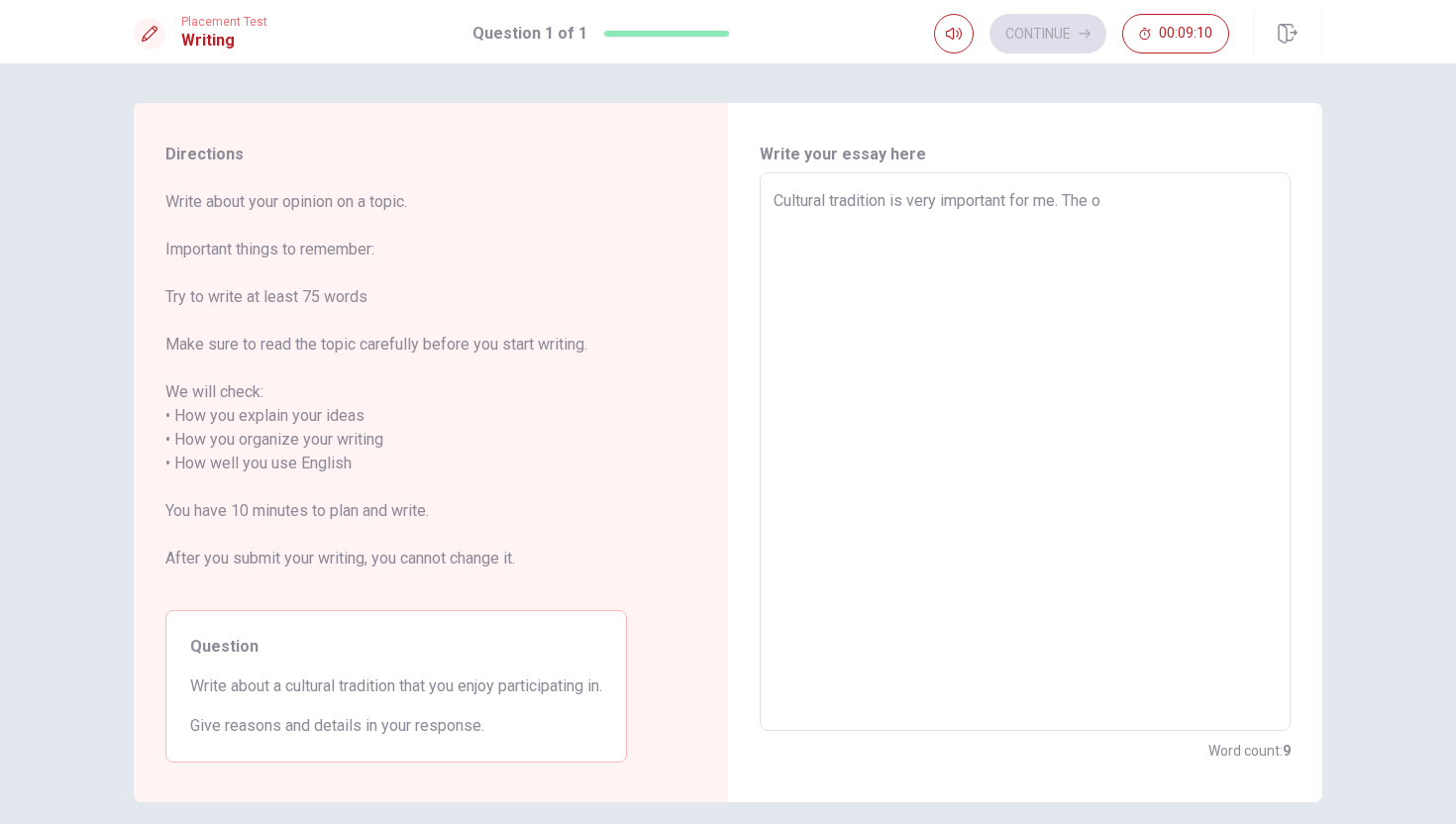 type on "Cultural tradition is very important for me. The on" 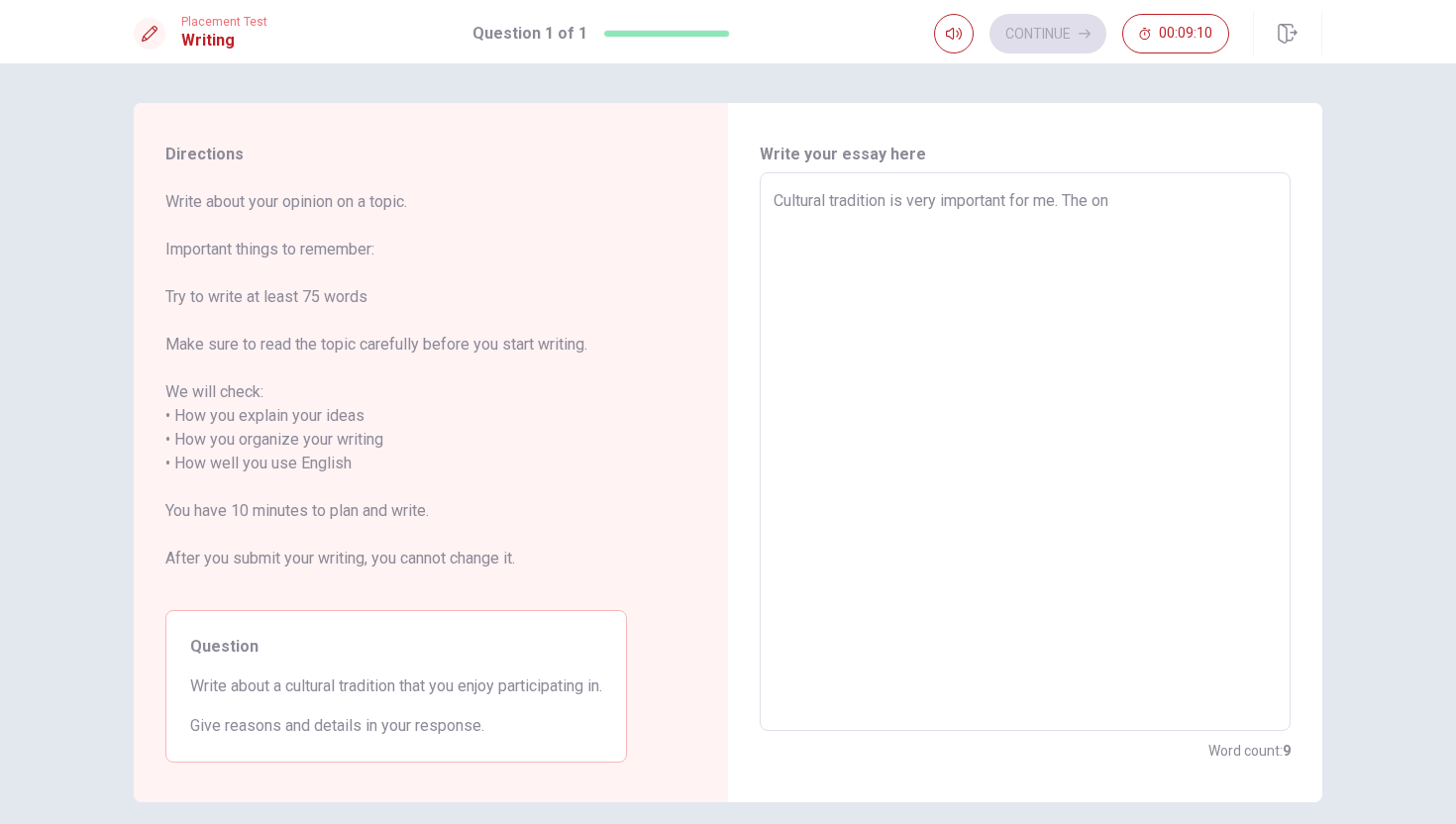 type on "x" 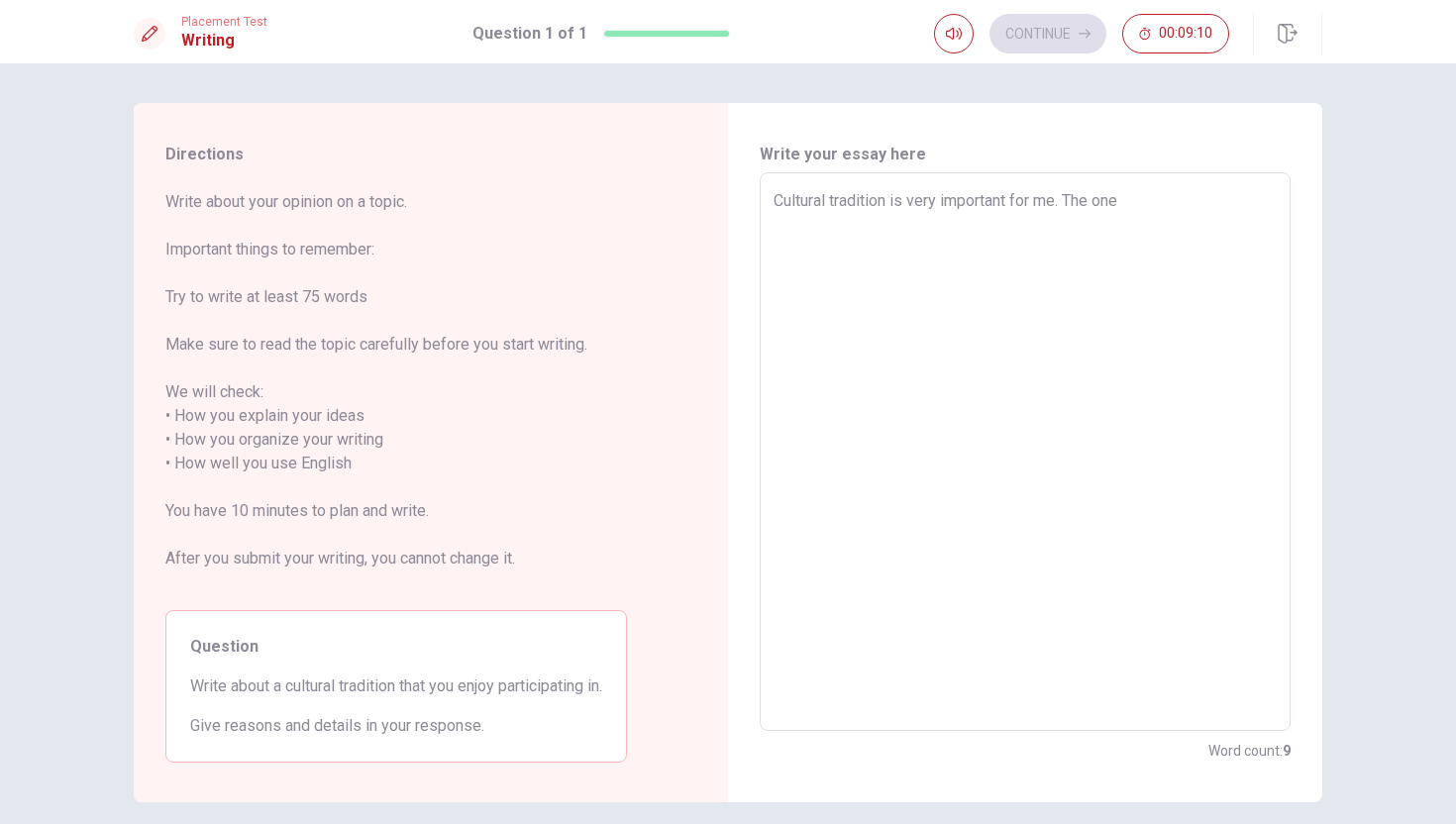 type on "x" 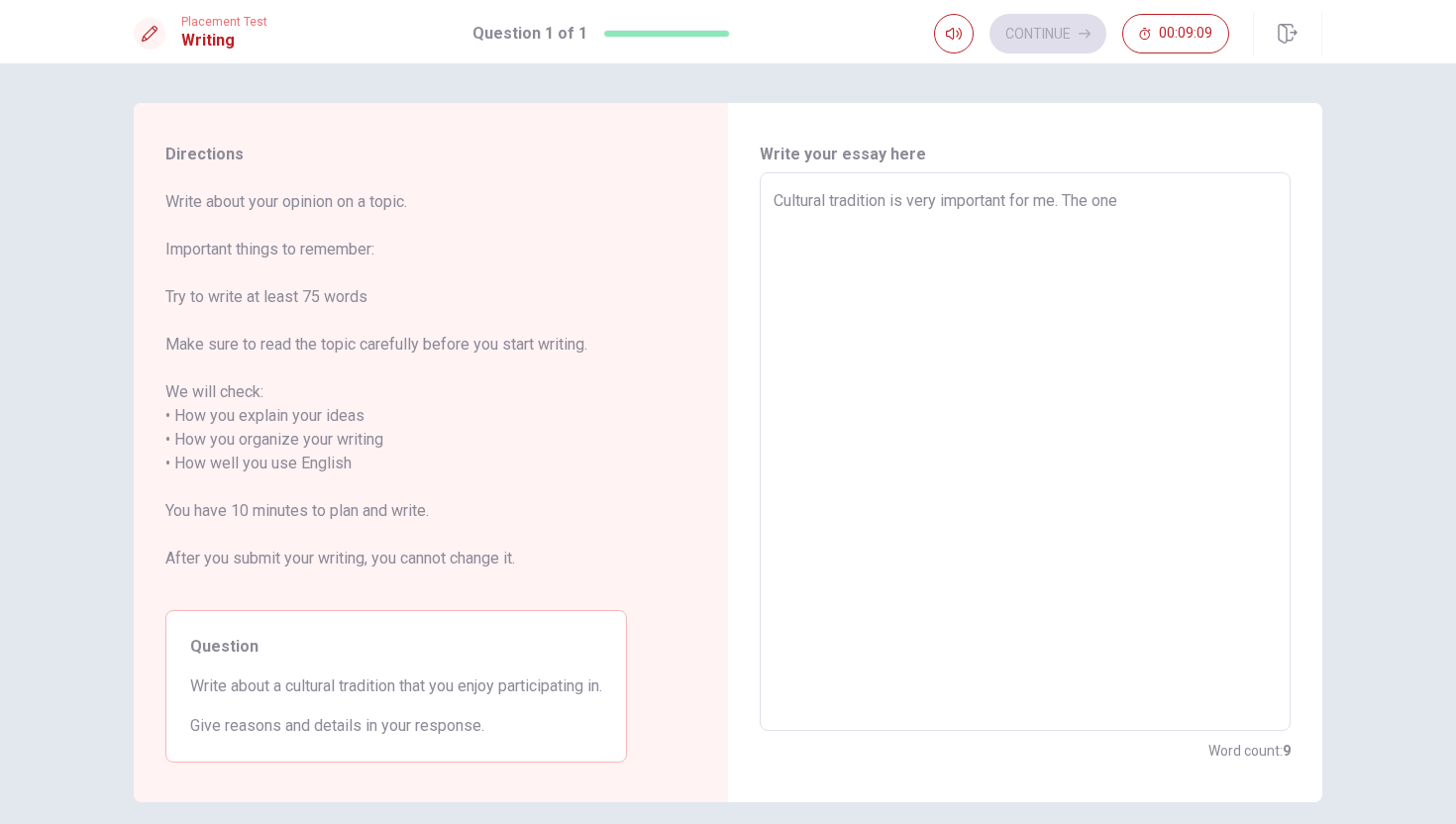 type on "Cultural tradition is very important for me. The one i" 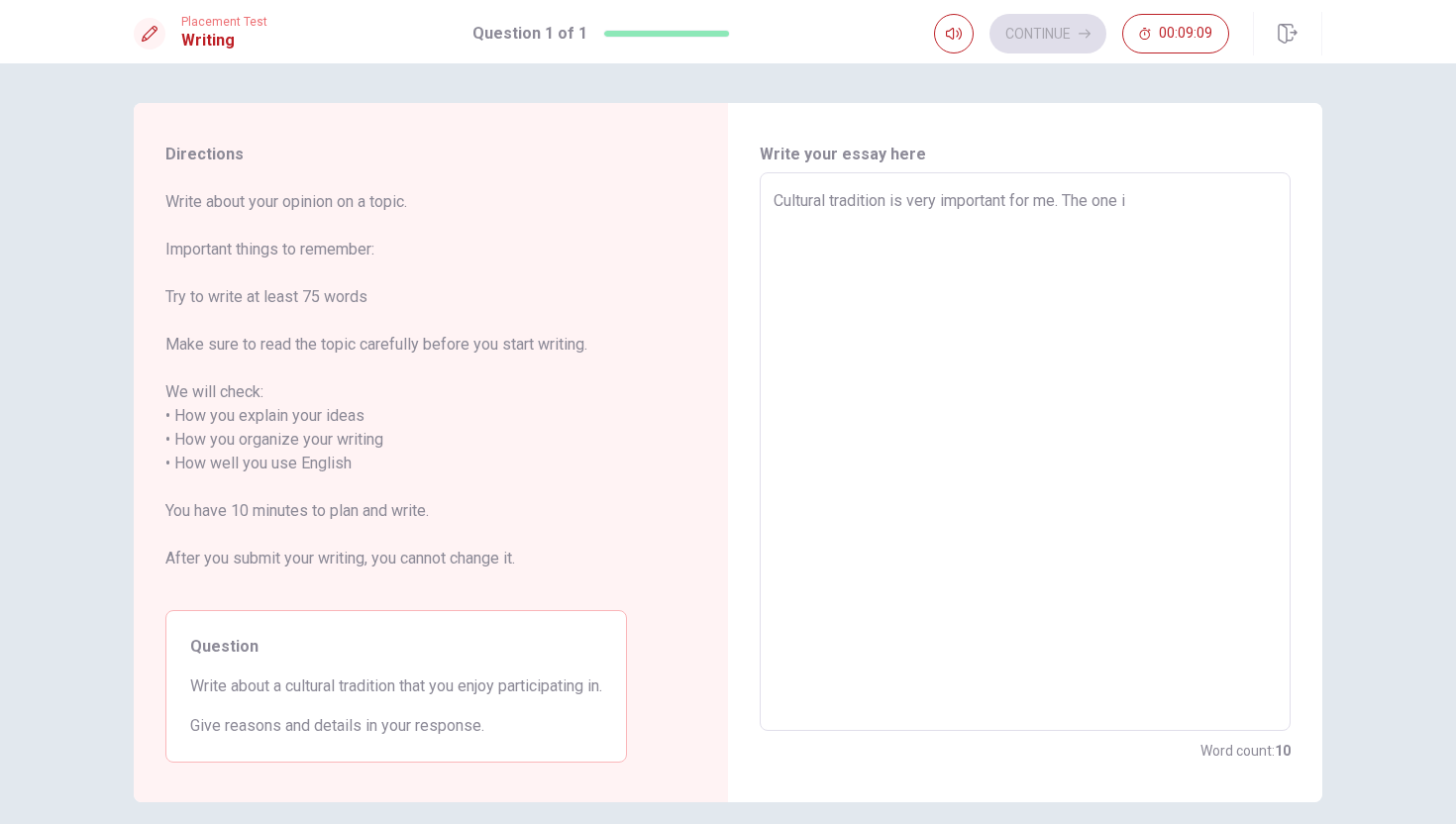 type on "x" 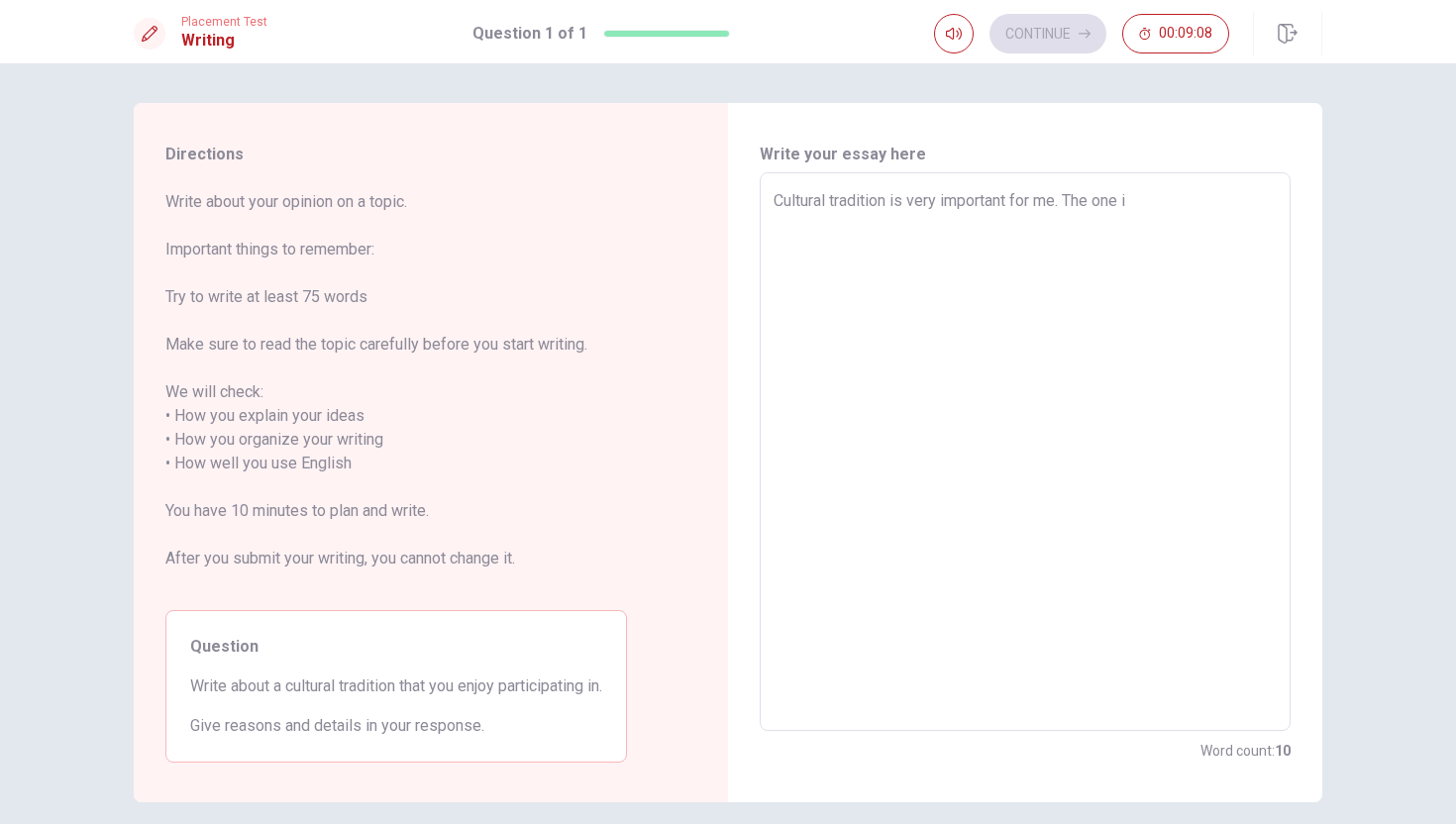 type on "Cultural tradition is very important for me. The one i l" 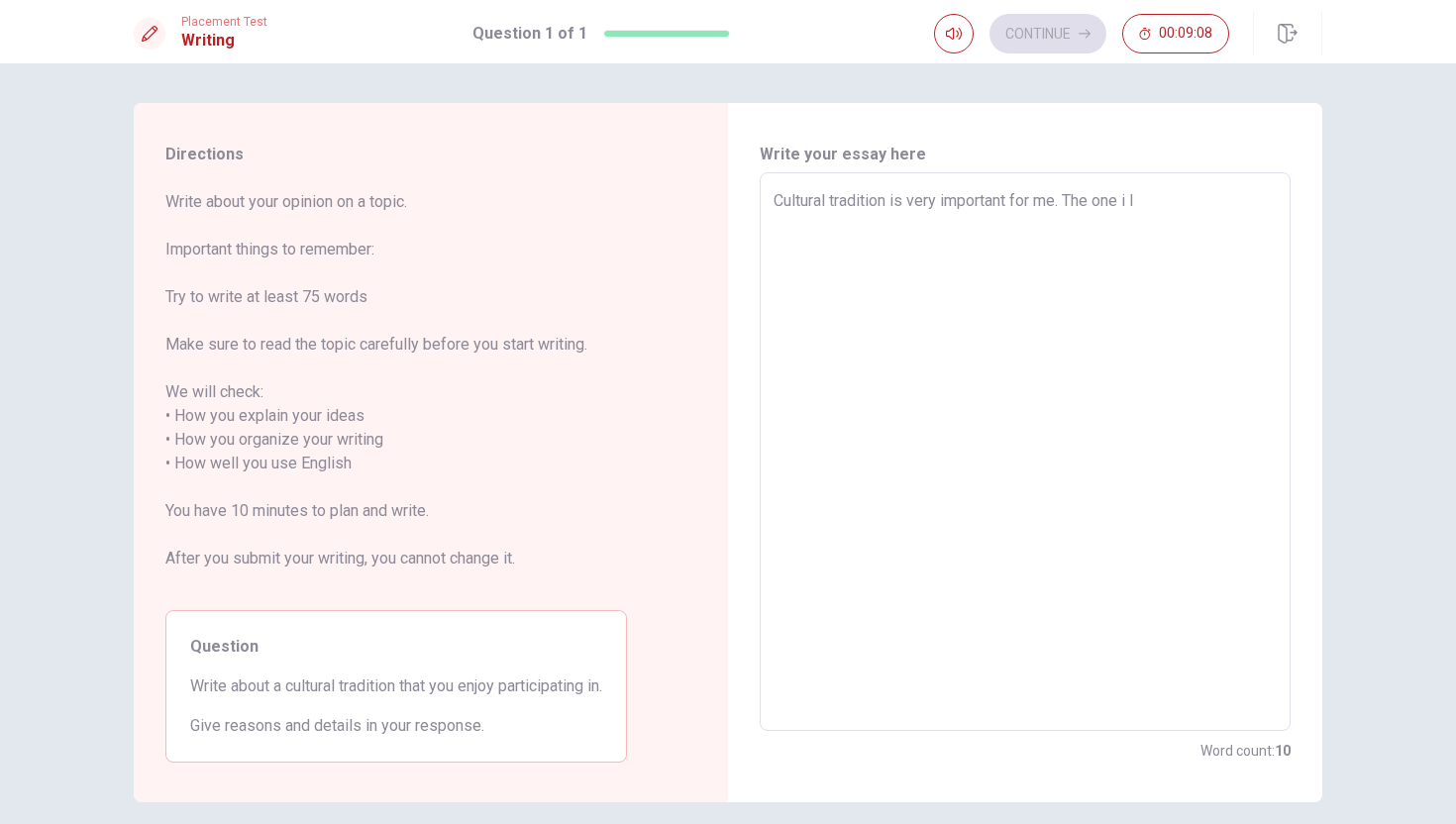 type on "x" 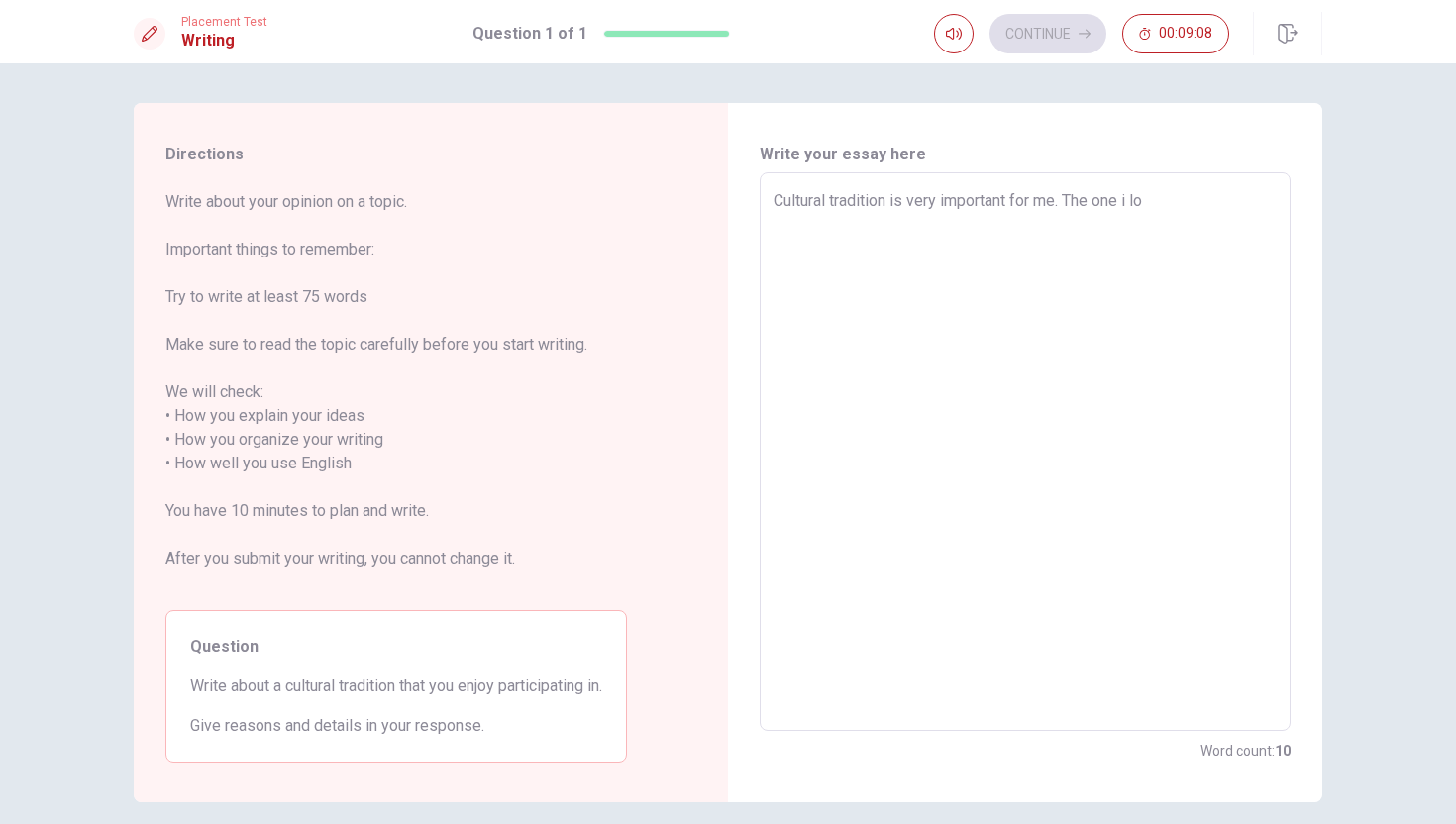 type on "x" 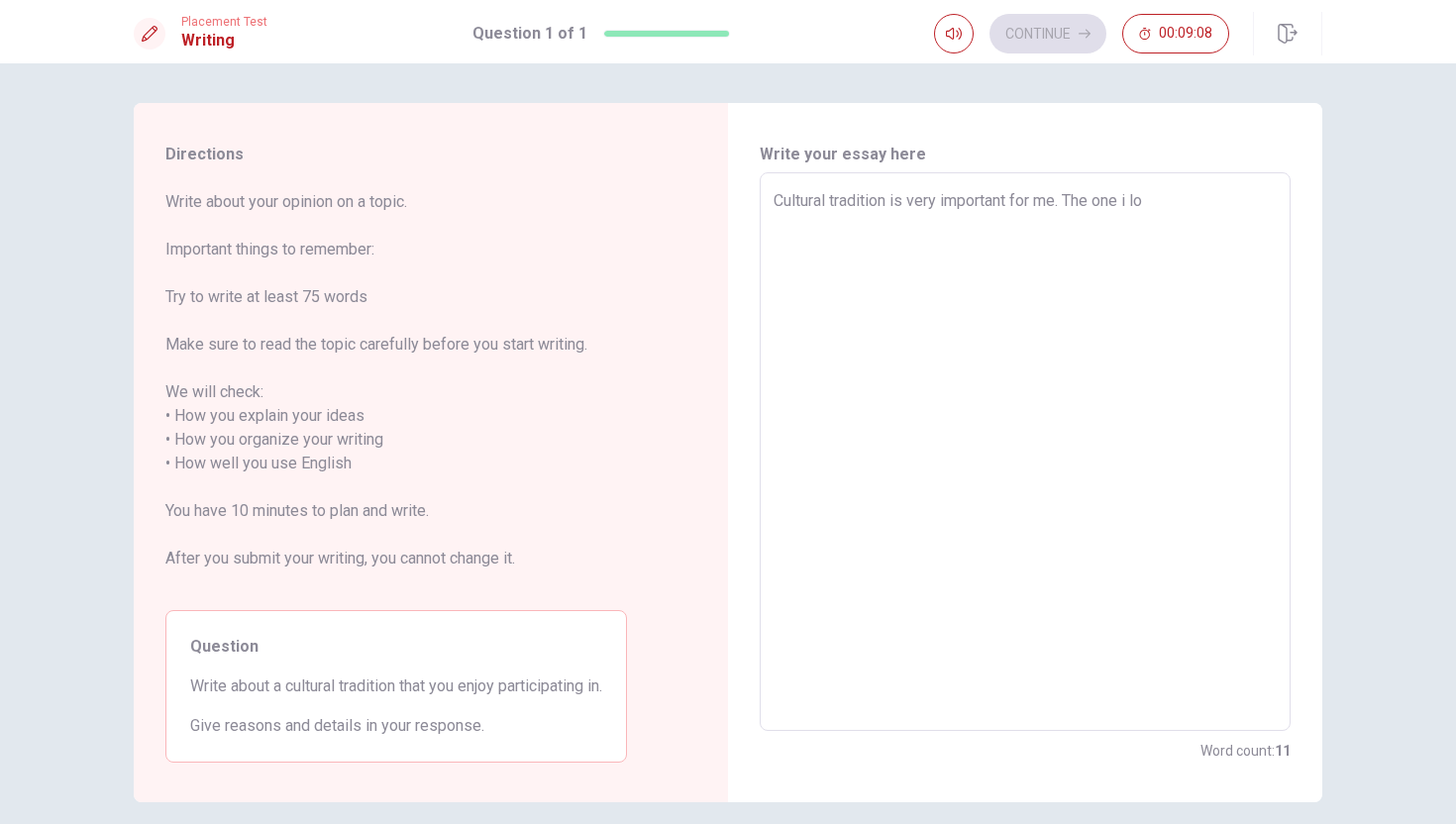 type on "Cultural tradition is very important for me. The one i lov" 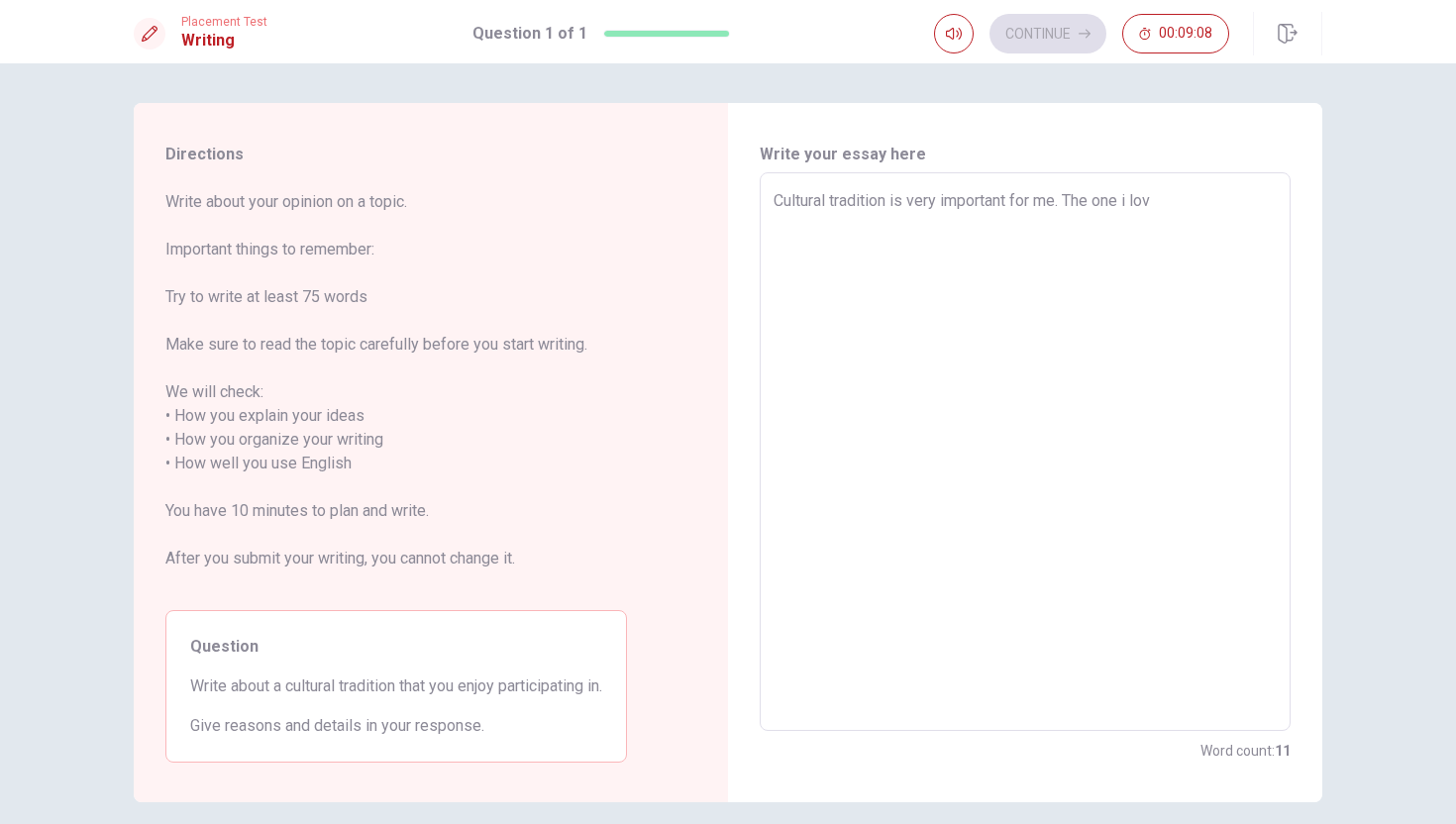 type on "x" 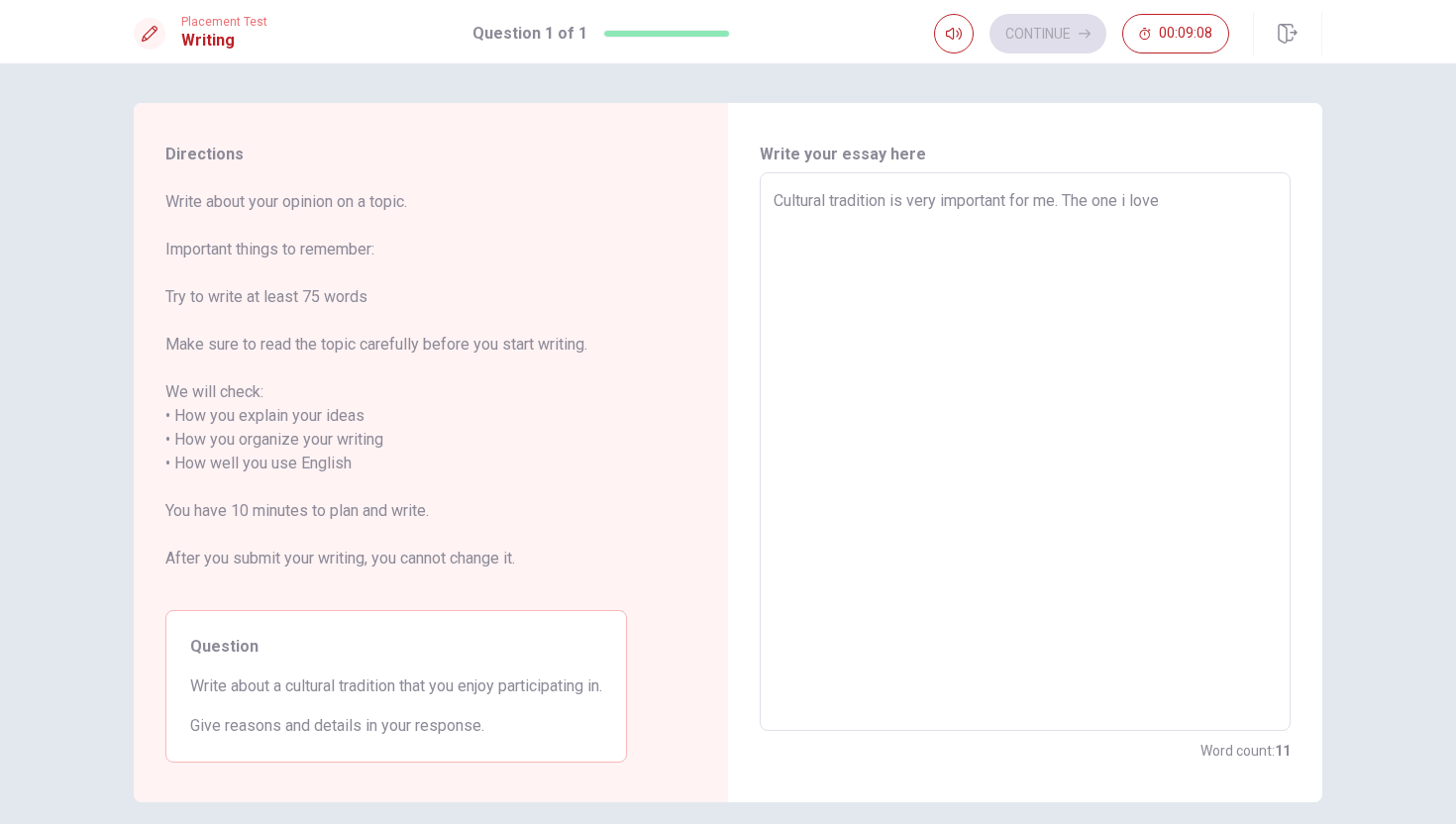 type on "x" 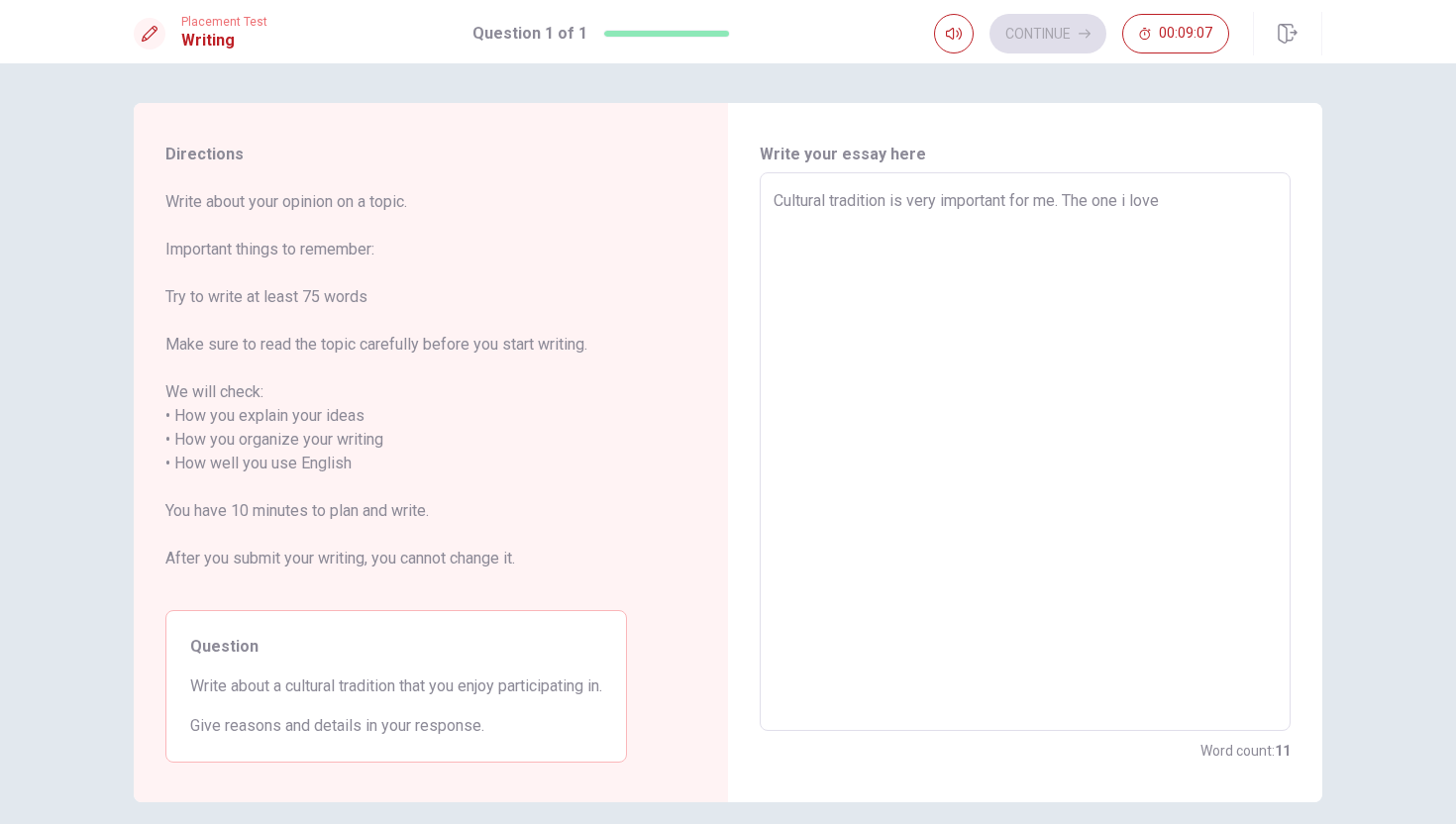type on "Cultural tradition is very important for me. The one i love" 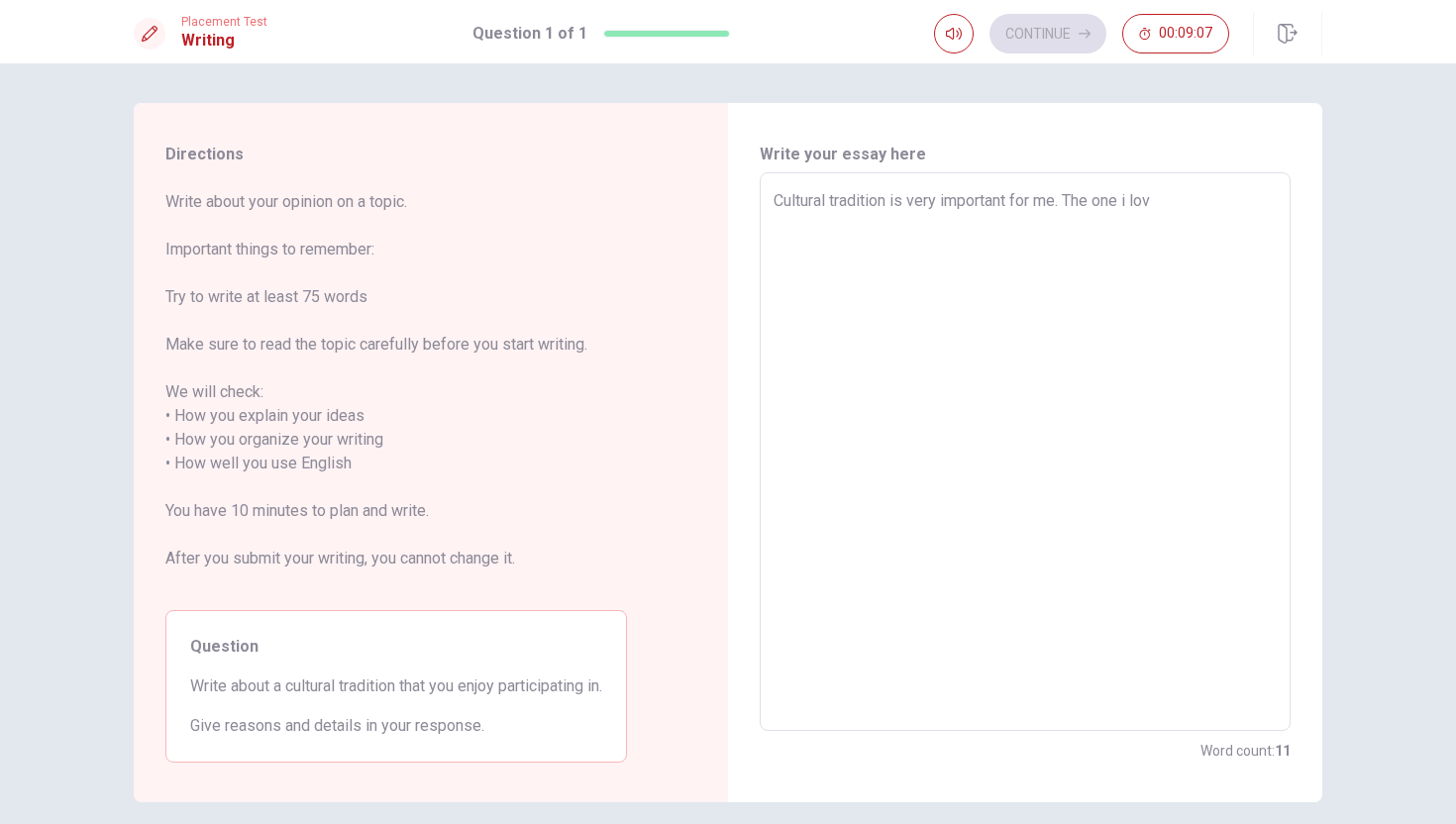type on "x" 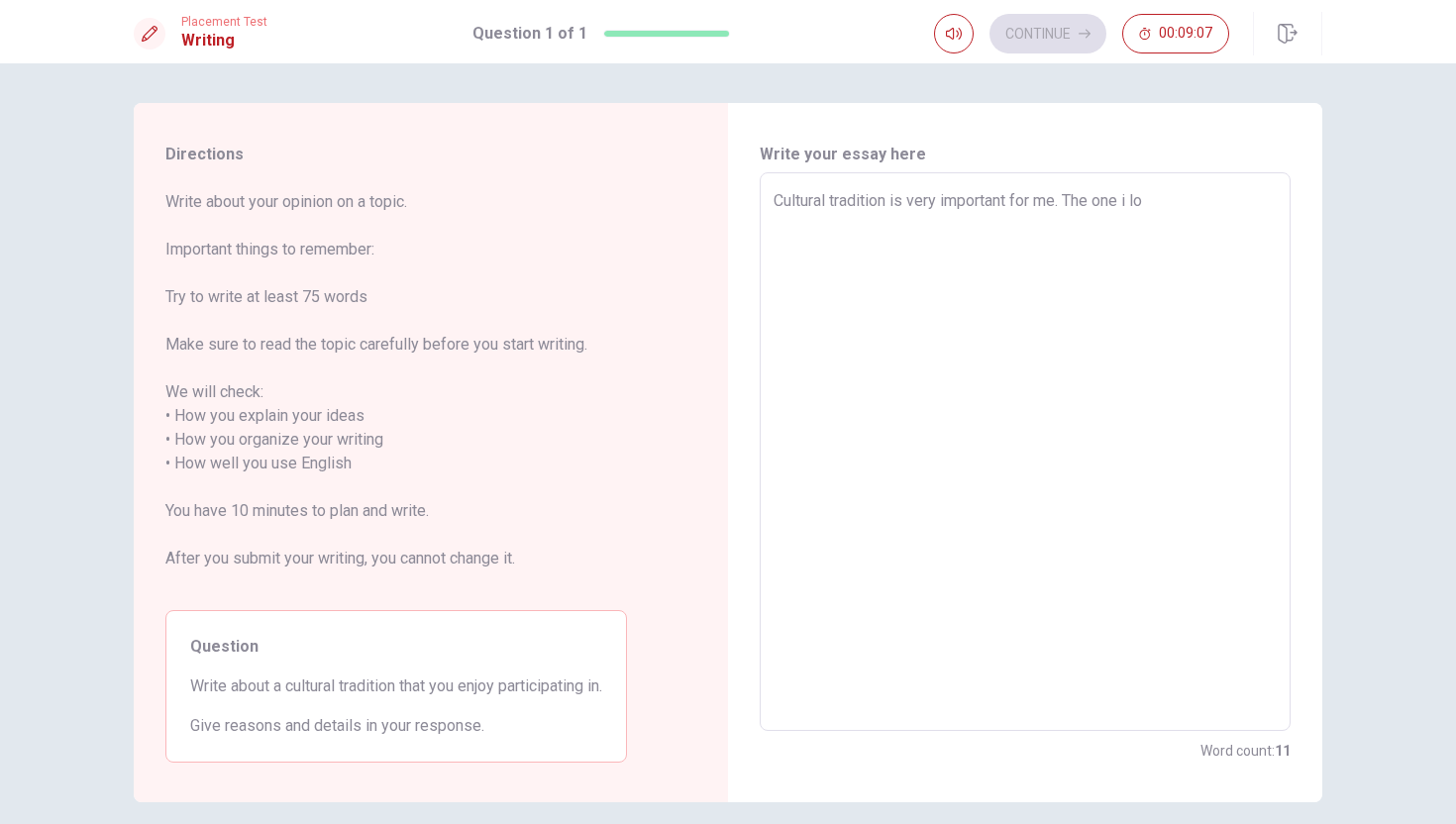 type on "x" 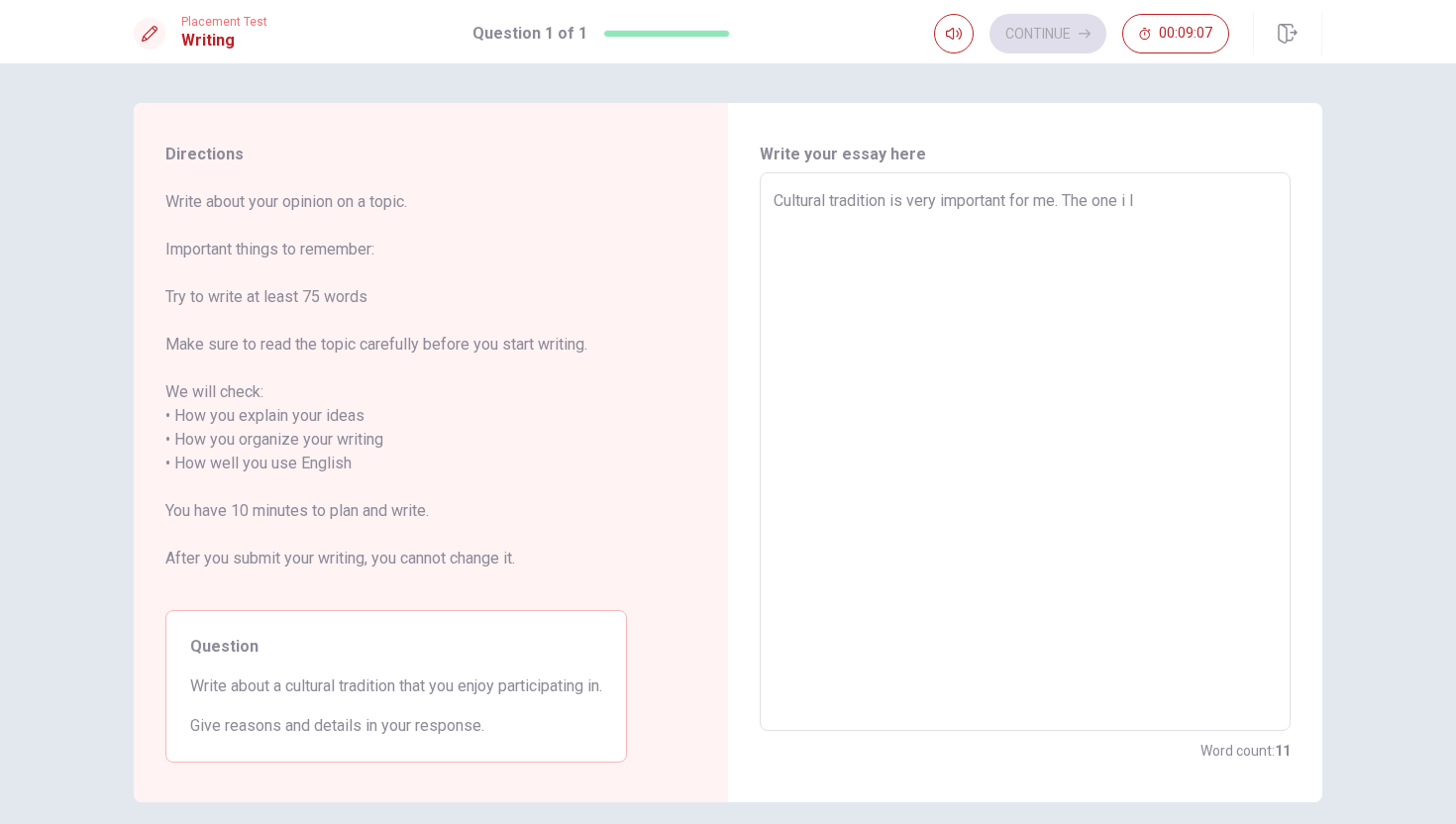 type on "x" 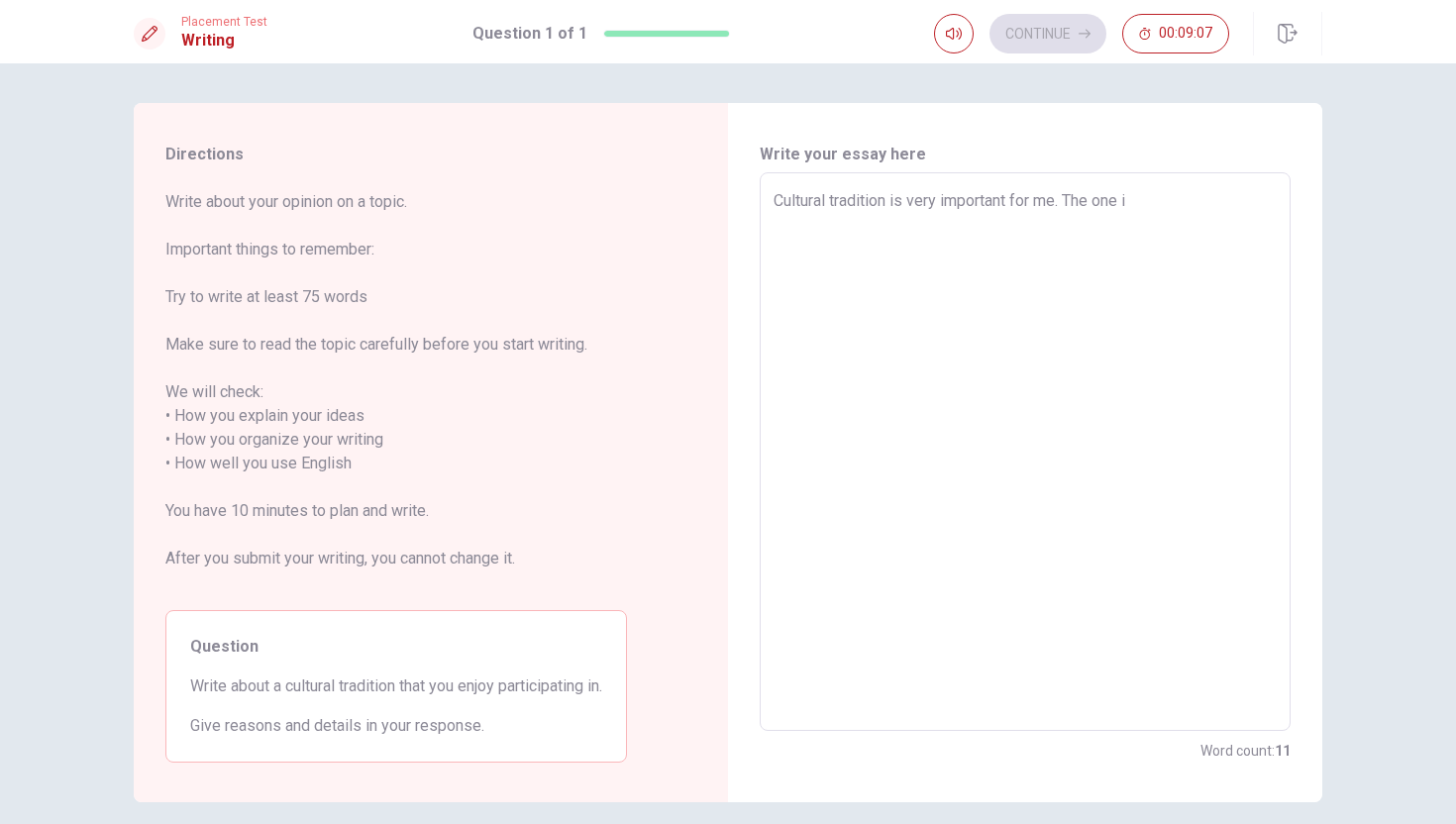 type on "x" 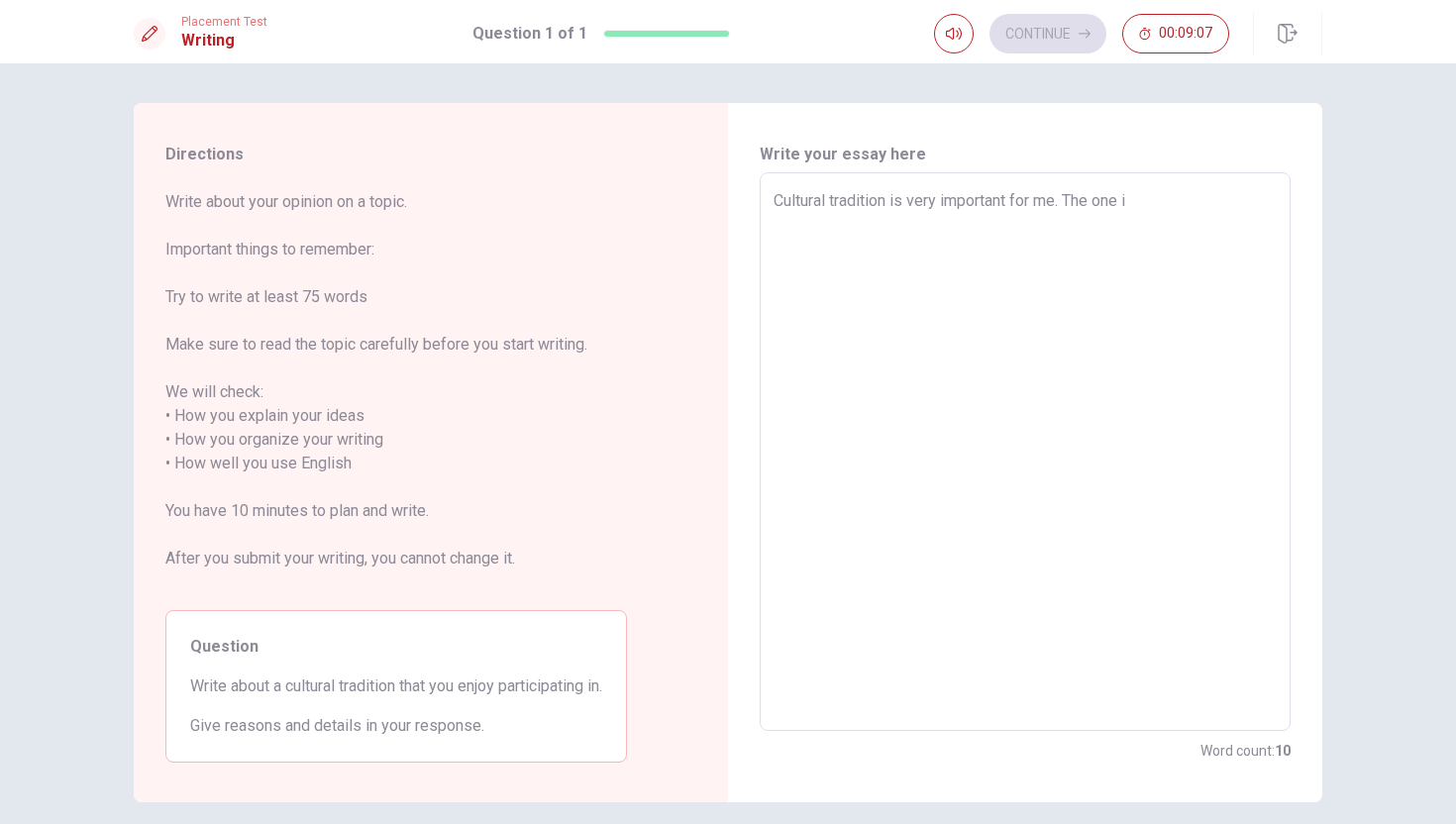 type on "Cultural tradition is very important for me. The one i" 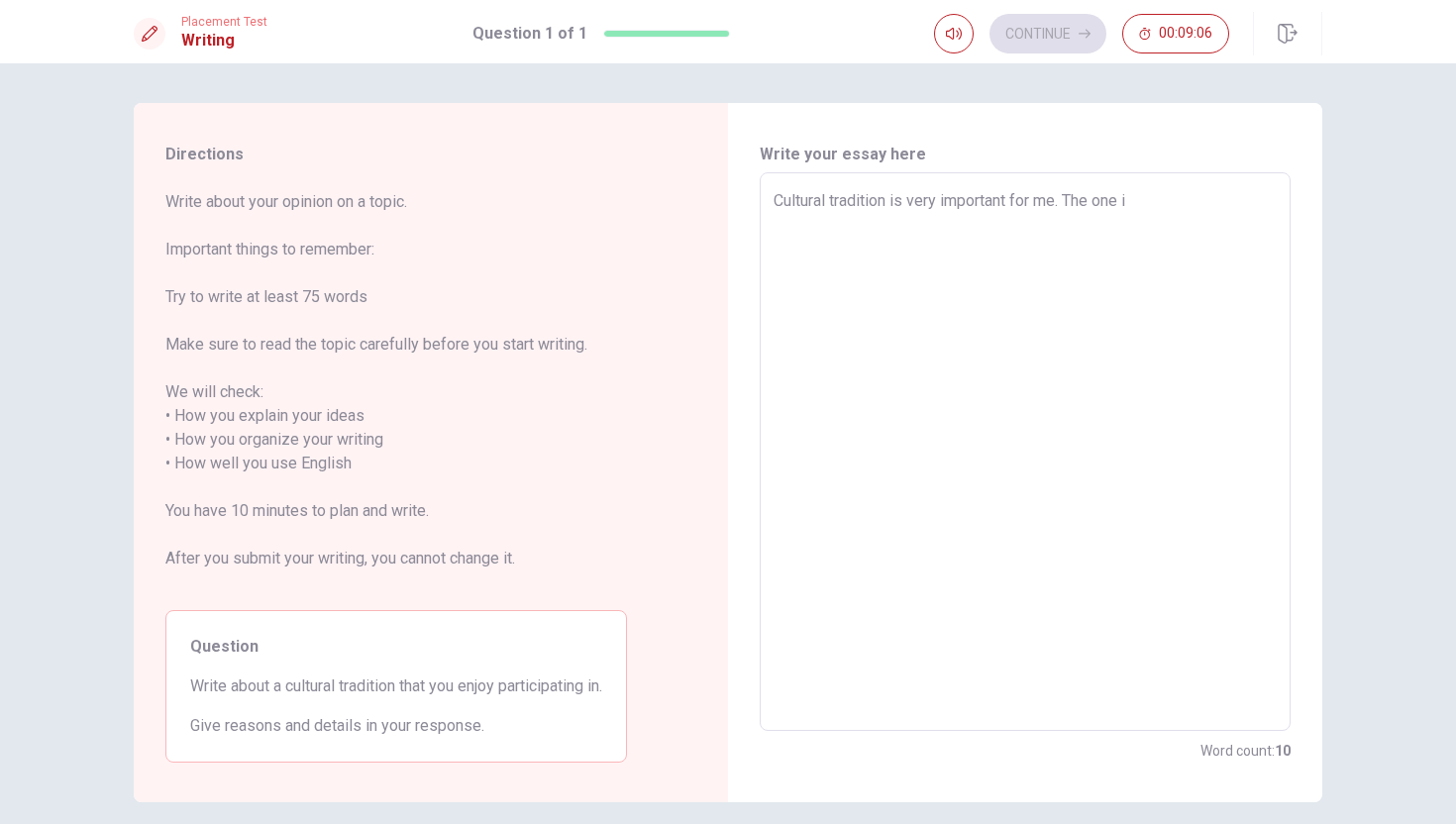 type on "Cultural tradition is very important for me. The one" 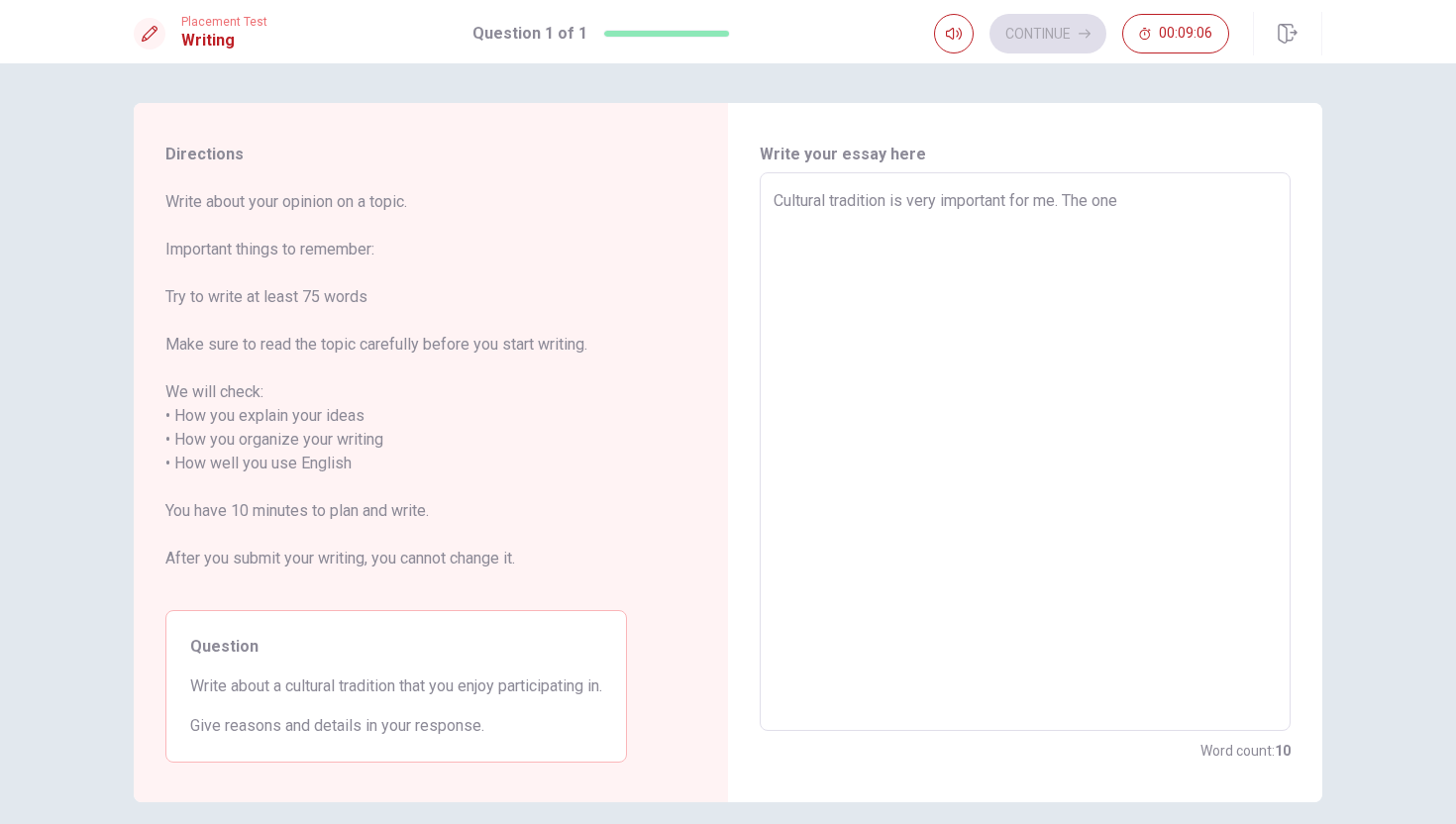 type on "x" 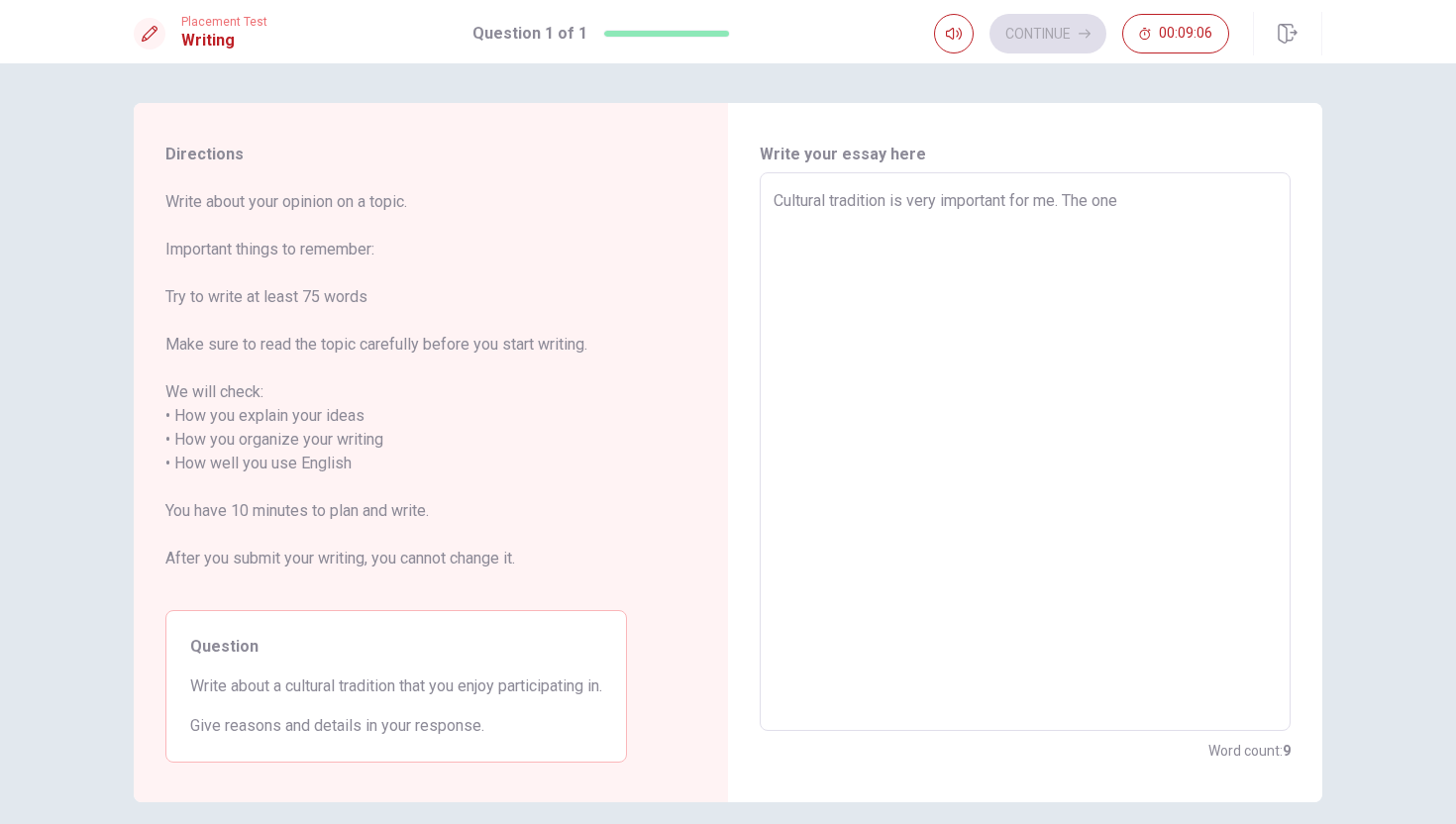 type on "Cultural tradition is very important for me. The one I" 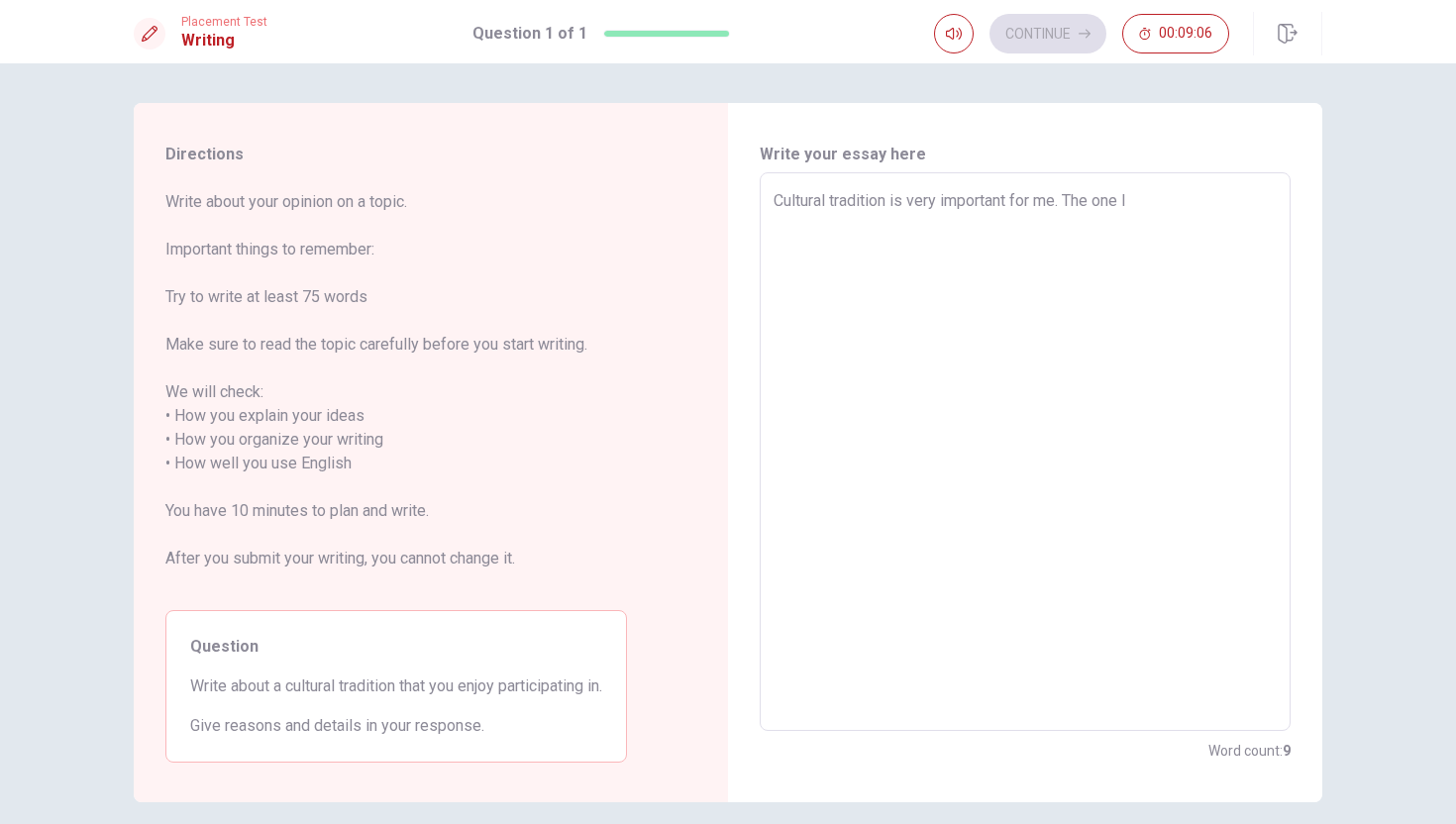 type on "x" 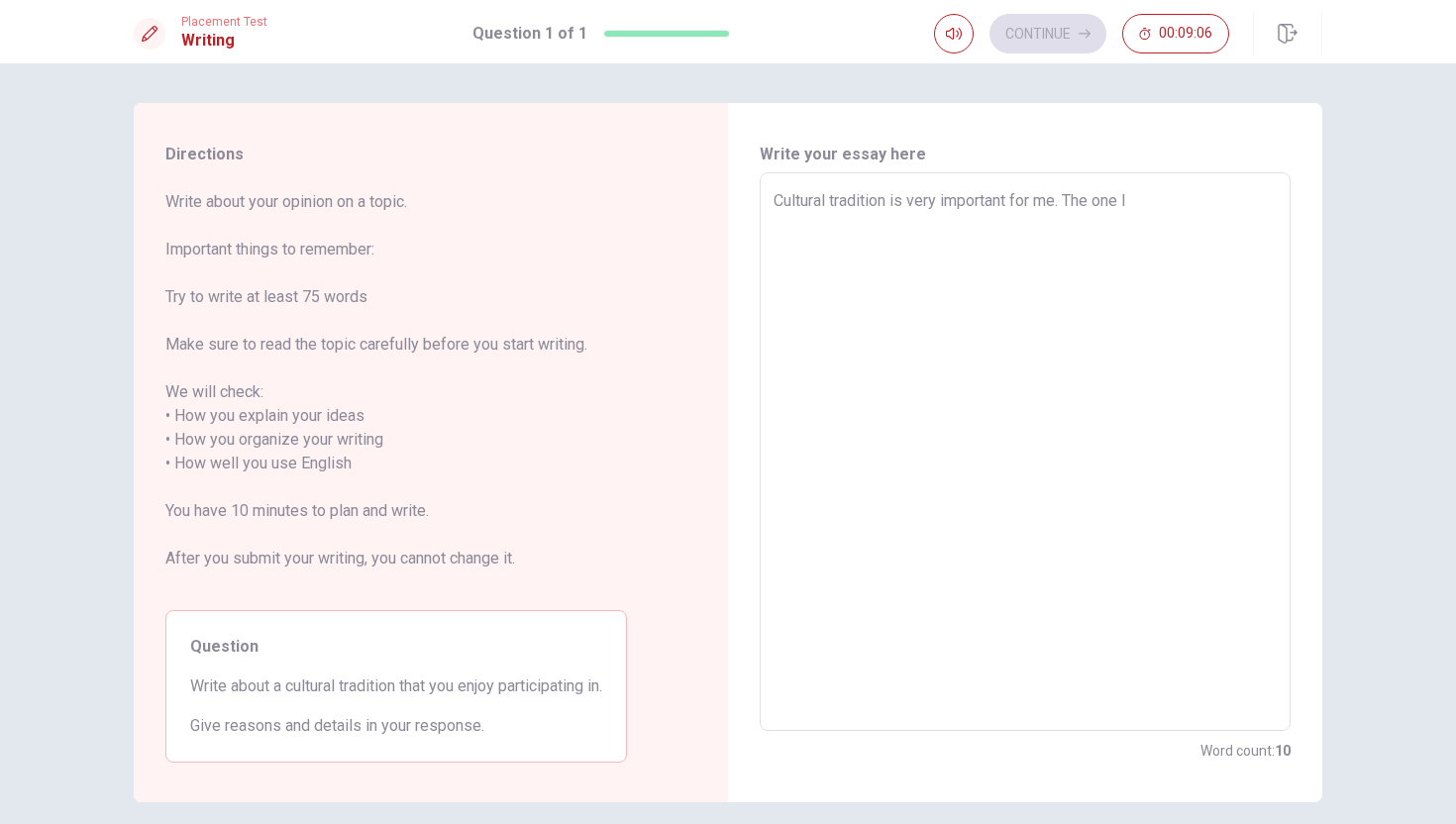 type on "x" 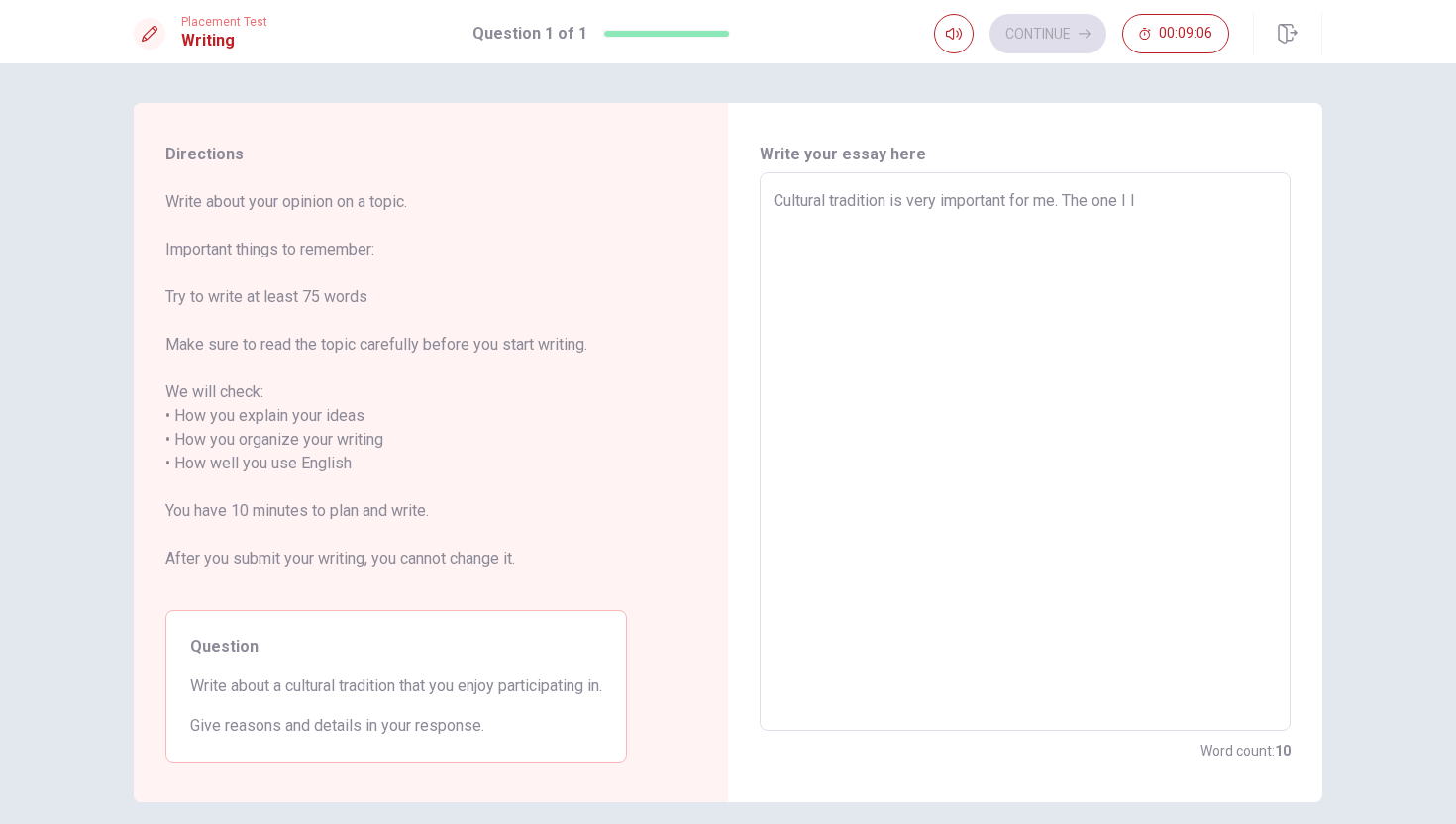 type on "x" 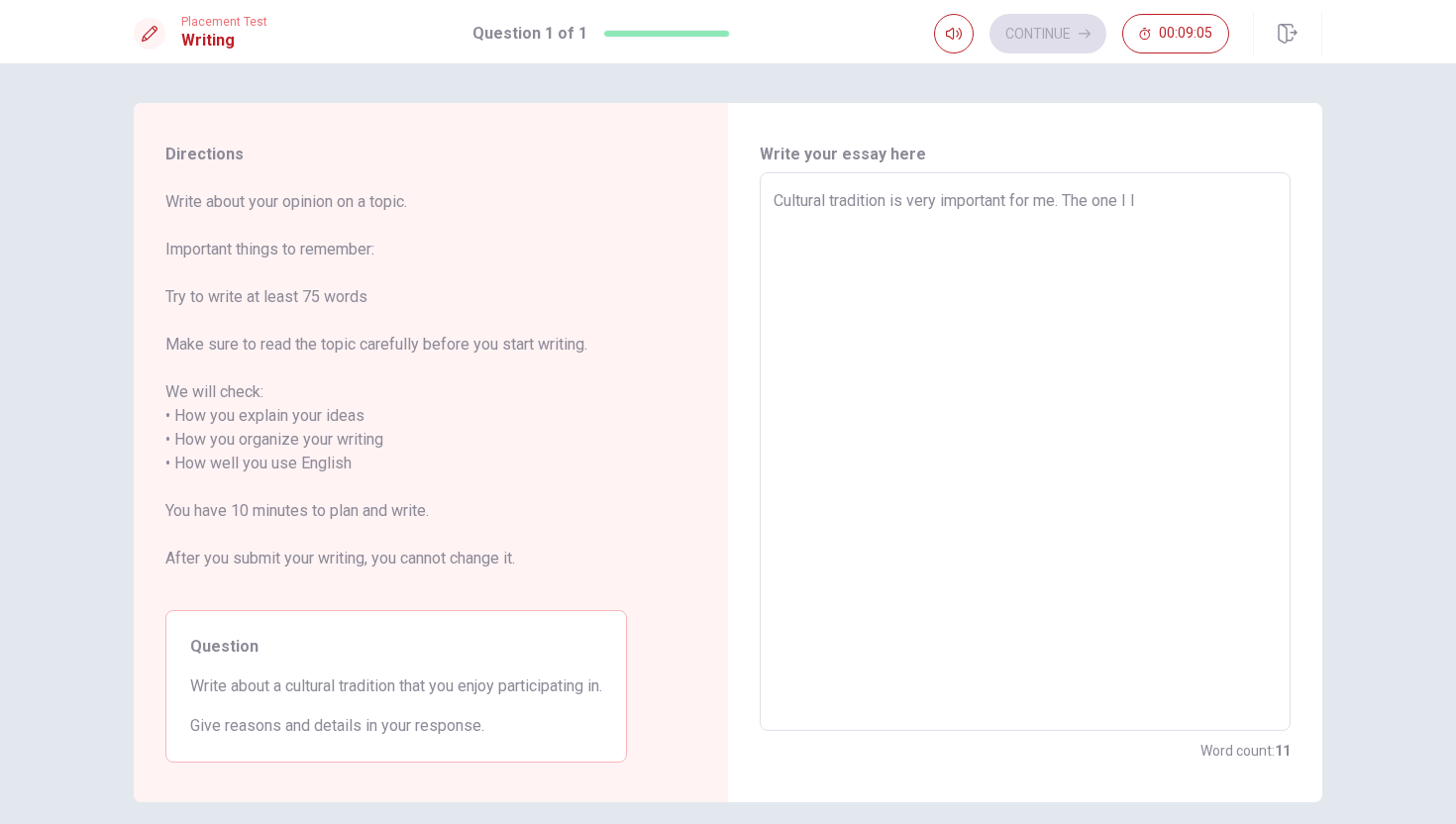 type on "Cultural tradition is very important for me. The one I lo" 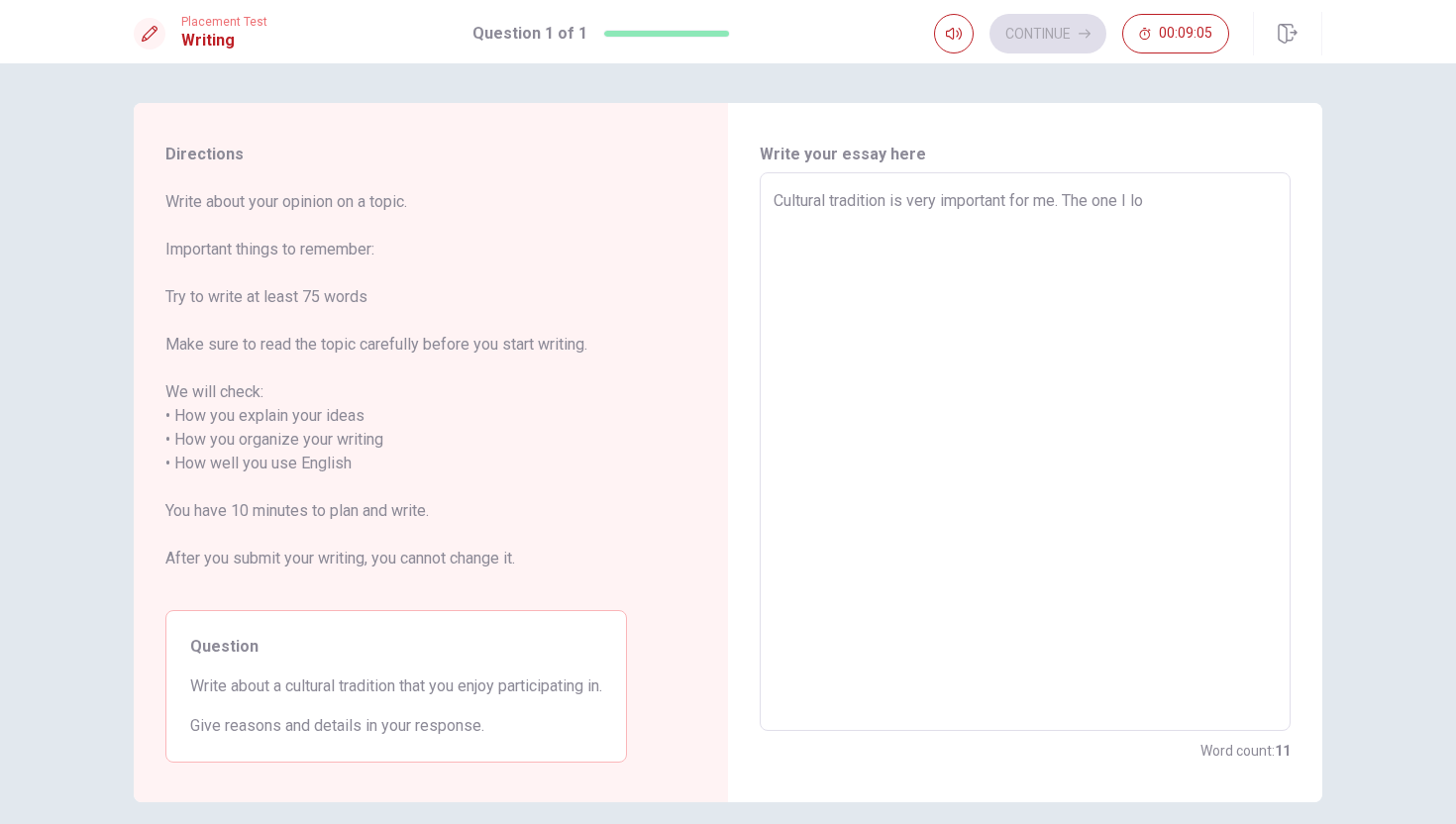 type on "x" 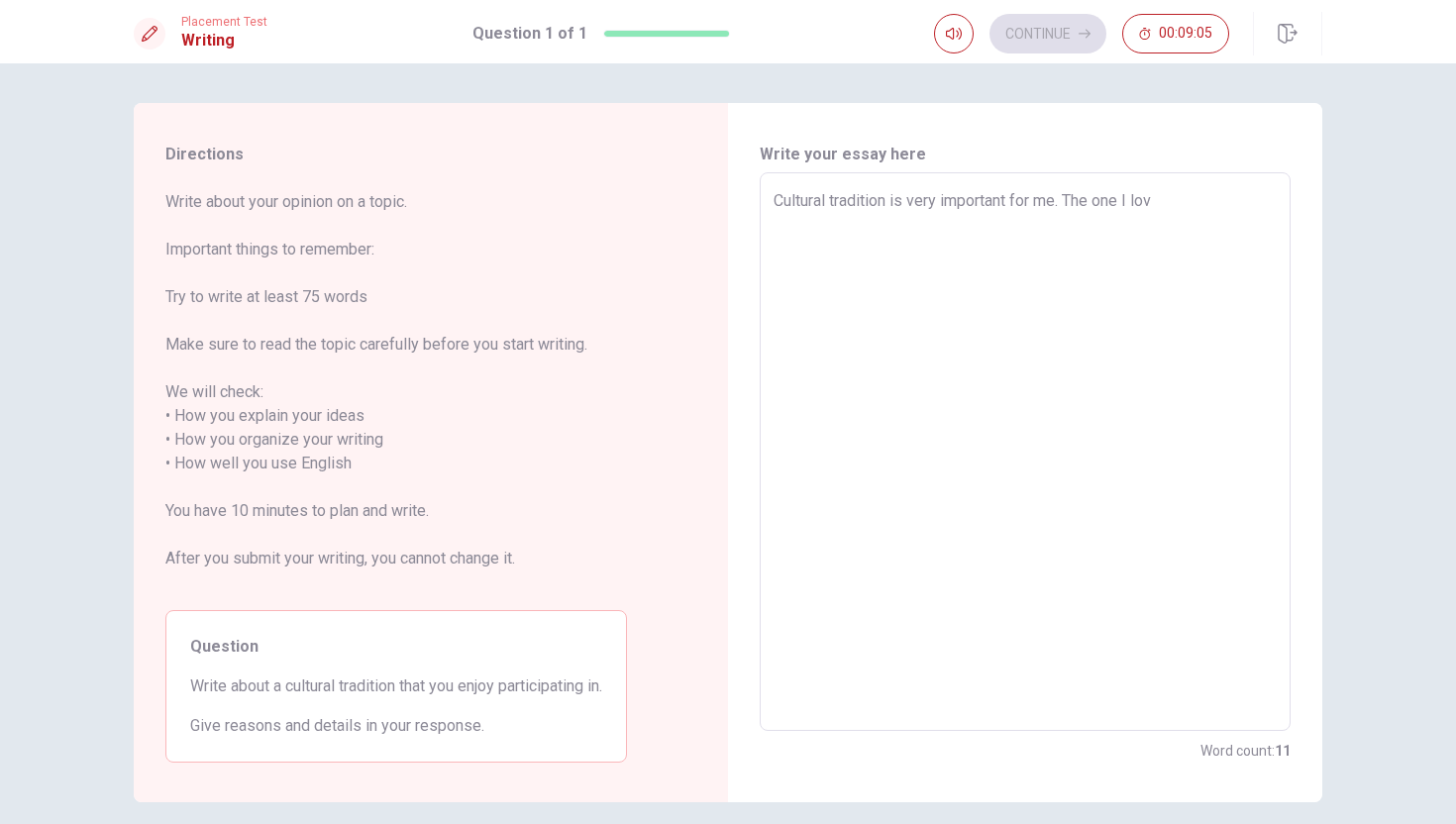 type on "x" 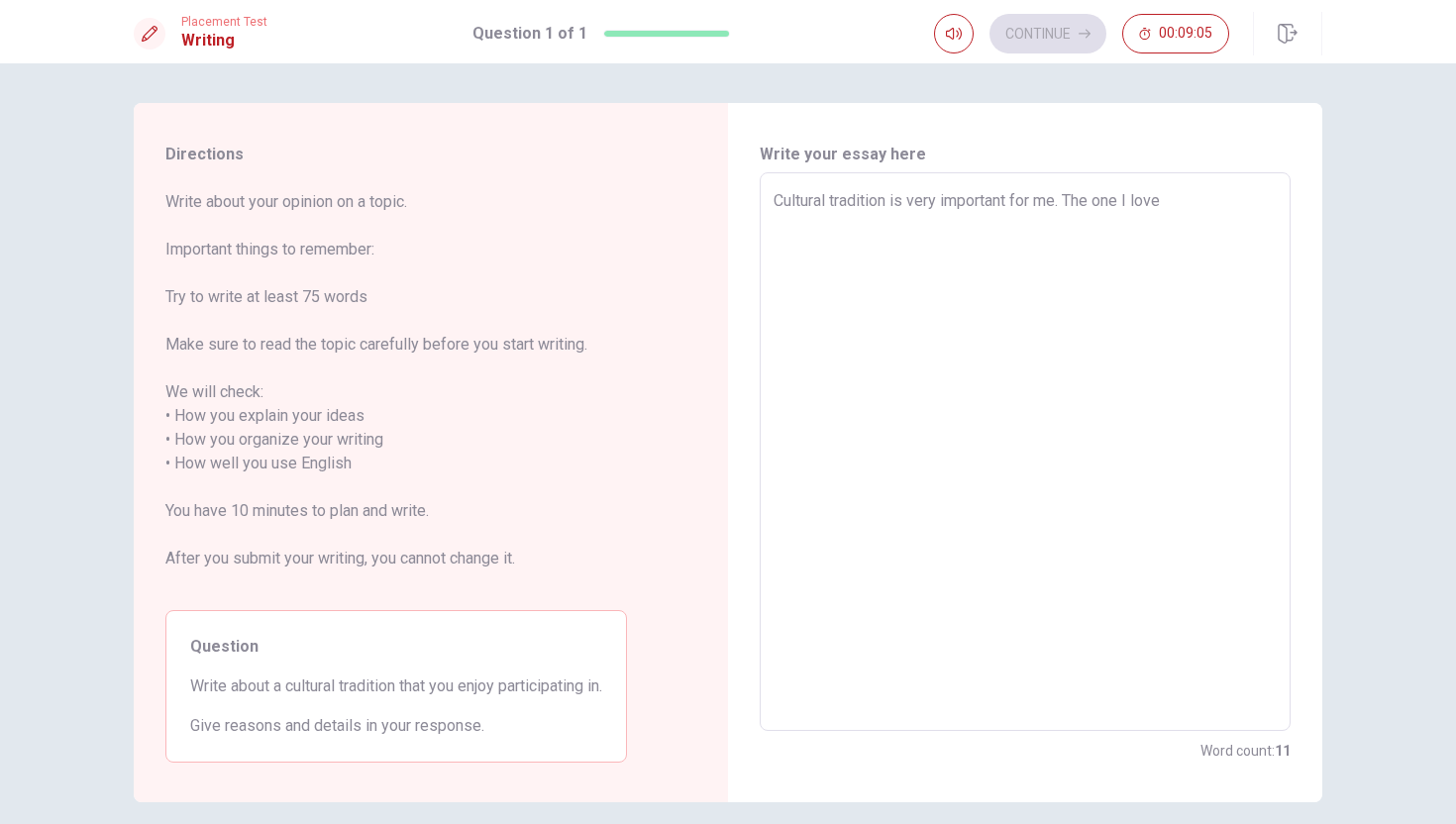 type on "x" 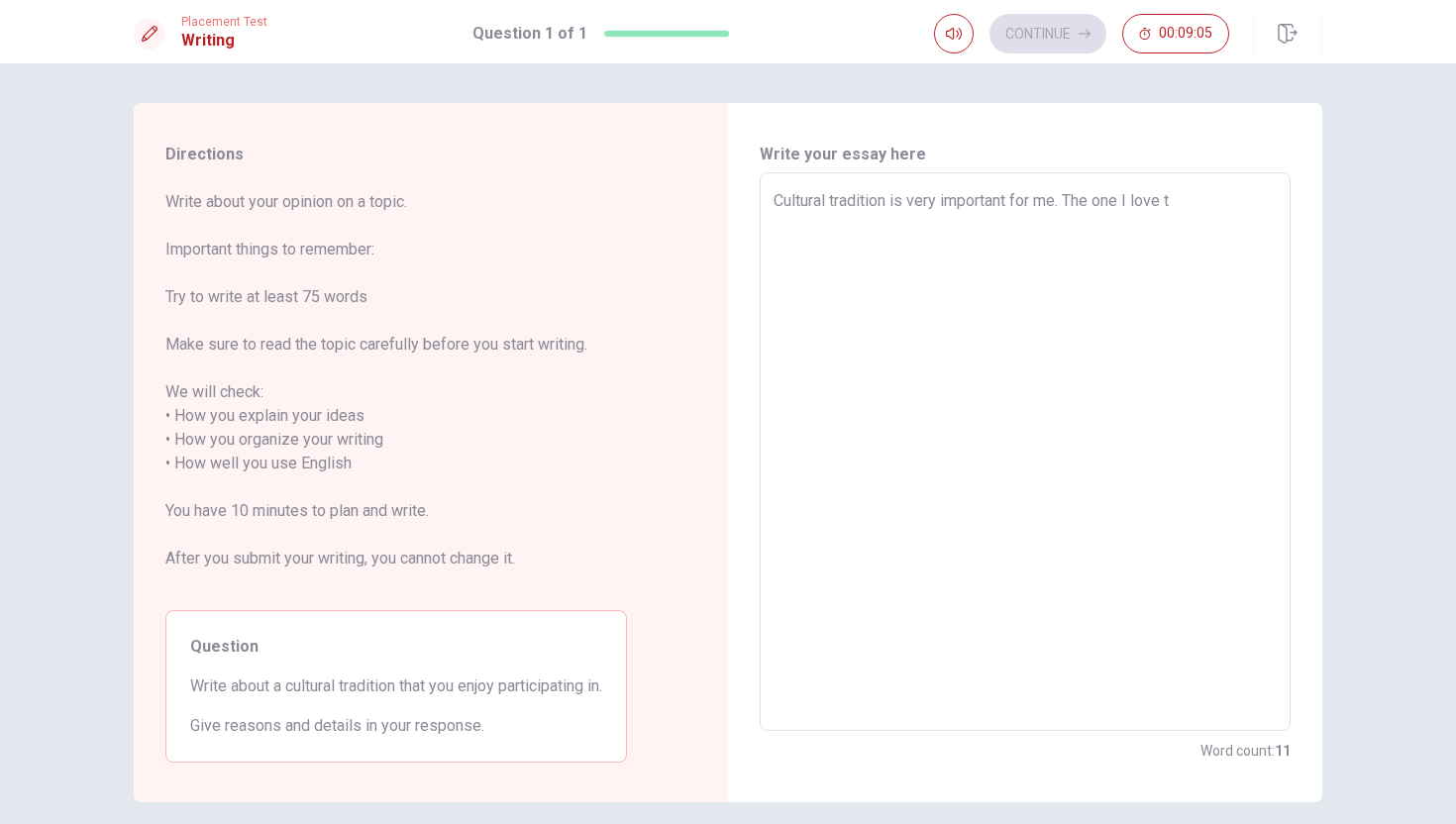 type on "x" 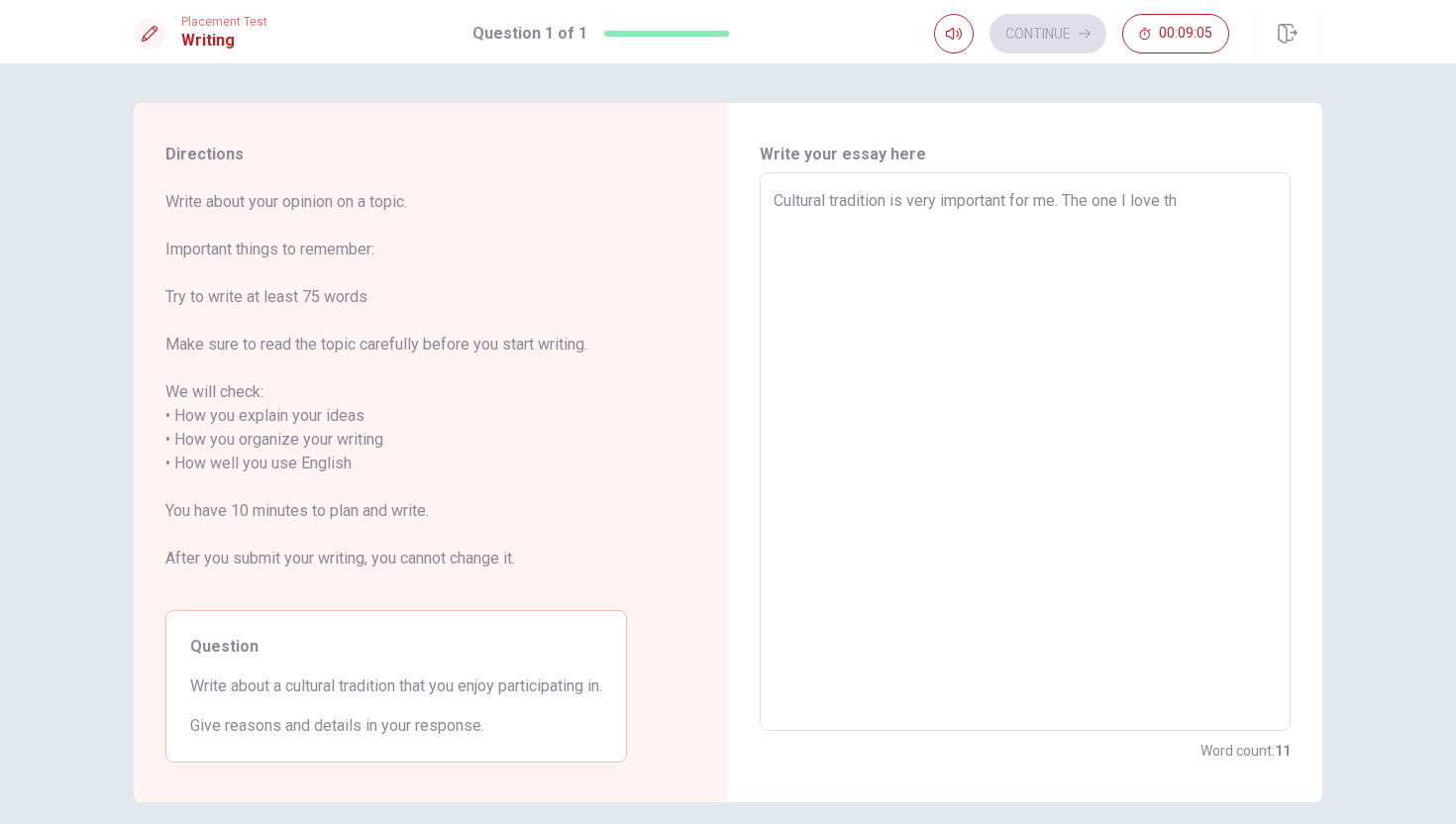type on "x" 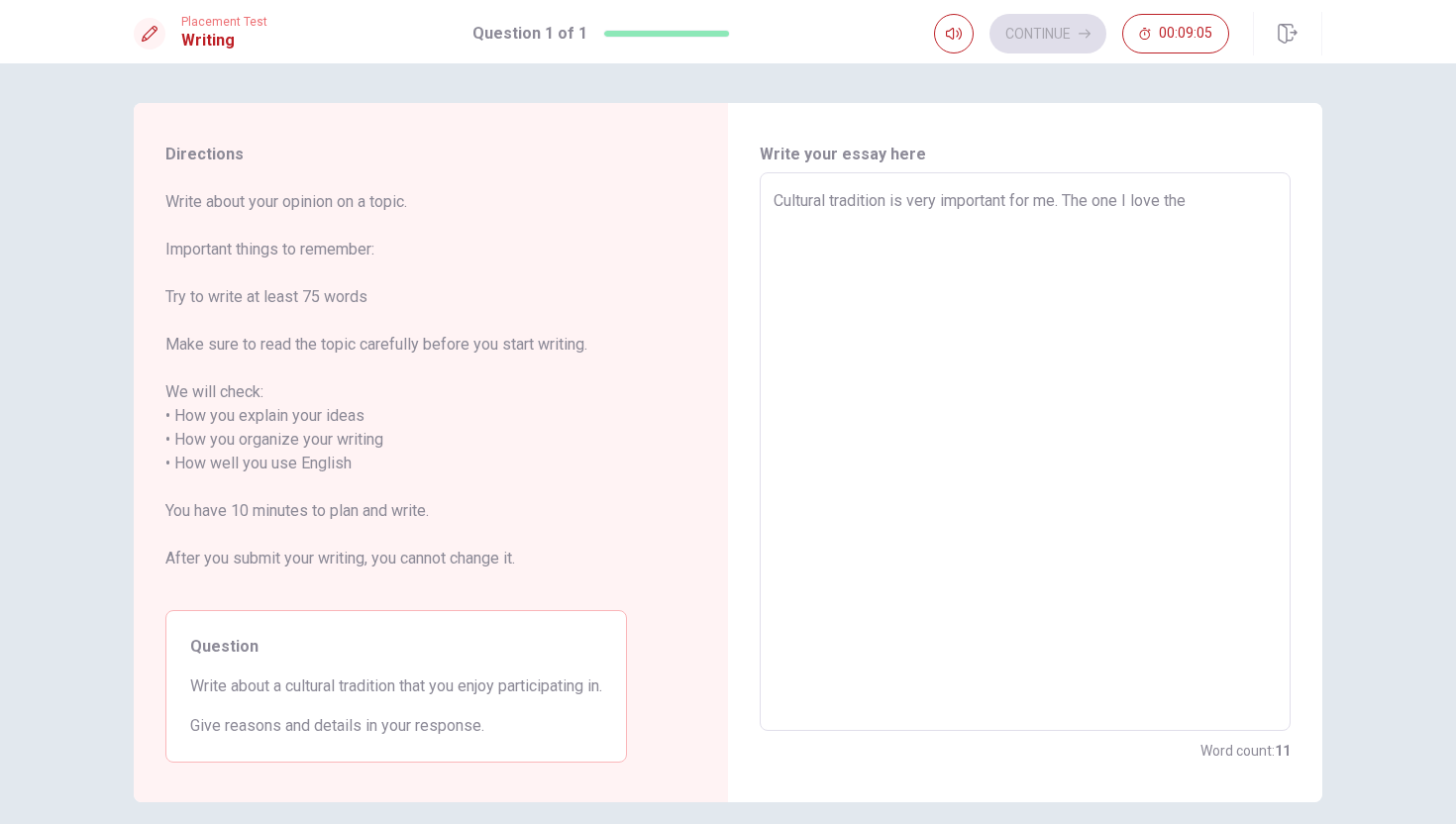 type on "x" 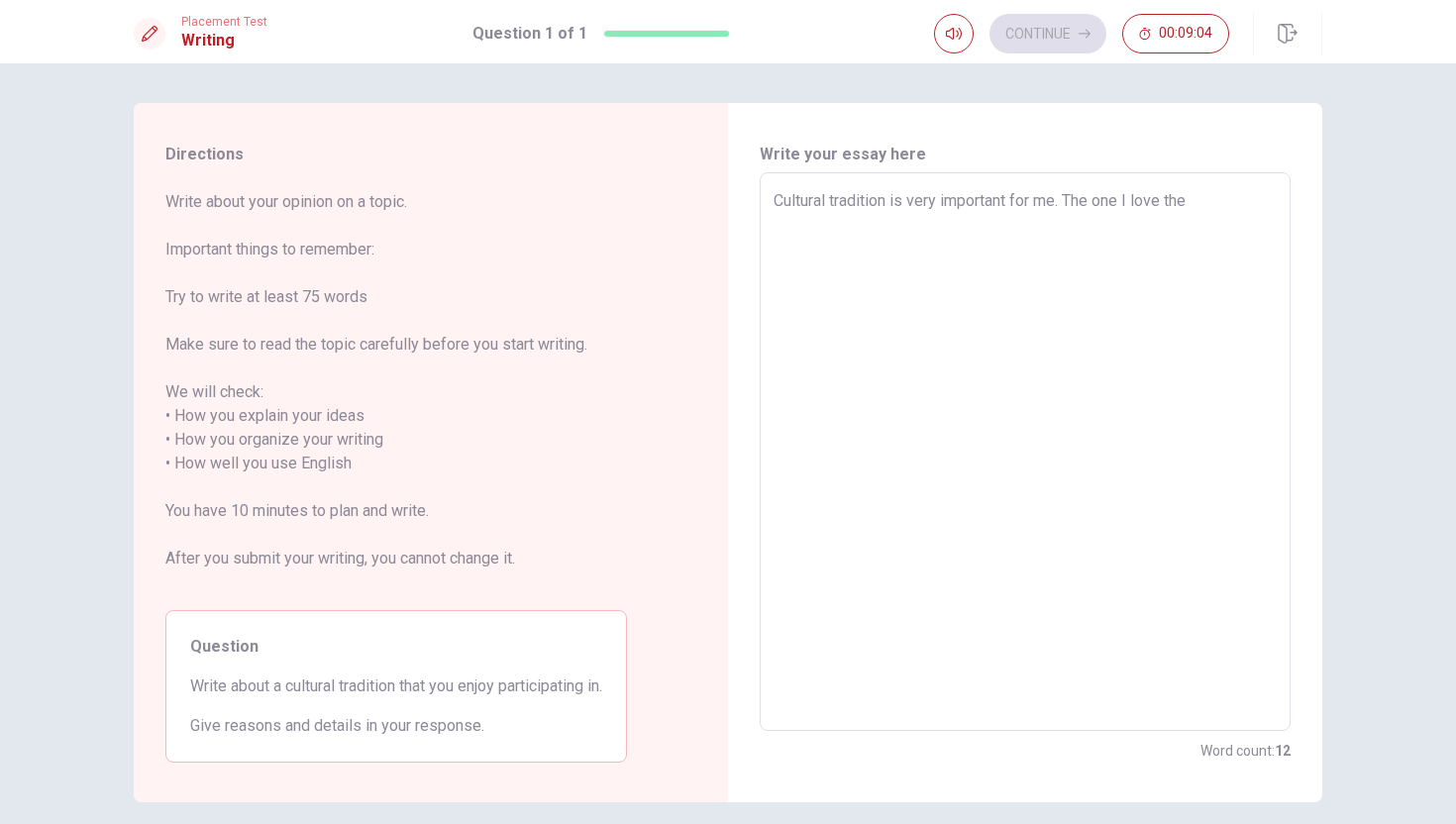 type on "Cultural tradition is very important for me. The one I love the" 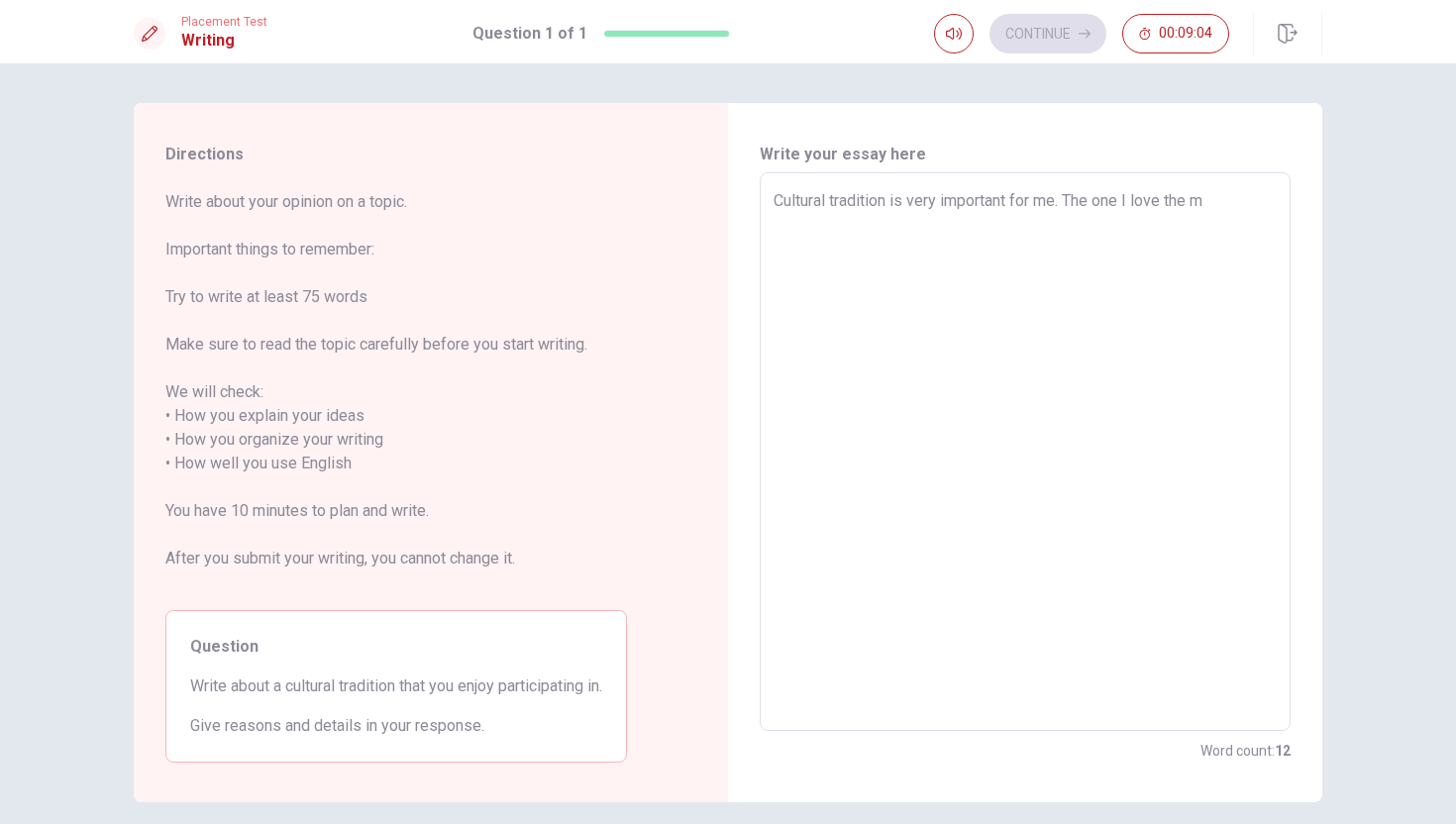 type on "x" 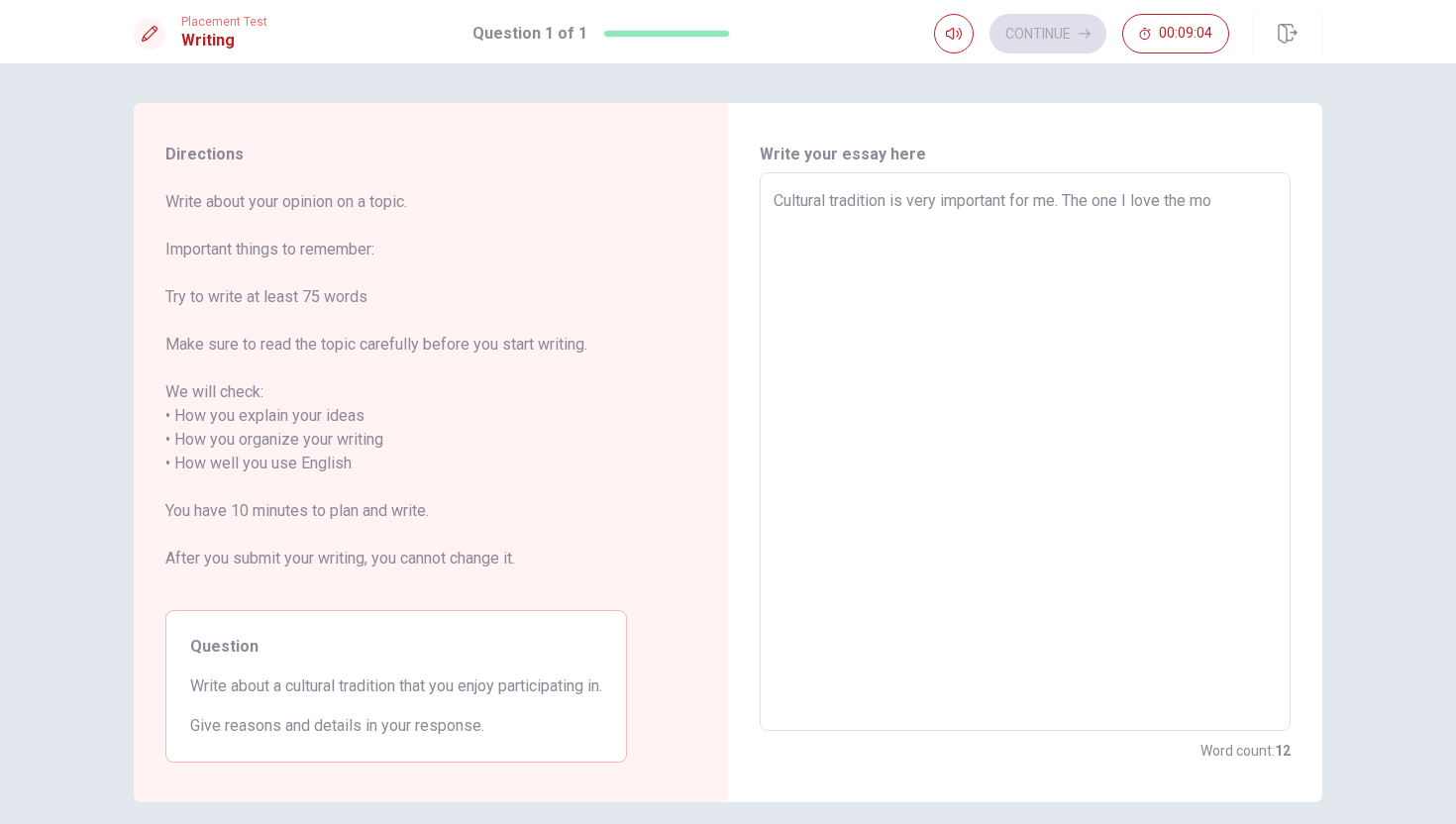 type on "x" 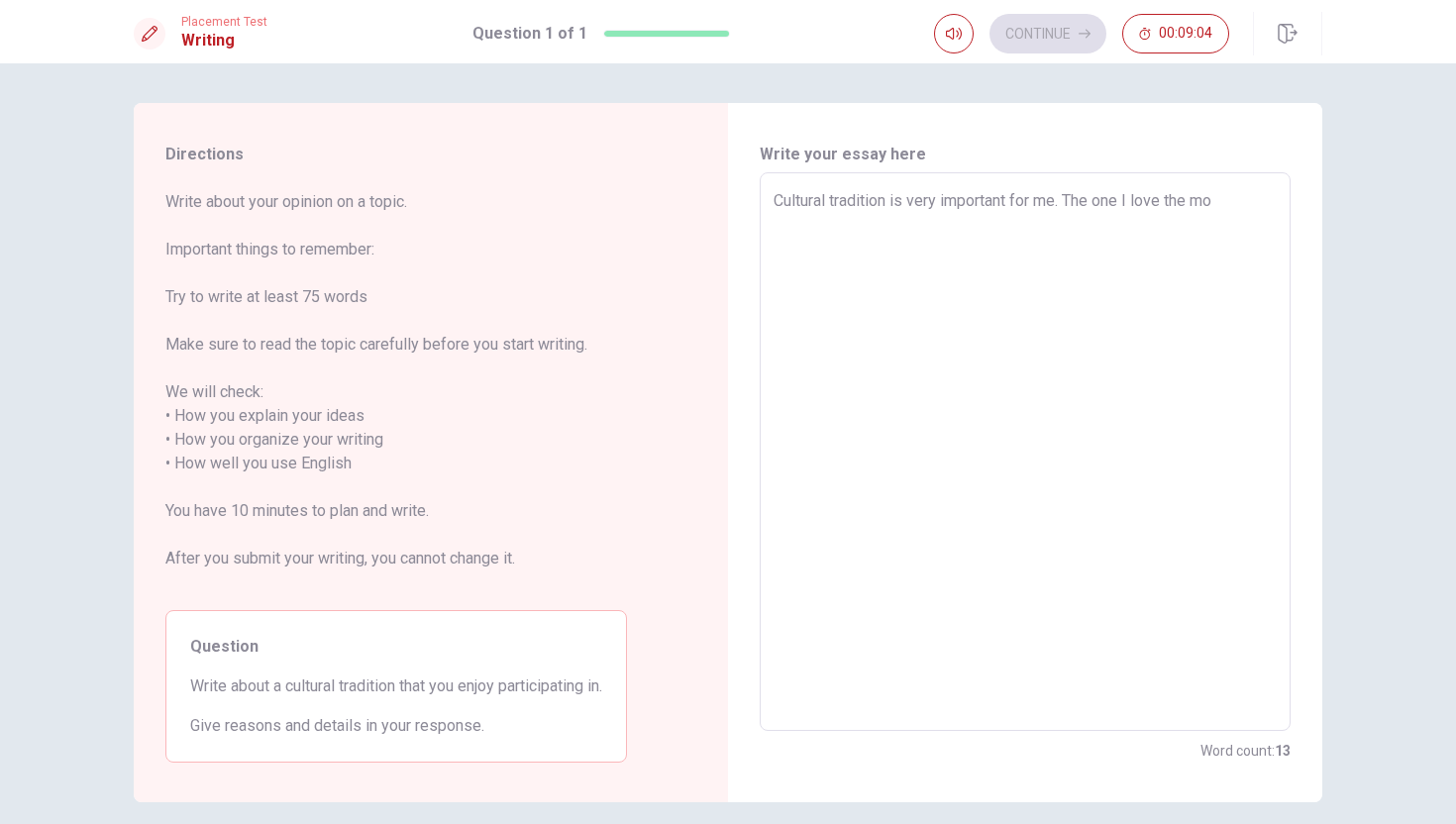 type on "Cultural tradition is very important for me. The one I love the mos" 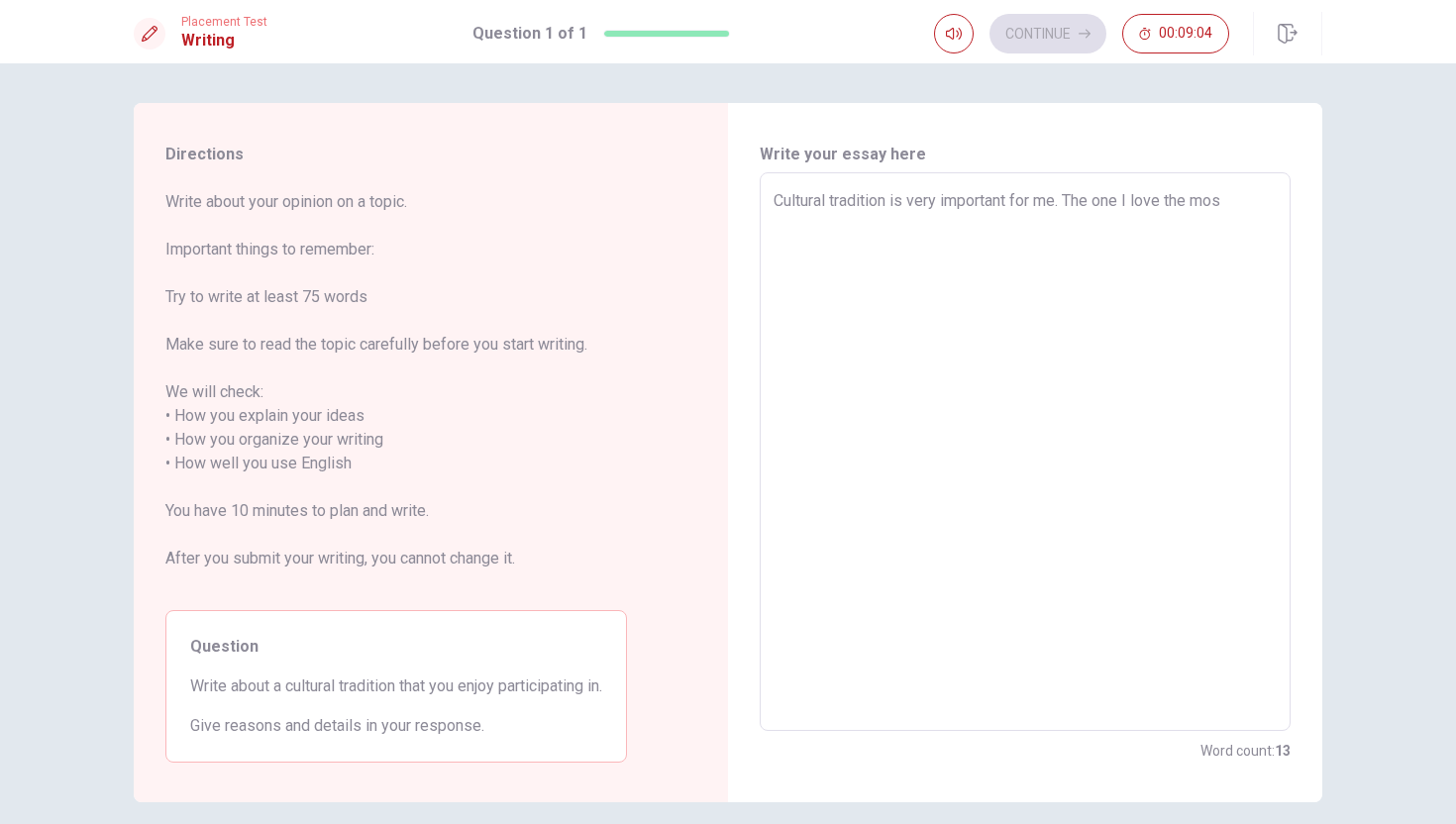 type 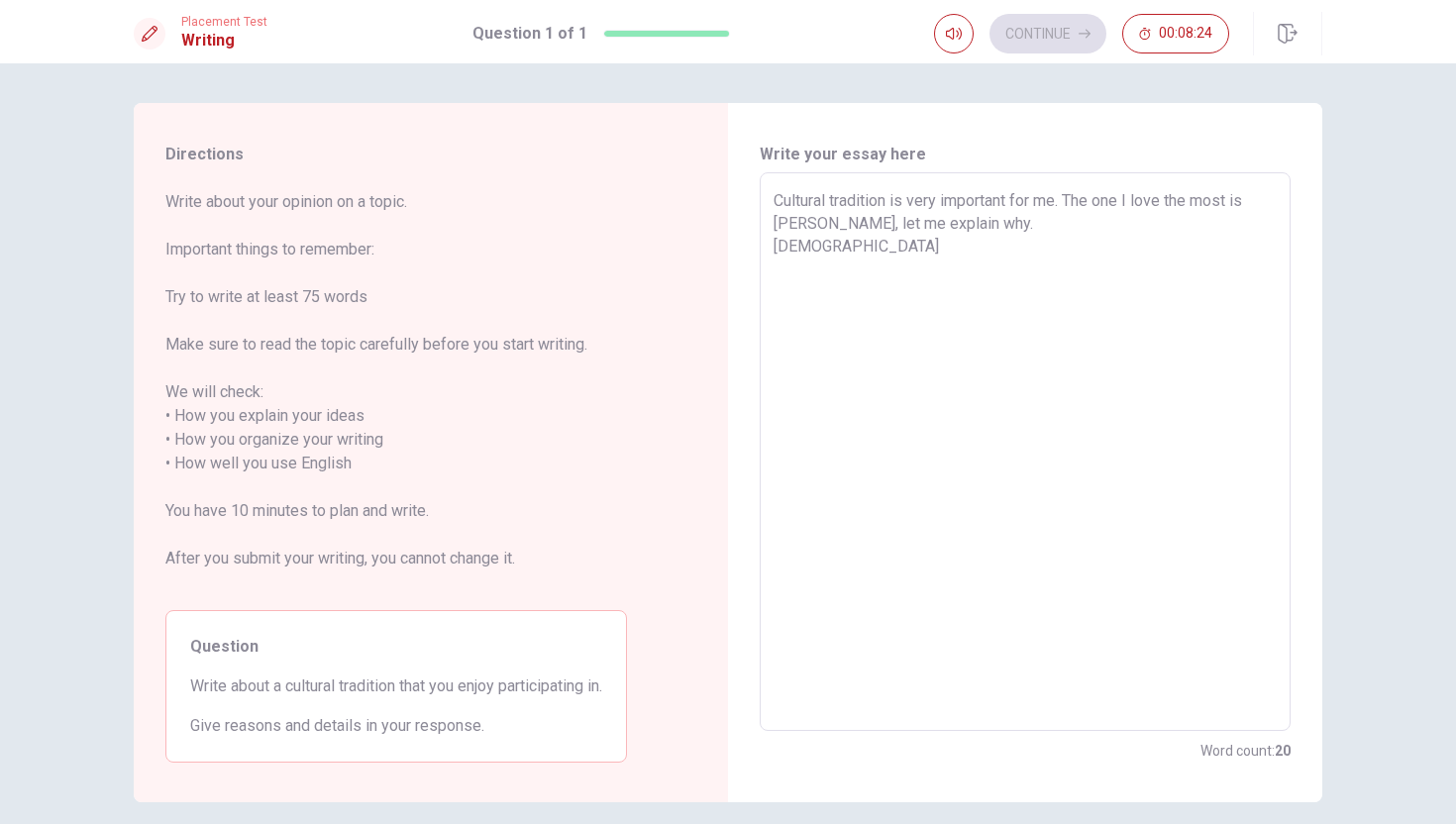 click on "Cultural tradition is very important for me. The one I love the most is [PERSON_NAME], let me explain why.
[DEMOGRAPHIC_DATA]" at bounding box center [1025, 452] 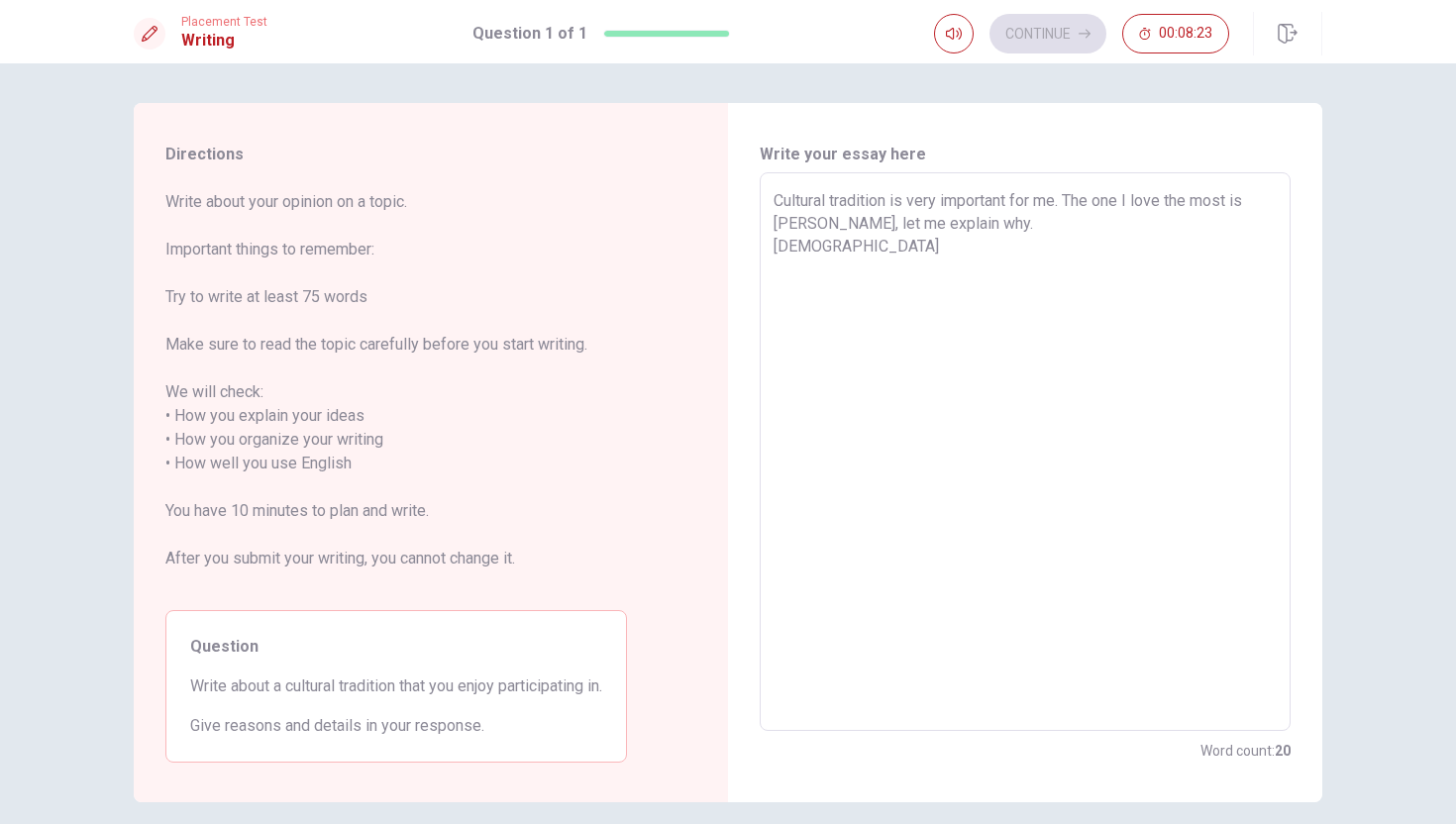click on "Cultural tradition is very important for me. The one I love the most is [PERSON_NAME], let me explain why.
[DEMOGRAPHIC_DATA]" at bounding box center (1025, 452) 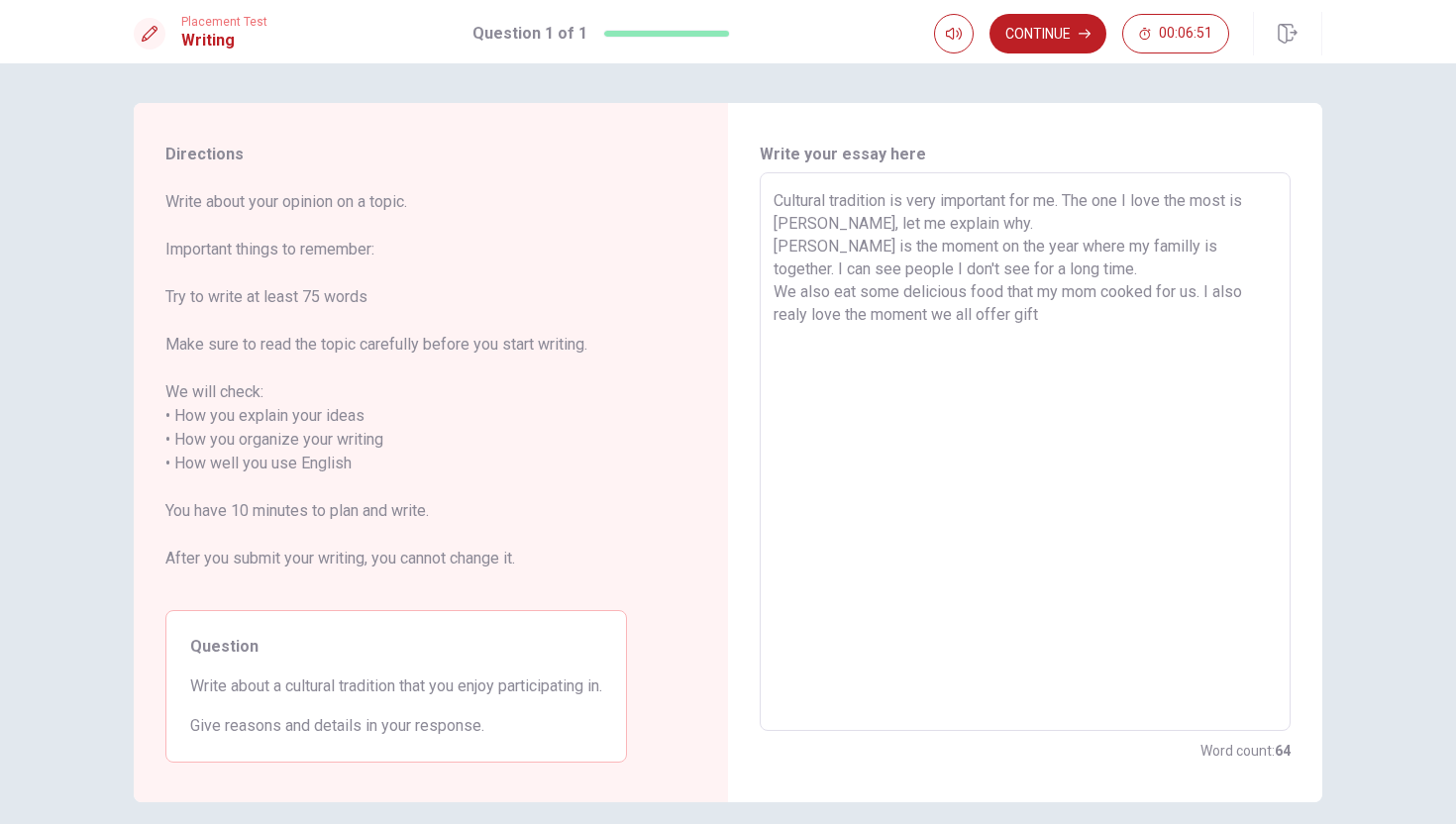 click on "Cultural tradition is very important for me. The one I love the most is [PERSON_NAME], let me explain why.
[PERSON_NAME] is the moment on the year where my familly is together. I can see people I don't see for a long time.
We also eat some delicious food that my mom cooked for us. I also realy love the moment we all offer gift" at bounding box center [1025, 452] 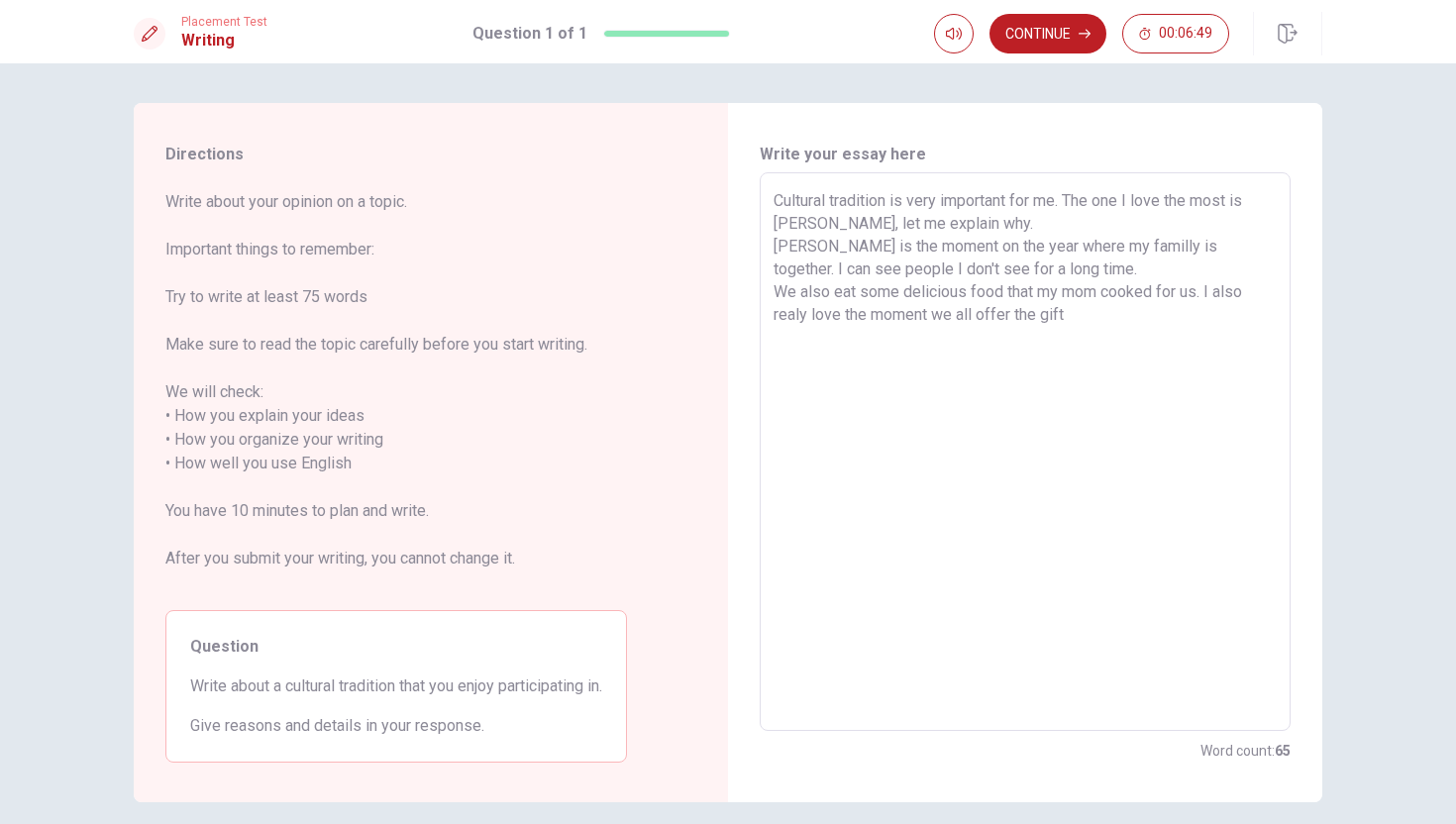click on "Cultural tradition is very important for me. The one I love the most is [PERSON_NAME], let me explain why.
[PERSON_NAME] is the moment on the year where my familly is together. I can see people I don't see for a long time.
We also eat some delicious food that my mom cooked for us. I also realy love the moment we all offer the gift" at bounding box center [1025, 452] 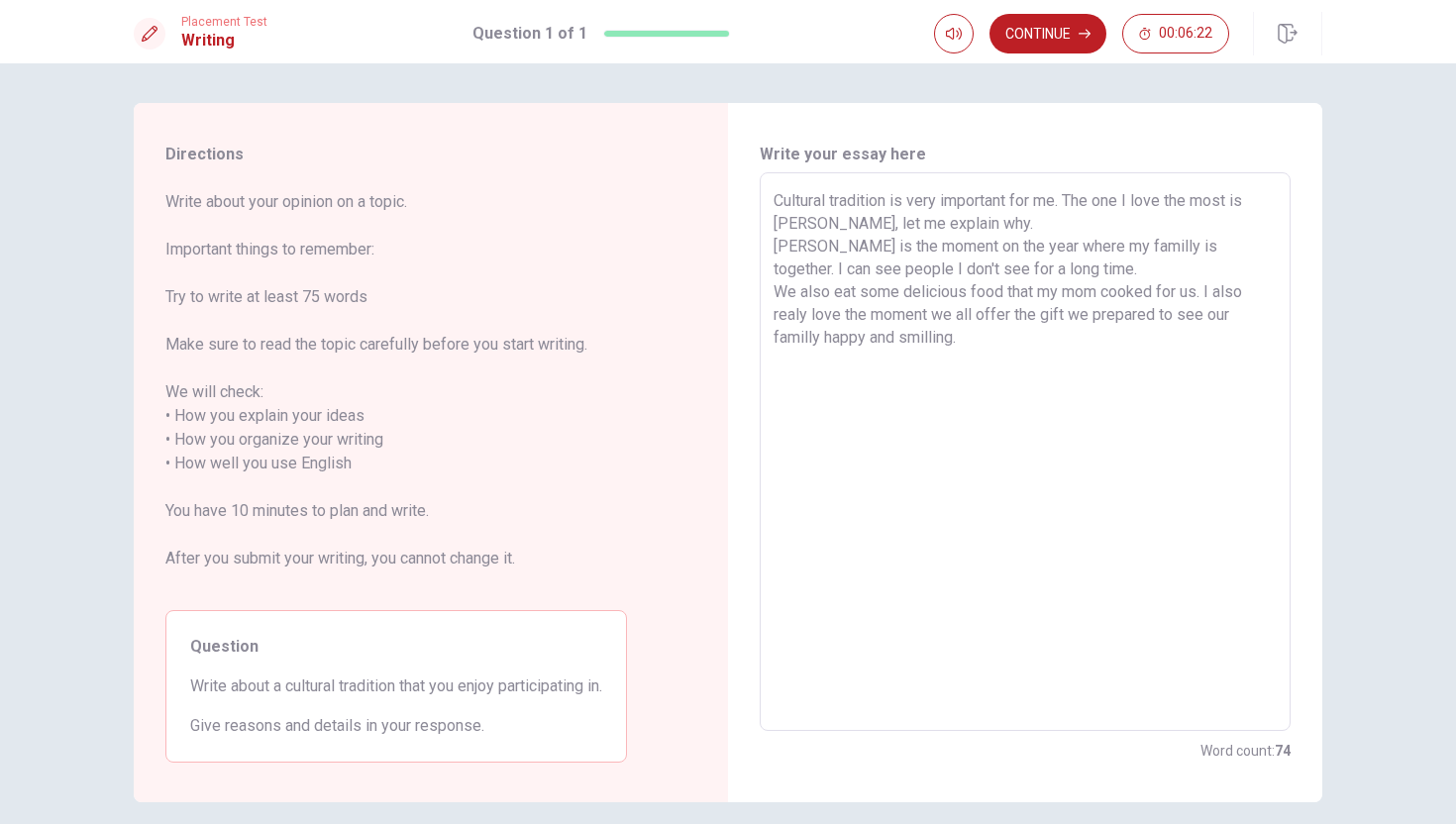 click on "Cultural tradition is very important for me. The one I love the most is [PERSON_NAME], let me explain why.
[PERSON_NAME] is the moment on the year where my familly is together. I can see people I don't see for a long time.
We also eat some delicious food that my mom cooked for us. I also realy love the moment we all offer the gift we prepared to see our familly happy and smilling." at bounding box center (1025, 452) 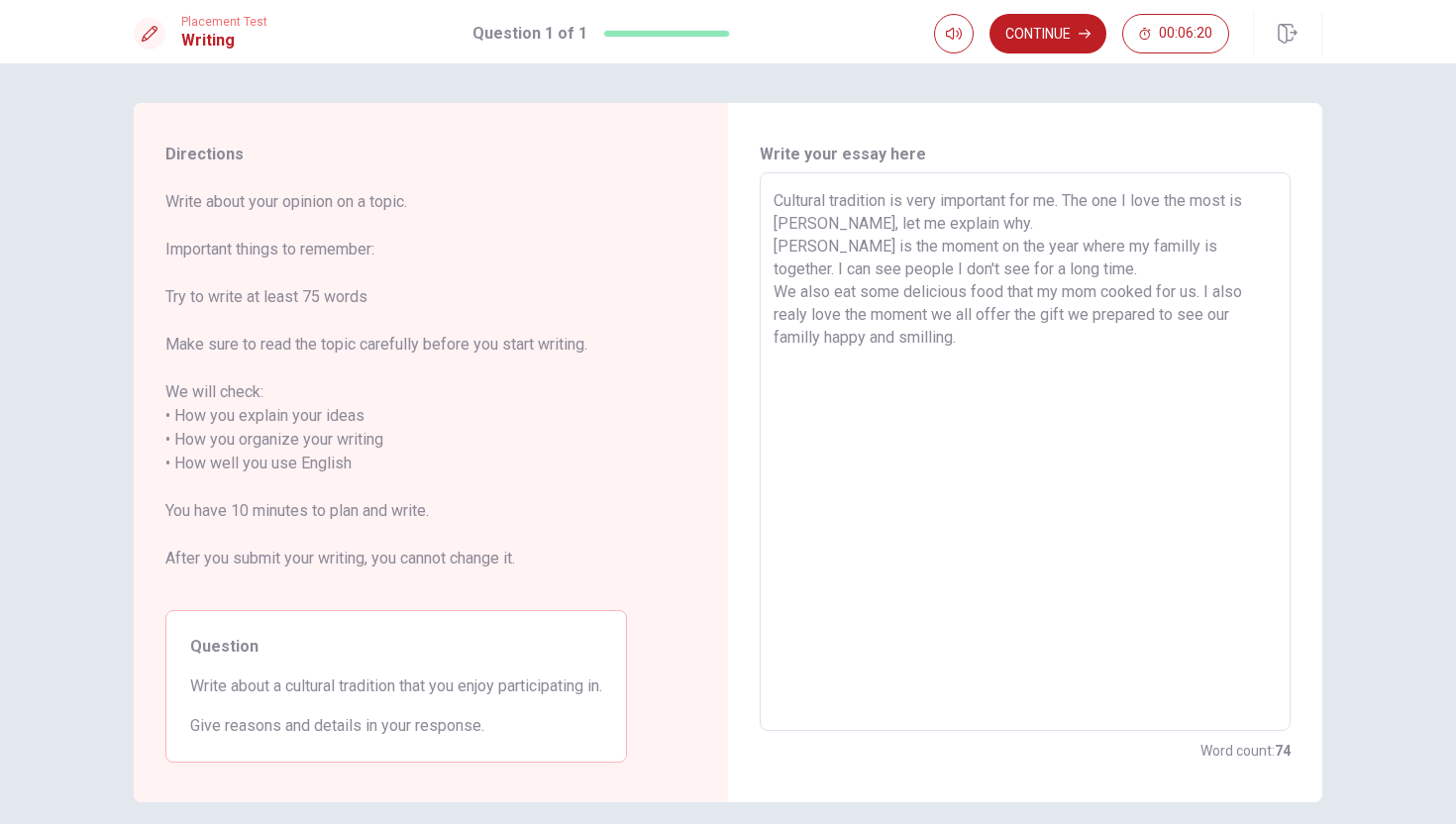 click on "Cultural tradition is very important for me. The one I love the most is [PERSON_NAME], let me explain why.
[PERSON_NAME] is the moment on the year where my familly is together. I can see people I don't see for a long time.
We also eat some delicious food that my mom cooked for us. I also realy love the moment we all offer the gift we prepared to see our familly happy and smilling." at bounding box center [1025, 452] 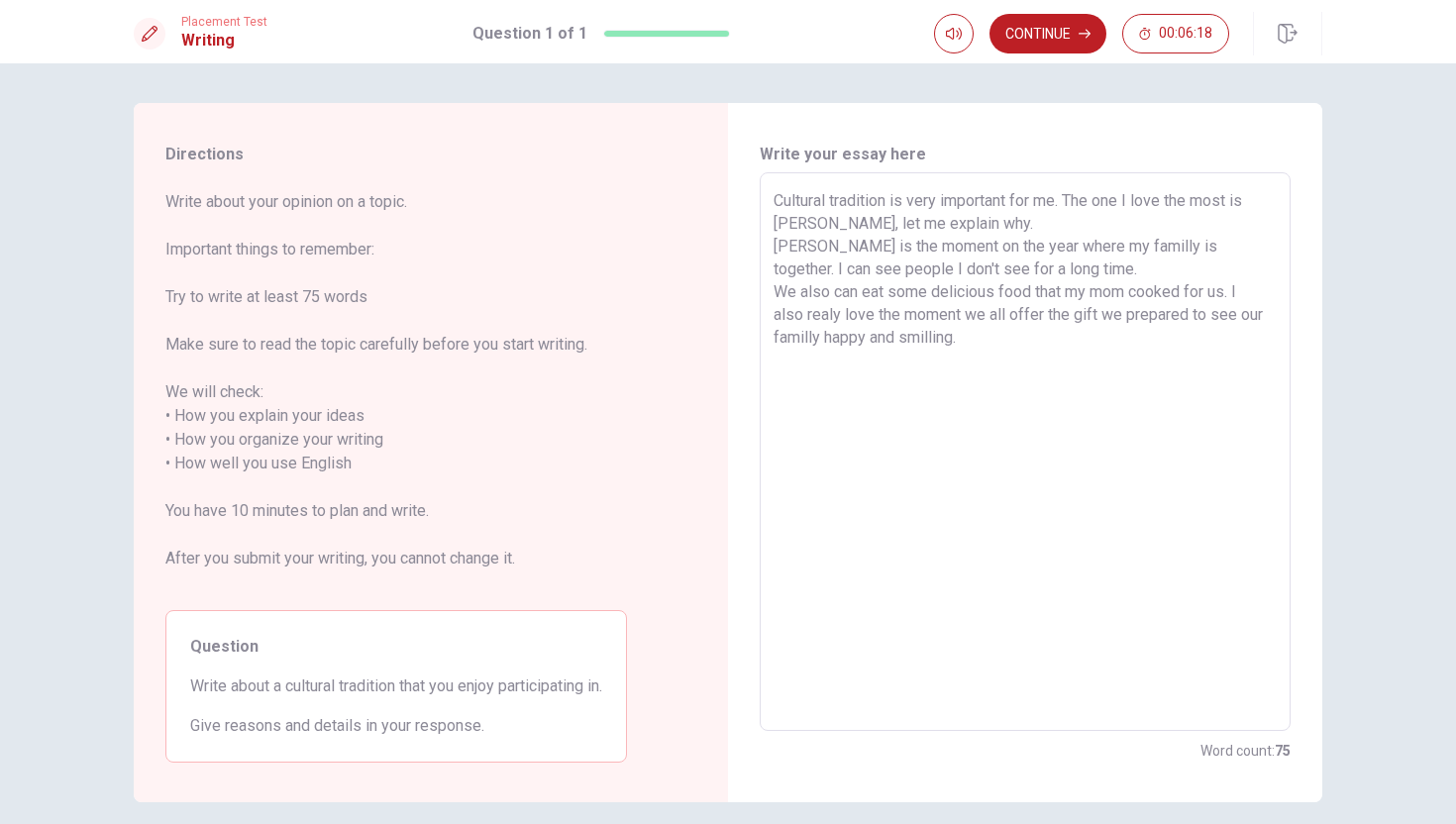 click on "Cultural tradition is very important for me. The one I love the most is [PERSON_NAME], let me explain why.
[PERSON_NAME] is the moment on the year where my familly is together. I can see people I don't see for a long time.
We also can eat some delicious food that my mom cooked for us. I also realy love the moment we all offer the gift we prepared to see our familly happy and smilling." at bounding box center (1025, 452) 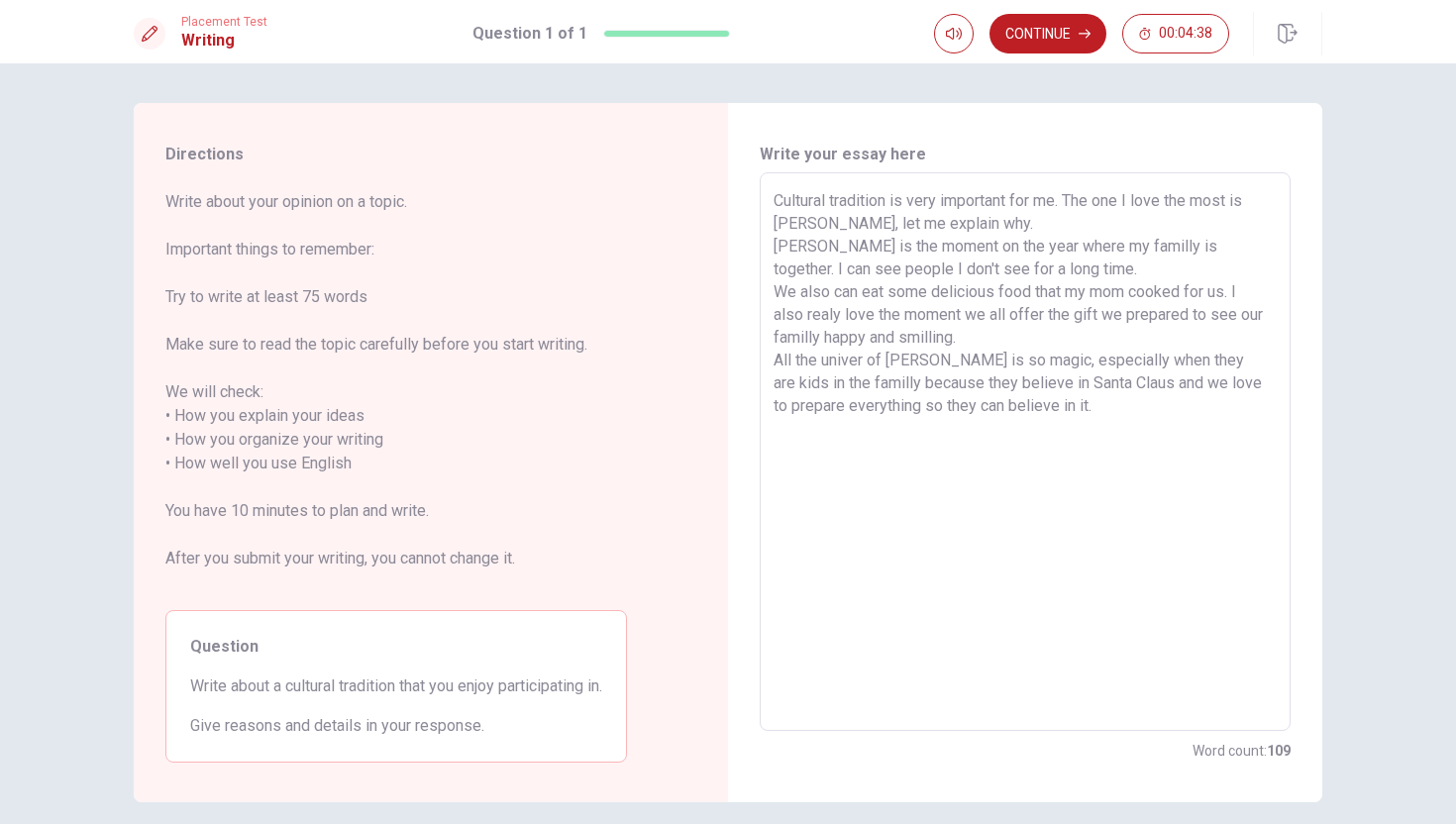 click on "Cultural tradition is very important for me. The one I love the most is [PERSON_NAME], let me explain why.
[PERSON_NAME] is the moment on the year where my familly is together. I can see people I don't see for a long time.
We also can eat some delicious food that my mom cooked for us. I also realy love the moment we all offer the gift we prepared to see our familly happy and smilling.
All the univer of [PERSON_NAME] is so magic, especially when they are kids in the familly because they believe in Santa Claus and we love to prepare everything so they can believe in it." at bounding box center (1025, 452) 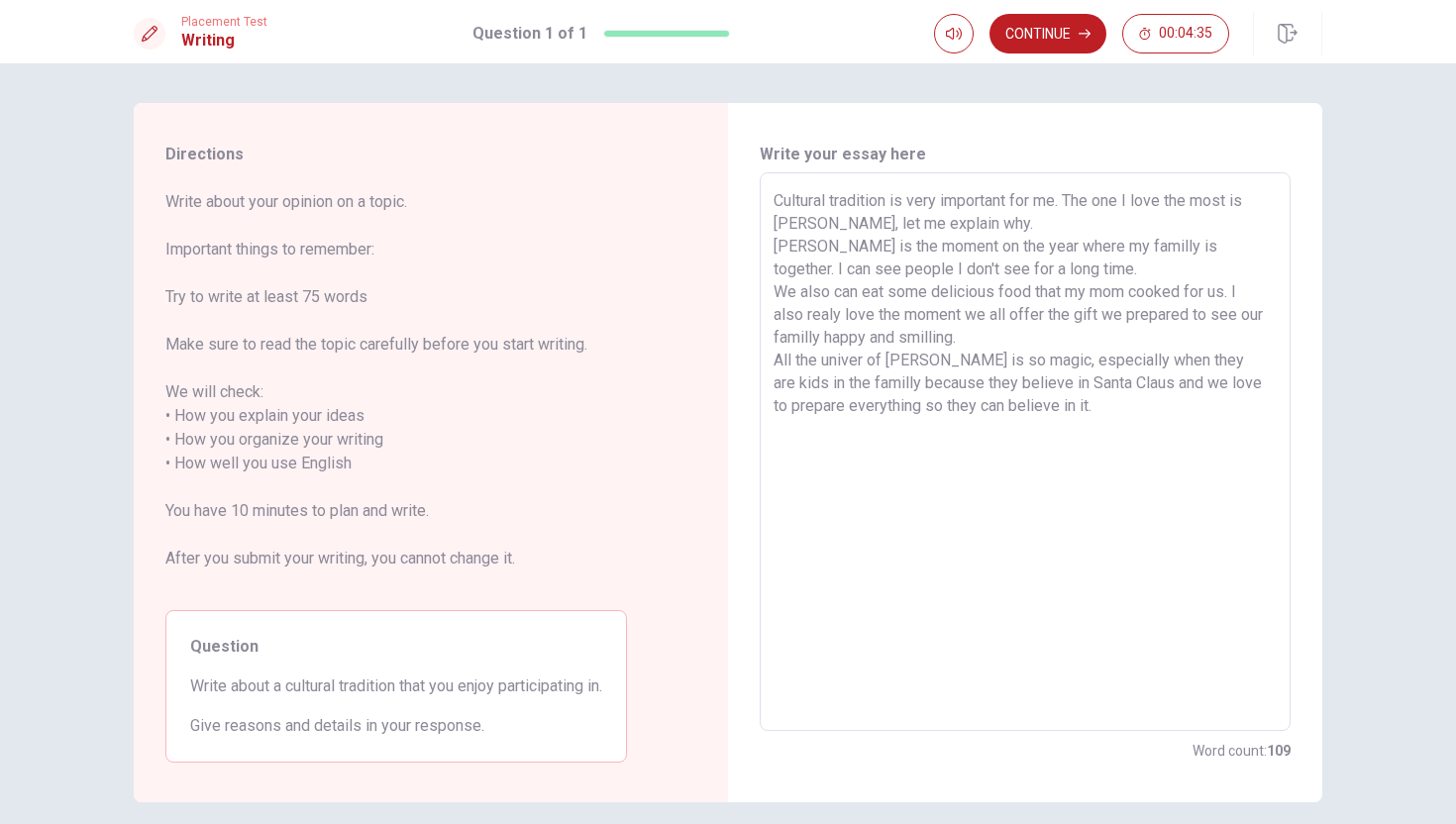 click on "Cultural tradition is very important for me. The one I love the most is [PERSON_NAME], let me explain why.
[PERSON_NAME] is the moment on the year where my familly is together. I can see people I don't see for a long time.
We also can eat some delicious food that my mom cooked for us. I also realy love the moment we all offer the gift we prepared to see our familly happy and smilling.
All the univer of [PERSON_NAME] is so magic, especially when they are kids in the familly because they believe in Santa Claus and we love to prepare everything so they can believe in it." at bounding box center [1025, 452] 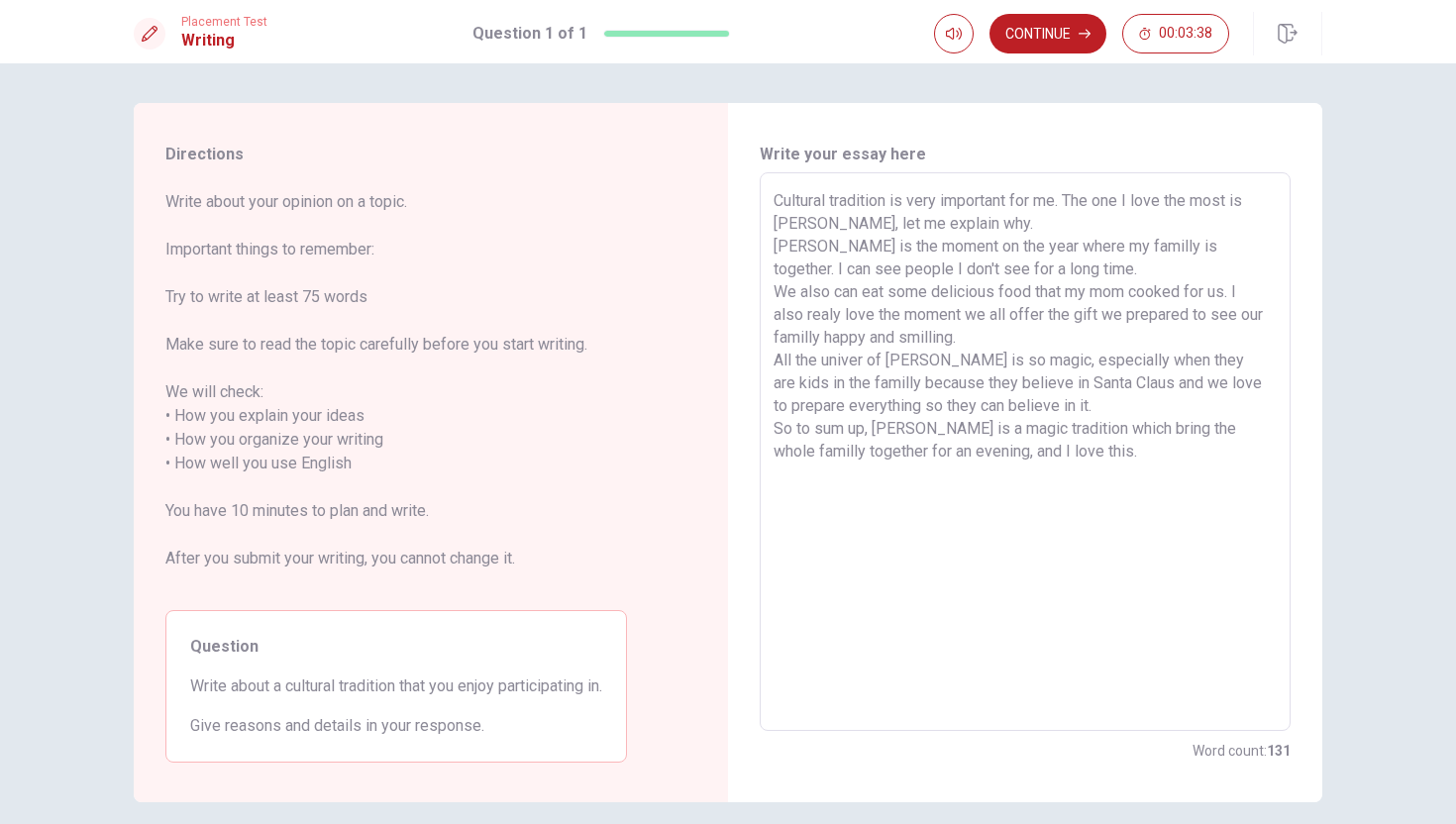 click on "Cultural tradition is very important for me. The one I love the most is [PERSON_NAME], let me explain why.
[PERSON_NAME] is the moment on the year where my familly is together. I can see people I don't see for a long time.
We also can eat some delicious food that my mom cooked for us. I also realy love the moment we all offer the gift we prepared to see our familly happy and smilling.
All the univer of [PERSON_NAME] is so magic, especially when they are kids in the familly because they believe in Santa Claus and we love to prepare everything so they can believe in it.
So to sum up, [PERSON_NAME] is a magic tradition which bring the whole familly together for an evening, and I love this." at bounding box center (1025, 452) 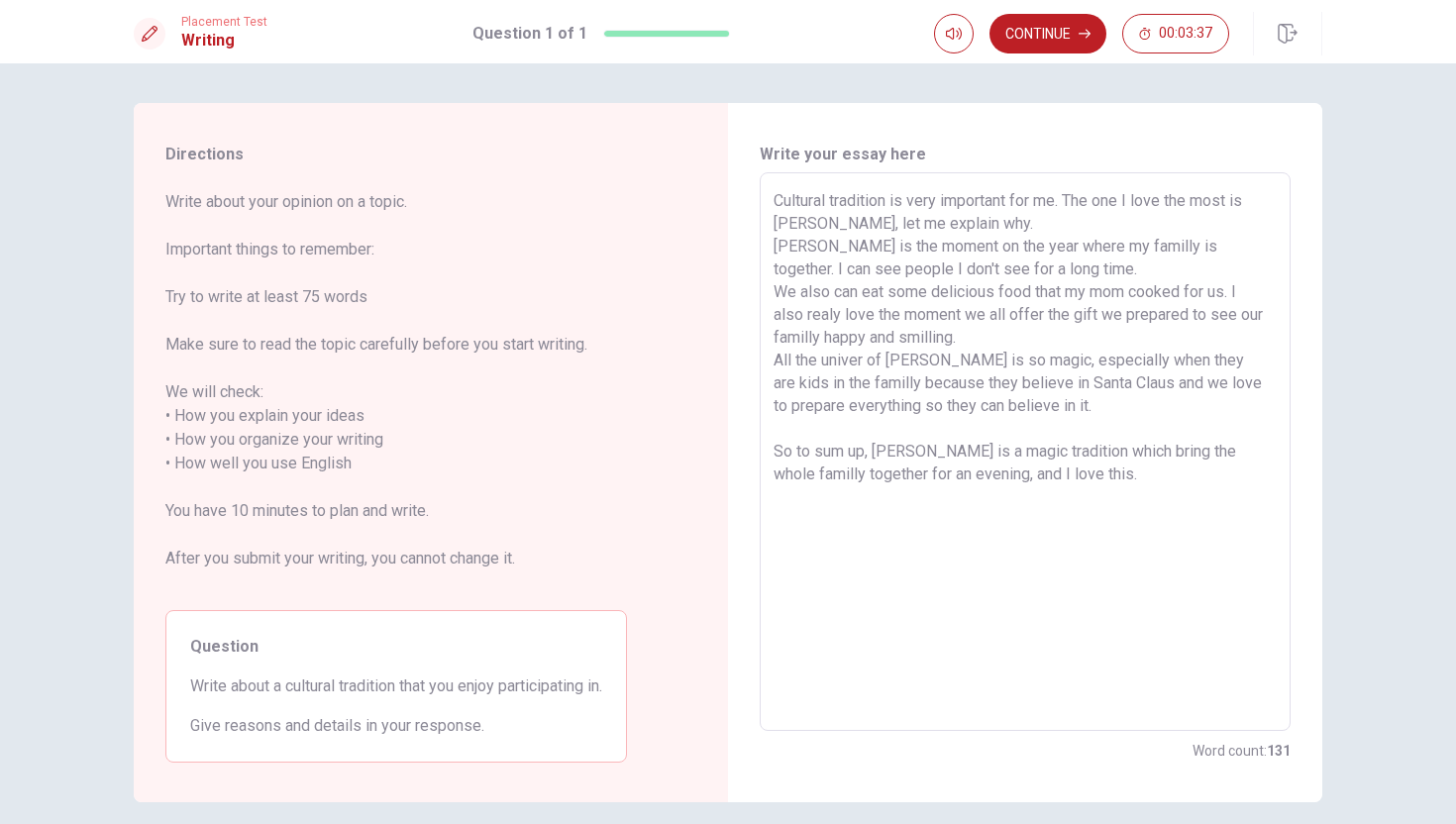 click on "Cultural tradition is very important for me. The one I love the most is [PERSON_NAME], let me explain why.
[PERSON_NAME] is the moment on the year where my familly is together. I can see people I don't see for a long time.
We also can eat some delicious food that my mom cooked for us. I also realy love the moment we all offer the gift we prepared to see our familly happy and smilling.
All the univer of [PERSON_NAME] is so magic, especially when they are kids in the familly because they believe in Santa Claus and we love to prepare everything so they can believe in it.
So to sum up, [PERSON_NAME] is a magic tradition which bring the whole familly together for an evening, and I love this." at bounding box center [1025, 452] 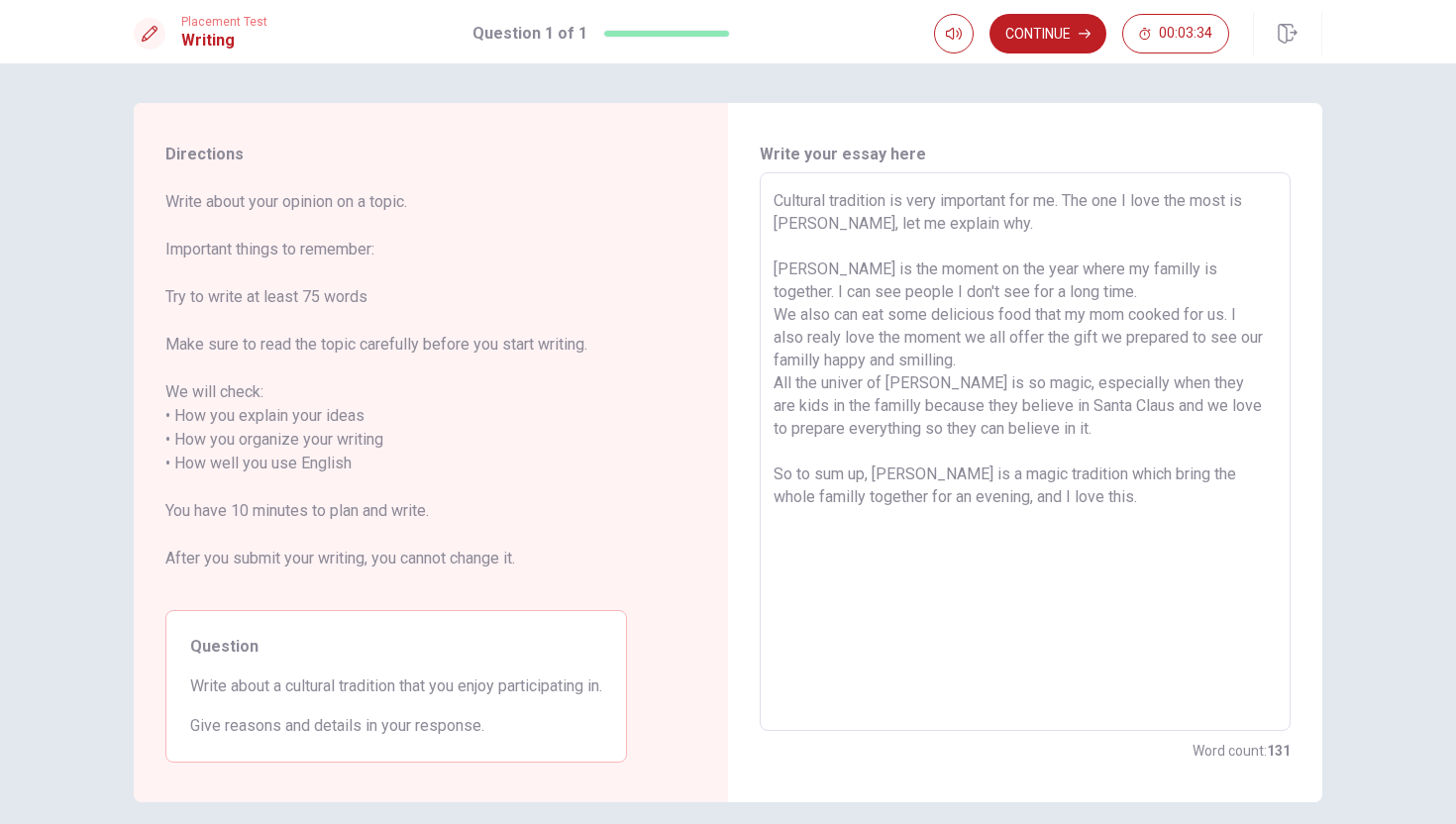 click on "Cultural tradition is very important for me. The one I love the most is [PERSON_NAME], let me explain why.
[PERSON_NAME] is the moment on the year where my familly is together. I can see people I don't see for a long time.
We also can eat some delicious food that my mom cooked for us. I also realy love the moment we all offer the gift we prepared to see our familly happy and smilling.
All the univer of [PERSON_NAME] is so magic, especially when they are kids in the familly because they believe in Santa Claus and we love to prepare everything so they can believe in it.
So to sum up, [PERSON_NAME] is a magic tradition which bring the whole familly together for an evening, and I love this." at bounding box center [1025, 452] 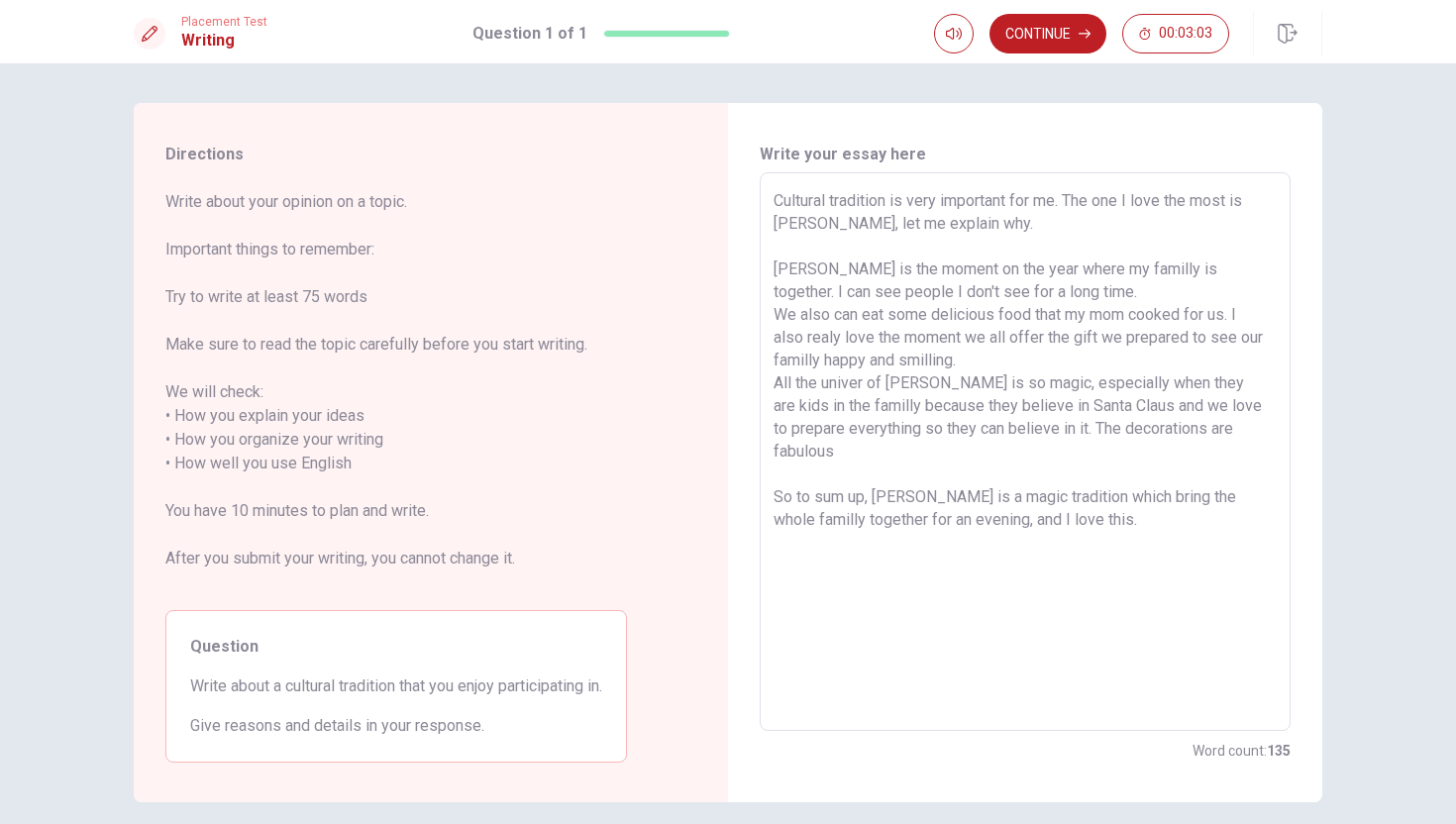 click on "Cultural tradition is very important for me. The one I love the most is [PERSON_NAME], let me explain why.
[PERSON_NAME] is the moment on the year where my familly is together. I can see people I don't see for a long time.
We also can eat some delicious food that my mom cooked for us. I also realy love the moment we all offer the gift we prepared to see our familly happy and smilling.
All the univer of [PERSON_NAME] is so magic, especially when they are kids in the familly because they believe in Santa Claus and we love to prepare everything so they can believe in it. The decorations are fabulous
So to sum up, [PERSON_NAME] is a magic tradition which bring the whole familly together for an evening, and I love this." at bounding box center (1025, 452) 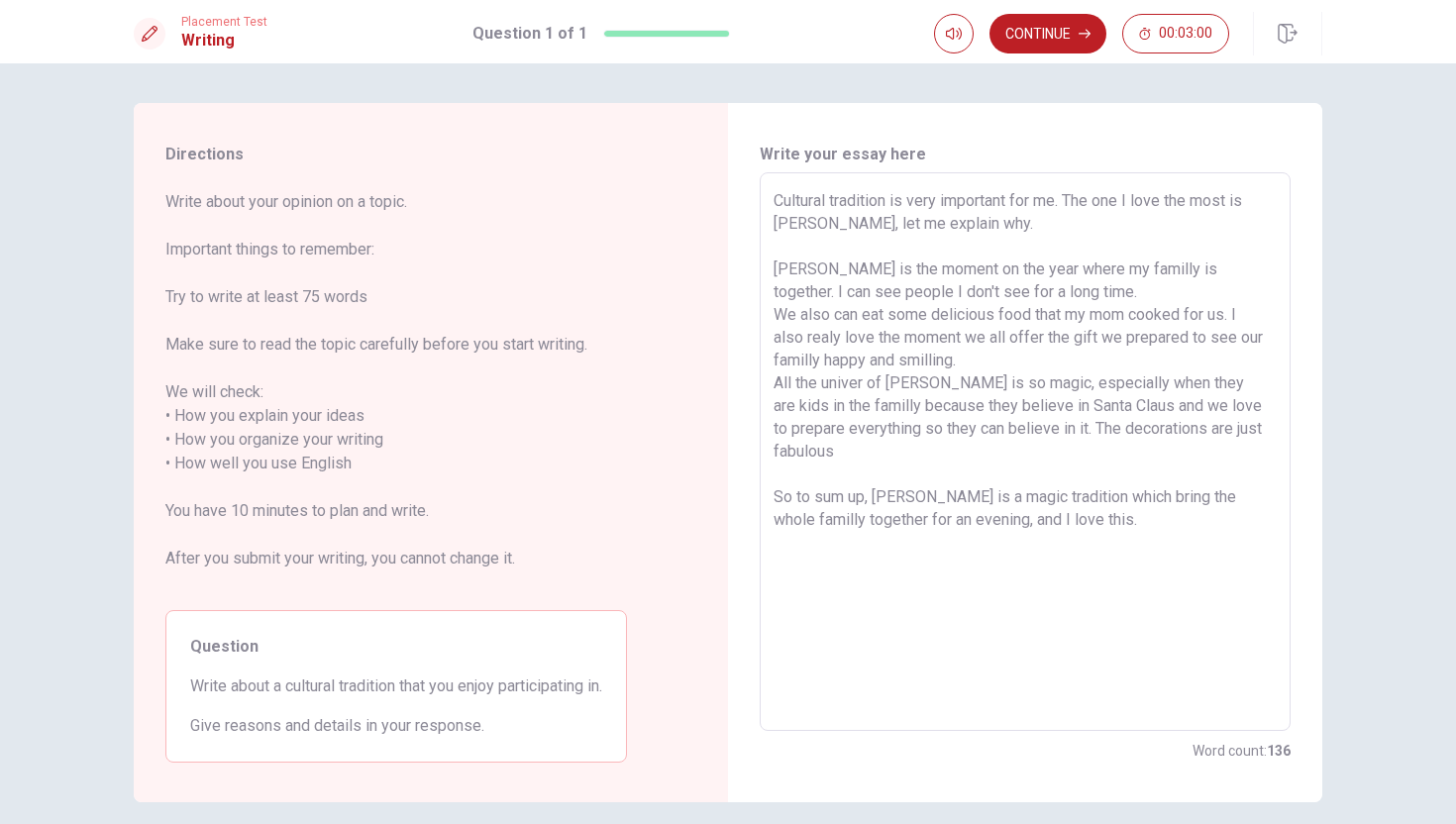 click on "Cultural tradition is very important for me. The one I love the most is [PERSON_NAME], let me explain why.
[PERSON_NAME] is the moment on the year where my familly is together. I can see people I don't see for a long time.
We also can eat some delicious food that my mom cooked for us. I also realy love the moment we all offer the gift we prepared to see our familly happy and smilling.
All the univer of [PERSON_NAME] is so magic, especially when they are kids in the familly because they believe in Santa Claus and we love to prepare everything so they can believe in it. The decorations are just fabulous
So to sum up, [PERSON_NAME] is a magic tradition which bring the whole familly together for an evening, and I love this." at bounding box center (1025, 452) 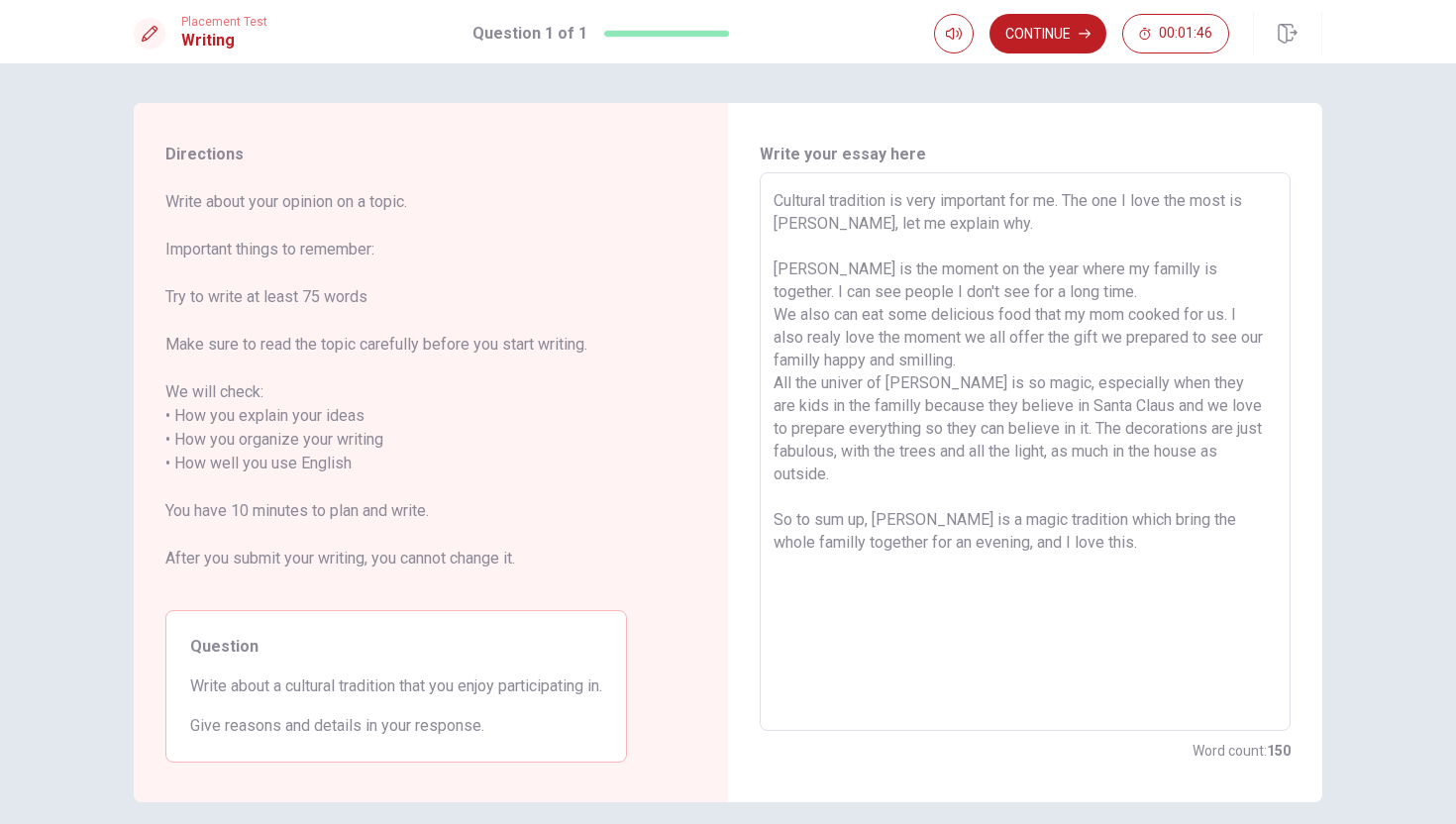 drag, startPoint x: 1068, startPoint y: 517, endPoint x: 1089, endPoint y: 517, distance: 21 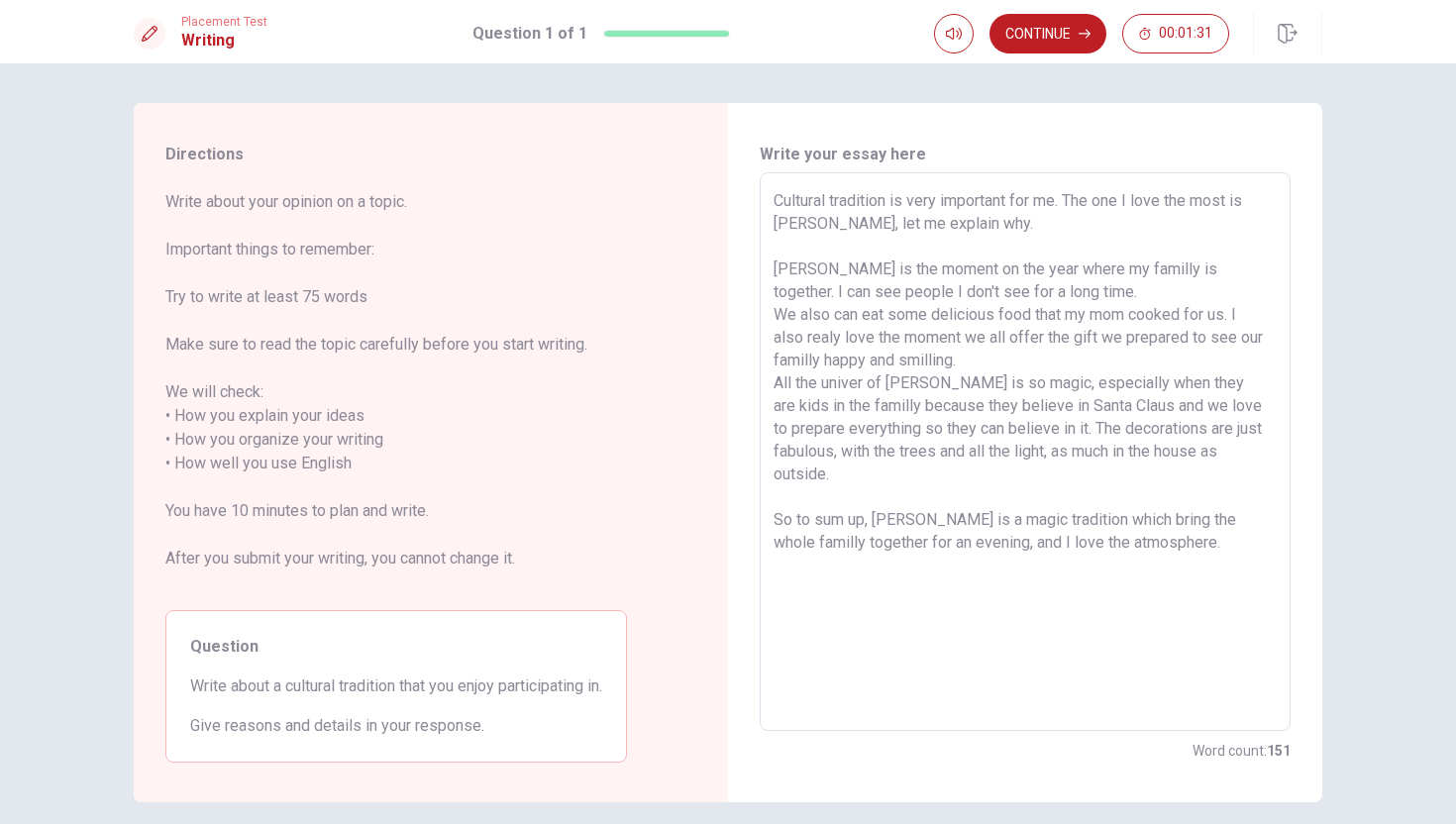 click on "Cultural tradition is very important for me. The one I love the most is [PERSON_NAME], let me explain why.
[PERSON_NAME] is the moment on the year where my familly is together. I can see people I don't see for a long time.
We also can eat some delicious food that my mom cooked for us. I also realy love the moment we all offer the gift we prepared to see our familly happy and smilling.
All the univer of [PERSON_NAME] is so magic, especially when they are kids in the familly because they believe in Santa Claus and we love to prepare everything so they can believe in it. The decorations are just fabulous, with the trees and all the light, as much in the house as outside.
So to sum up, [PERSON_NAME] is a magic tradition which bring the whole familly together for an evening, and I love the atmosphere." at bounding box center (1025, 452) 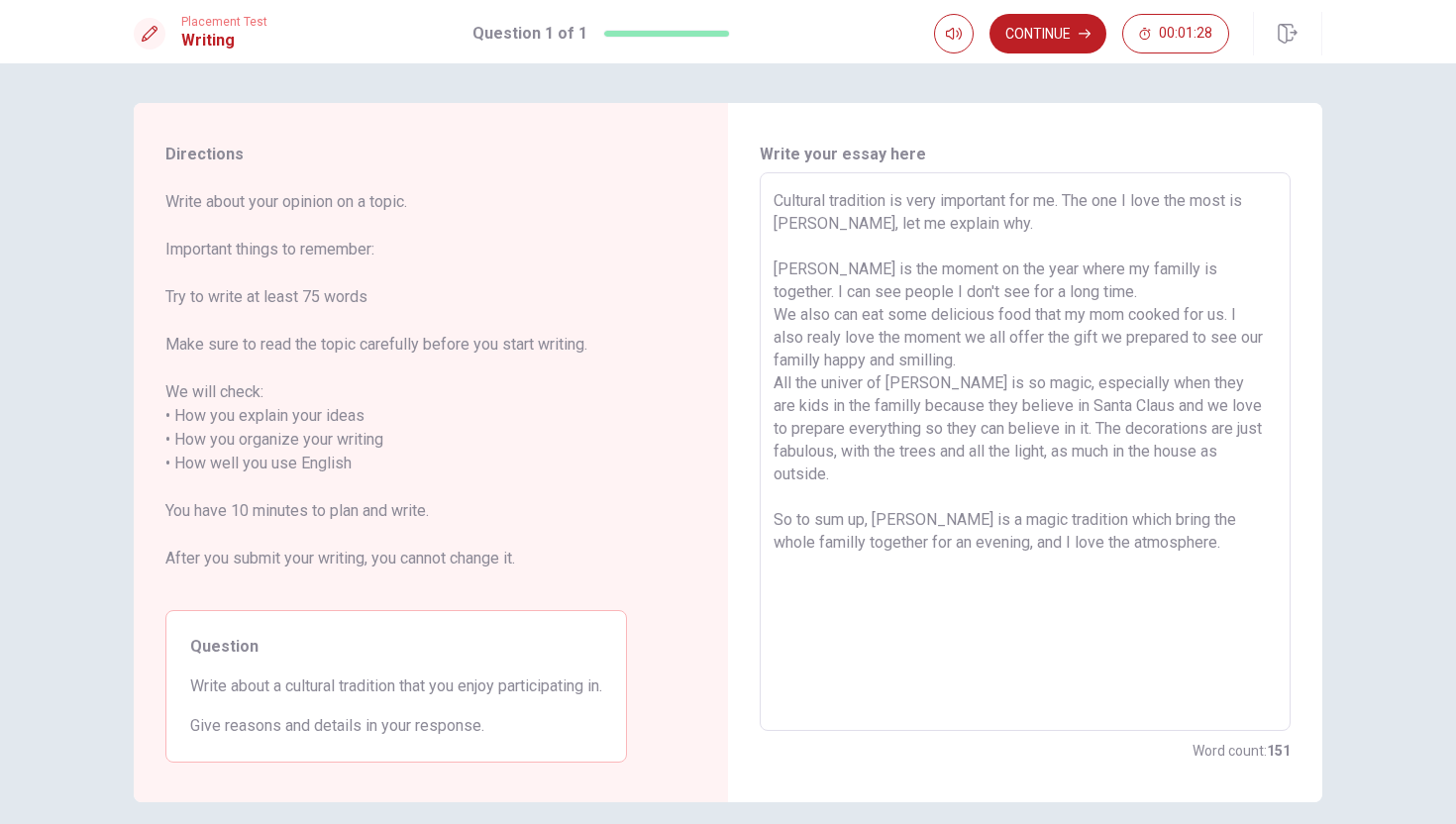 click on "Cultural tradition is very important for me. The one I love the most is [PERSON_NAME], let me explain why.
[PERSON_NAME] is the moment on the year where my familly is together. I can see people I don't see for a long time.
We also can eat some delicious food that my mom cooked for us. I also realy love the moment we all offer the gift we prepared to see our familly happy and smilling.
All the univer of [PERSON_NAME] is so magic, especially when they are kids in the familly because they believe in Santa Claus and we love to prepare everything so they can believe in it. The decorations are just fabulous, with the trees and all the light, as much in the house as outside.
So to sum up, [PERSON_NAME] is a magic tradition which bring the whole familly together for an evening, and I love the atmosphere." at bounding box center (1025, 452) 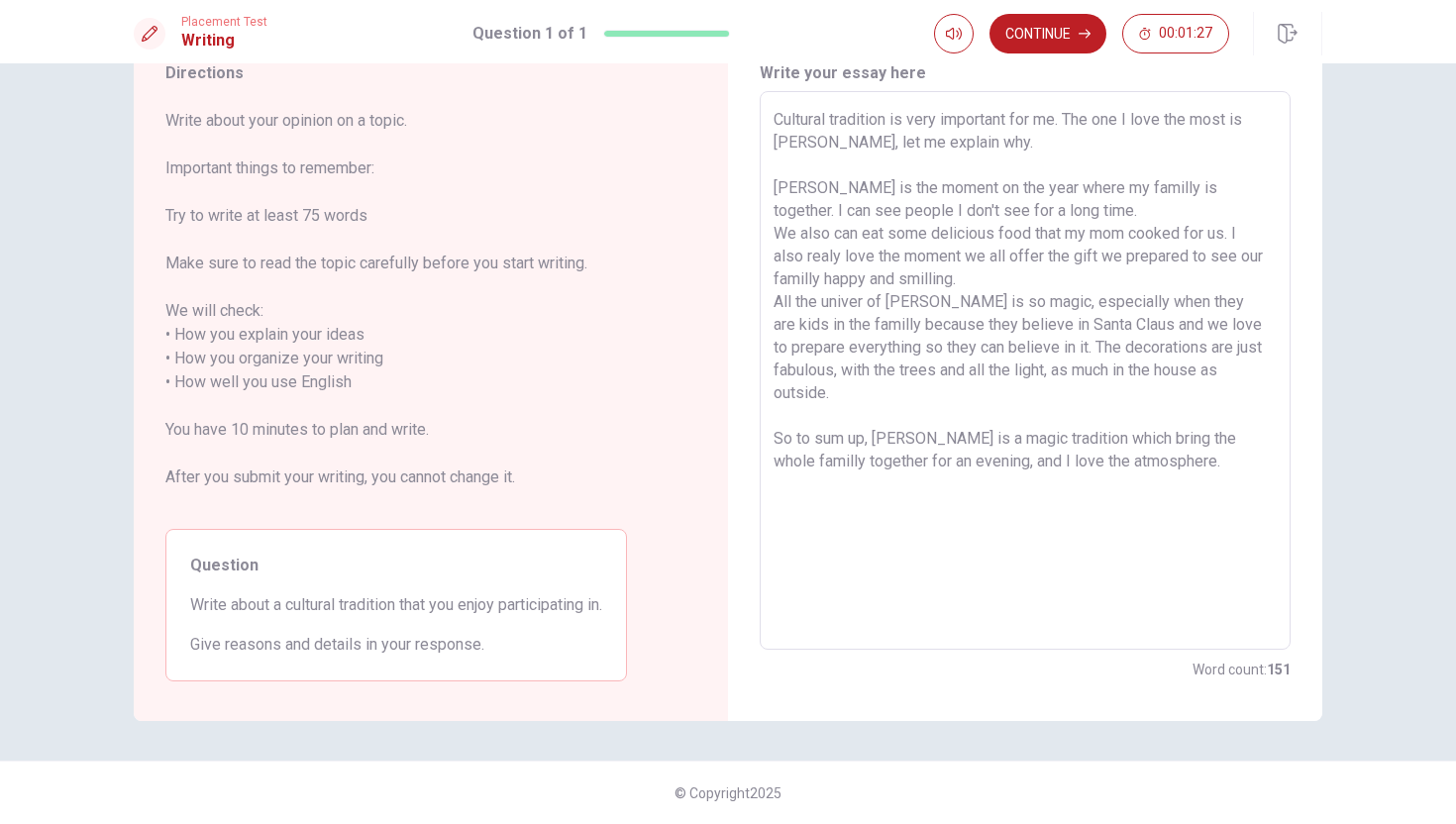 scroll, scrollTop: 0, scrollLeft: 0, axis: both 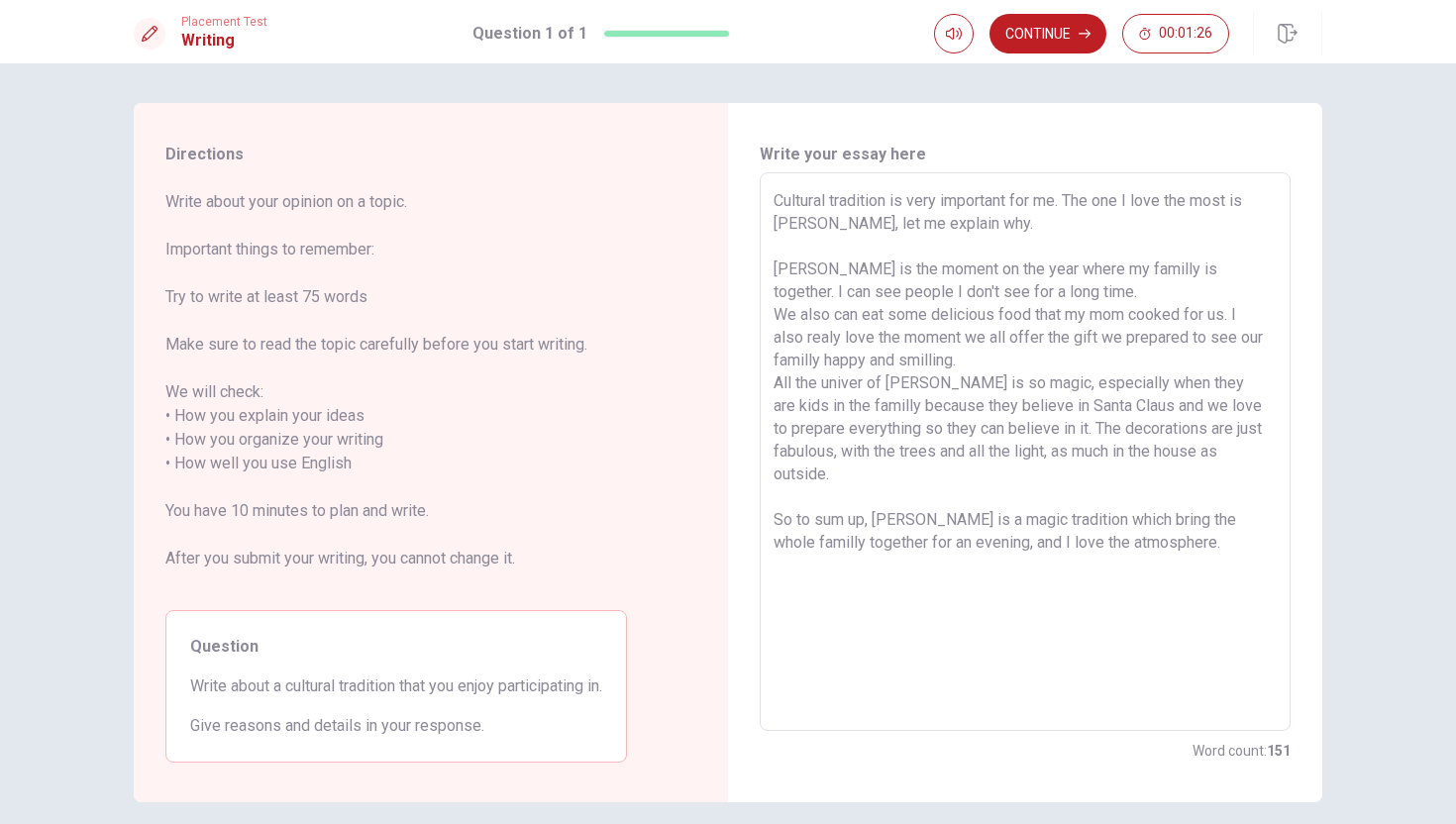 click on "Cultural tradition is very important for me. The one I love the most is [PERSON_NAME], let me explain why.
[PERSON_NAME] is the moment on the year where my familly is together. I can see people I don't see for a long time.
We also can eat some delicious food that my mom cooked for us. I also realy love the moment we all offer the gift we prepared to see our familly happy and smilling.
All the univer of [PERSON_NAME] is so magic, especially when they are kids in the familly because they believe in Santa Claus and we love to prepare everything so they can believe in it. The decorations are just fabulous, with the trees and all the light, as much in the house as outside.
So to sum up, [PERSON_NAME] is a magic tradition which bring the whole familly together for an evening, and I love the atmosphere.  x ​" at bounding box center (1025, 452) 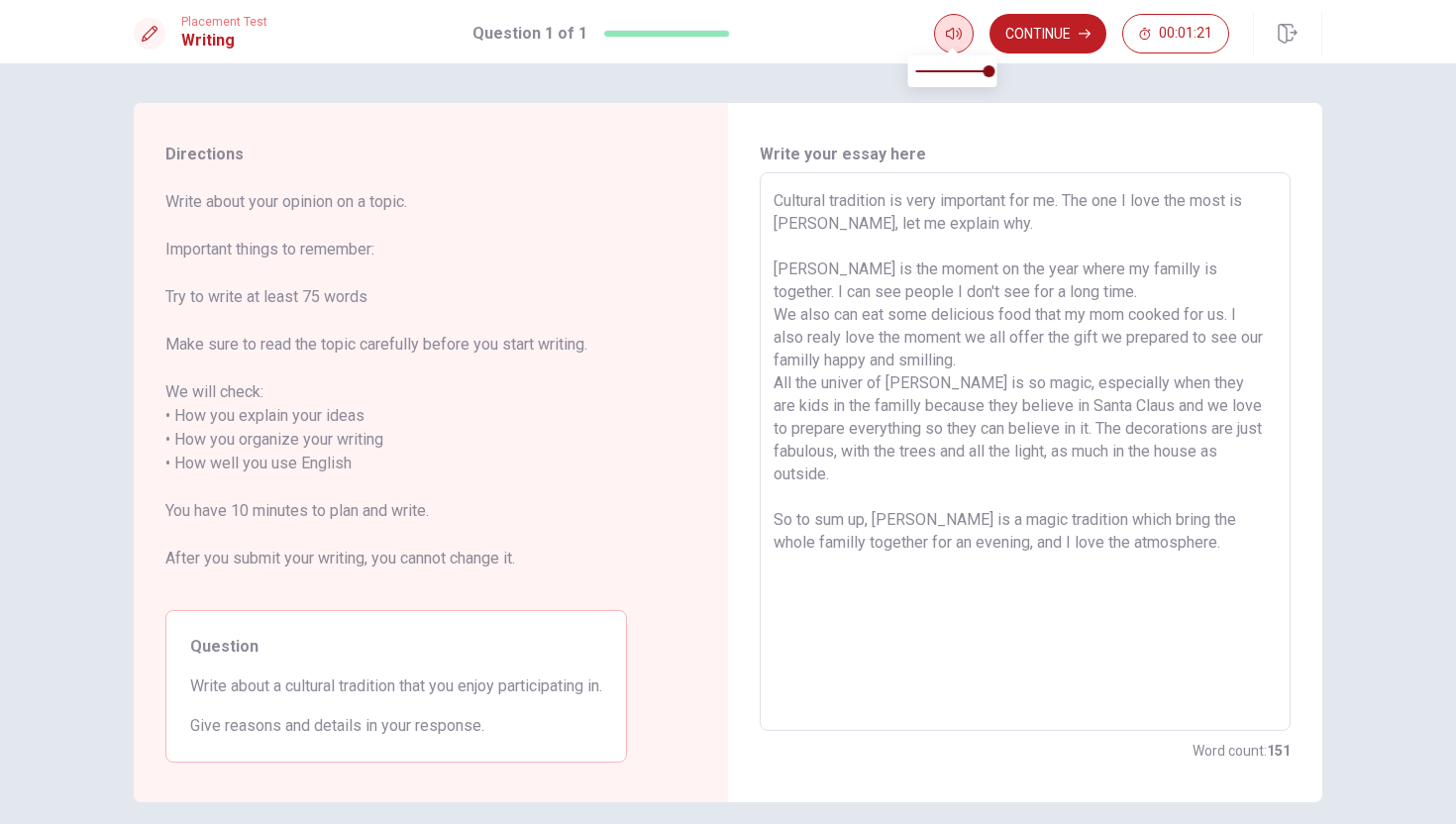 click 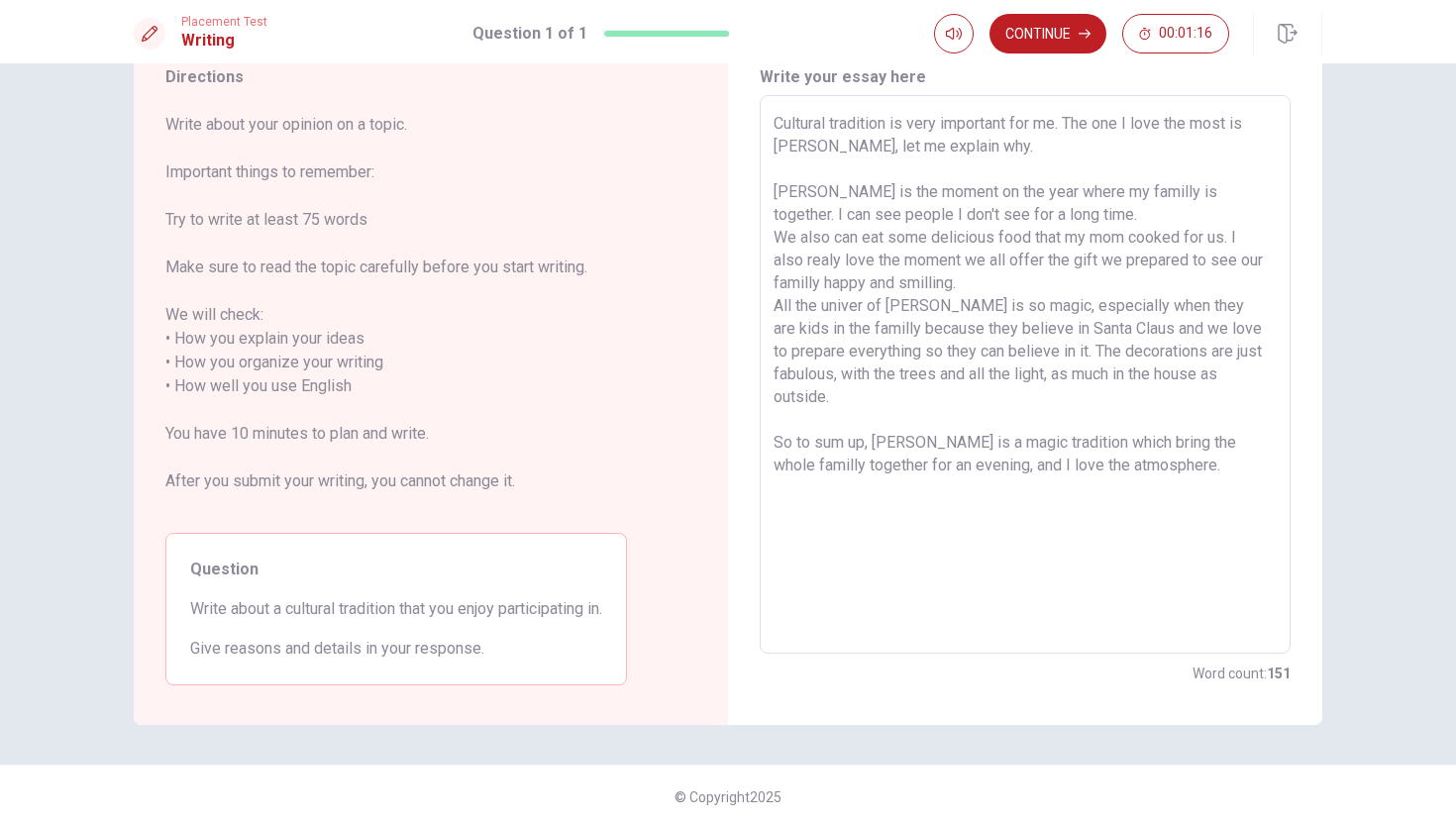 scroll, scrollTop: 0, scrollLeft: 0, axis: both 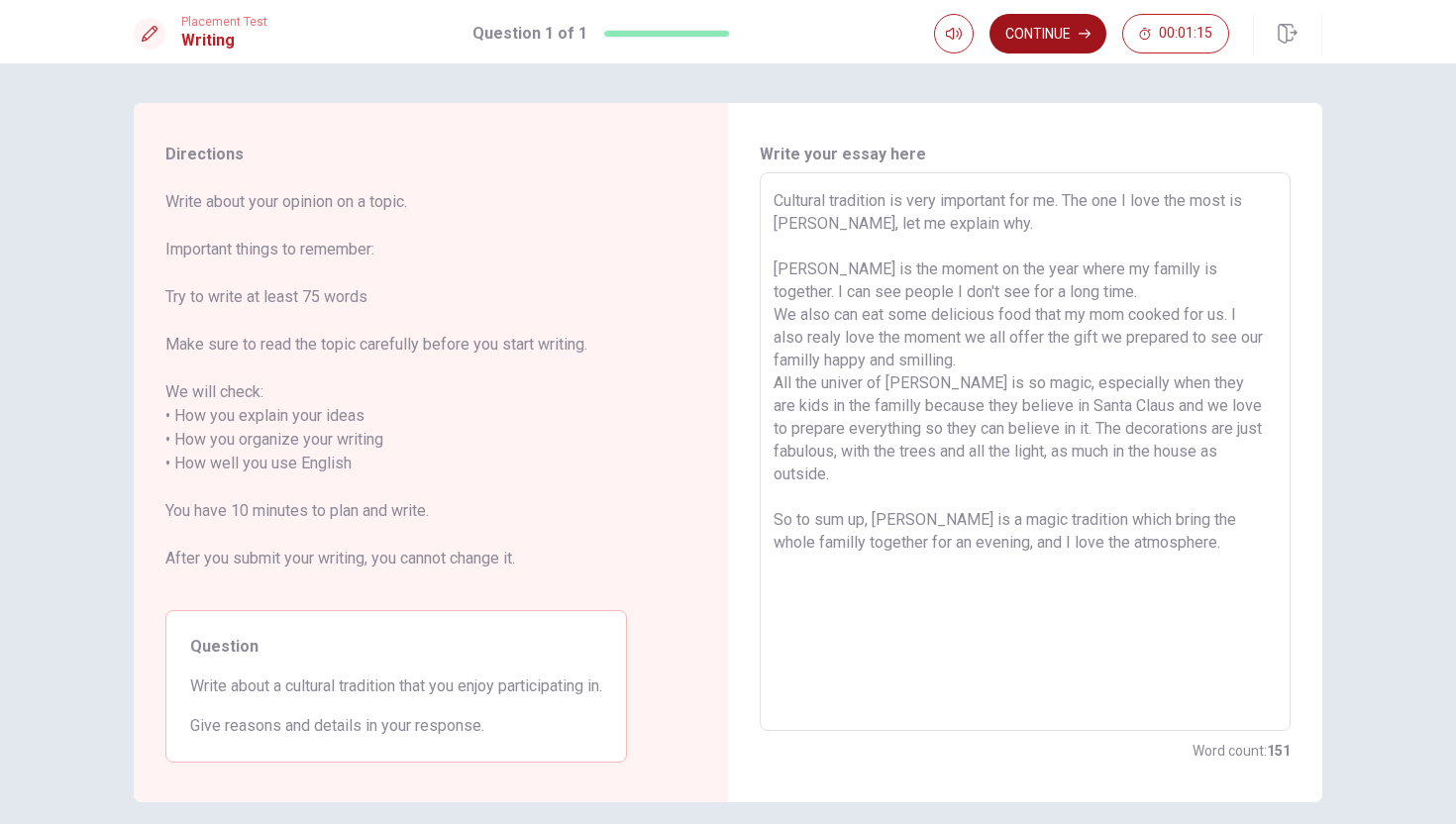 click on "Continue" at bounding box center (1048, 34) 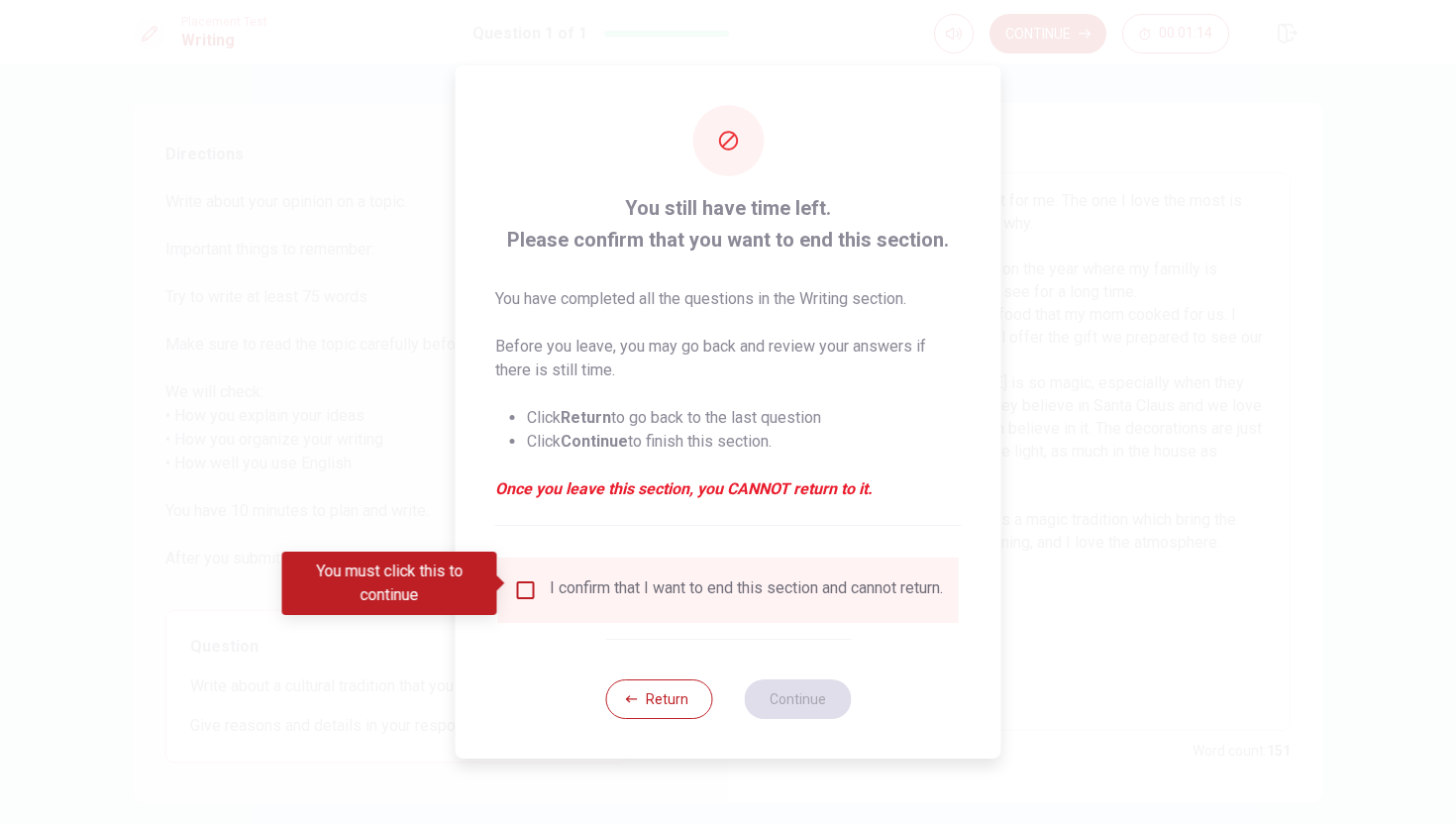 click at bounding box center [526, 590] 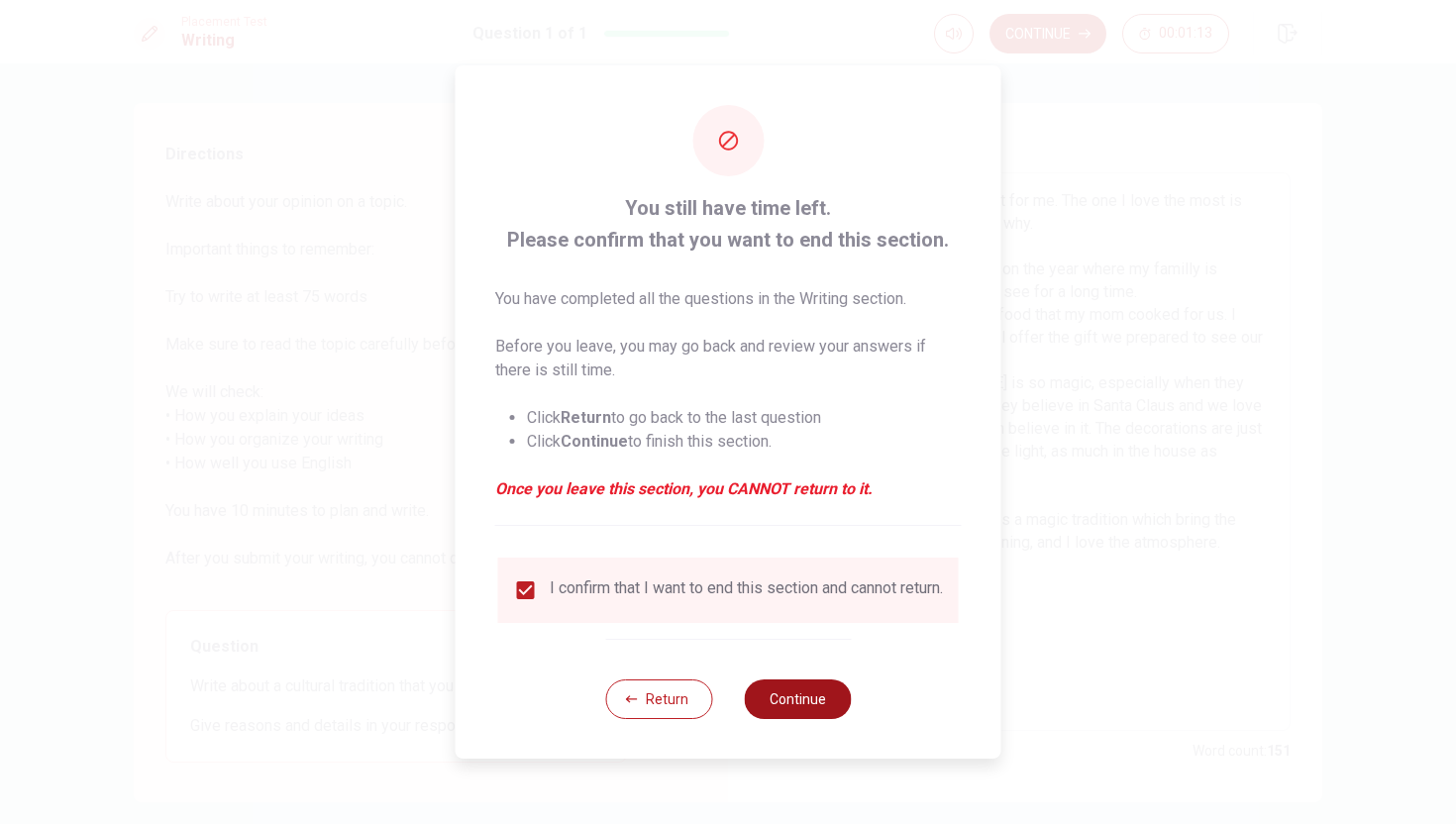 click on "Continue" at bounding box center (797, 699) 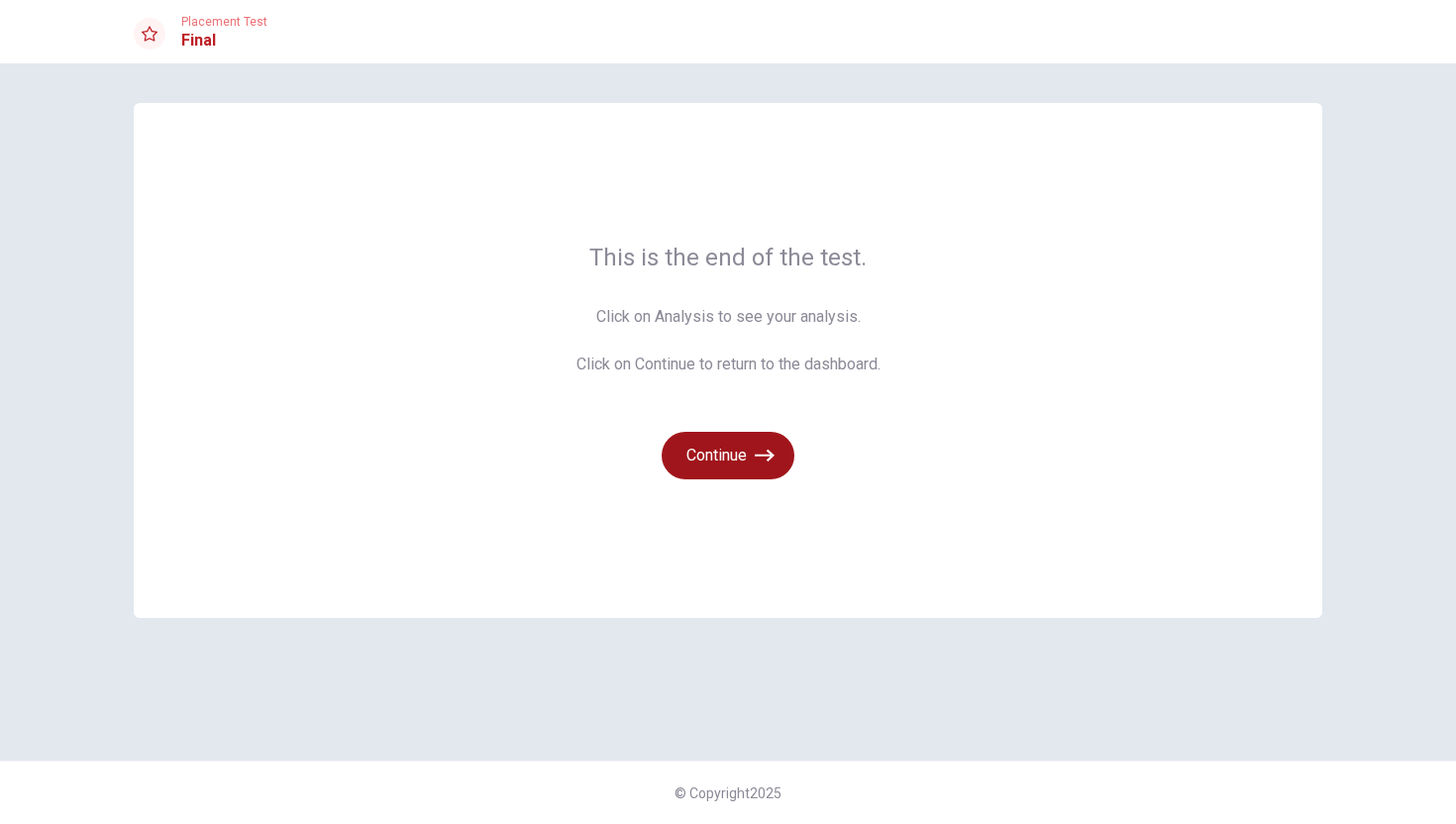 click on "Continue" at bounding box center [728, 456] 